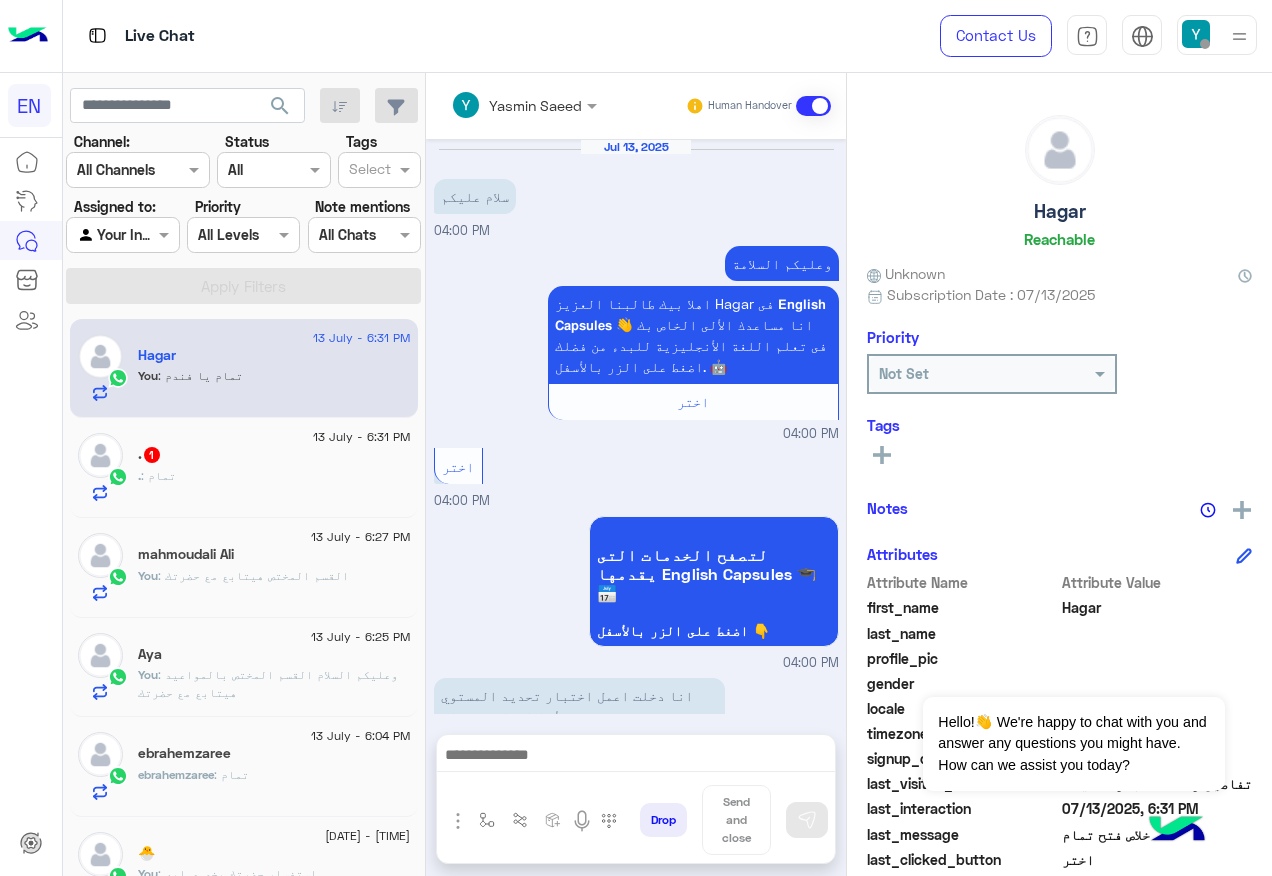 scroll, scrollTop: 0, scrollLeft: 0, axis: both 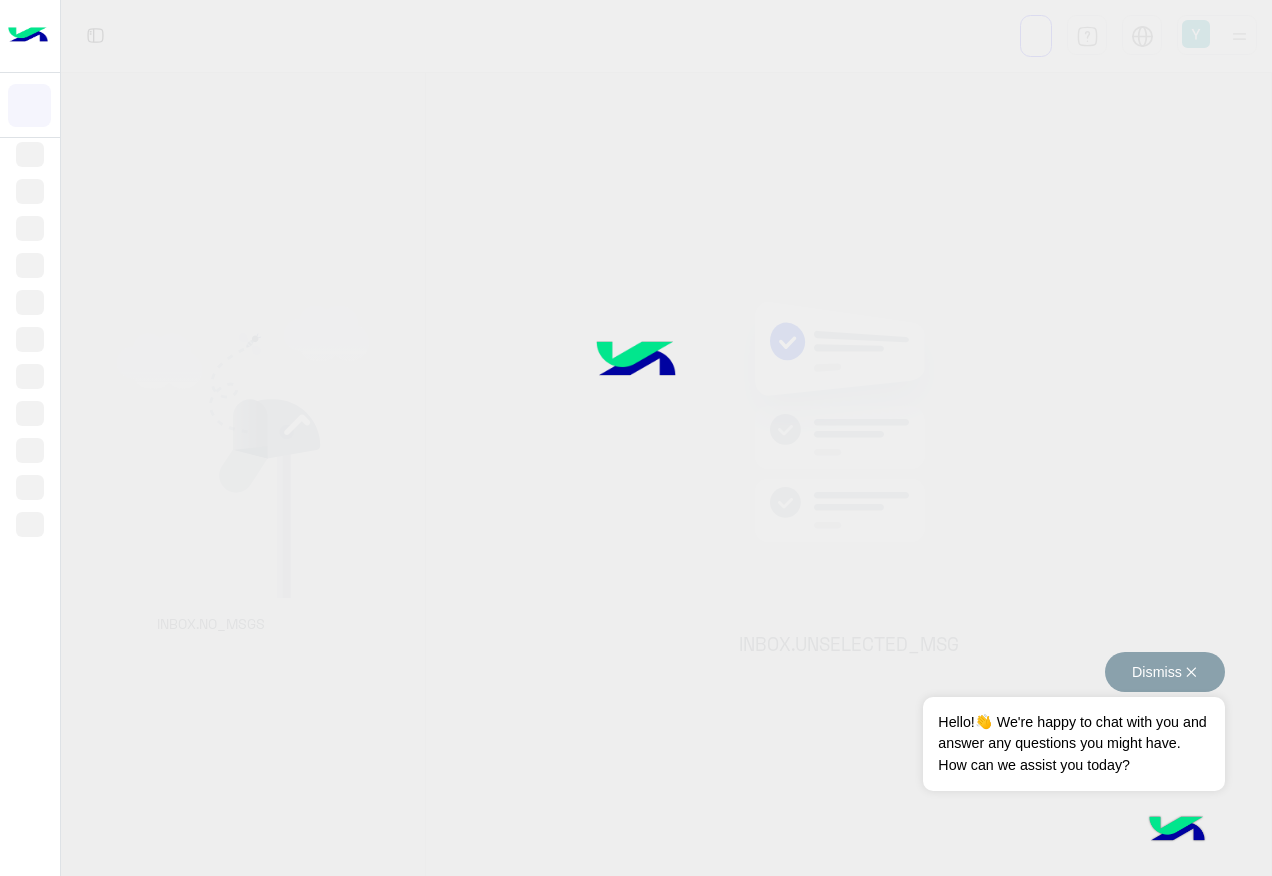 click on "Dismiss ✕" at bounding box center (1165, 672) 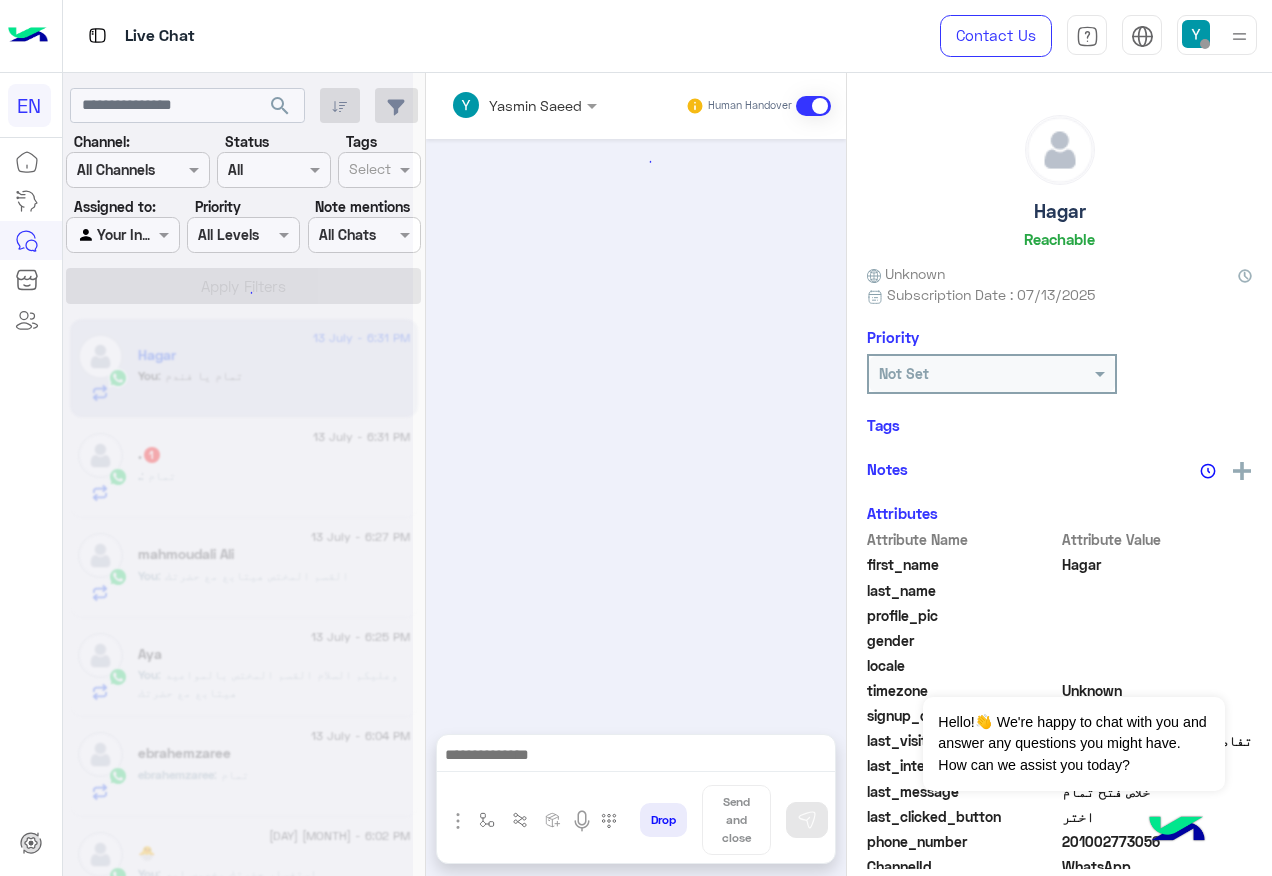 scroll, scrollTop: 1221, scrollLeft: 0, axis: vertical 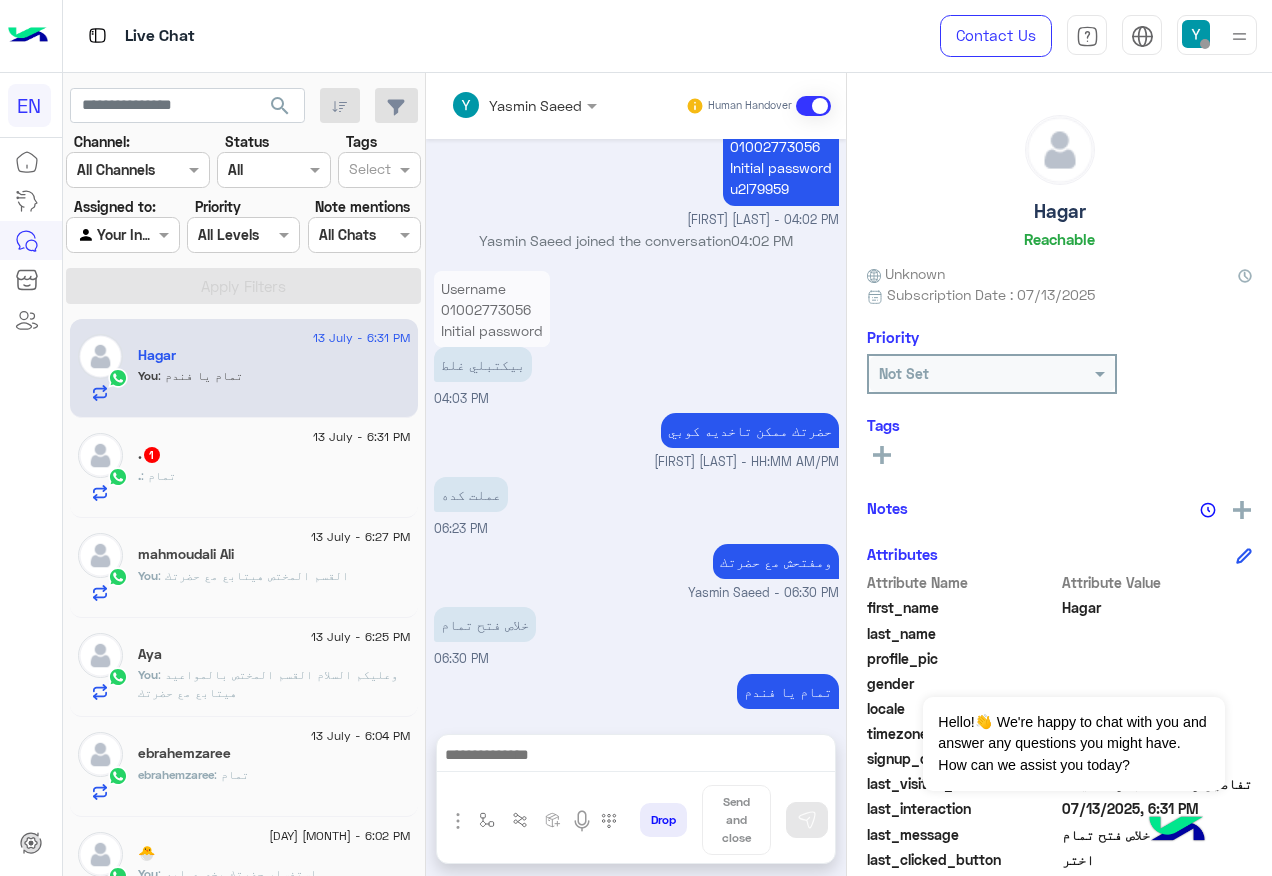 click on ".   1" 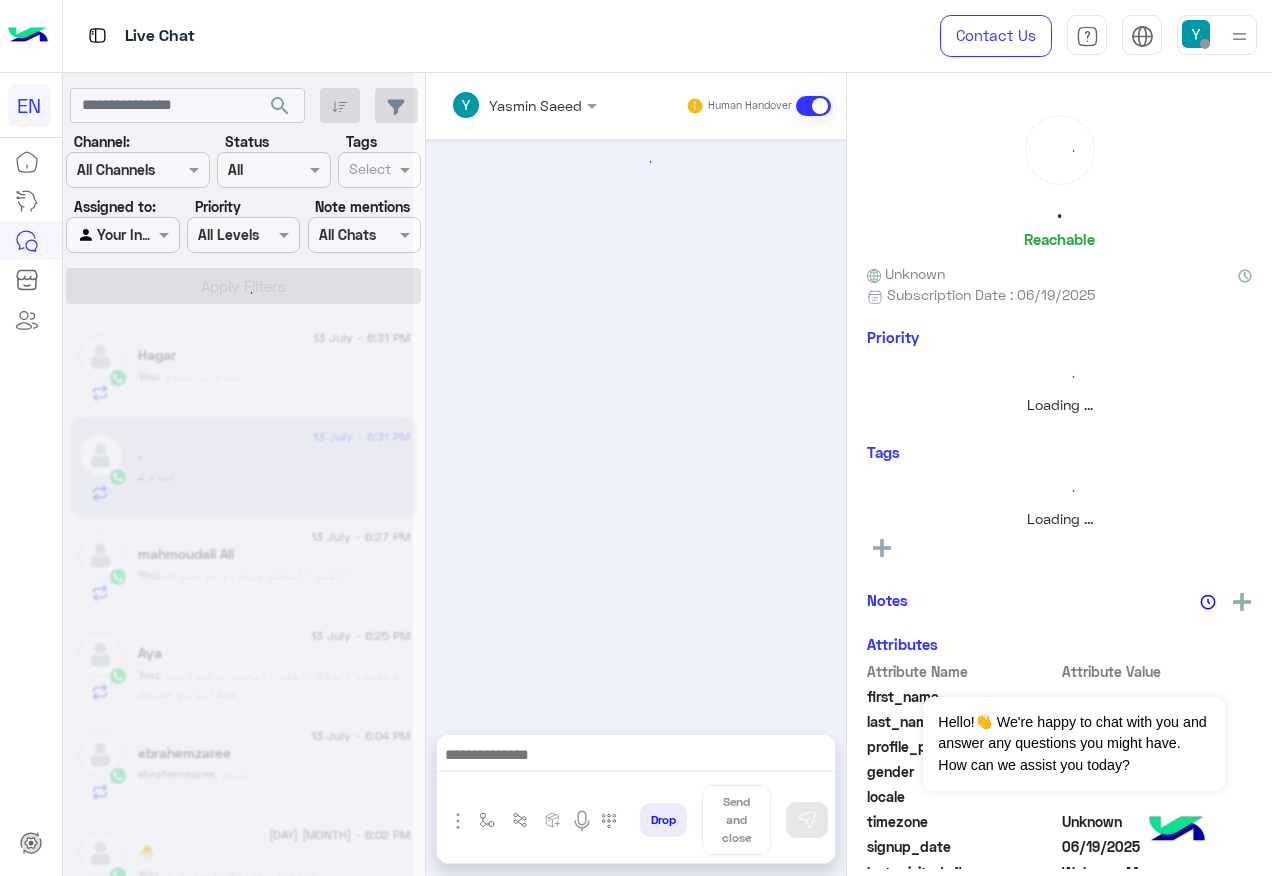 scroll, scrollTop: 1103, scrollLeft: 0, axis: vertical 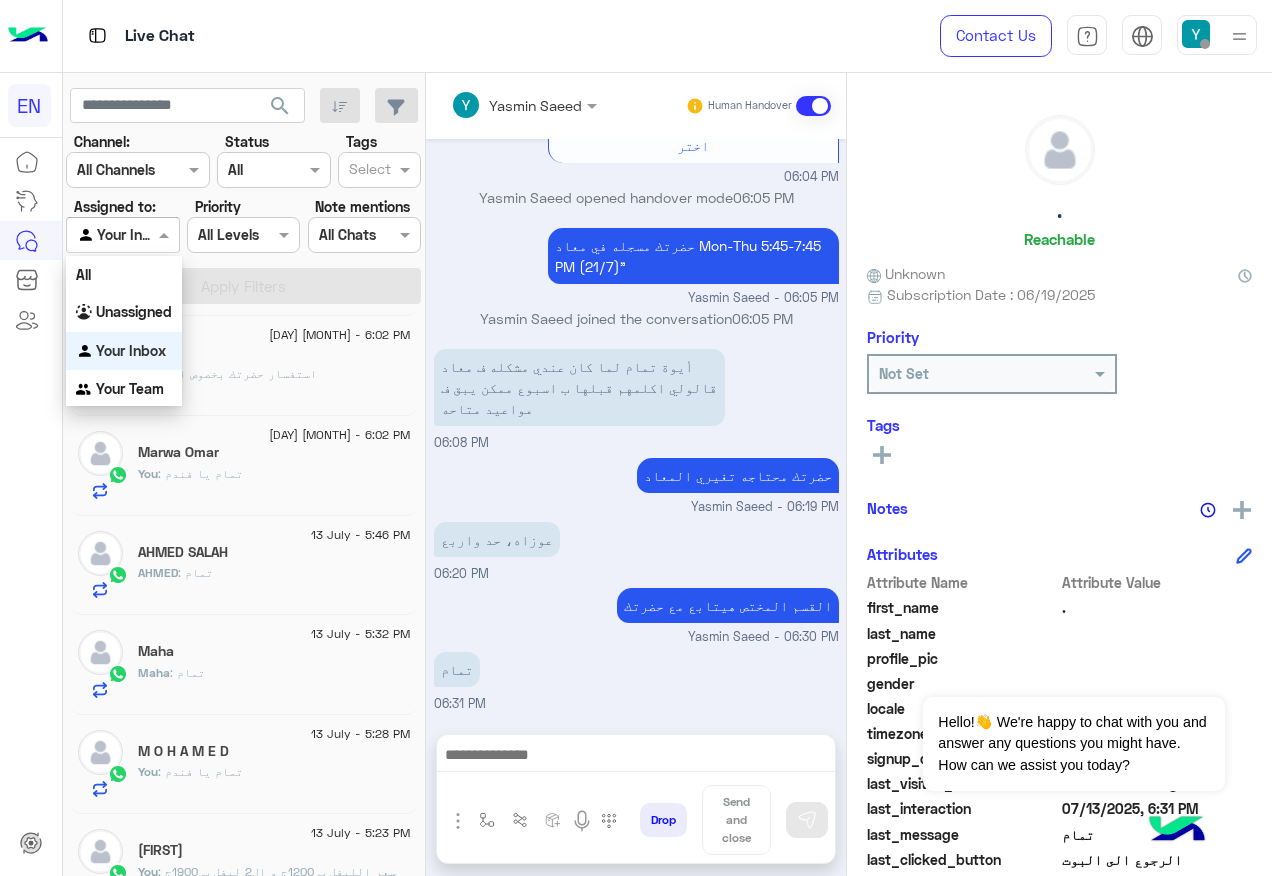 click at bounding box center (100, 235) 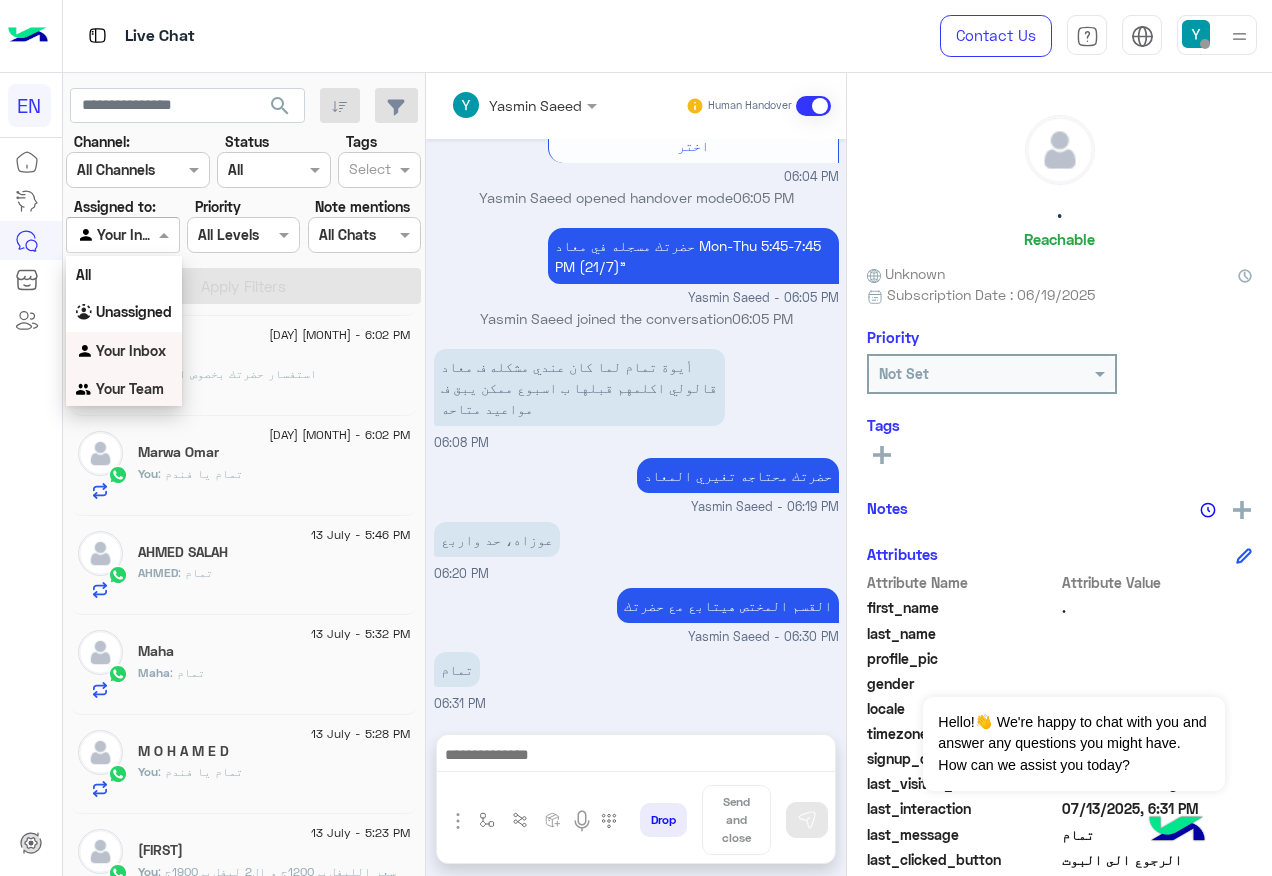 click on "Your Team" at bounding box center (124, 389) 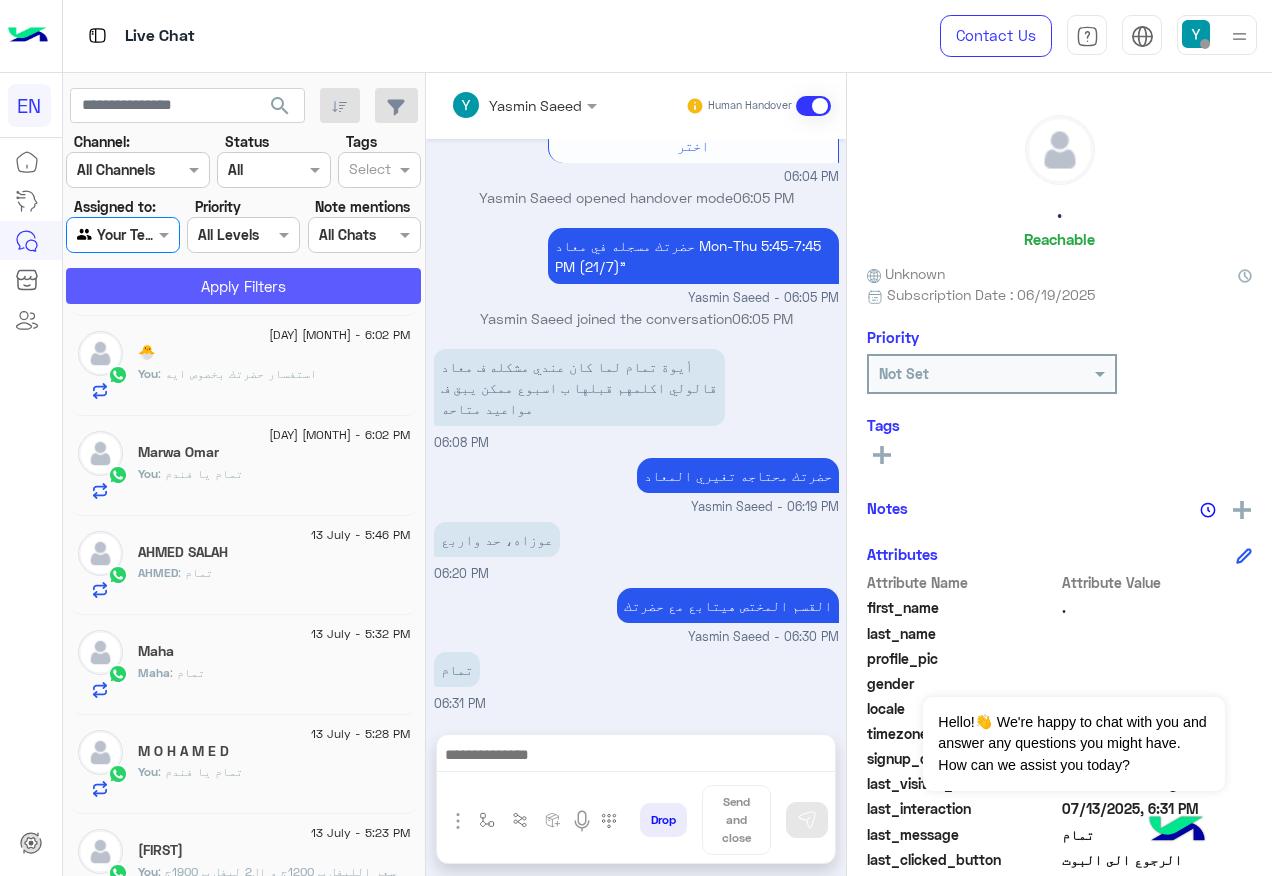 click on "Apply Filters" 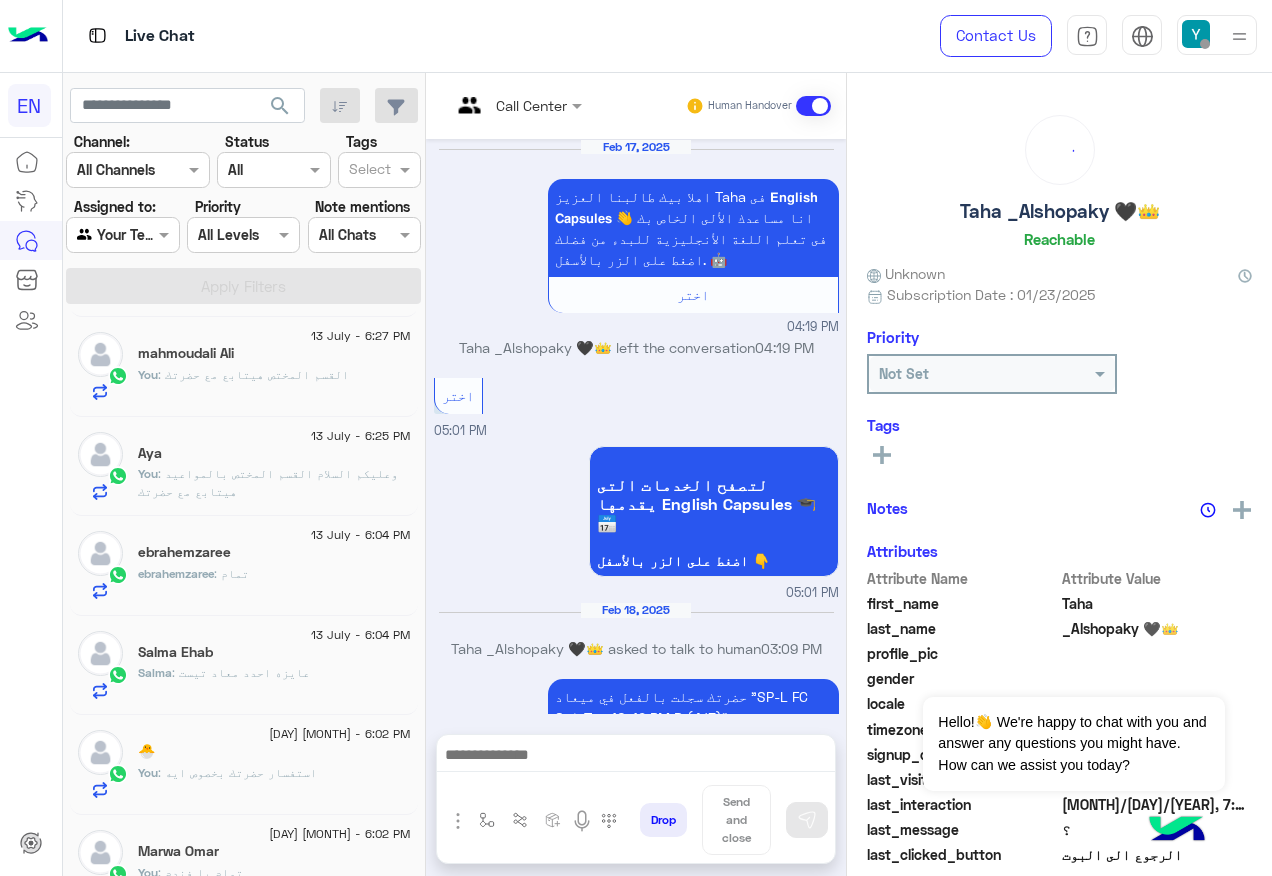 scroll, scrollTop: 1208, scrollLeft: 0, axis: vertical 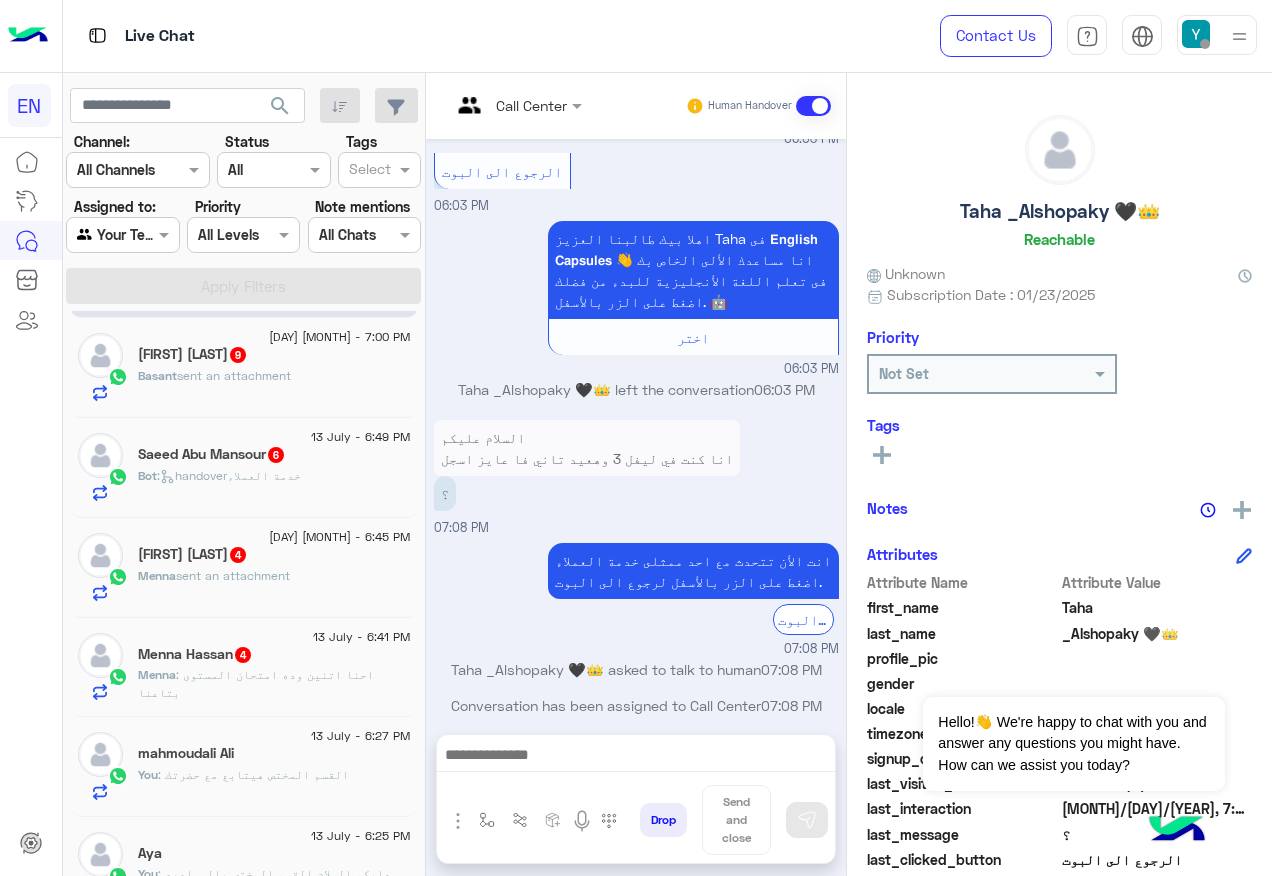 click on "[FIRST] : [STATEMENT]" 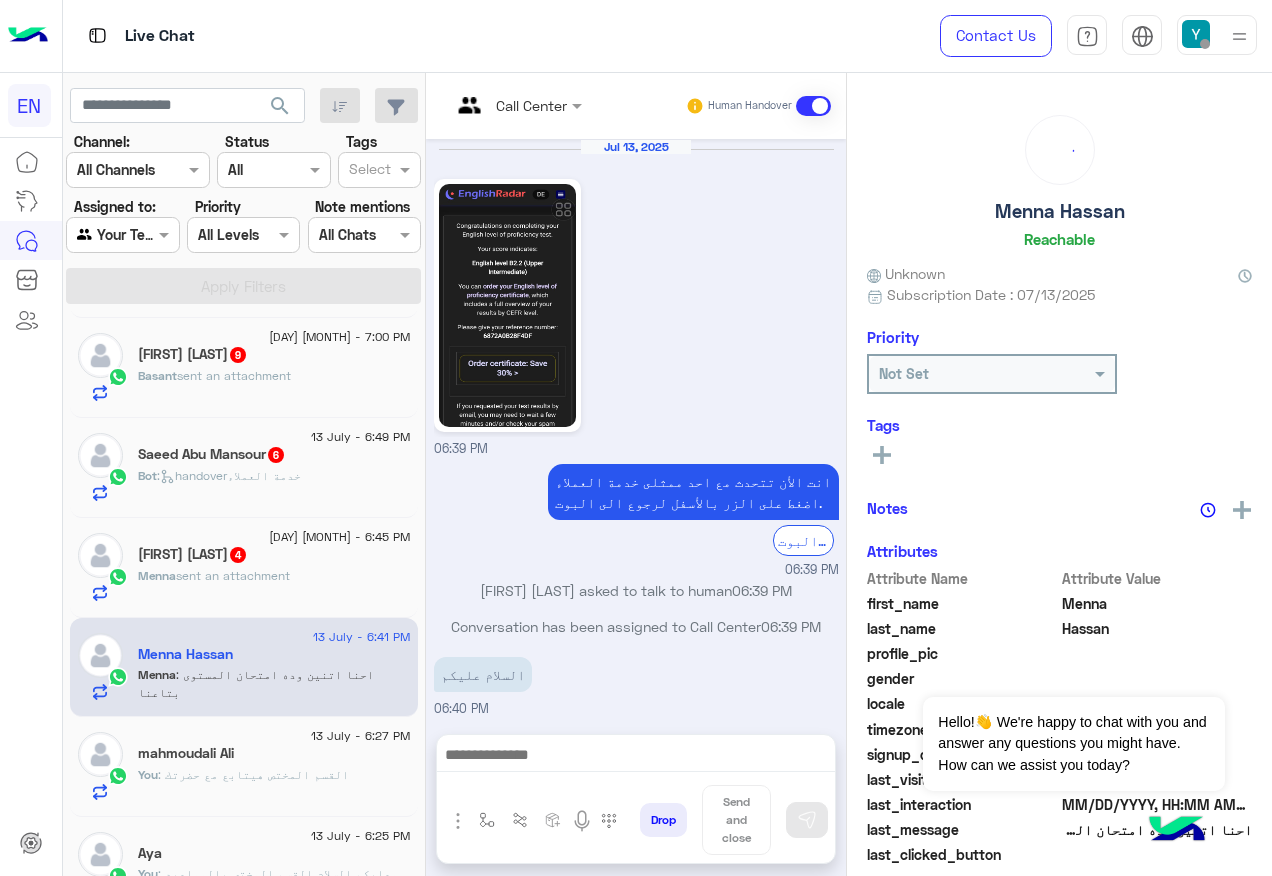 scroll, scrollTop: 160, scrollLeft: 0, axis: vertical 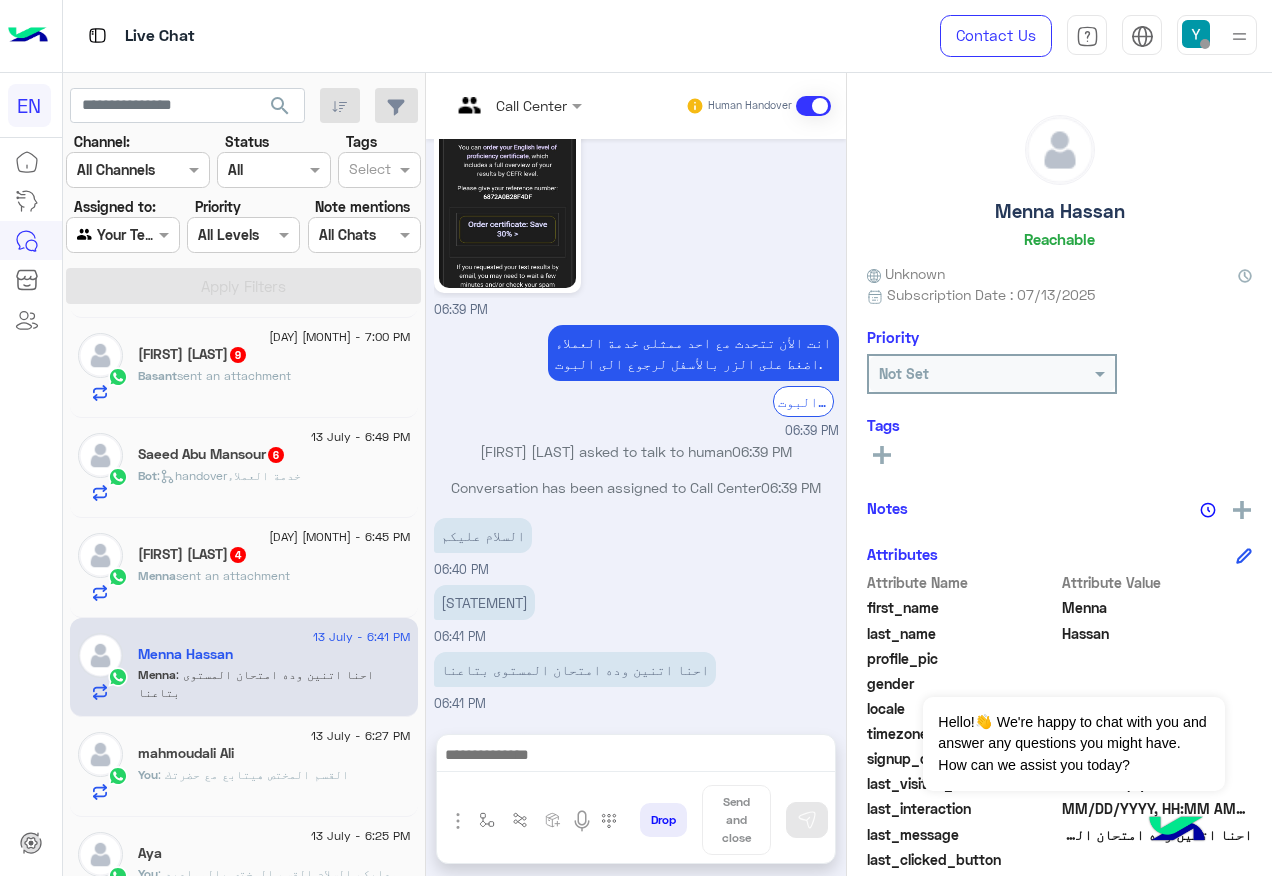 click at bounding box center [516, 104] 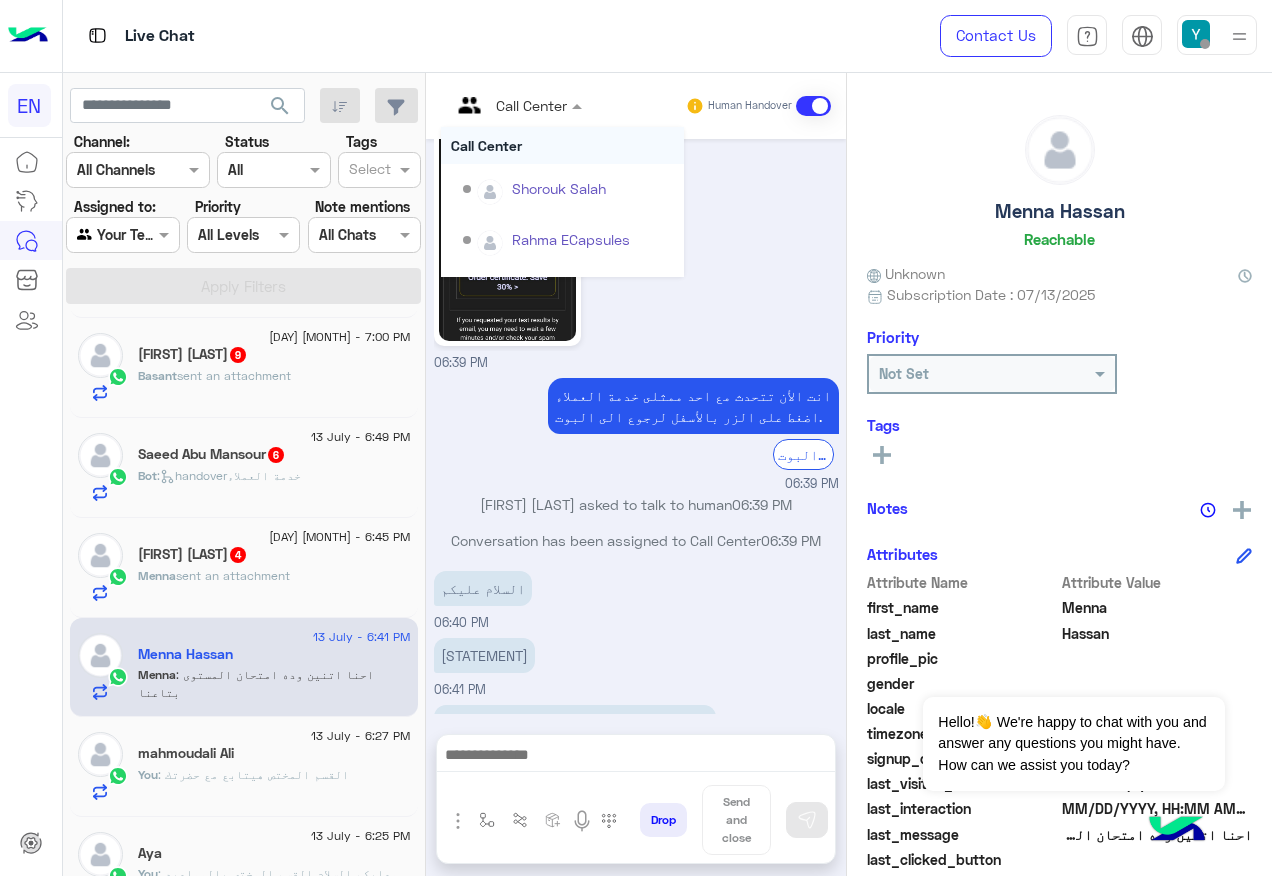 scroll, scrollTop: 0, scrollLeft: 0, axis: both 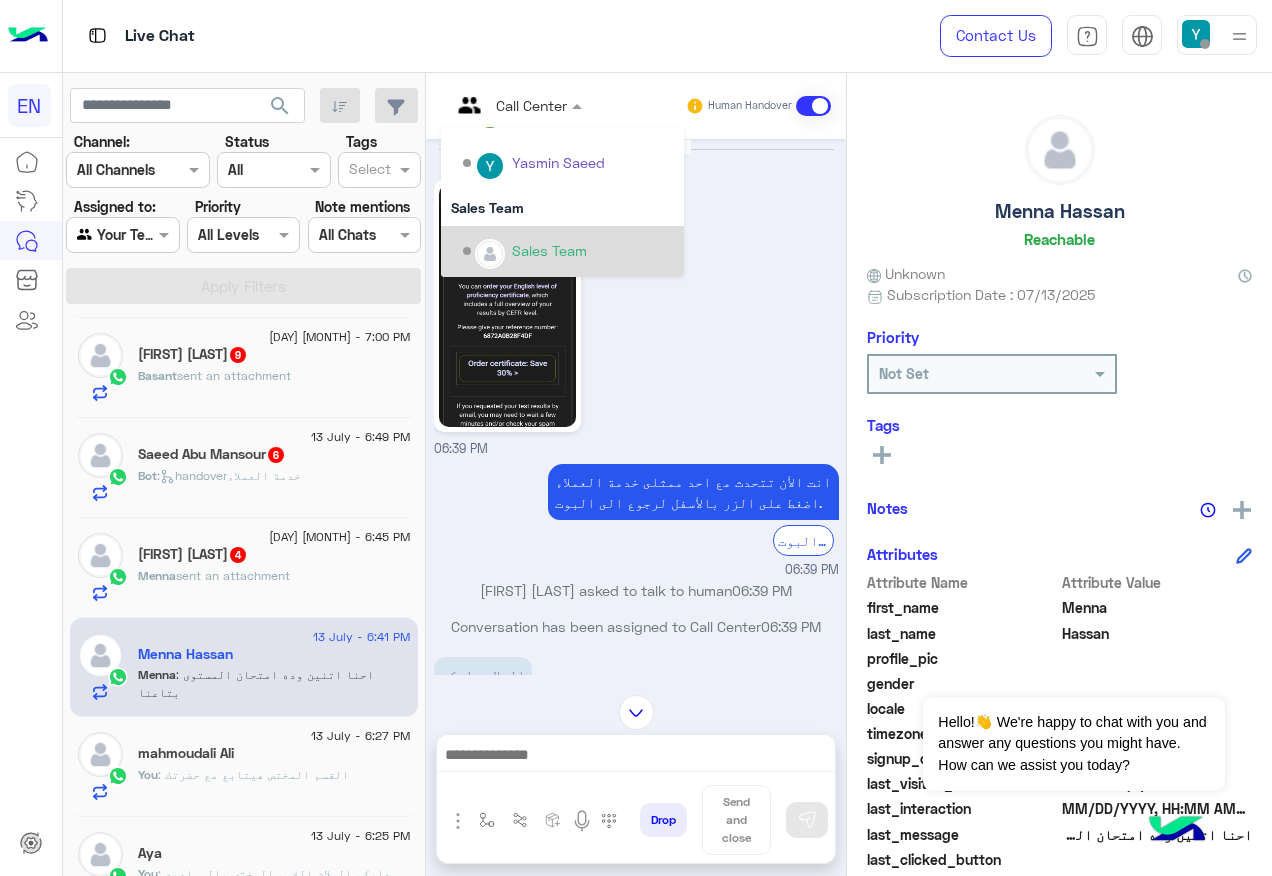 click on "Sales Team" at bounding box center [568, 251] 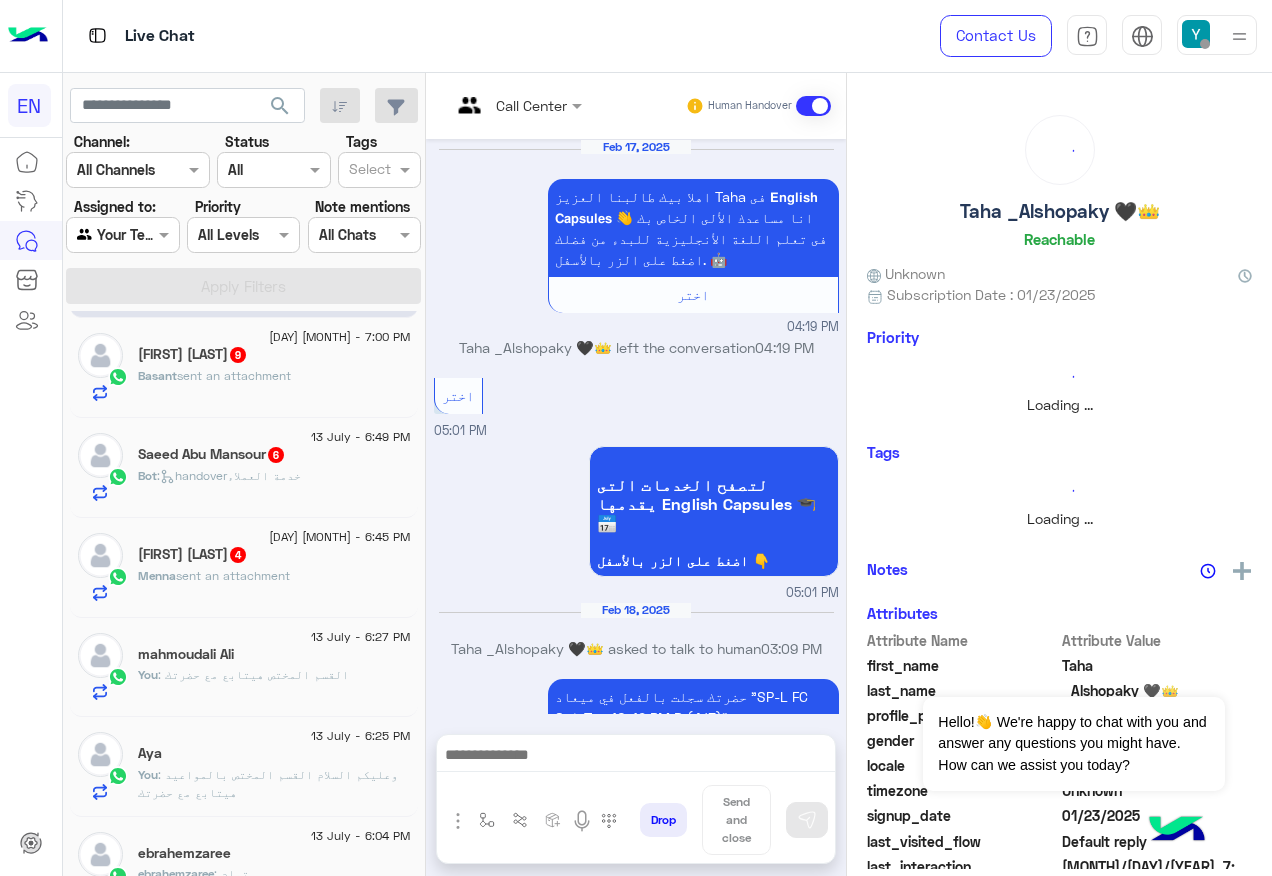 scroll, scrollTop: 1208, scrollLeft: 0, axis: vertical 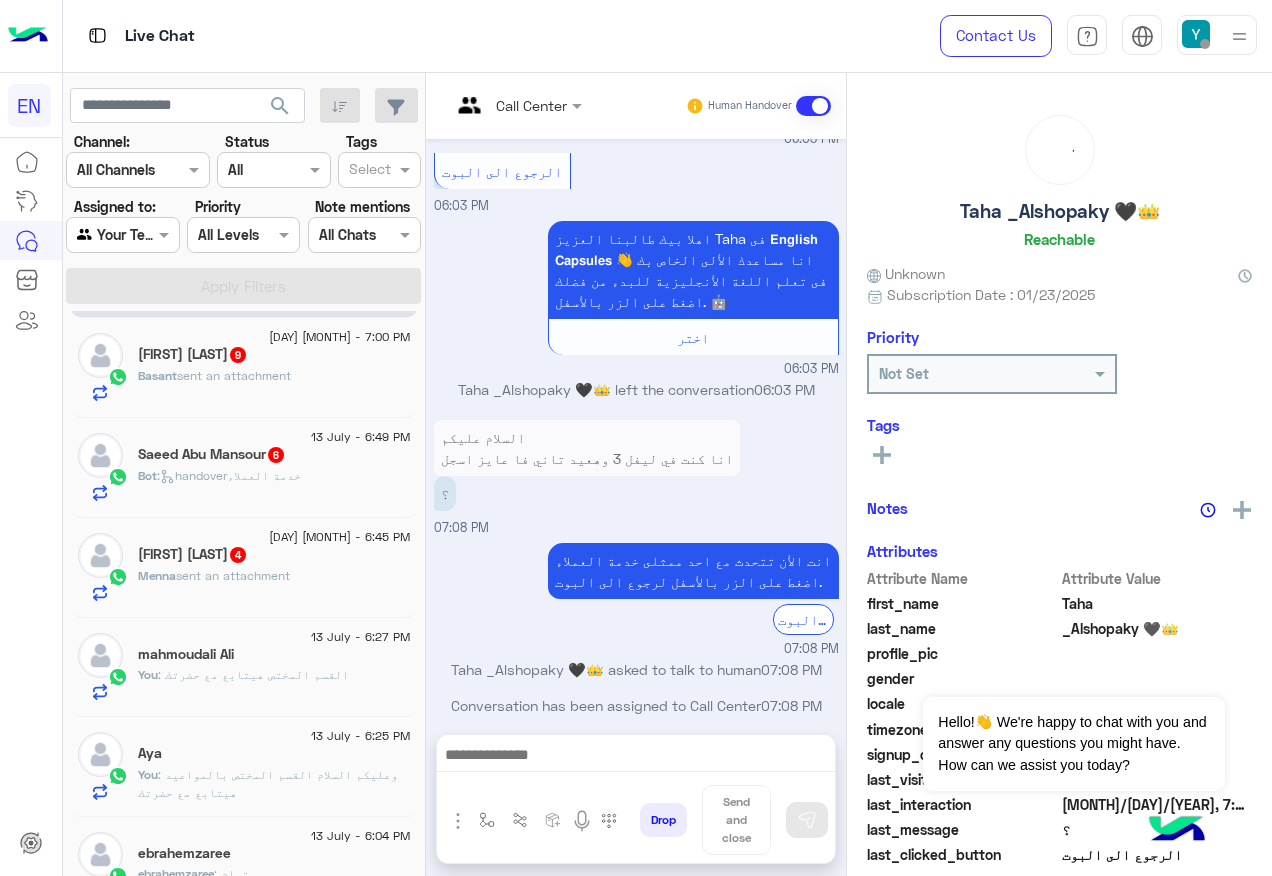 click on "sent an attachment" 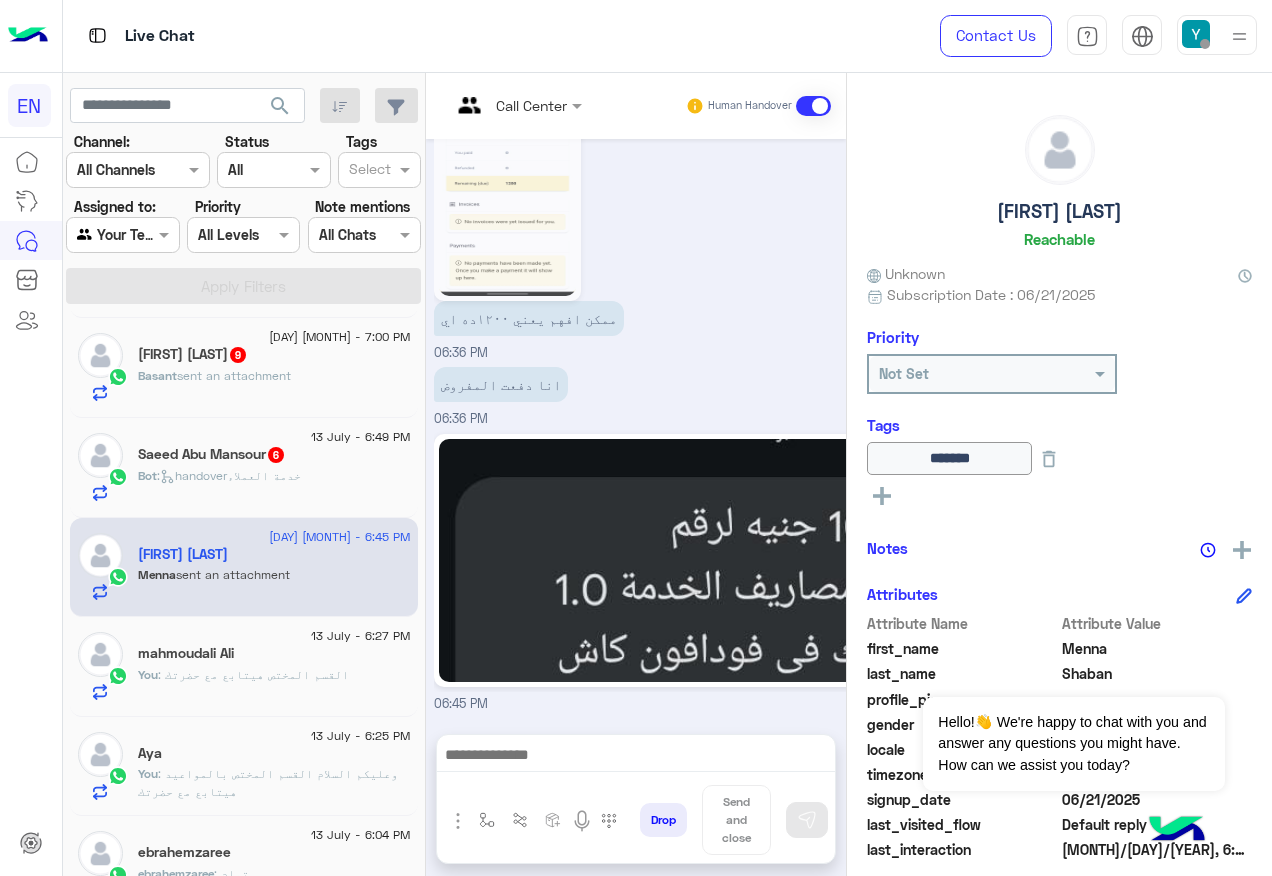 scroll, scrollTop: 1729, scrollLeft: 0, axis: vertical 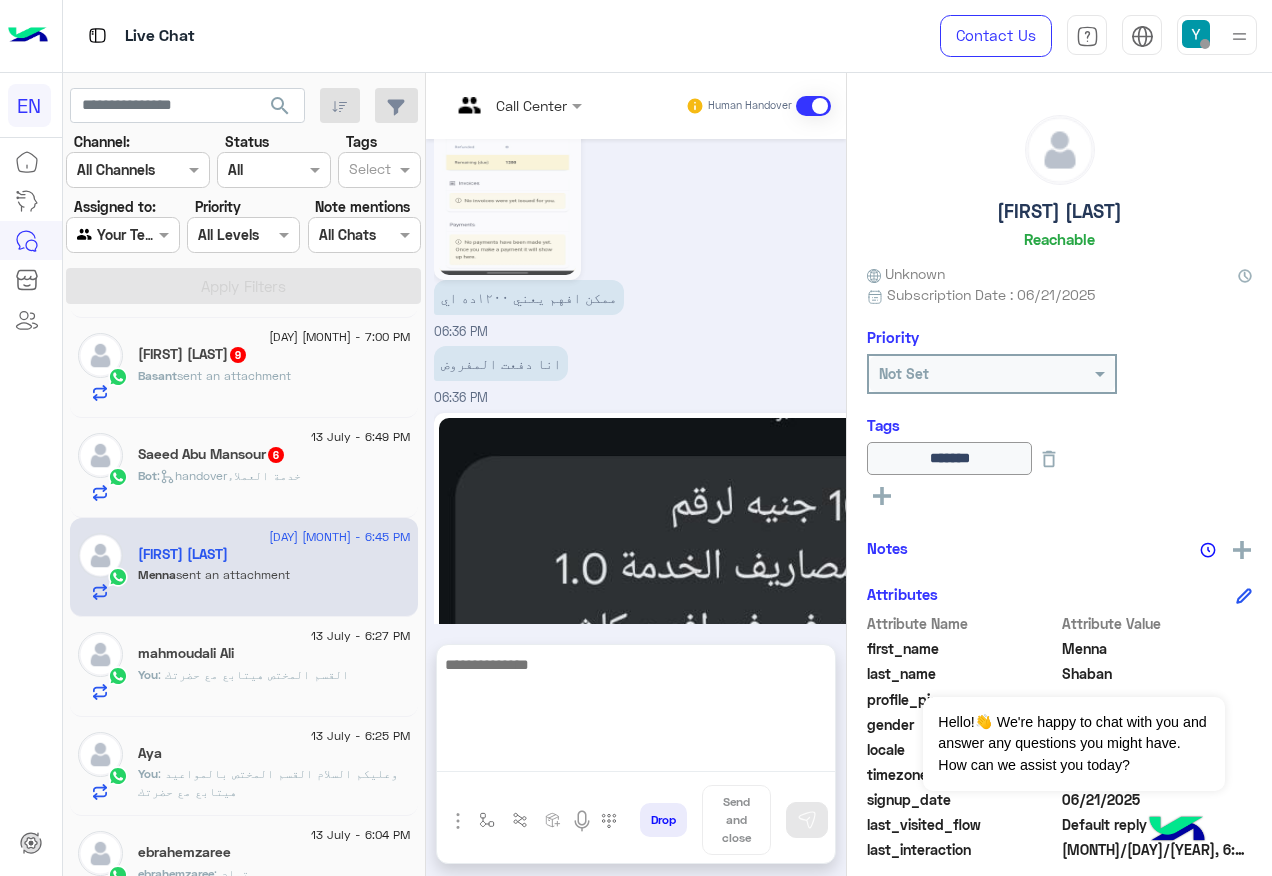 click at bounding box center [636, 712] 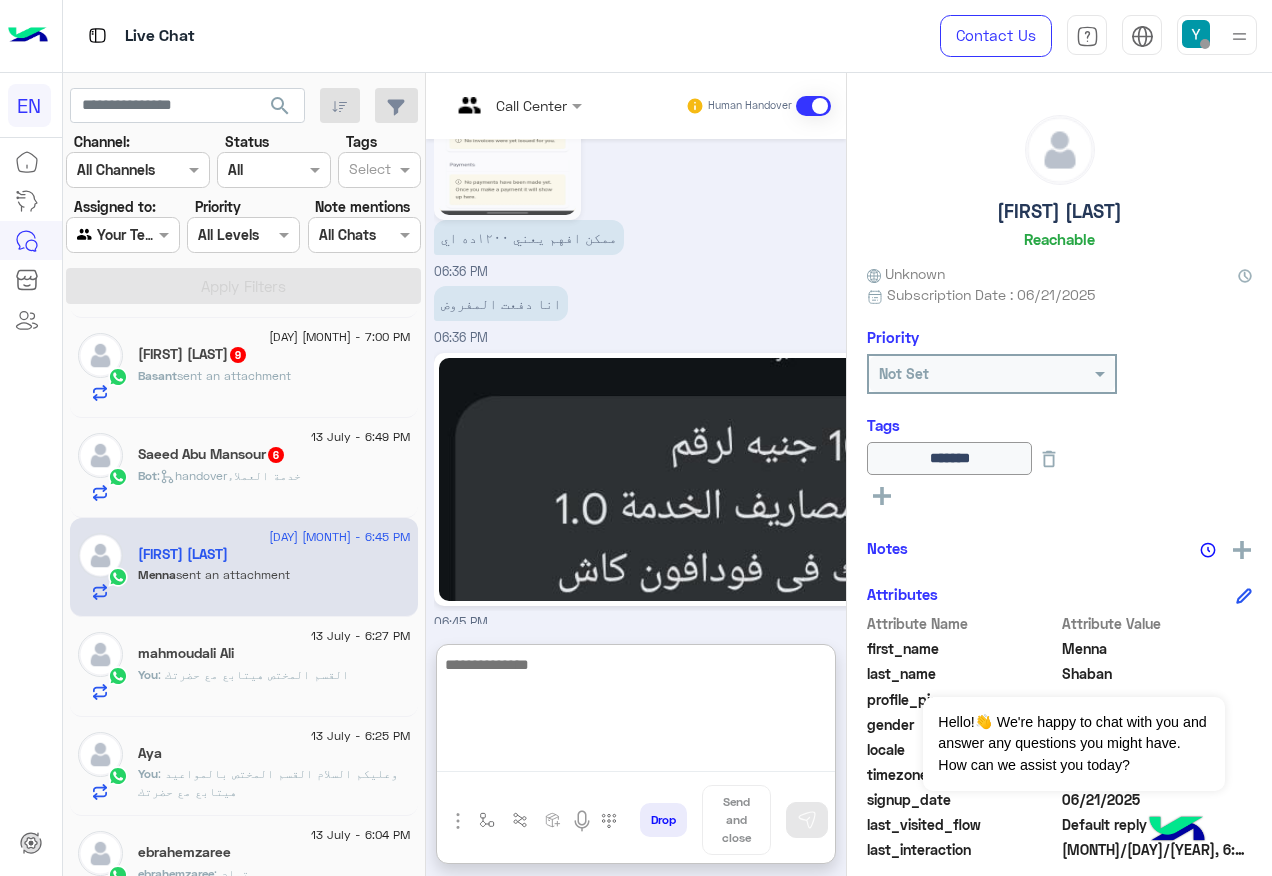 scroll, scrollTop: 1819, scrollLeft: 0, axis: vertical 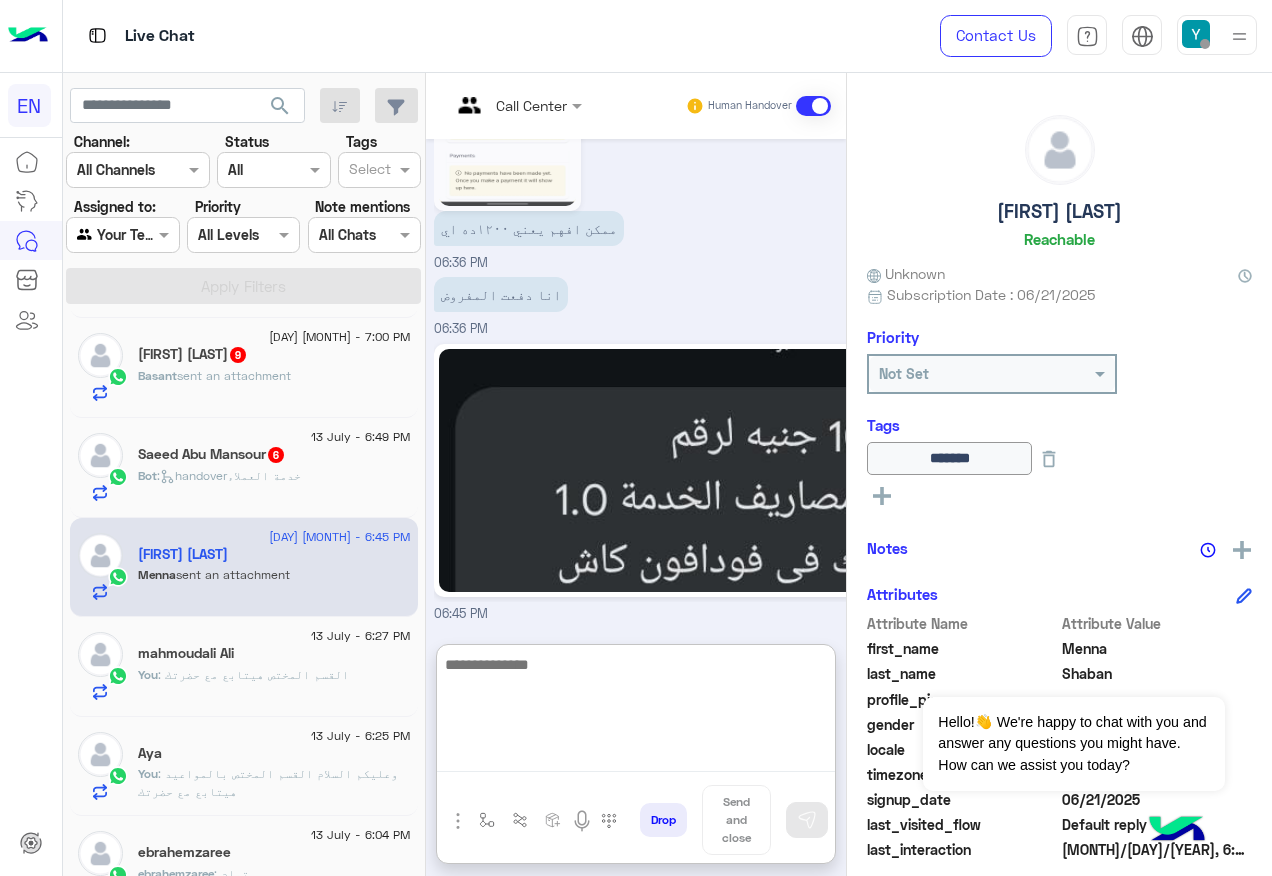 click at bounding box center [636, 712] 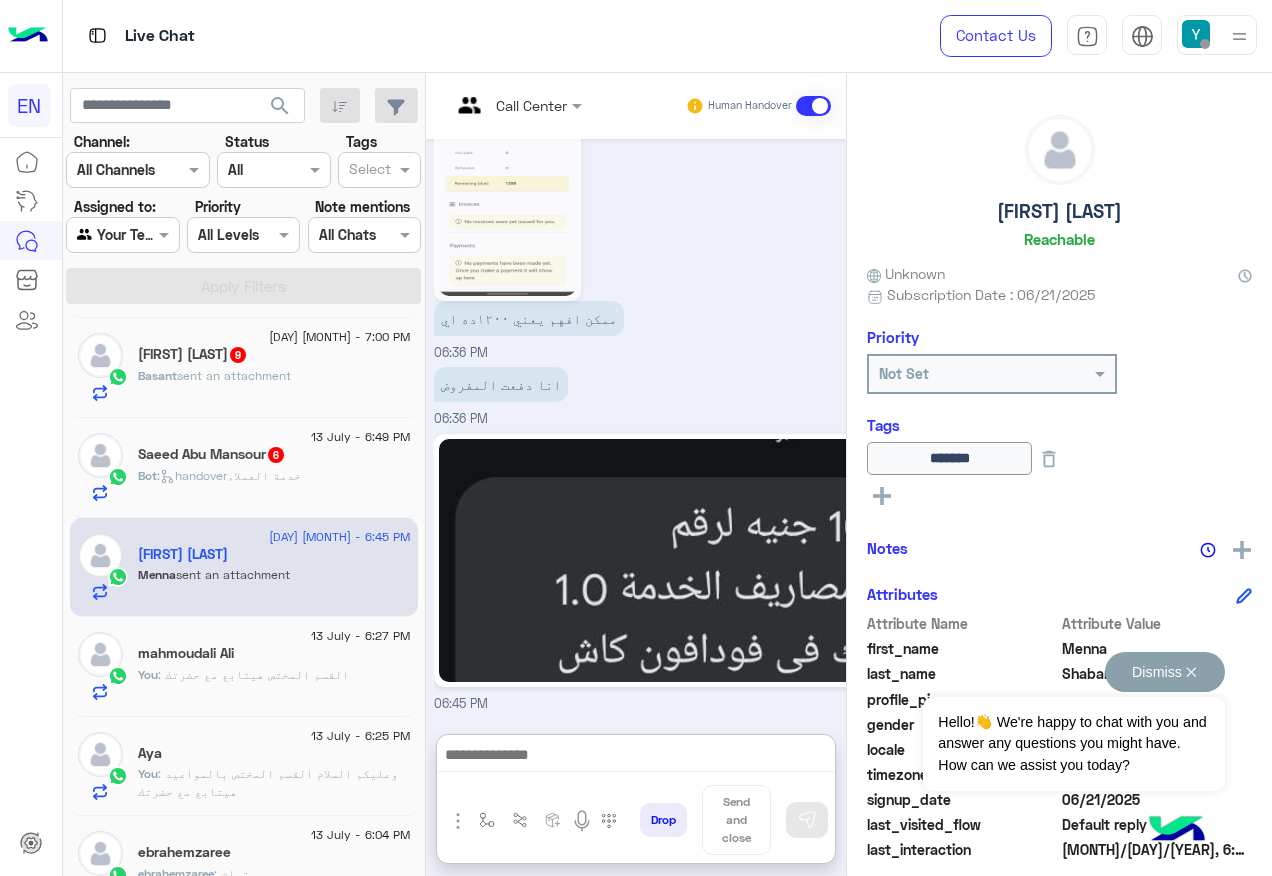 click on "Dismiss ✕" at bounding box center [1165, 672] 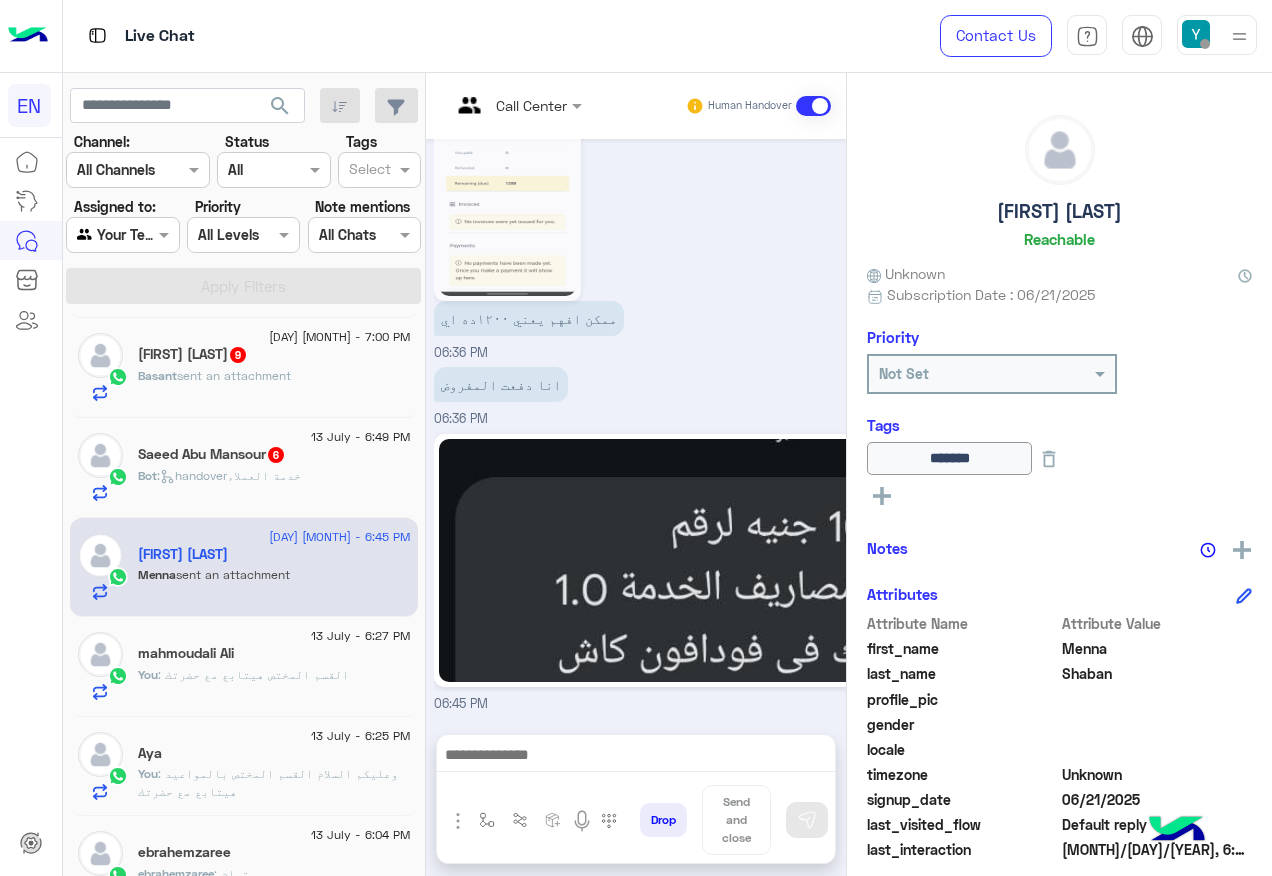 scroll, scrollTop: 1730, scrollLeft: 0, axis: vertical 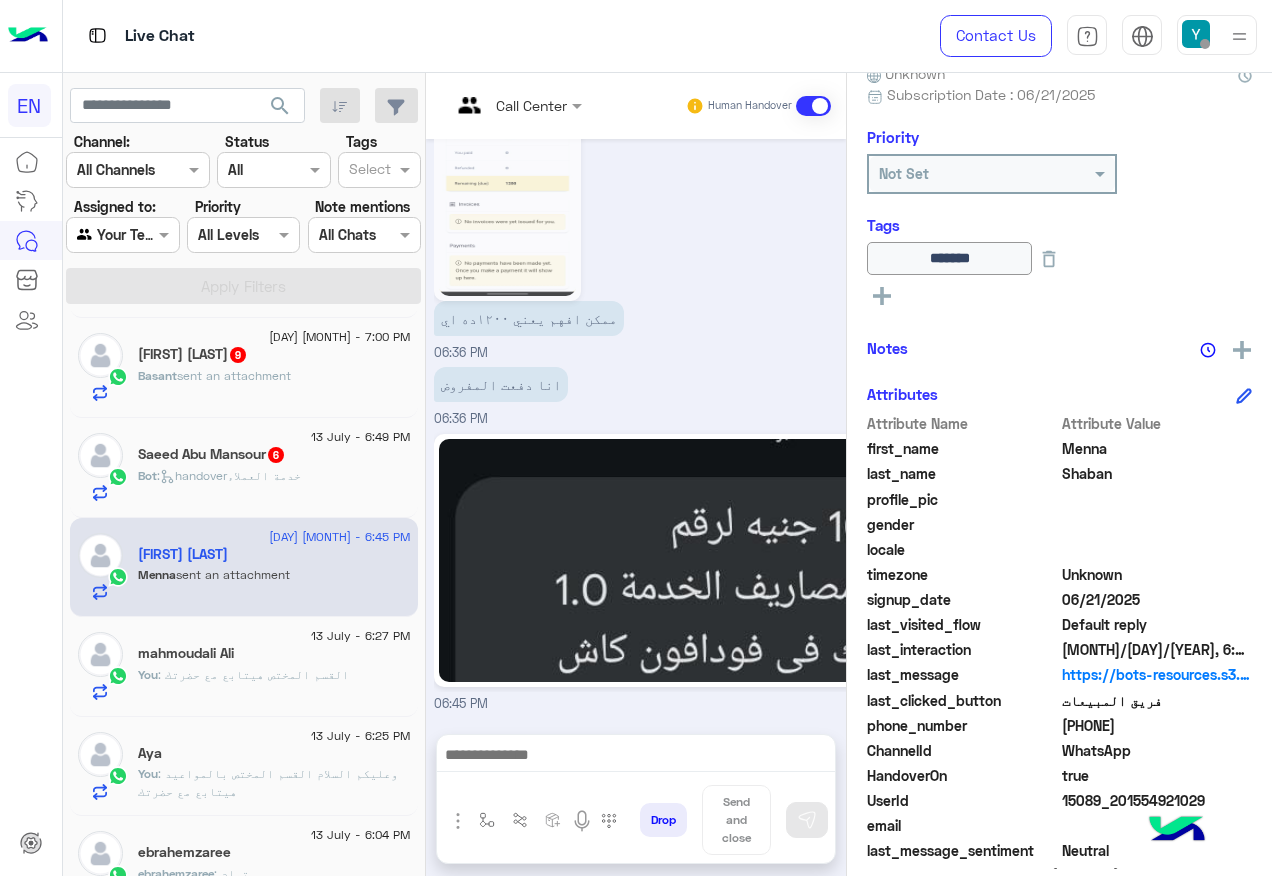 click on "[PHONE]" 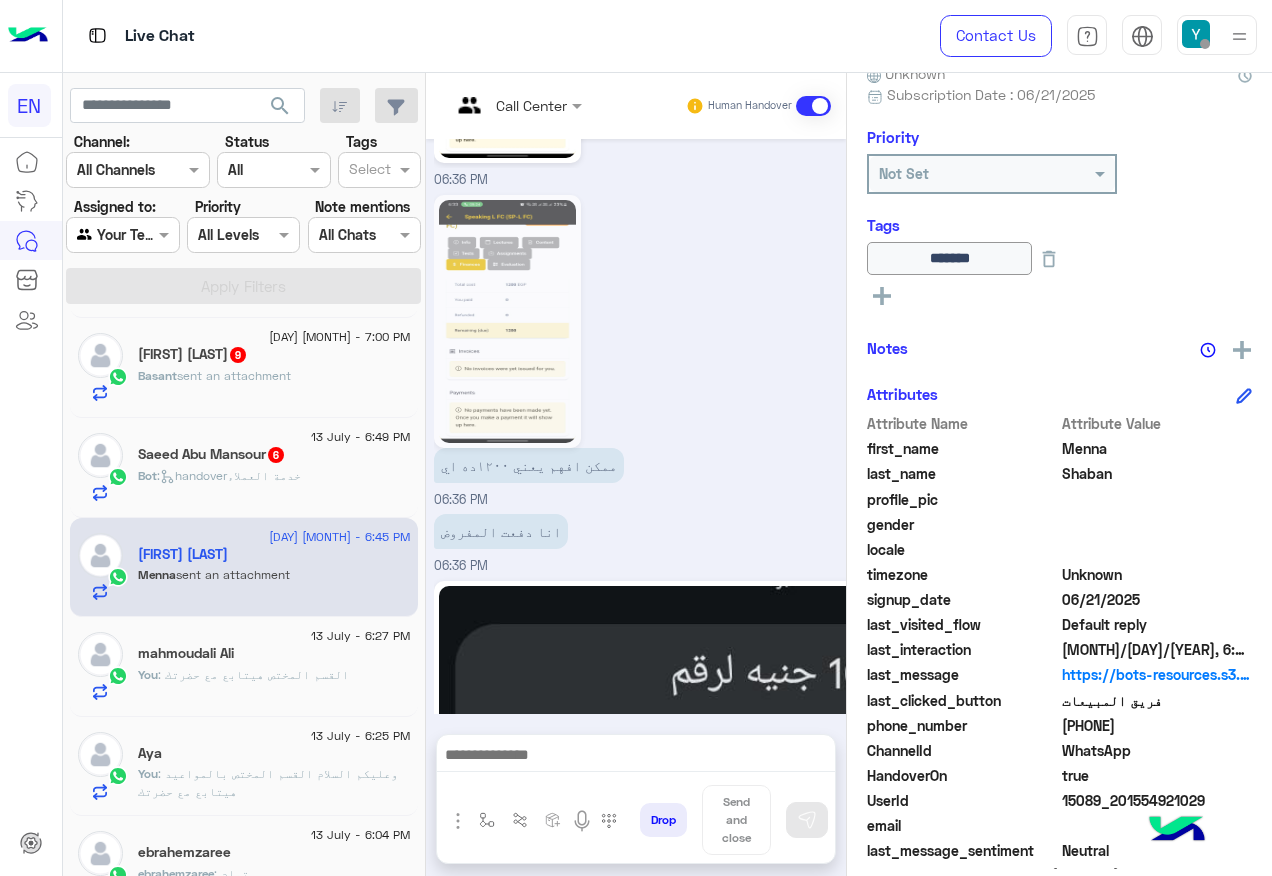 scroll, scrollTop: 1729, scrollLeft: 0, axis: vertical 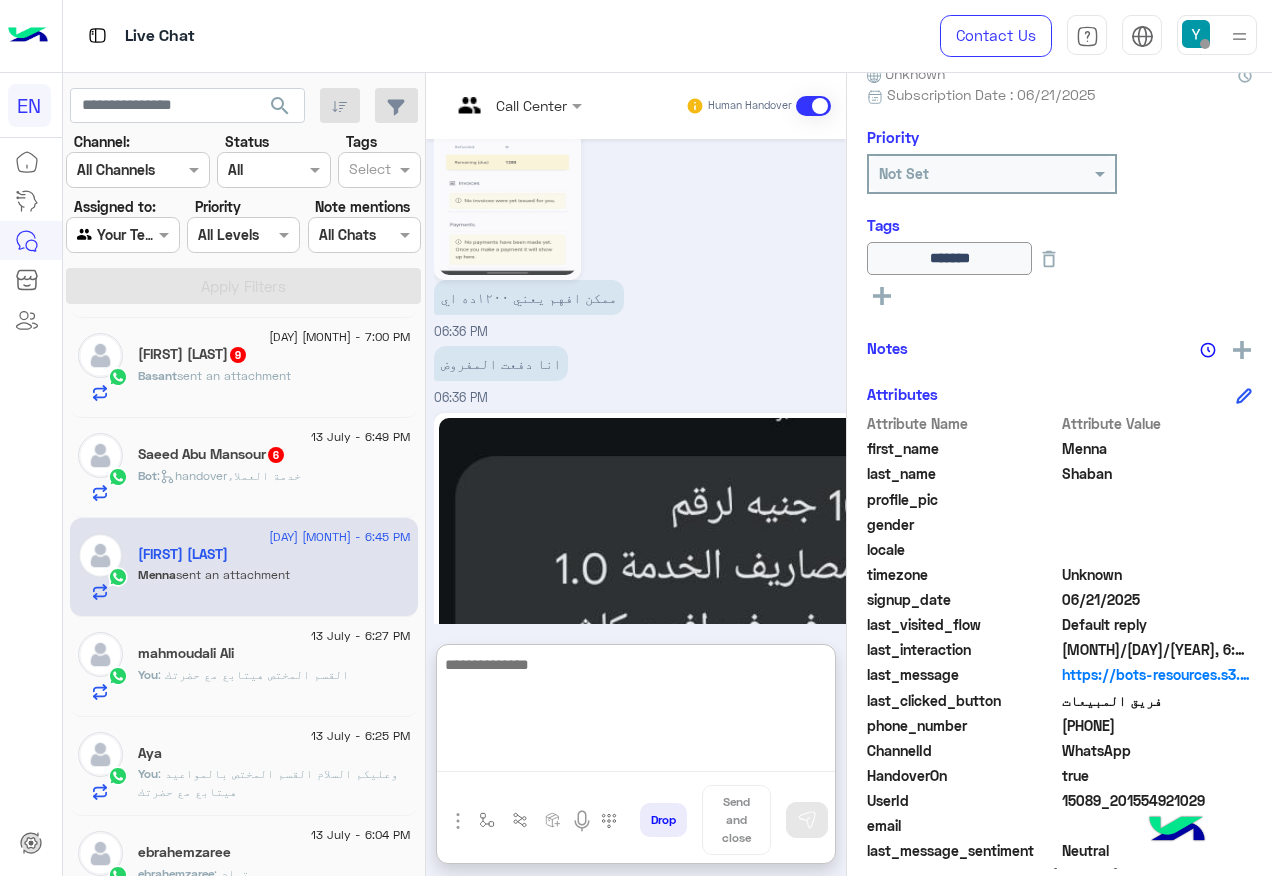 click at bounding box center (636, 712) 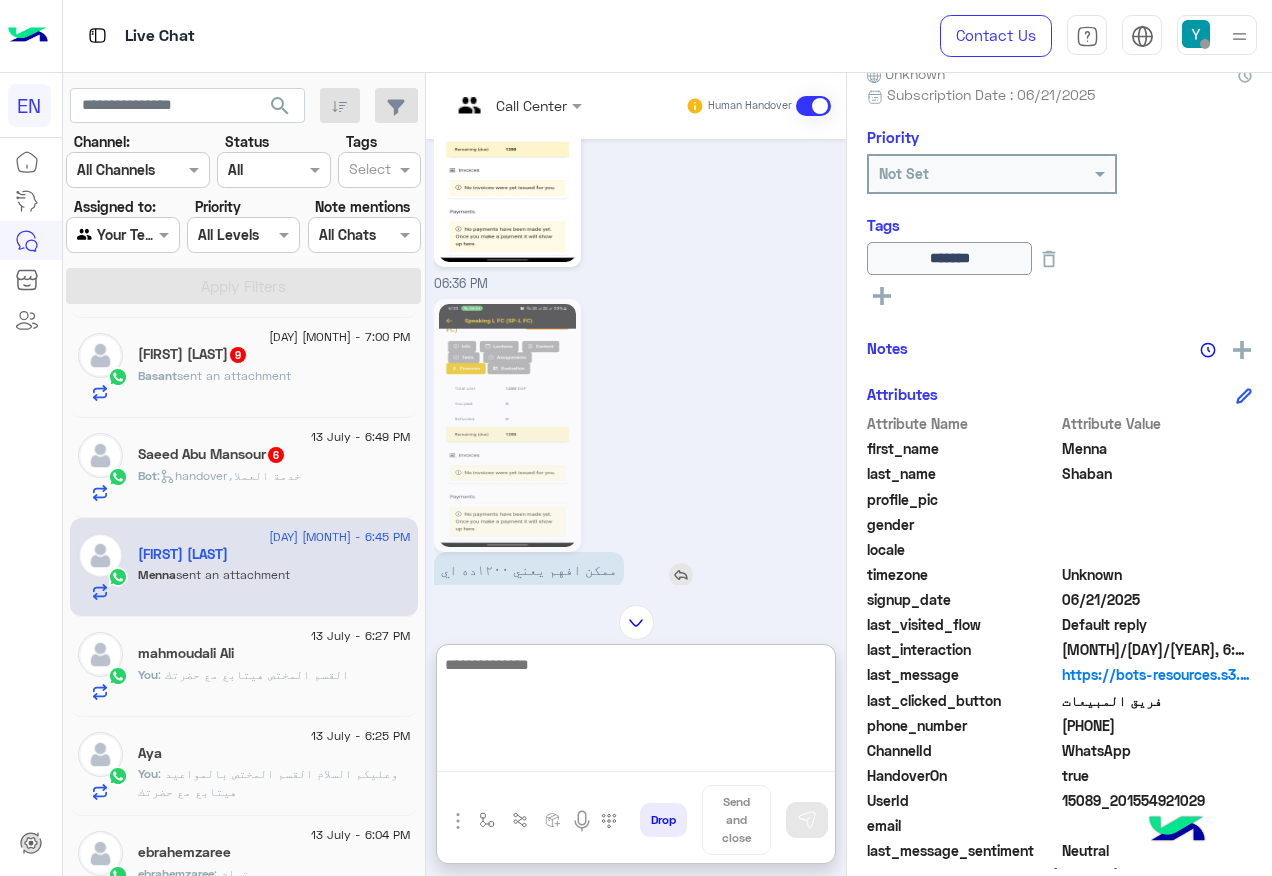 scroll, scrollTop: 1429, scrollLeft: 0, axis: vertical 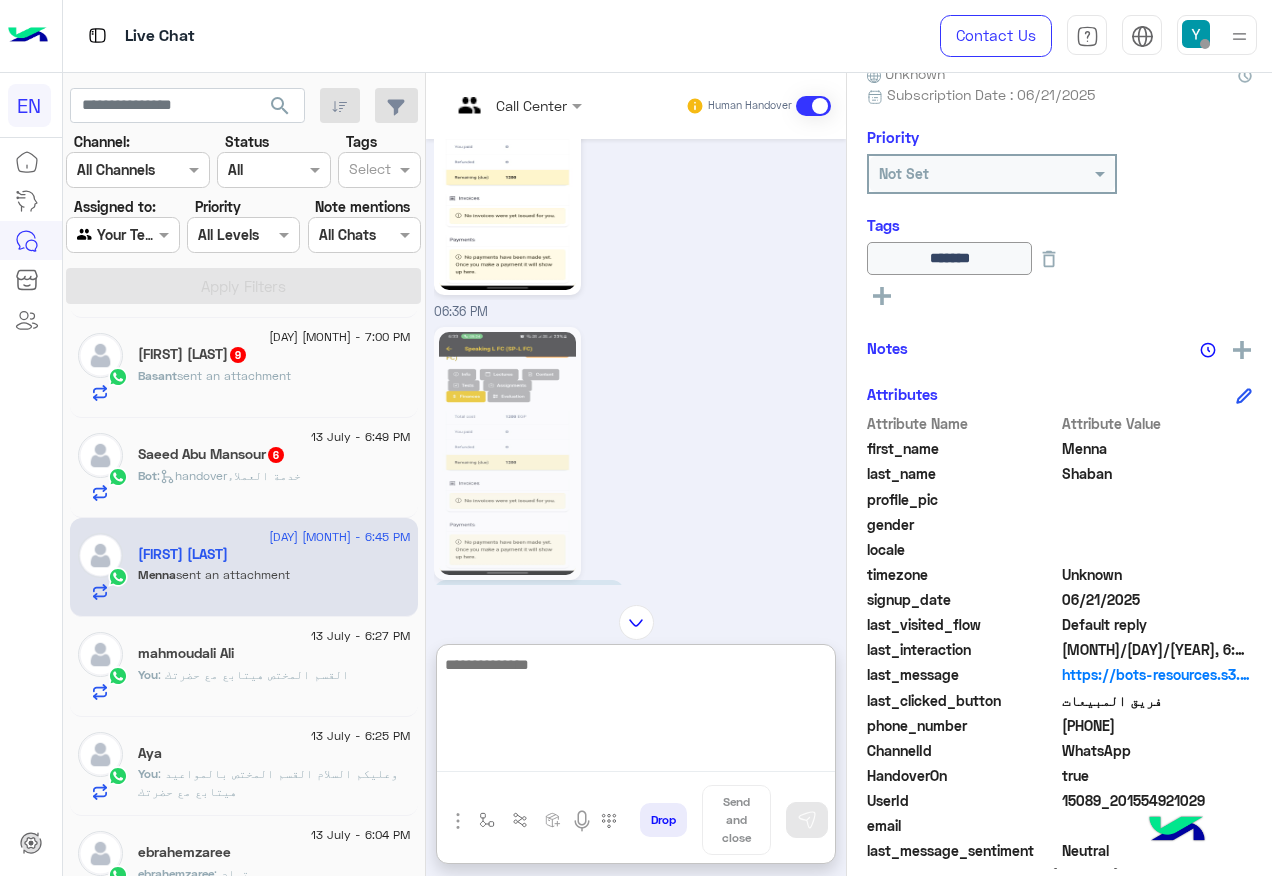 click at bounding box center [636, 712] 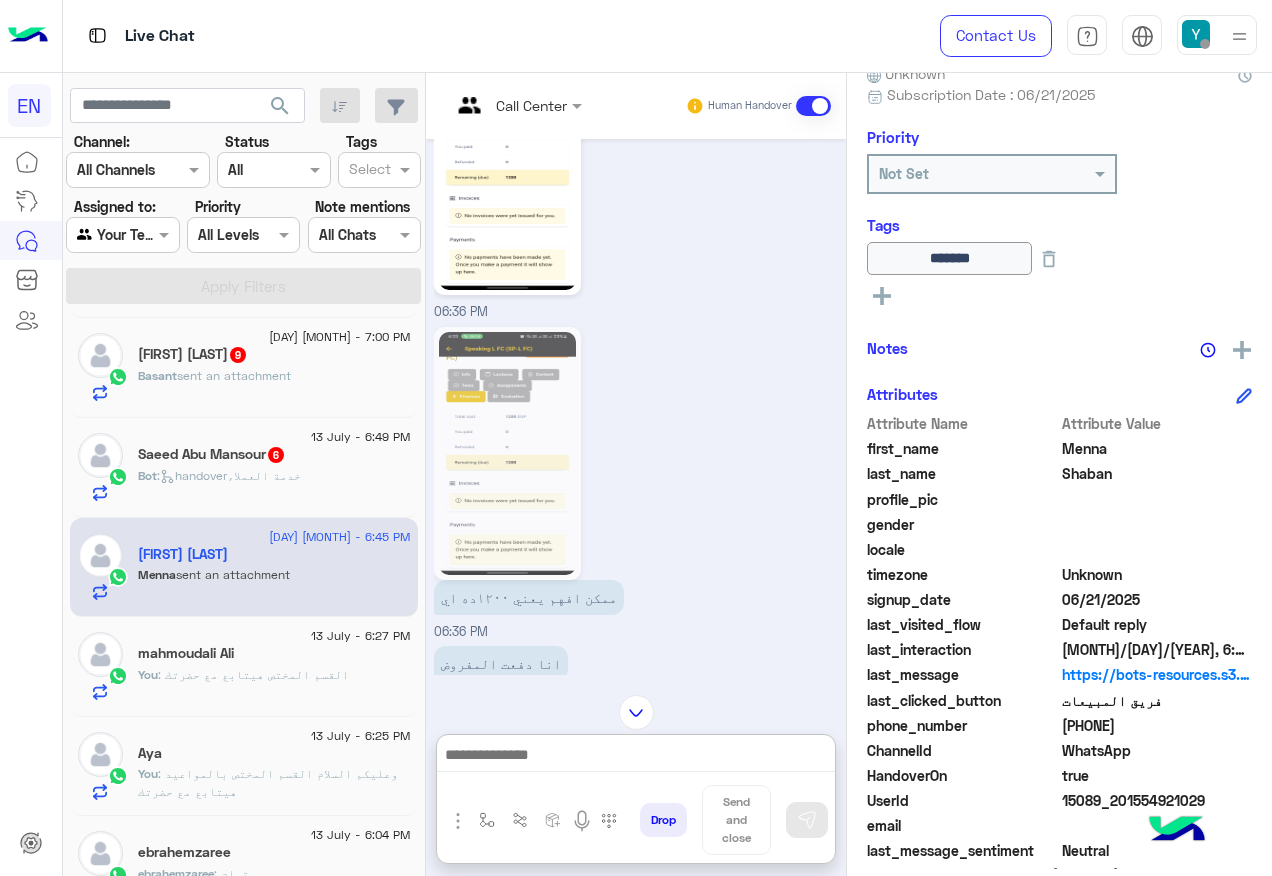 click on "[PHONE]" 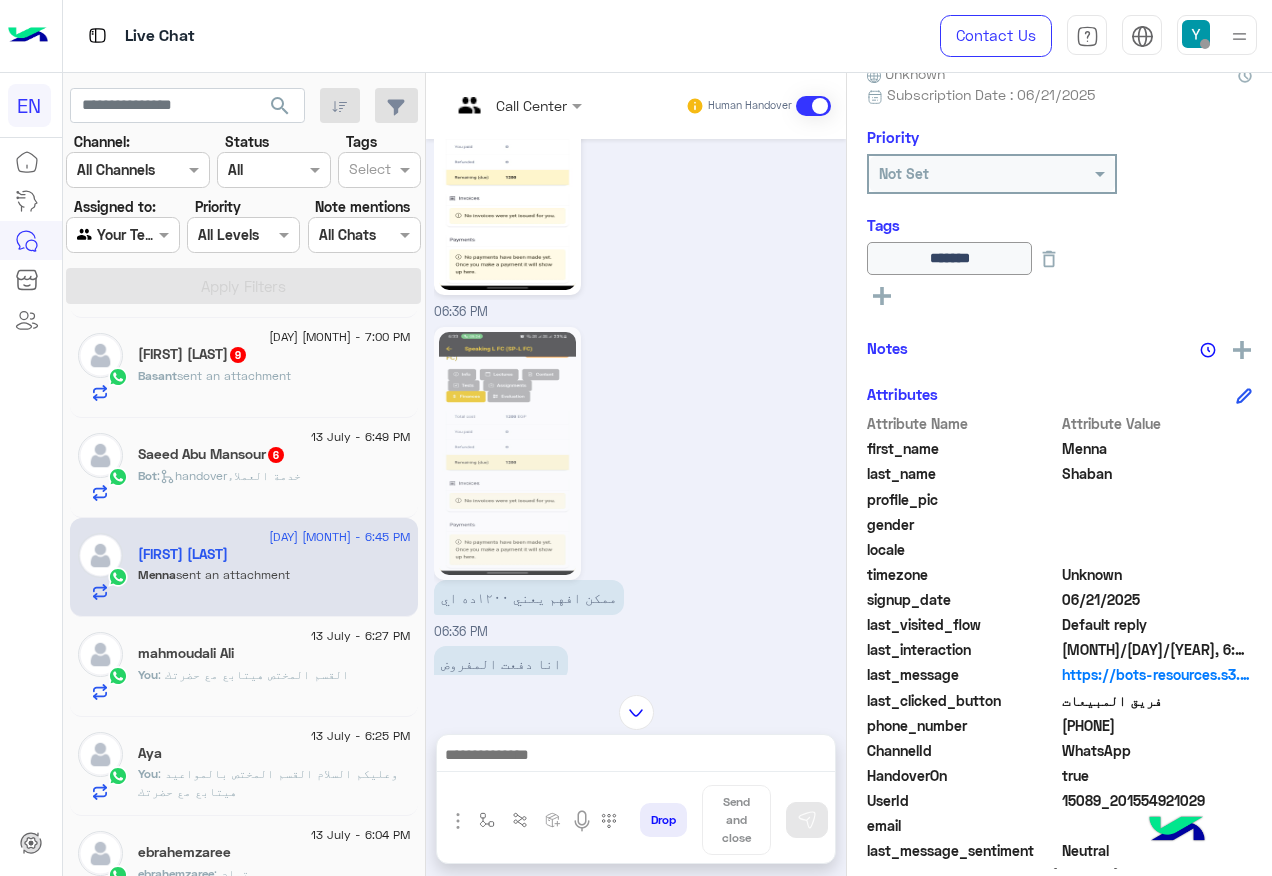 copy on "[PHONE]" 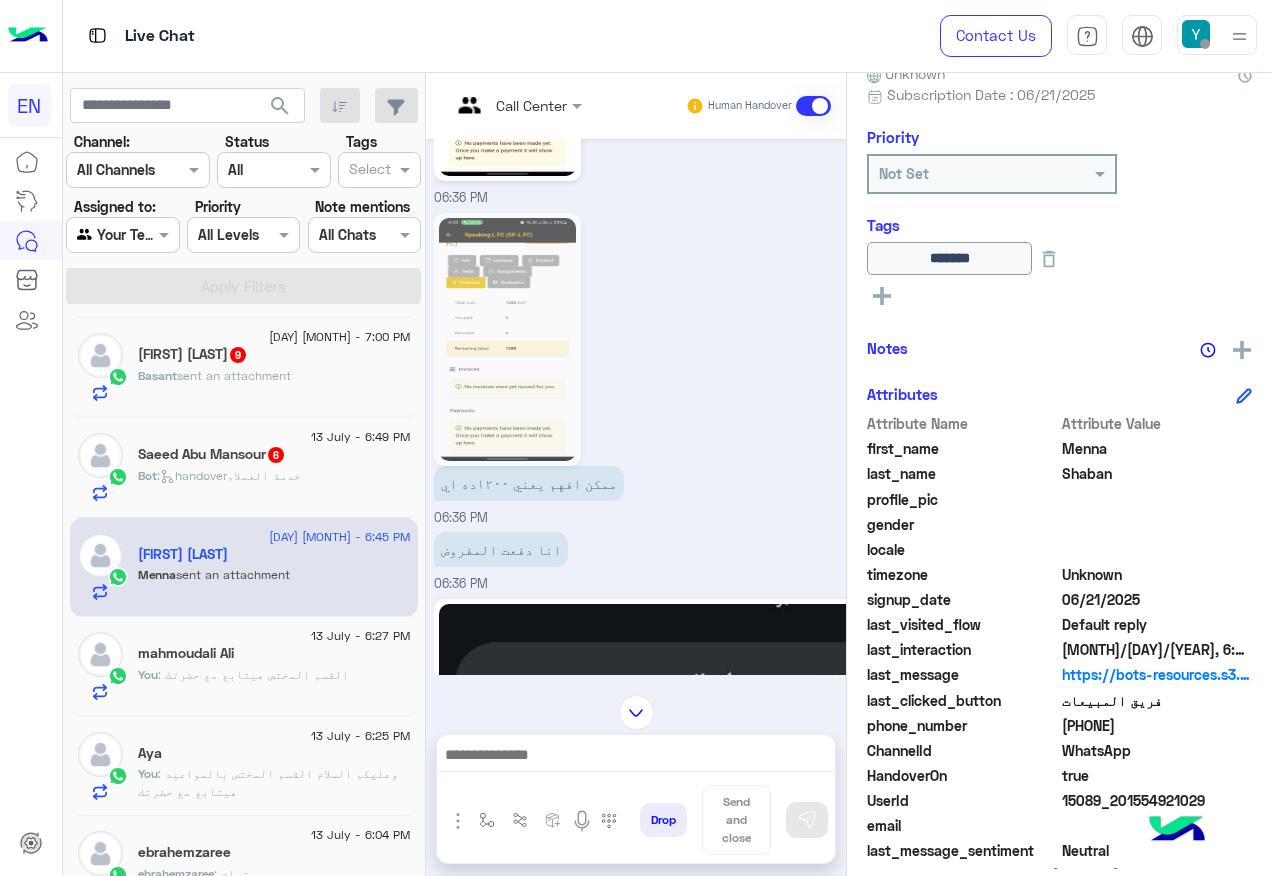 scroll, scrollTop: 1729, scrollLeft: 0, axis: vertical 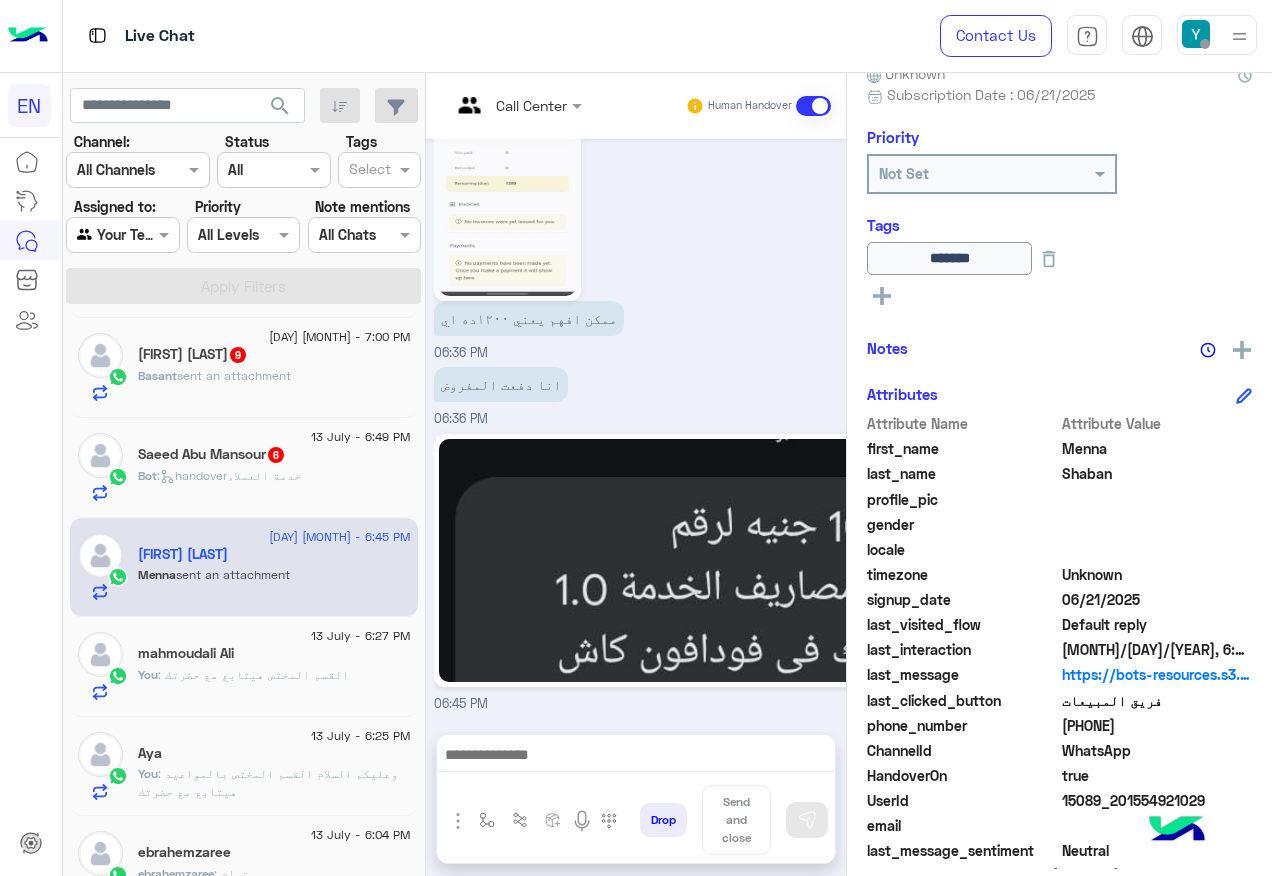 click 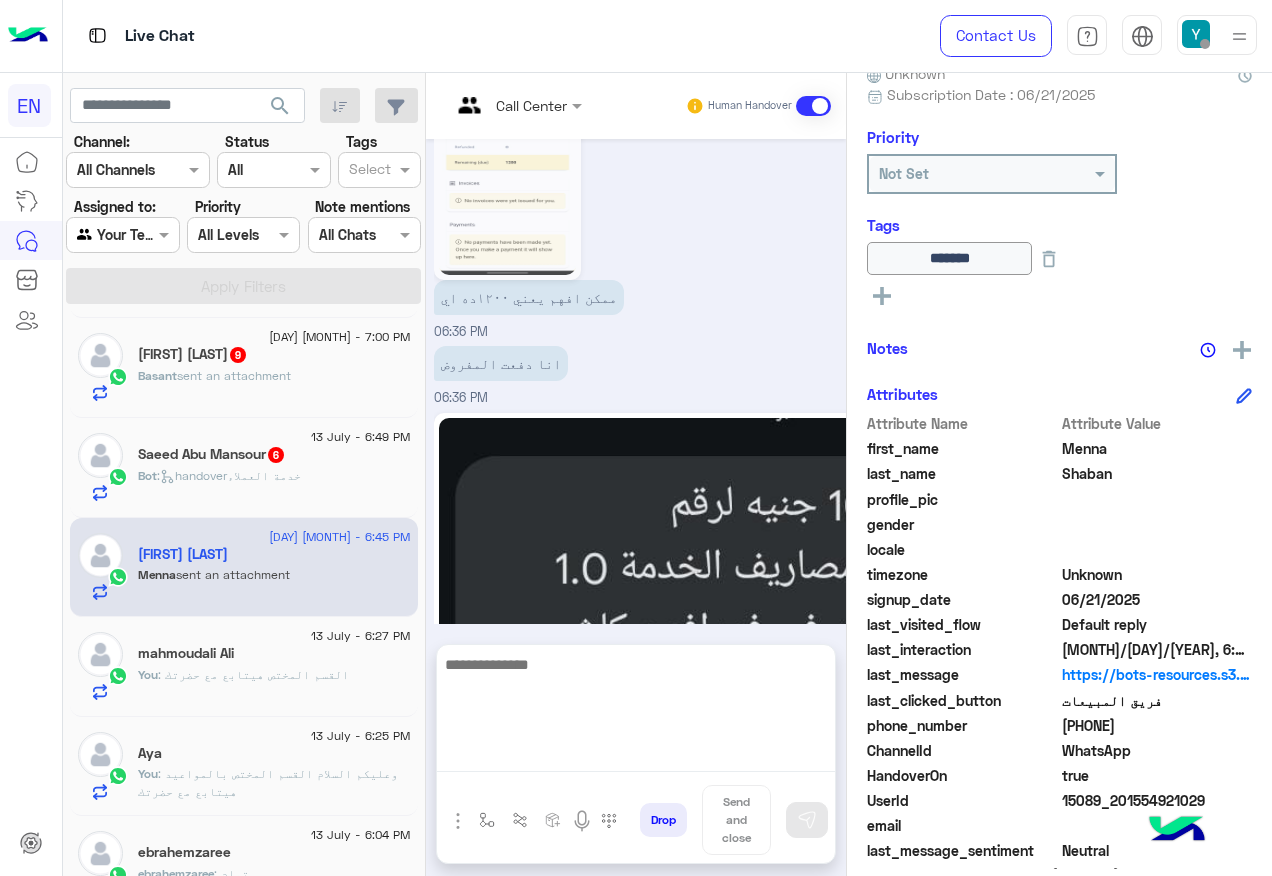 drag, startPoint x: 617, startPoint y: 756, endPoint x: 615, endPoint y: 708, distance: 48.04165 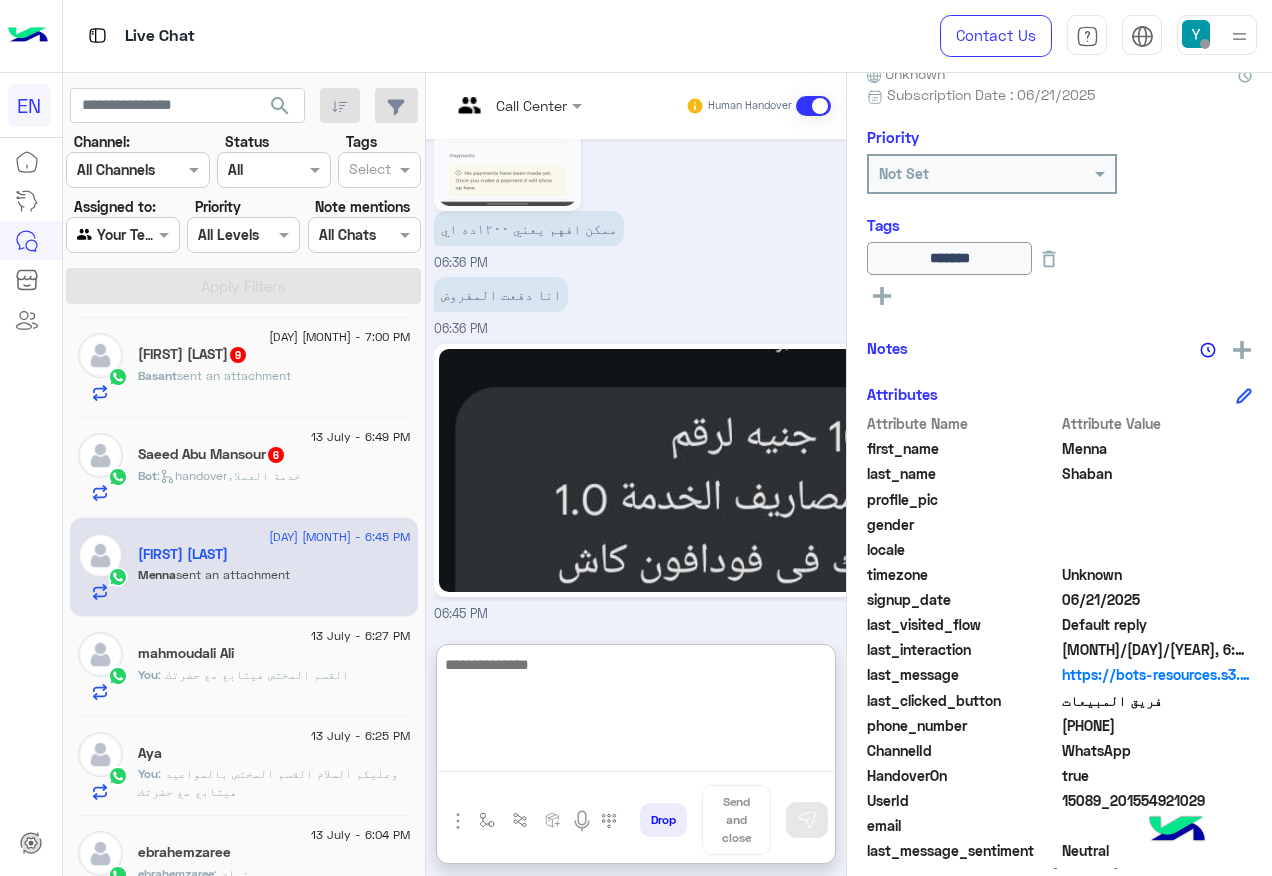scroll, scrollTop: 1819, scrollLeft: 0, axis: vertical 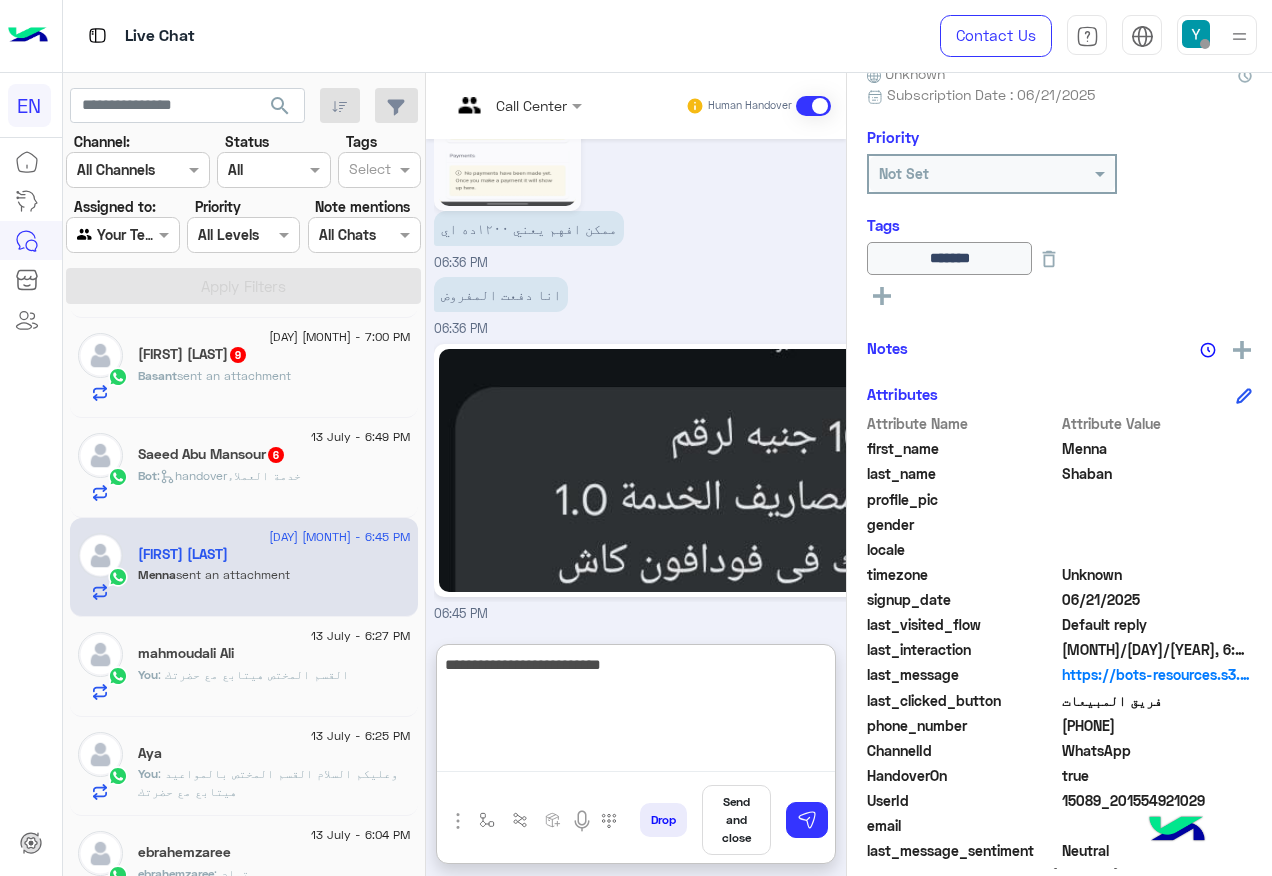 type on "**********" 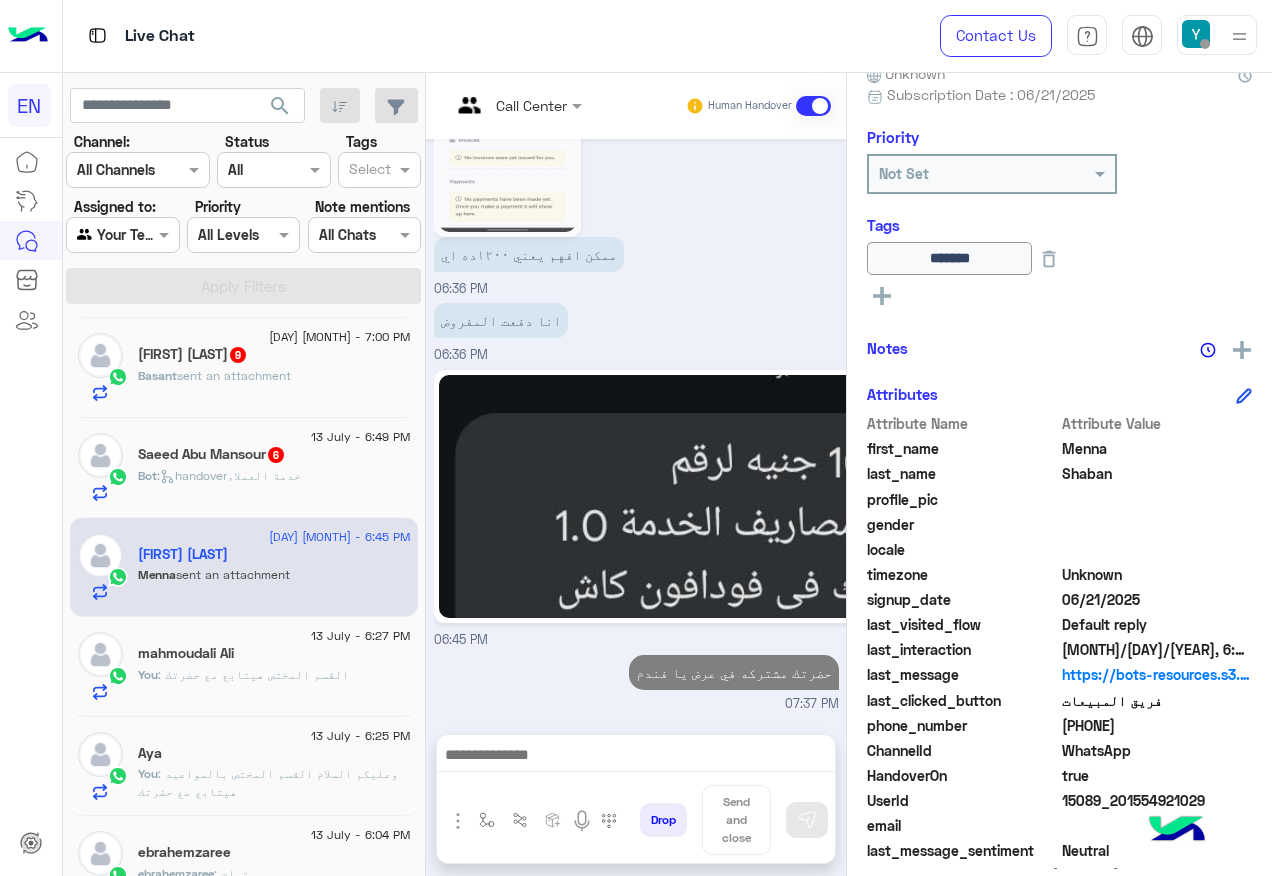scroll, scrollTop: 1830, scrollLeft: 0, axis: vertical 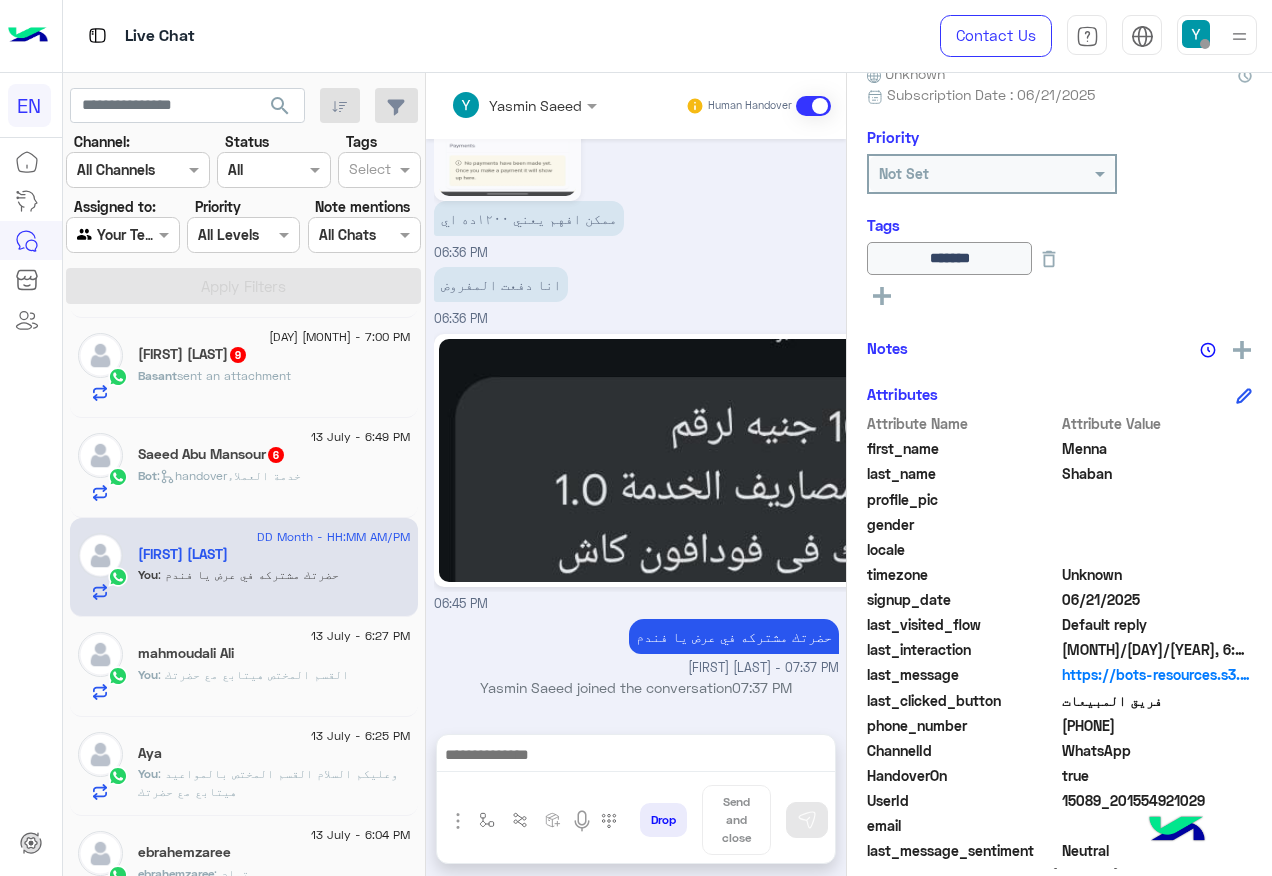 click on "Bot :   handoverخدمة العملاء" 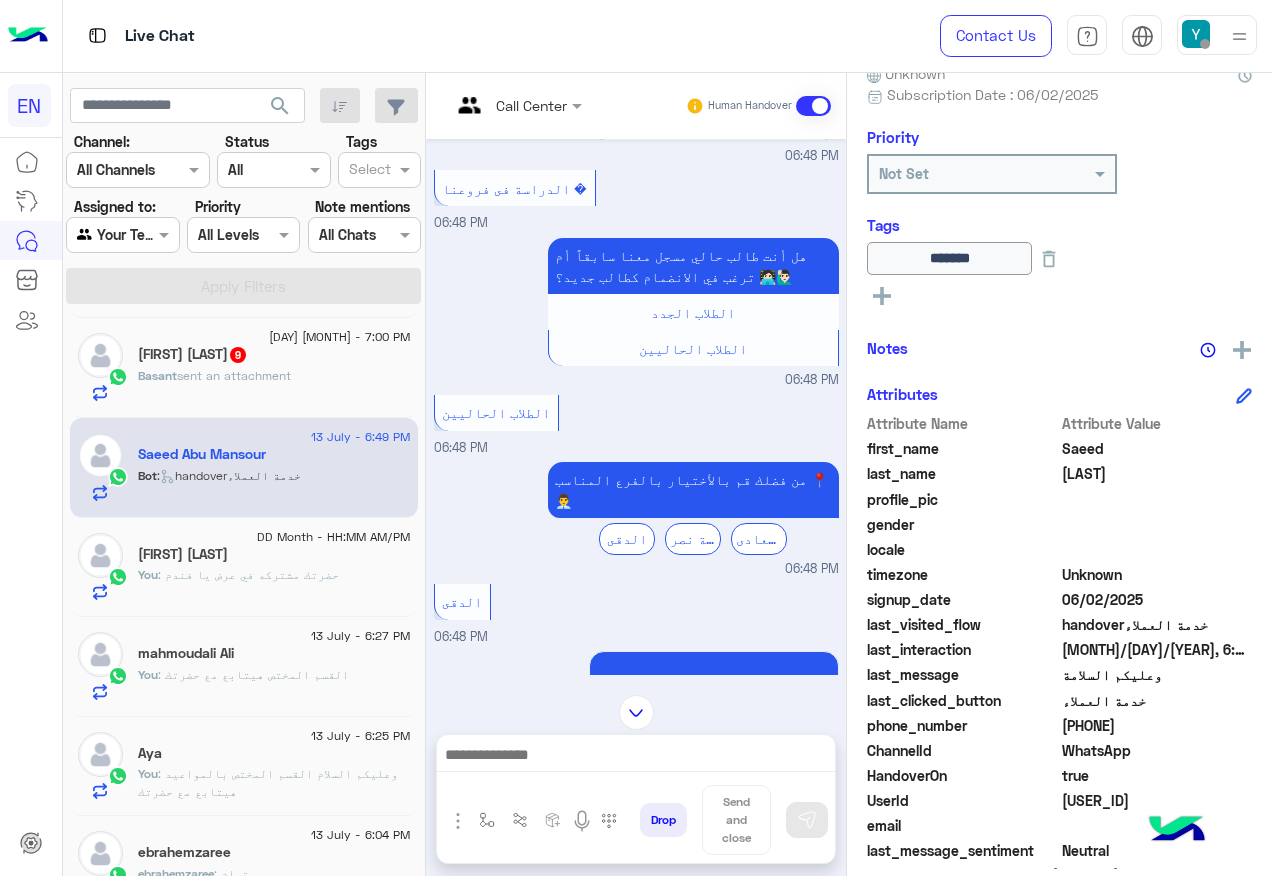 scroll, scrollTop: 720, scrollLeft: 0, axis: vertical 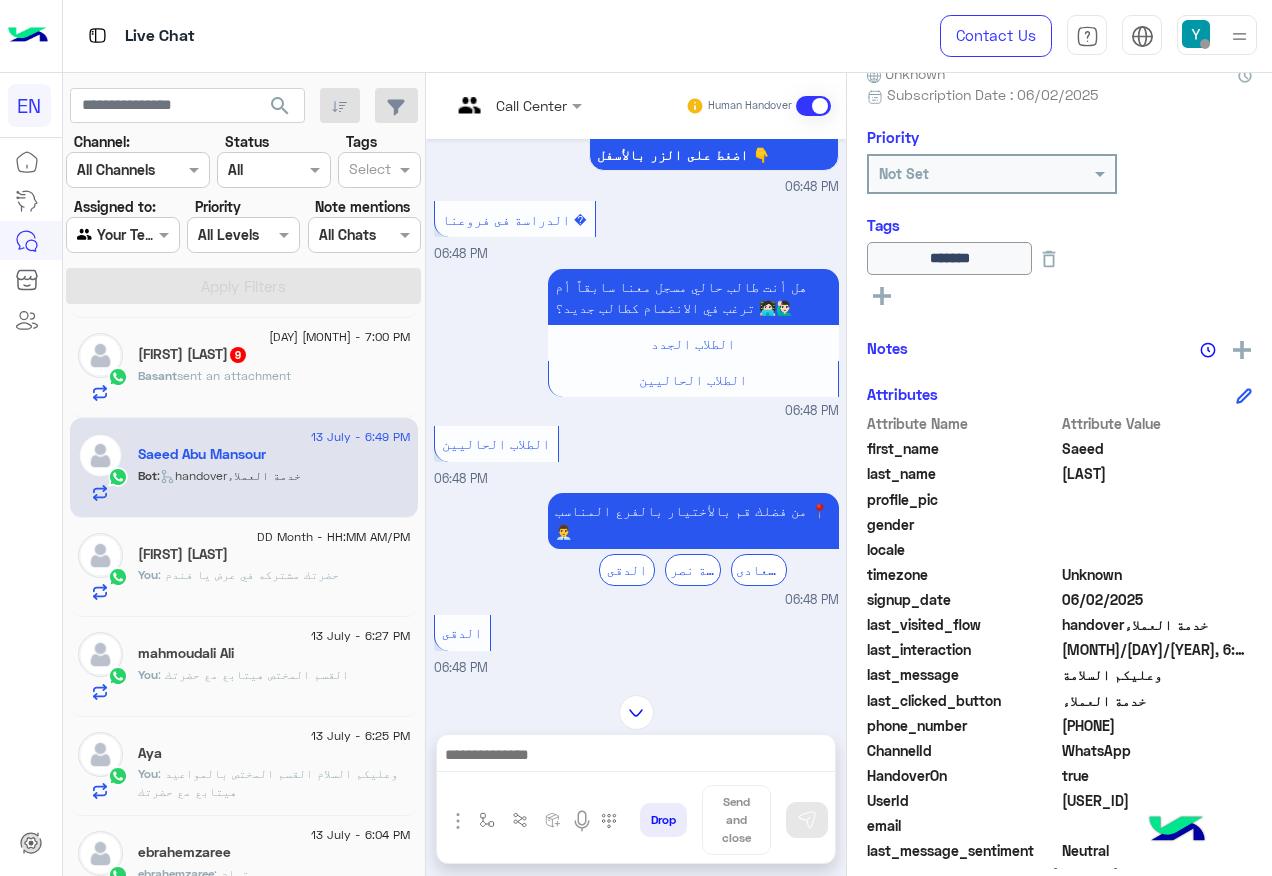 click on "[PHONE]" 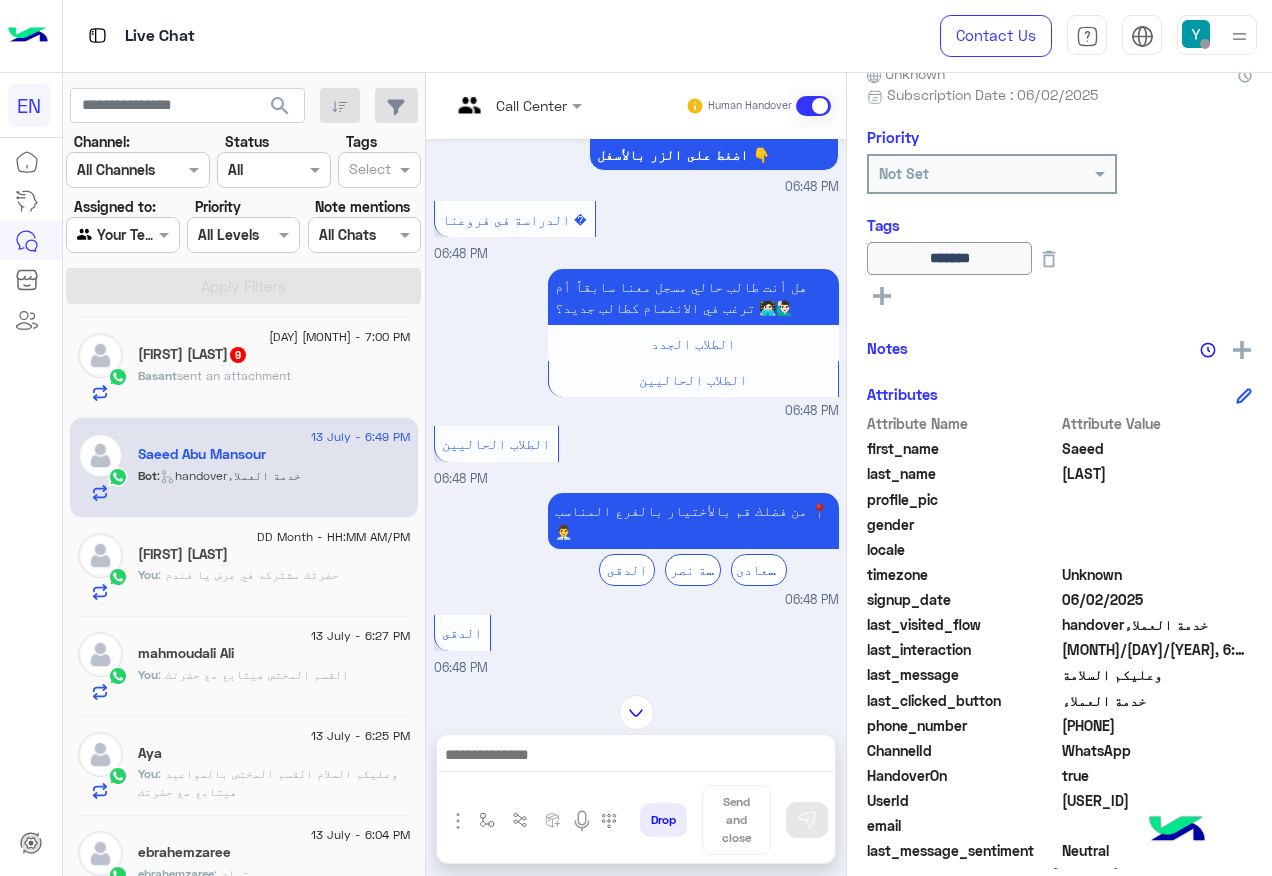 click on "[FIRST] sent an attachment" 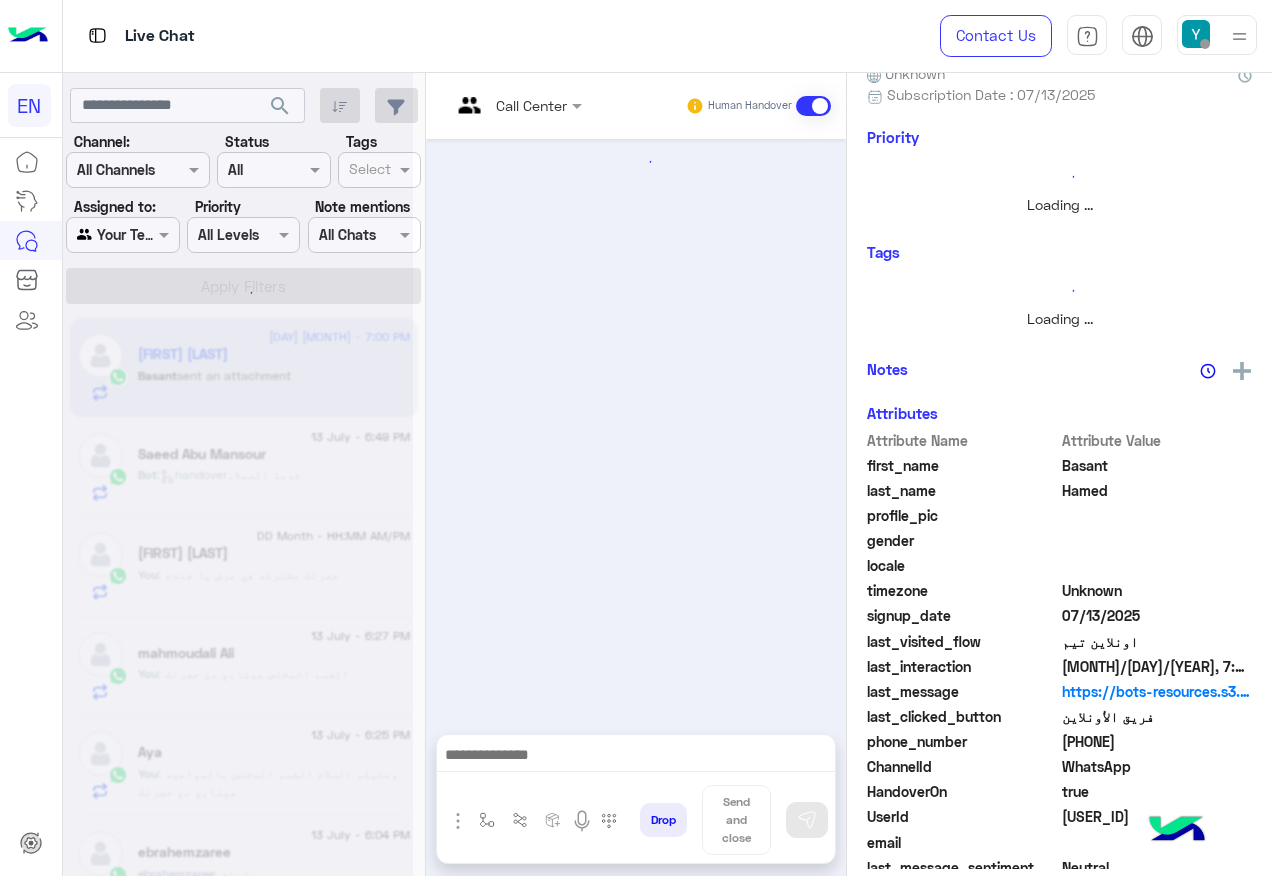 scroll, scrollTop: 197, scrollLeft: 0, axis: vertical 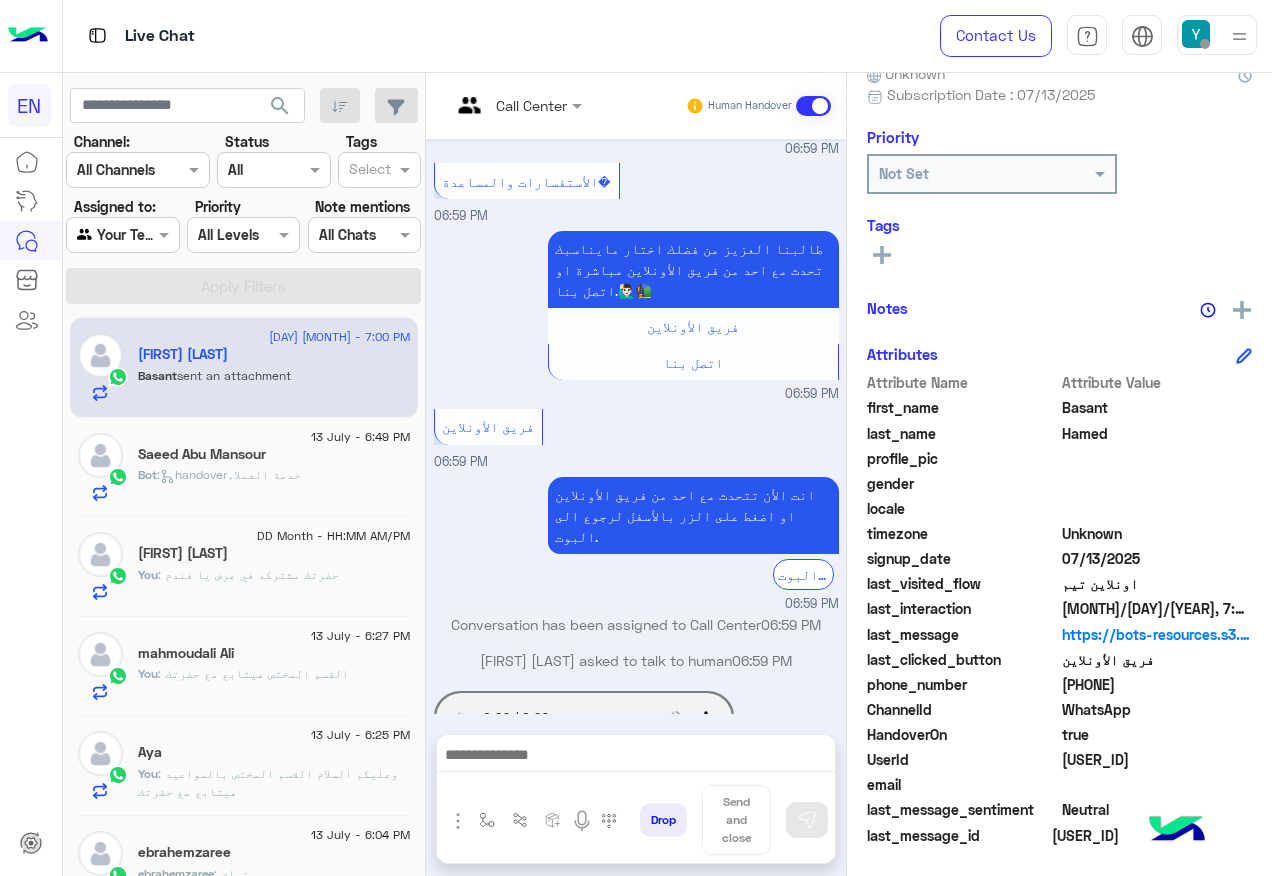 click on "[PHONE]" 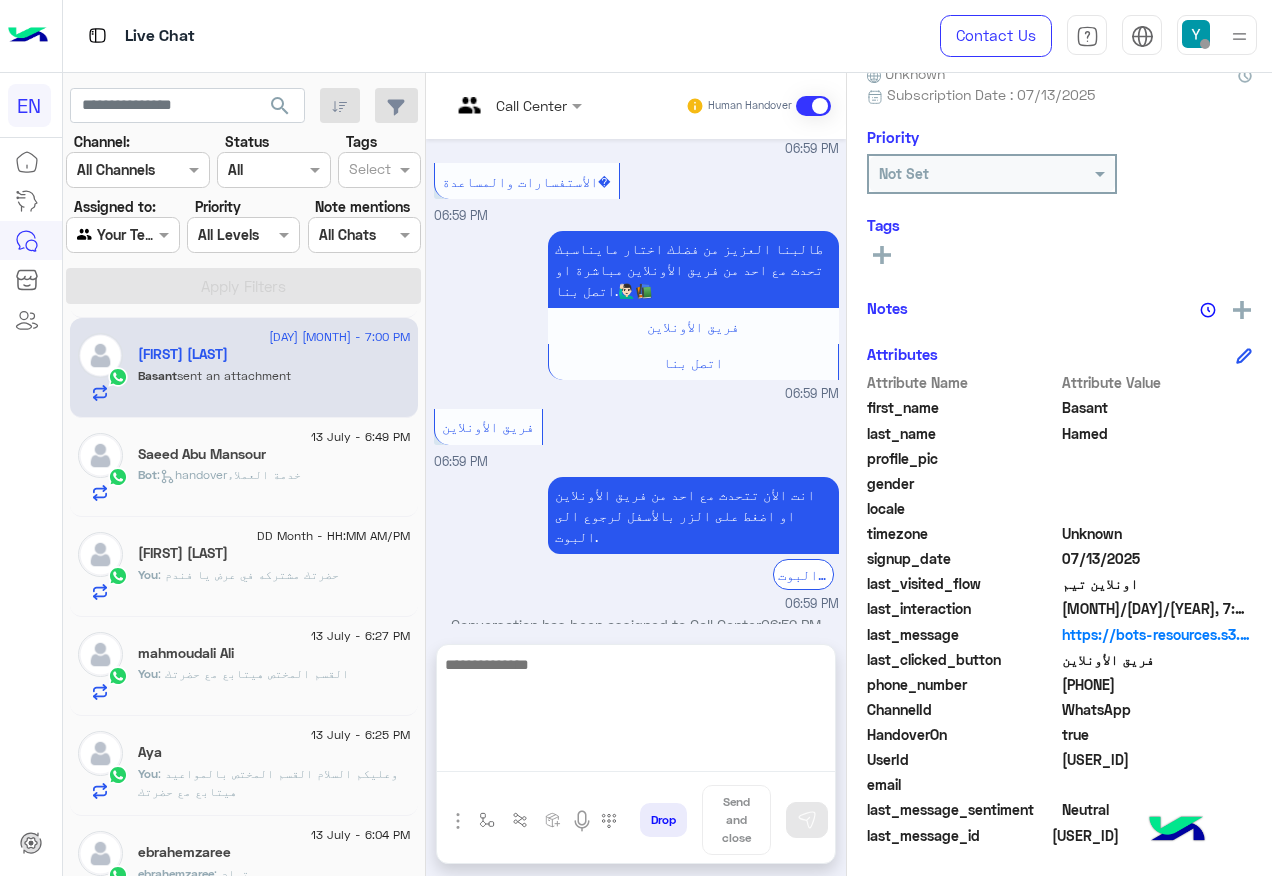 click at bounding box center (636, 712) 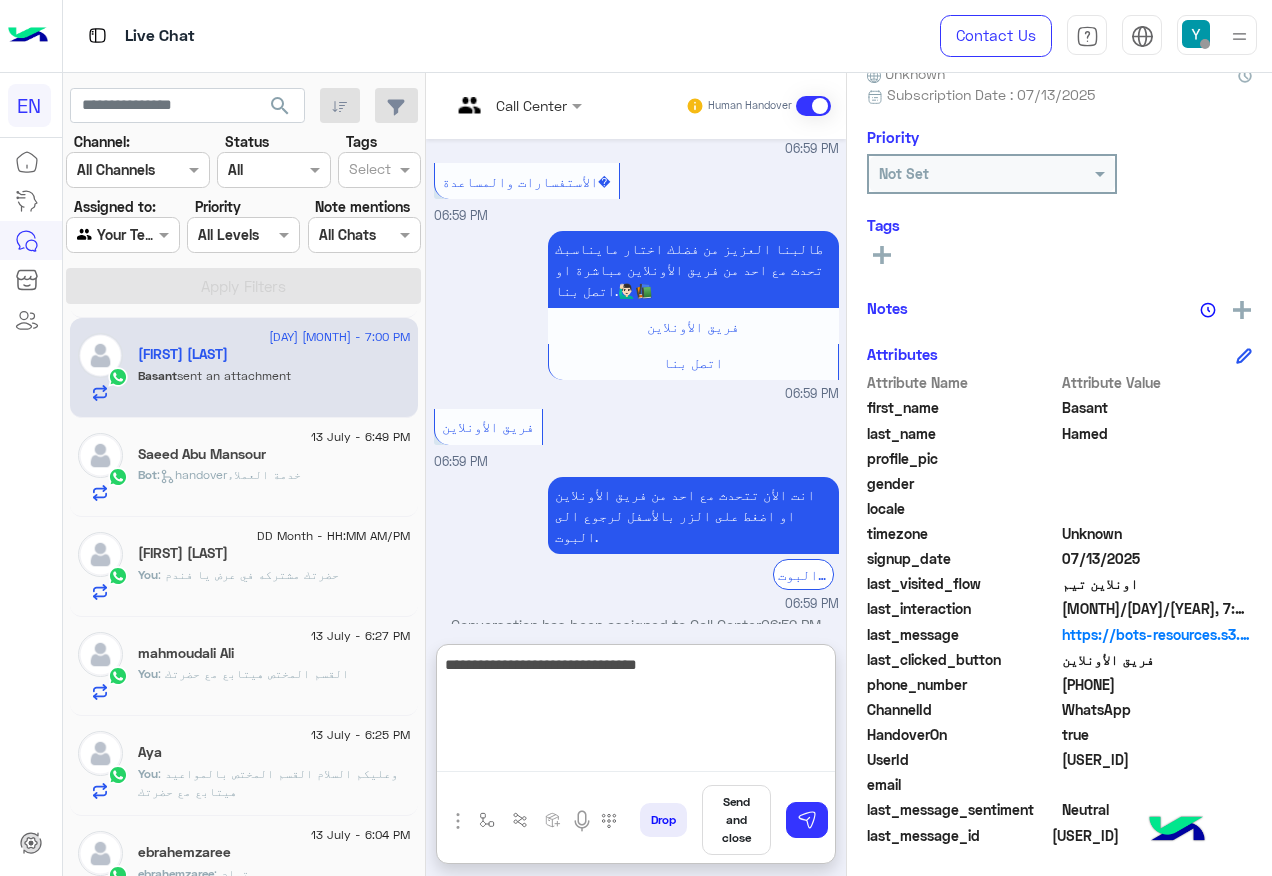 type on "**********" 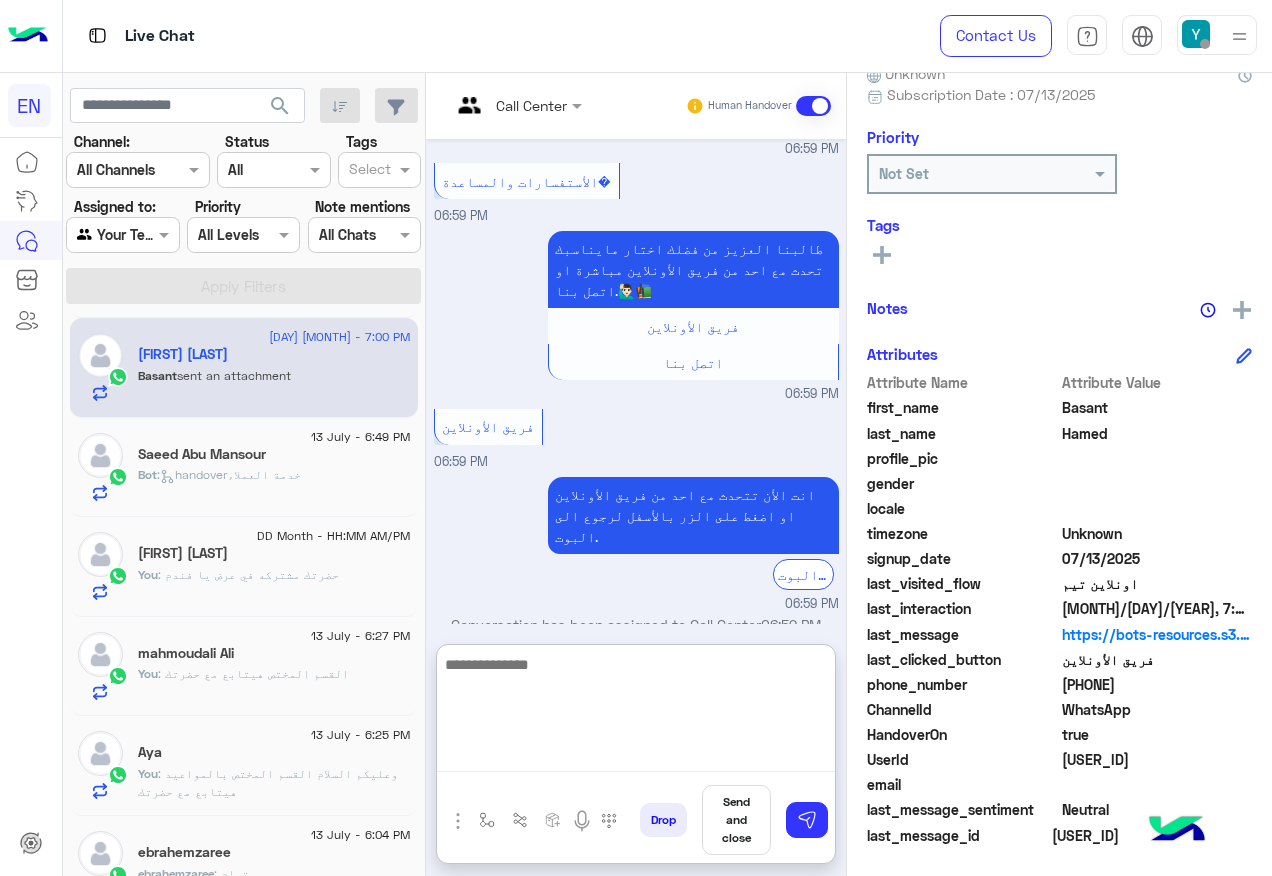 scroll, scrollTop: 1363, scrollLeft: 0, axis: vertical 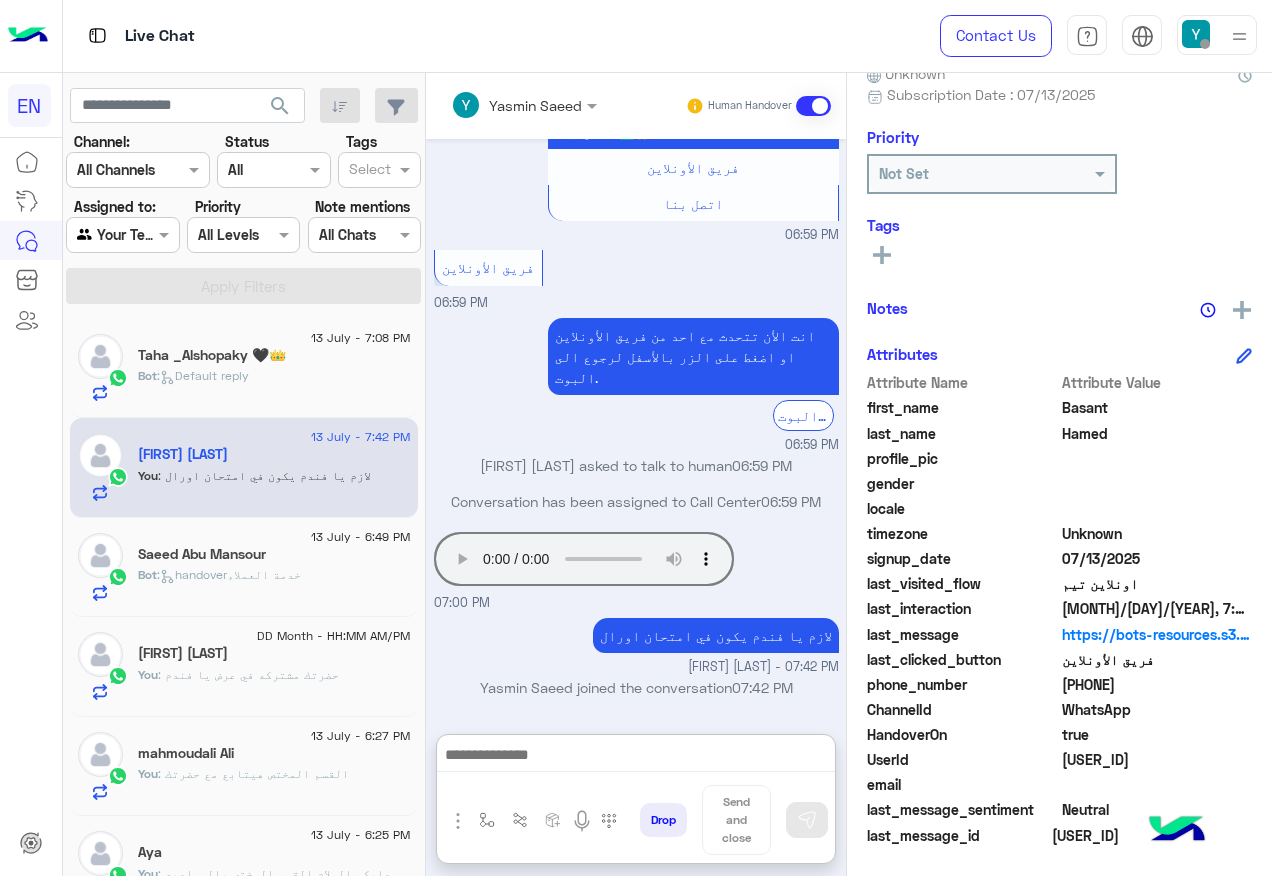 click on "Agent Filter Your Team" at bounding box center [122, 235] 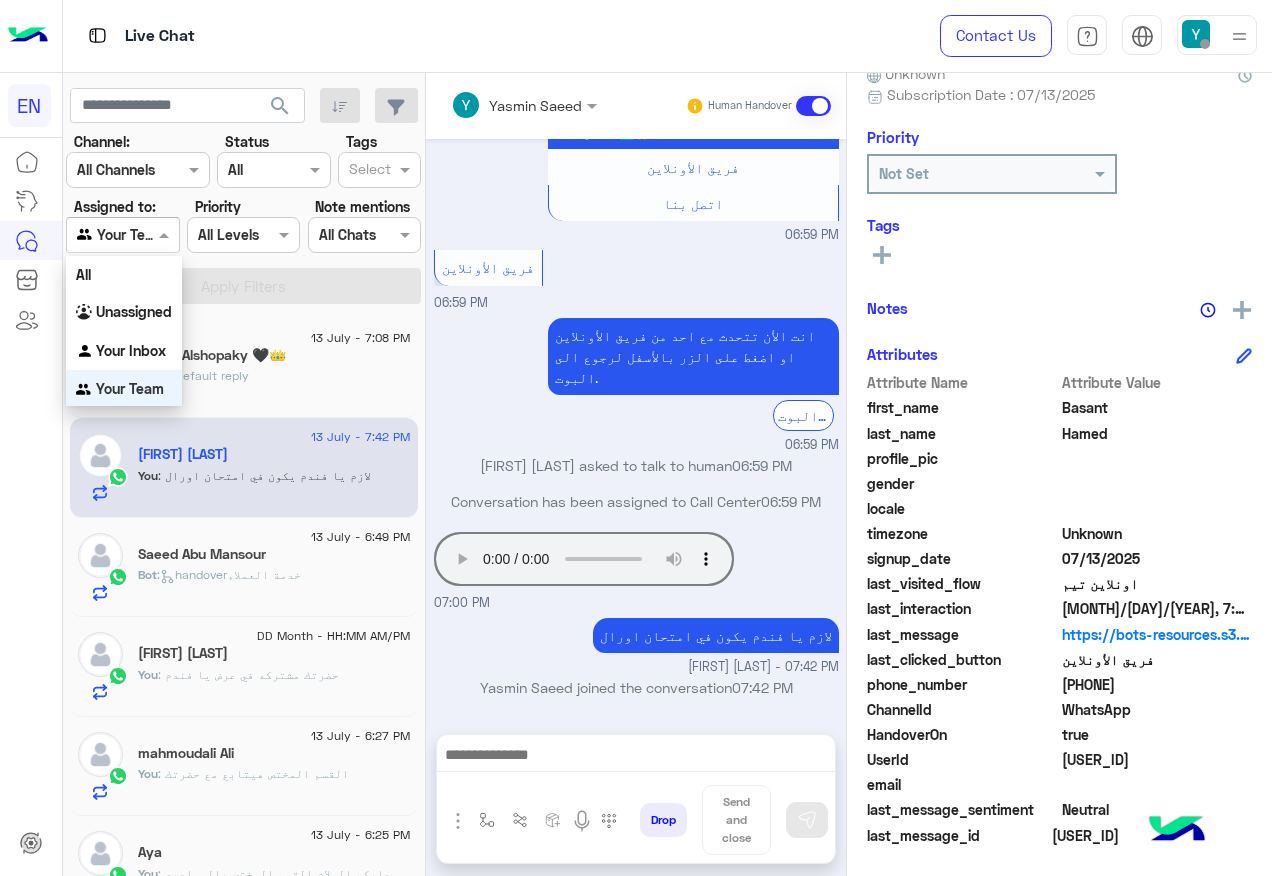 scroll, scrollTop: 1333, scrollLeft: 0, axis: vertical 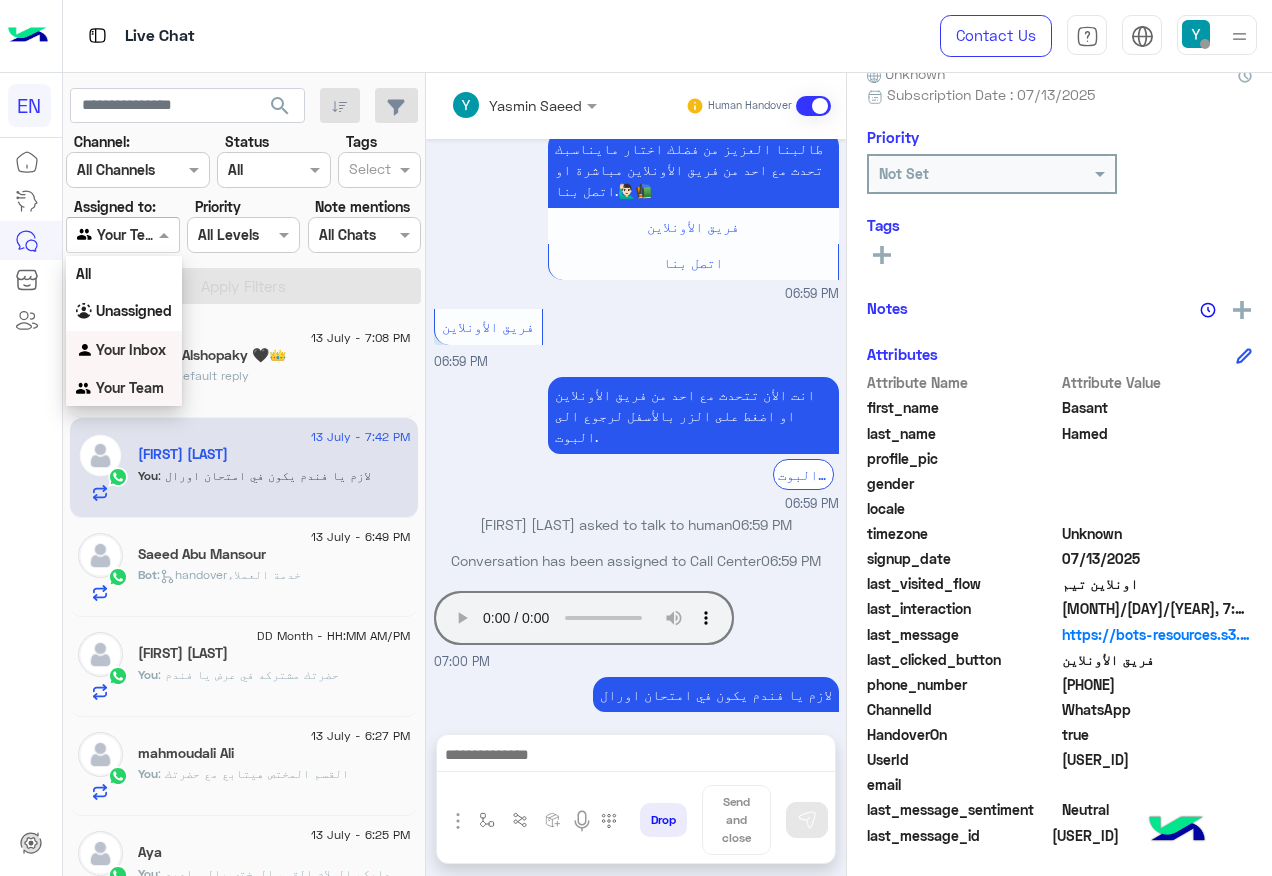 click on "Your Inbox" at bounding box center [131, 349] 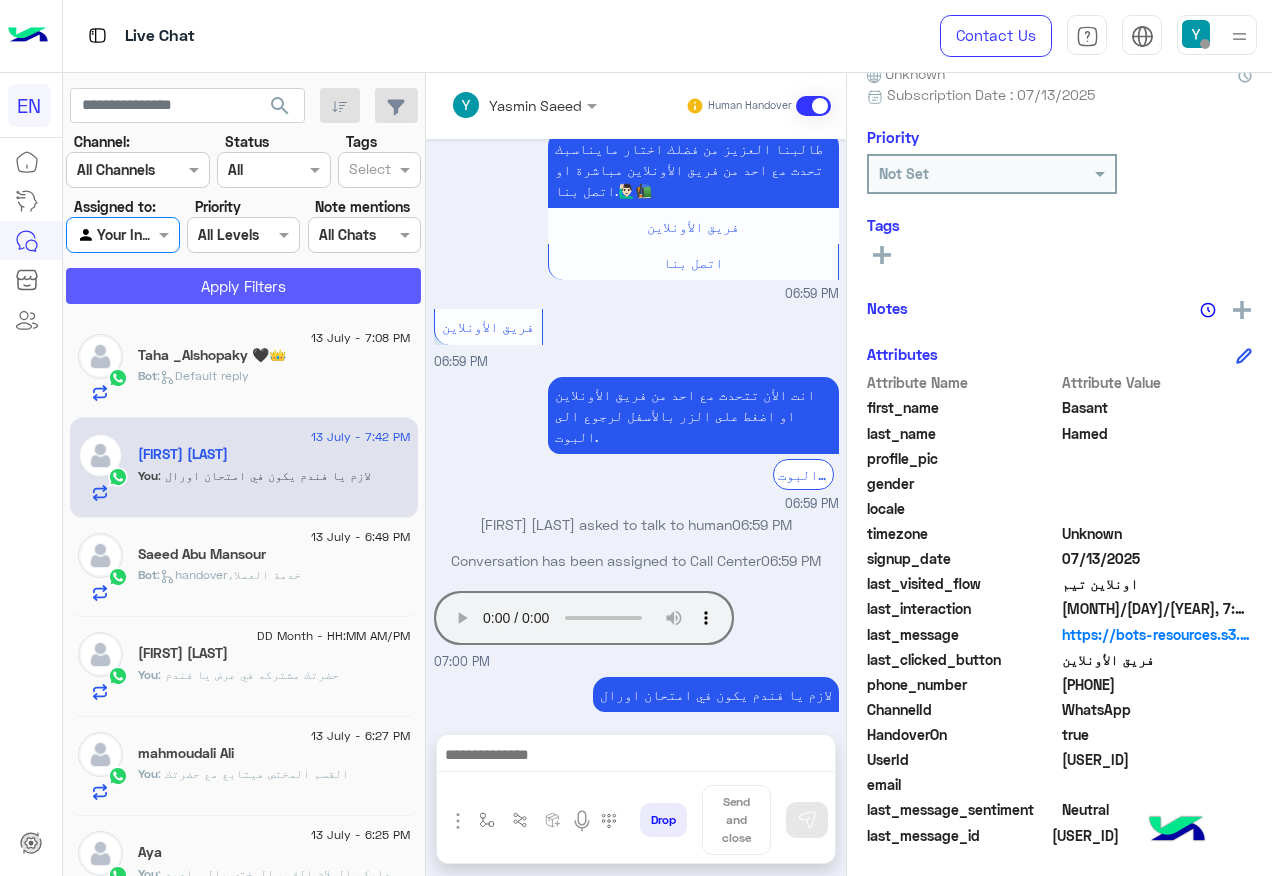 click on "Apply Filters" 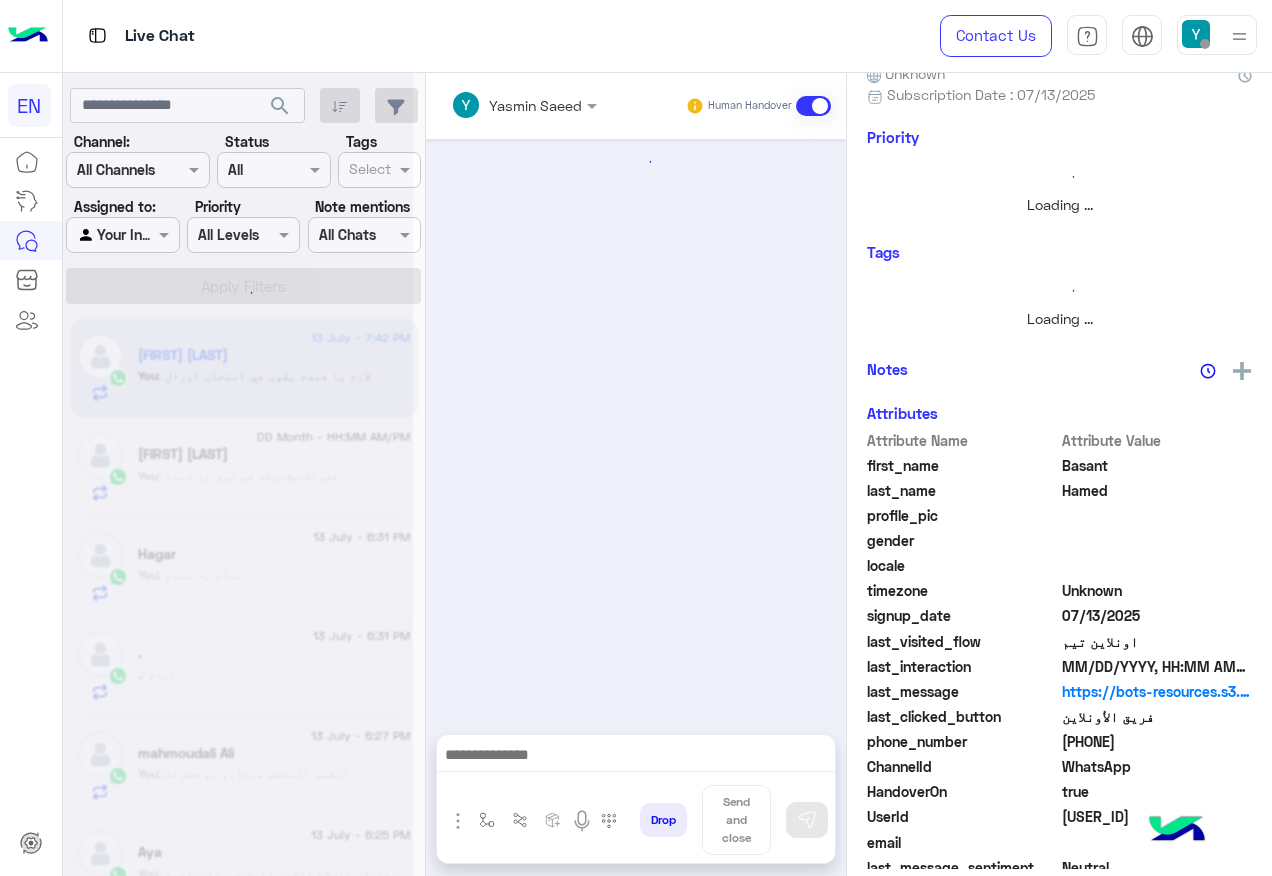 scroll, scrollTop: 0, scrollLeft: 0, axis: both 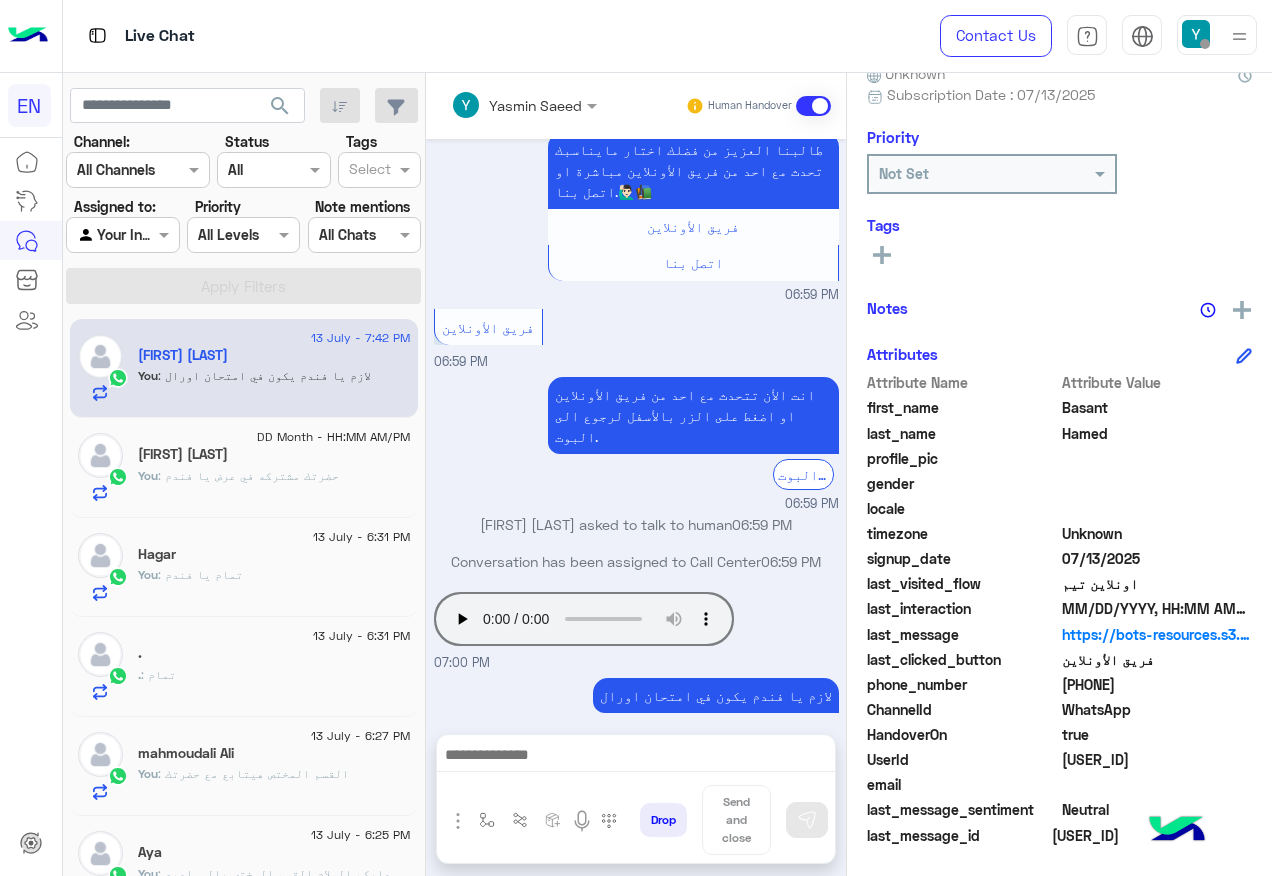 click at bounding box center (122, 234) 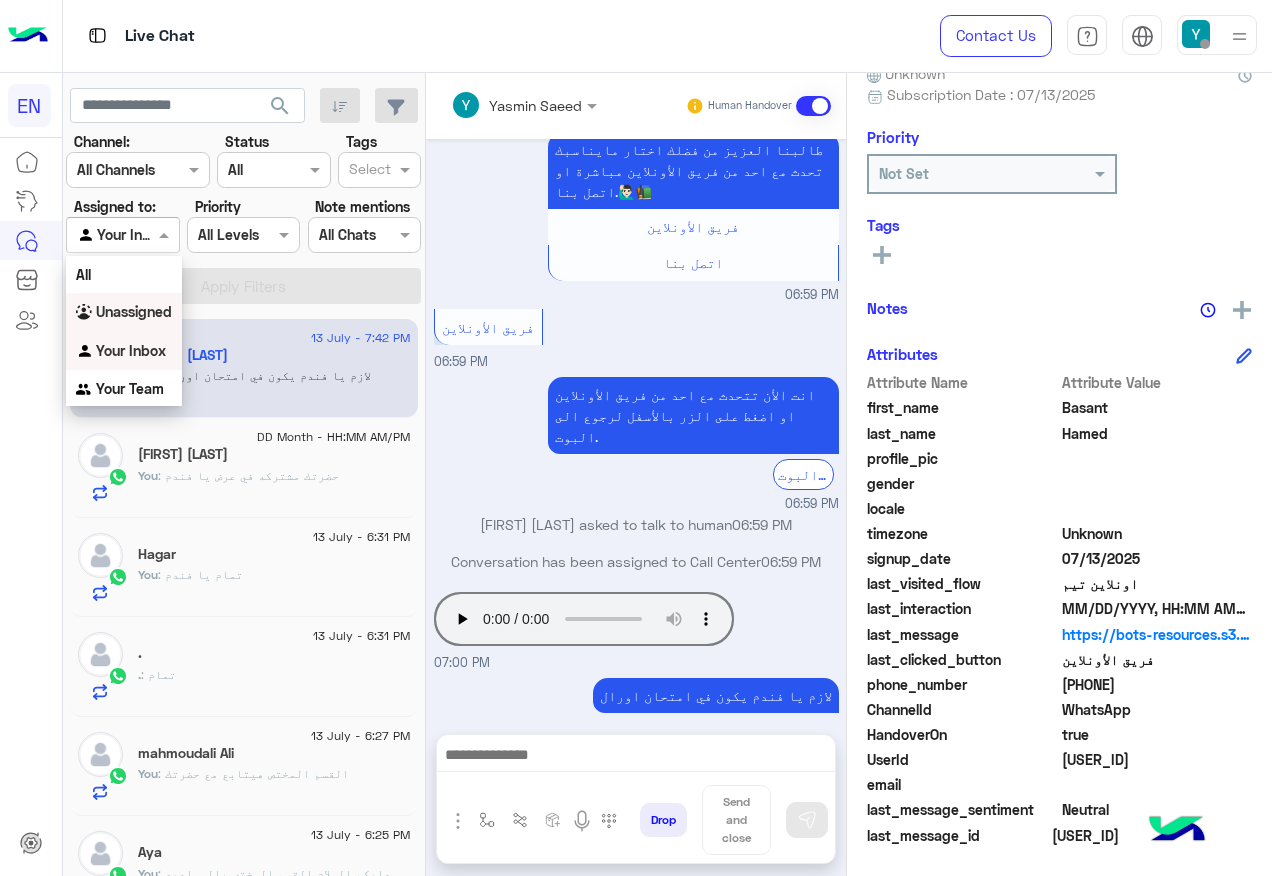 drag, startPoint x: 132, startPoint y: 306, endPoint x: 153, endPoint y: 278, distance: 35 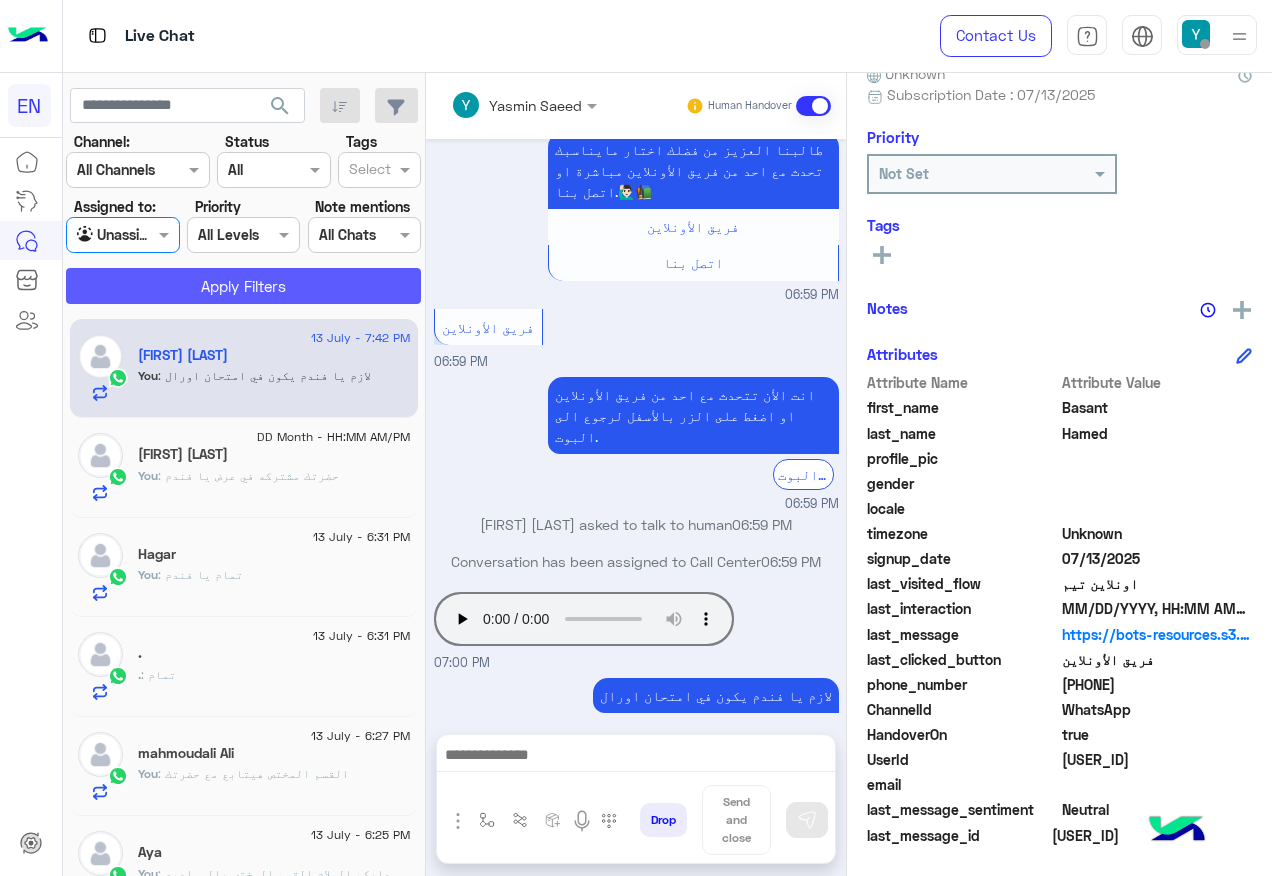 click on "Apply Filters" 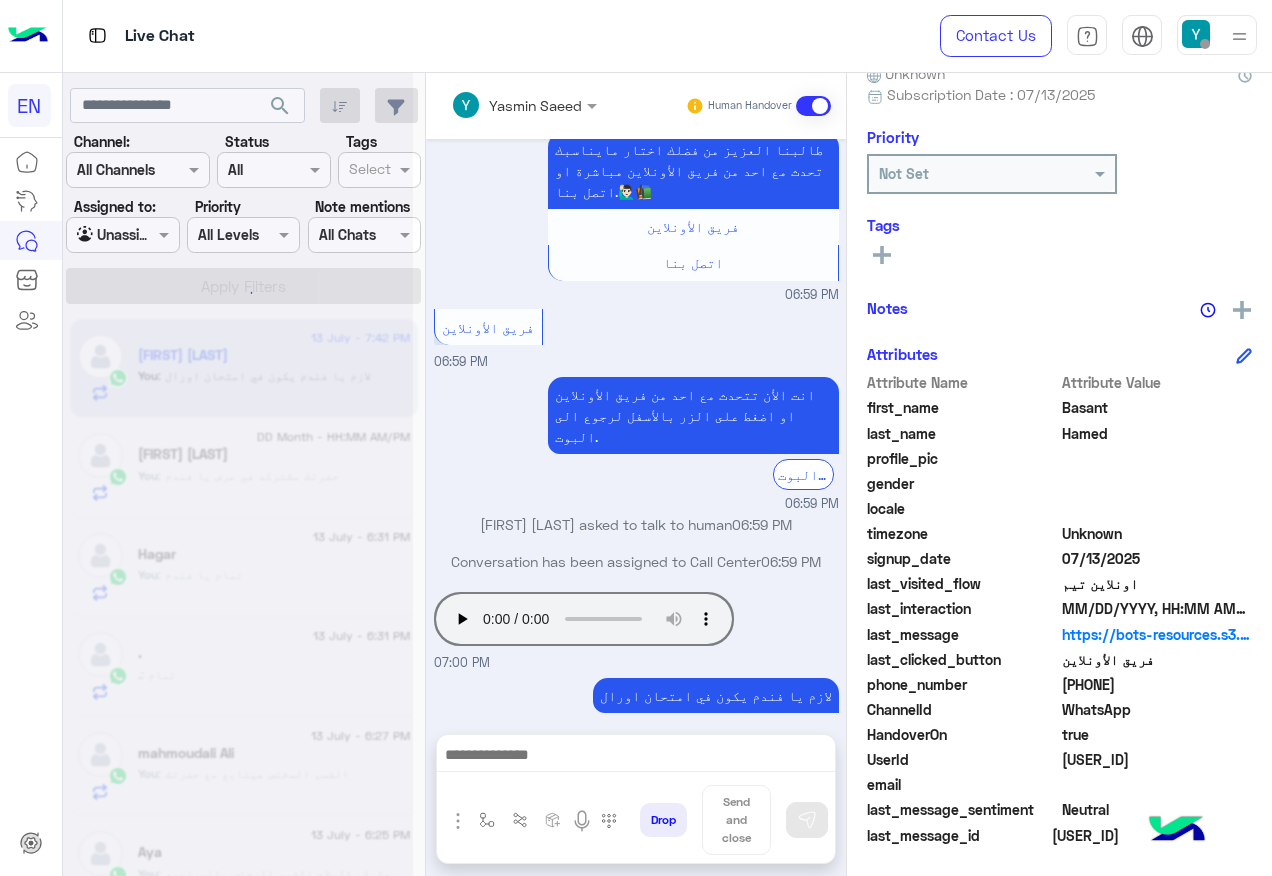 scroll, scrollTop: 0, scrollLeft: 0, axis: both 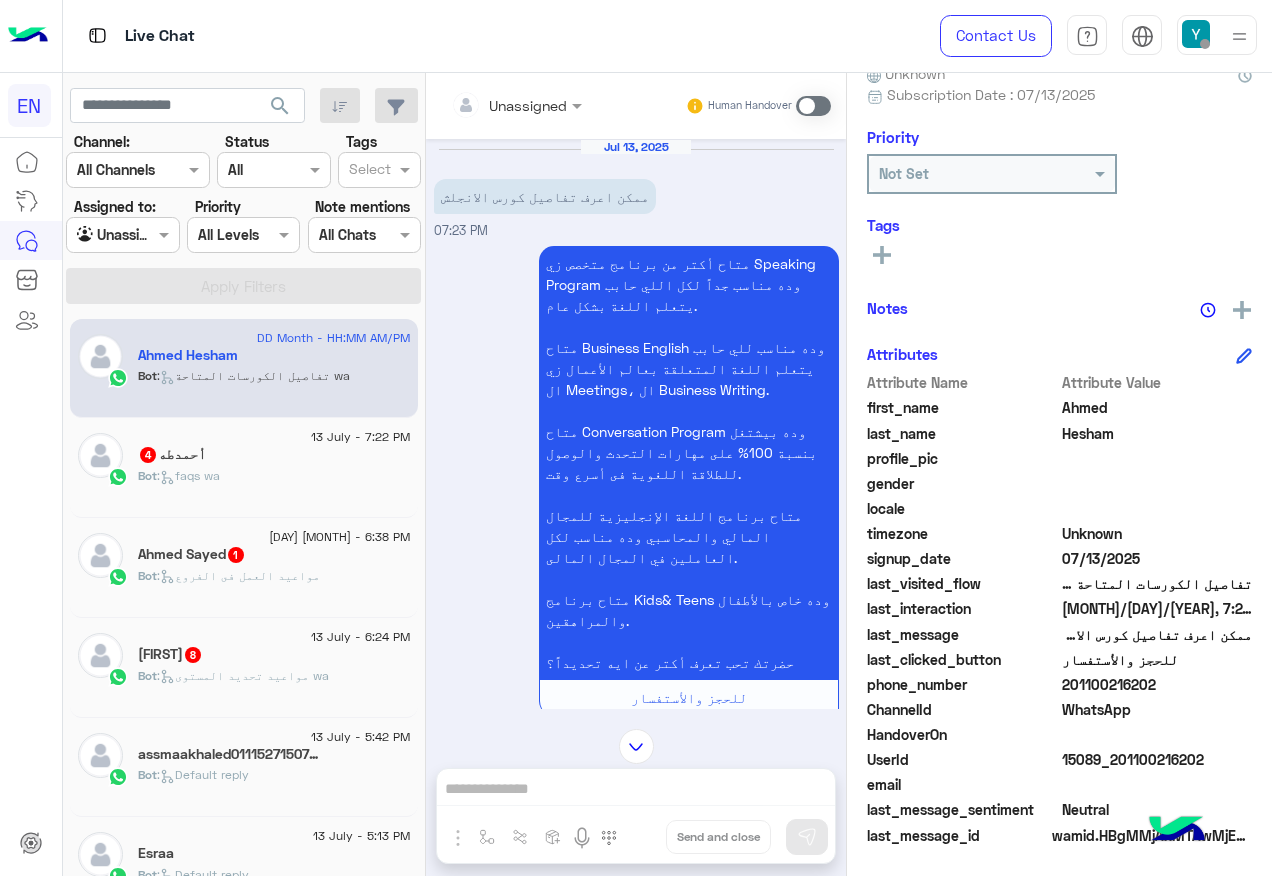 click at bounding box center (516, 104) 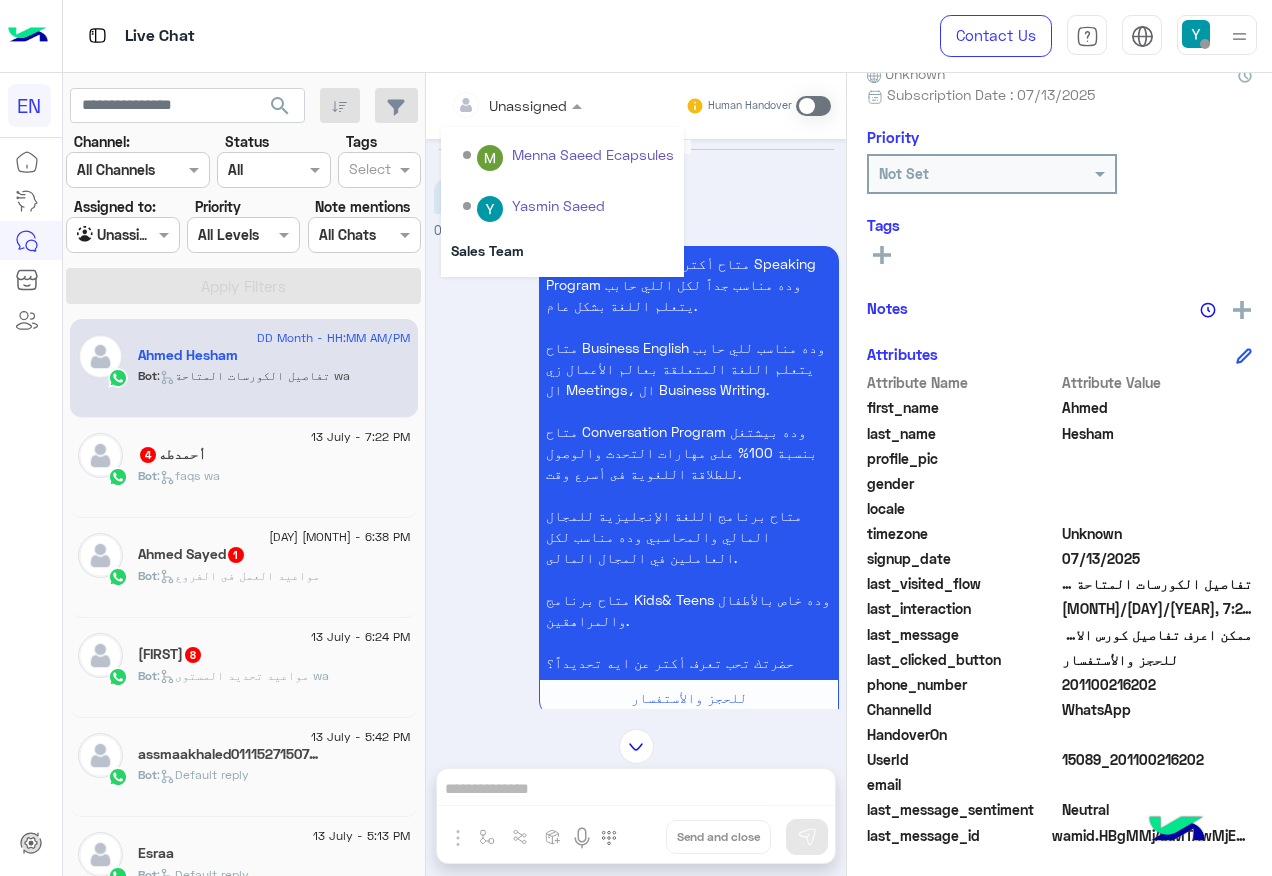 scroll, scrollTop: 332, scrollLeft: 0, axis: vertical 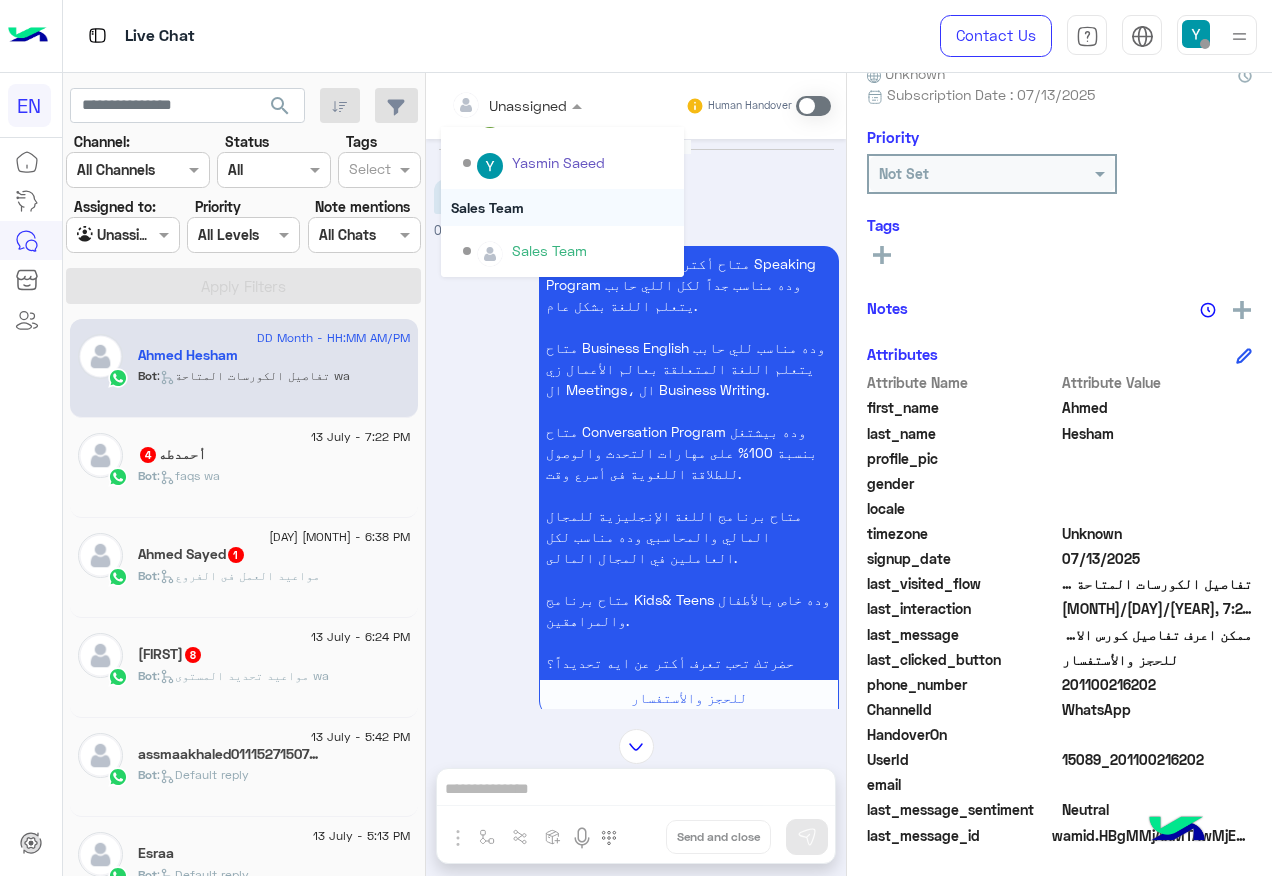 click on "Sales Team" at bounding box center (562, 207) 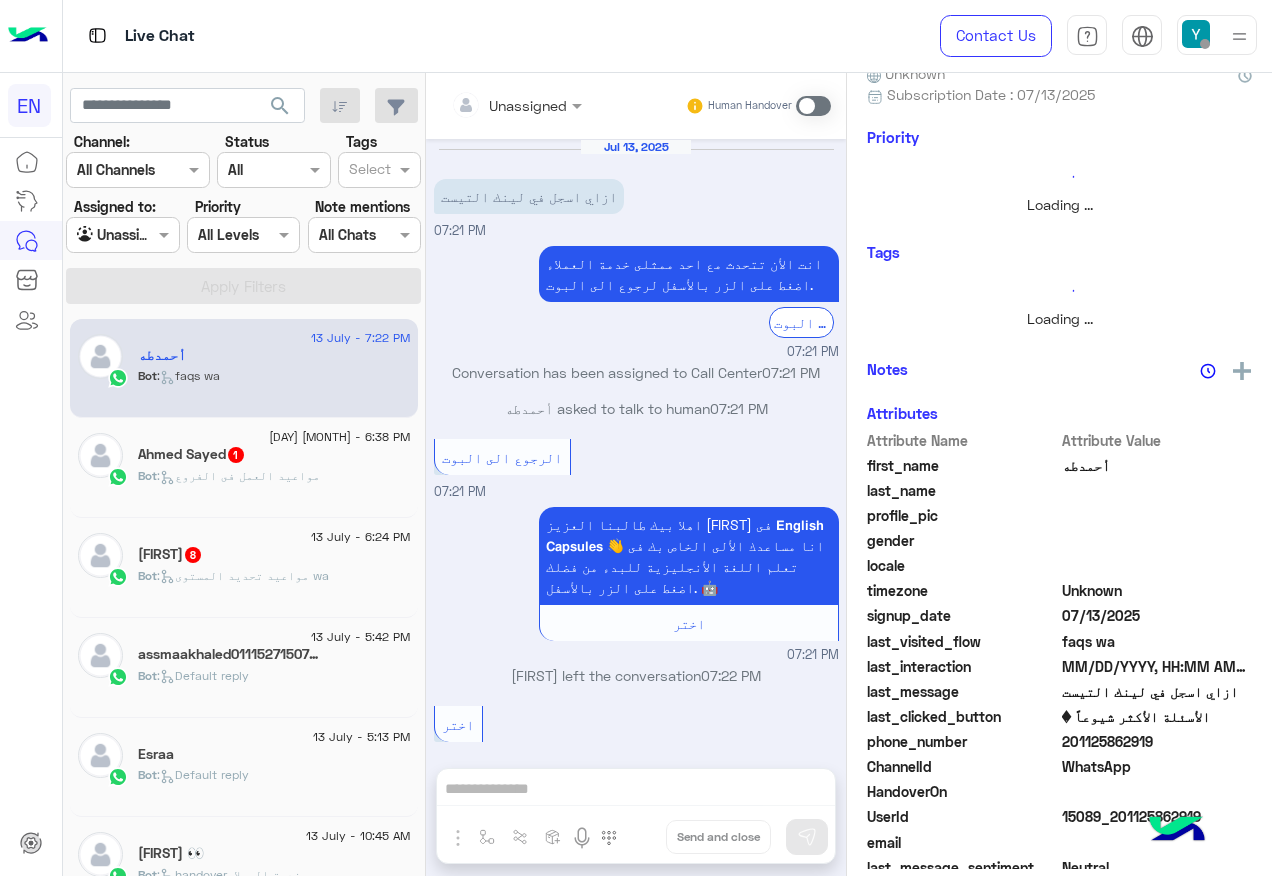 scroll, scrollTop: 359, scrollLeft: 0, axis: vertical 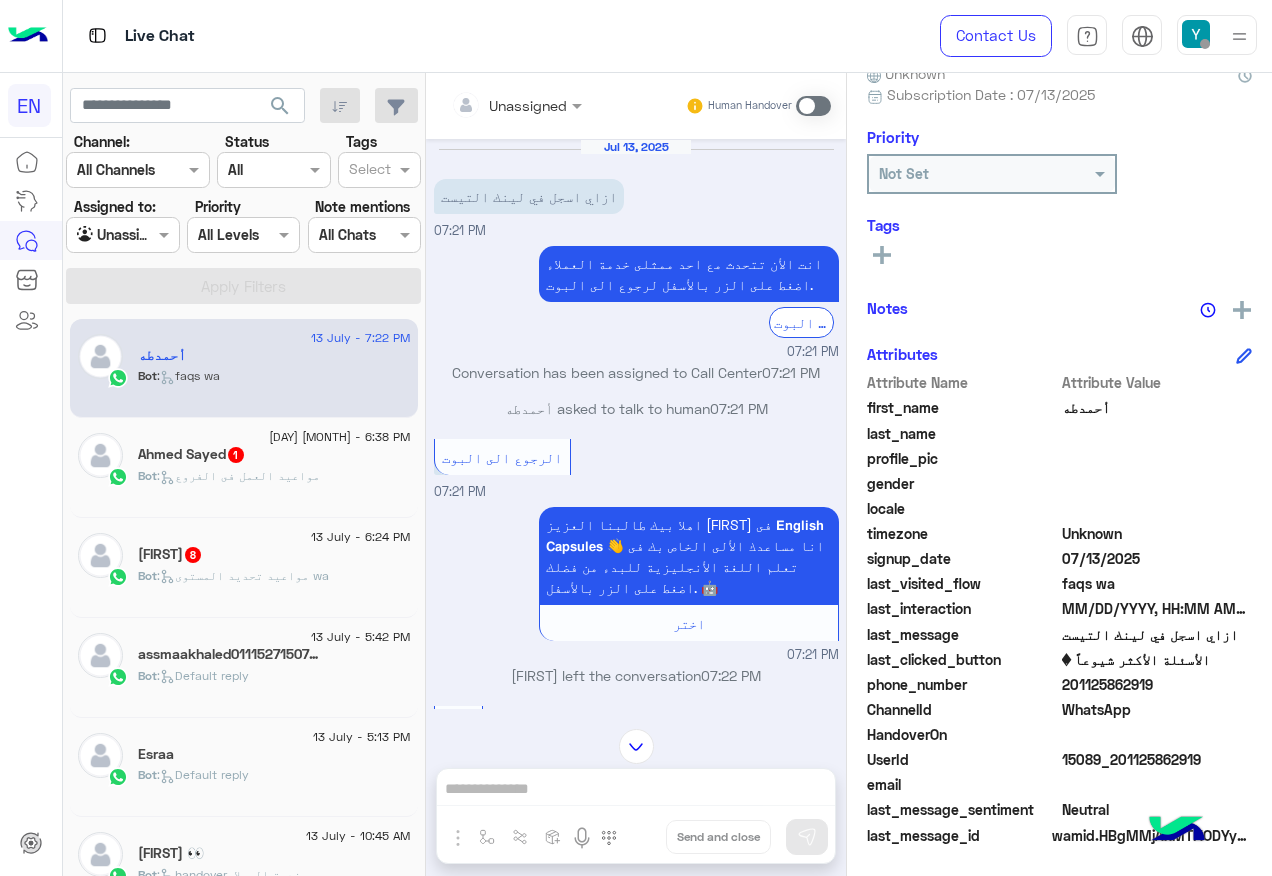 click on "Unassigned" at bounding box center [528, 105] 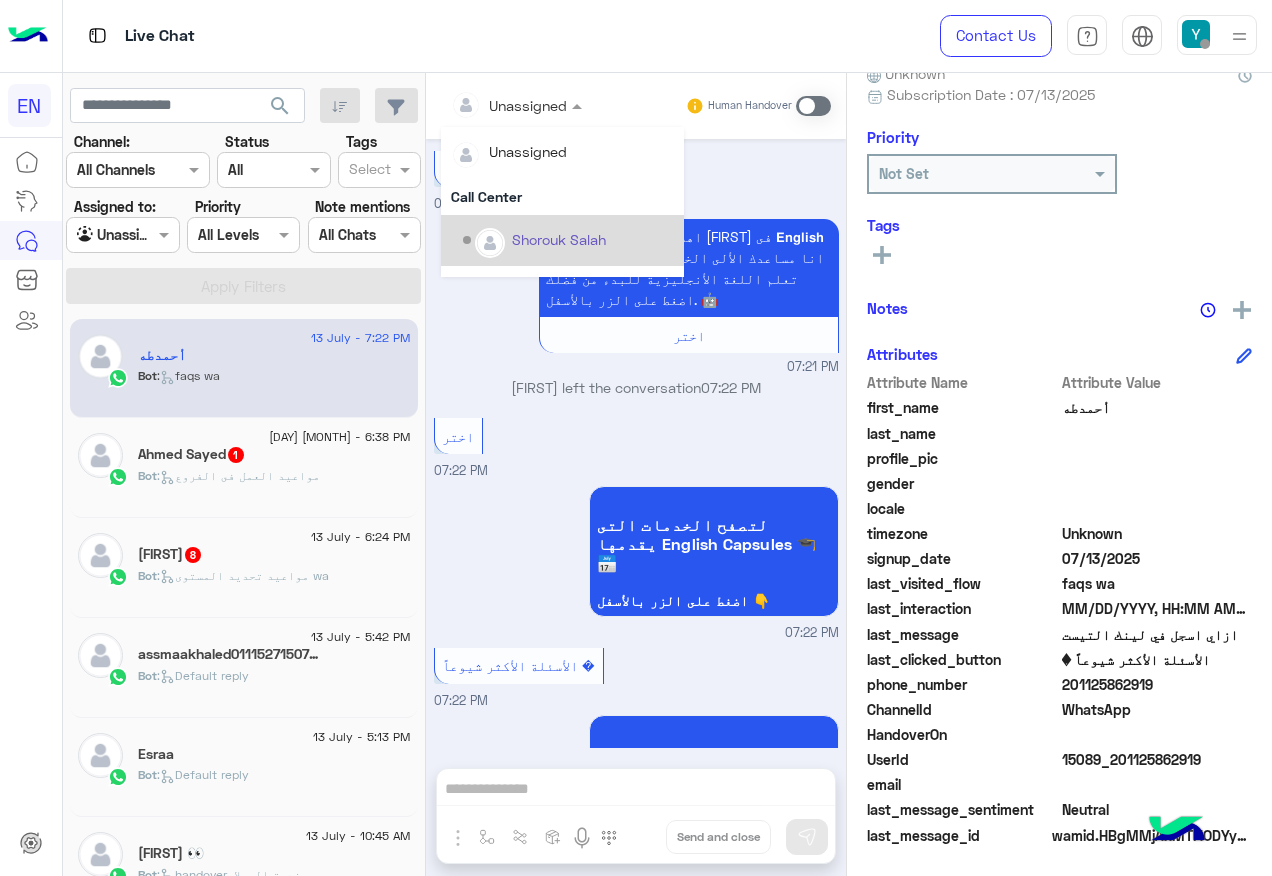 scroll, scrollTop: 358, scrollLeft: 0, axis: vertical 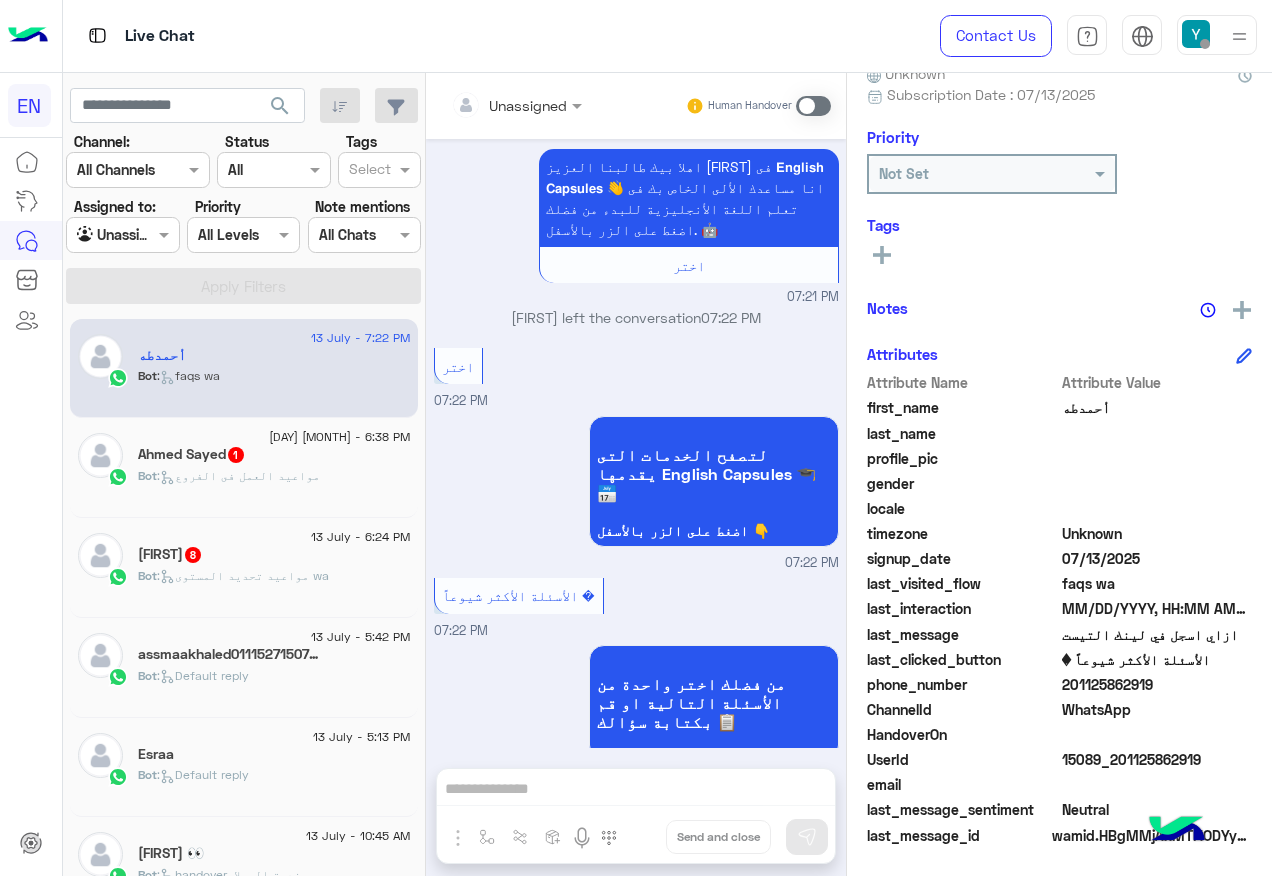 click on "لتصفح الخدمات التى يقدمها English Capsules 🎓📅 اضغط على الزر بالأسفل 👇" 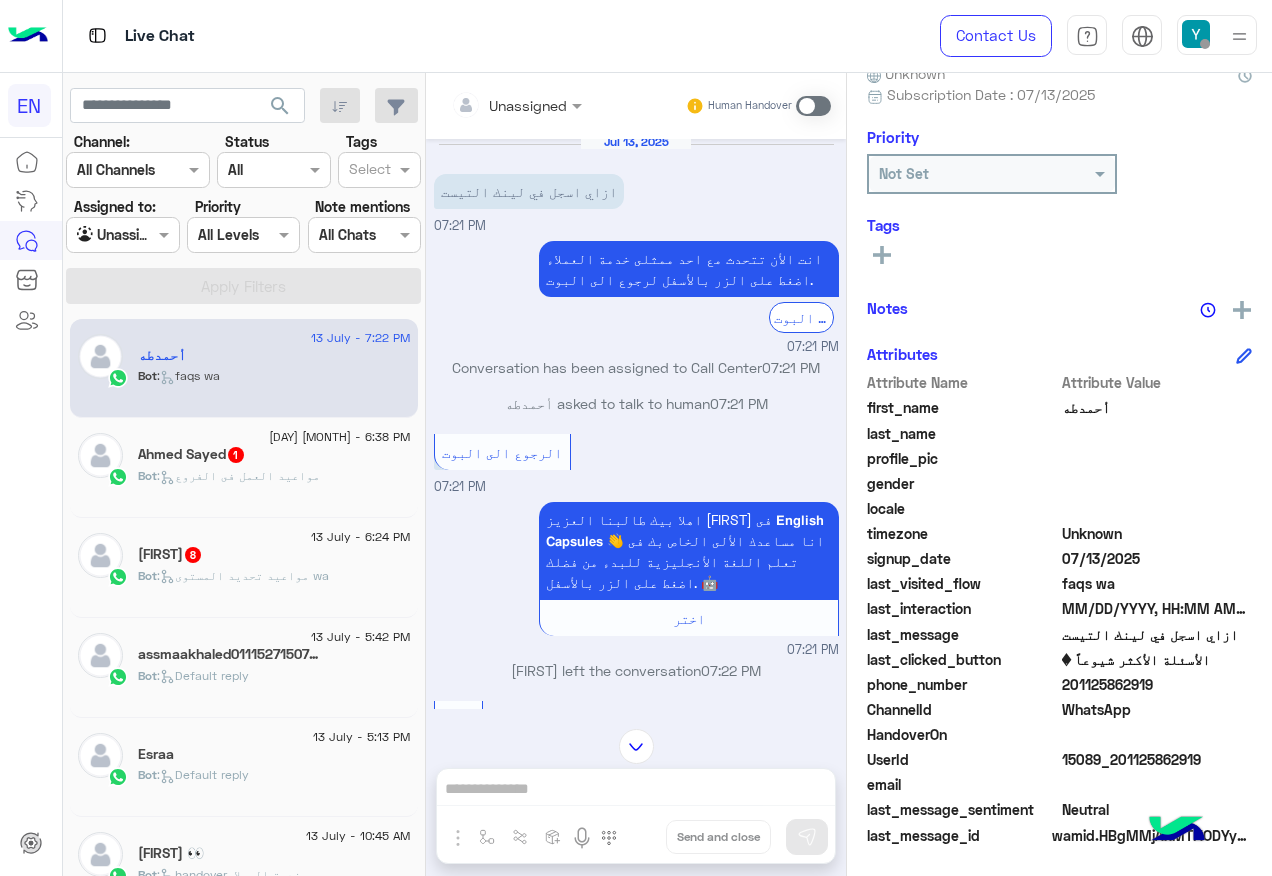 scroll, scrollTop: 0, scrollLeft: 0, axis: both 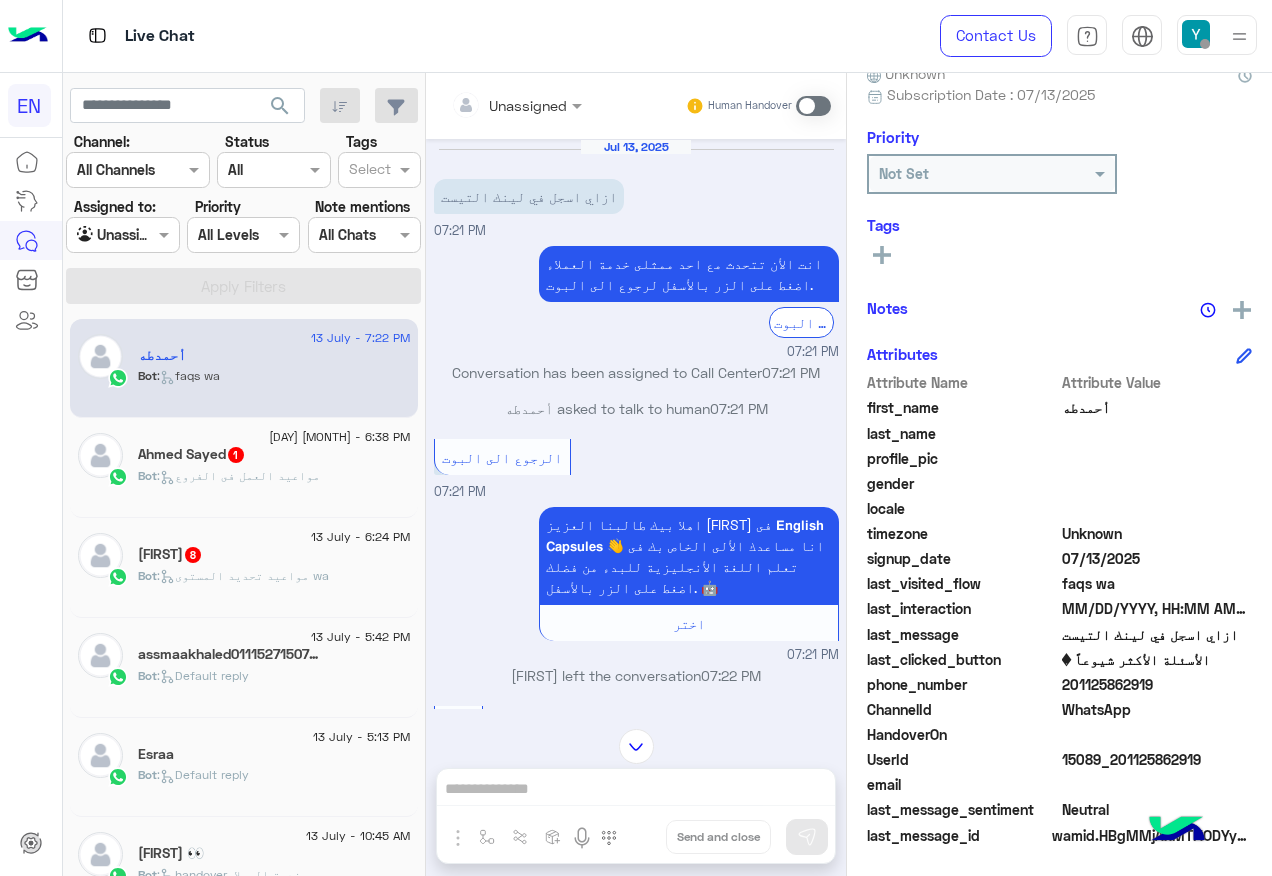 click on "201125862919" 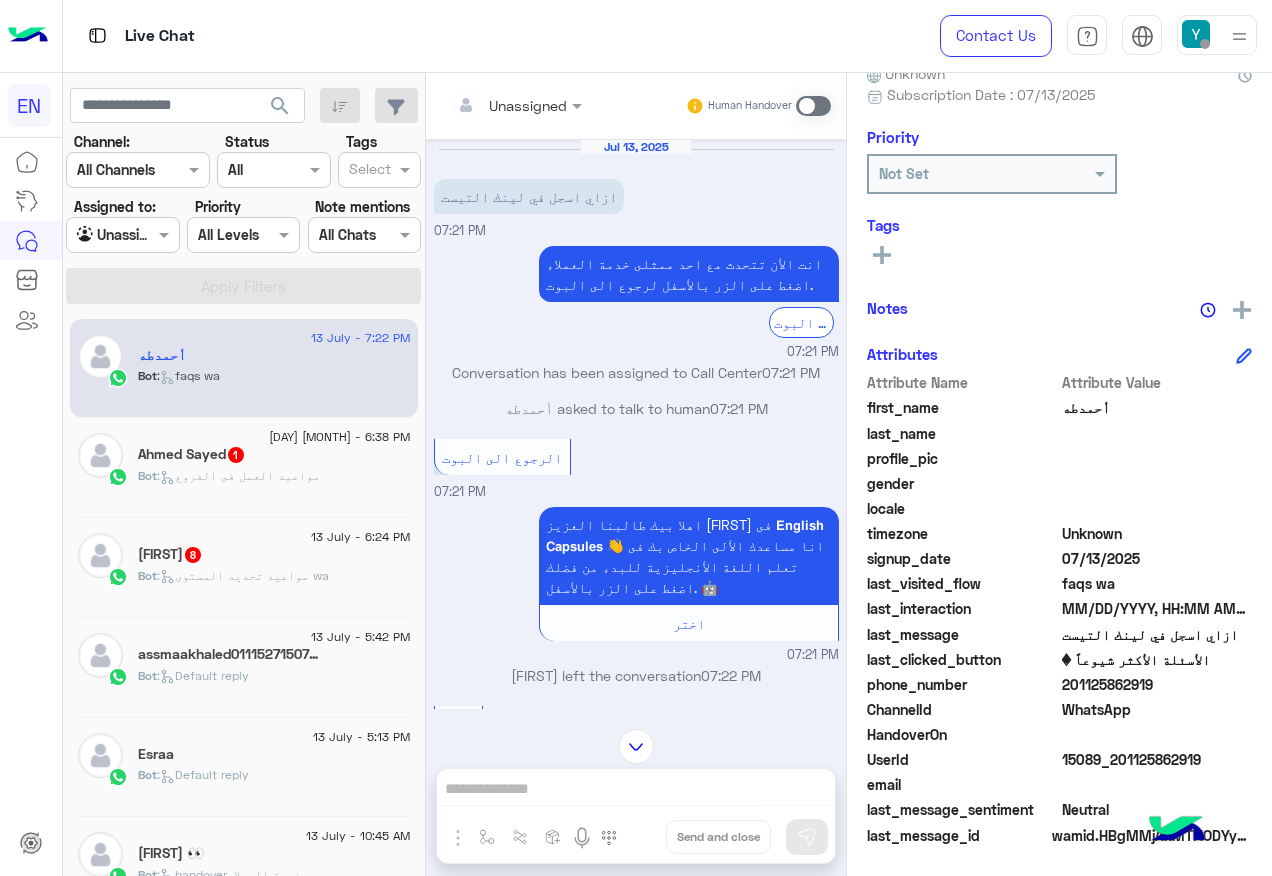 click on "[FIRST] [LAST]  1" 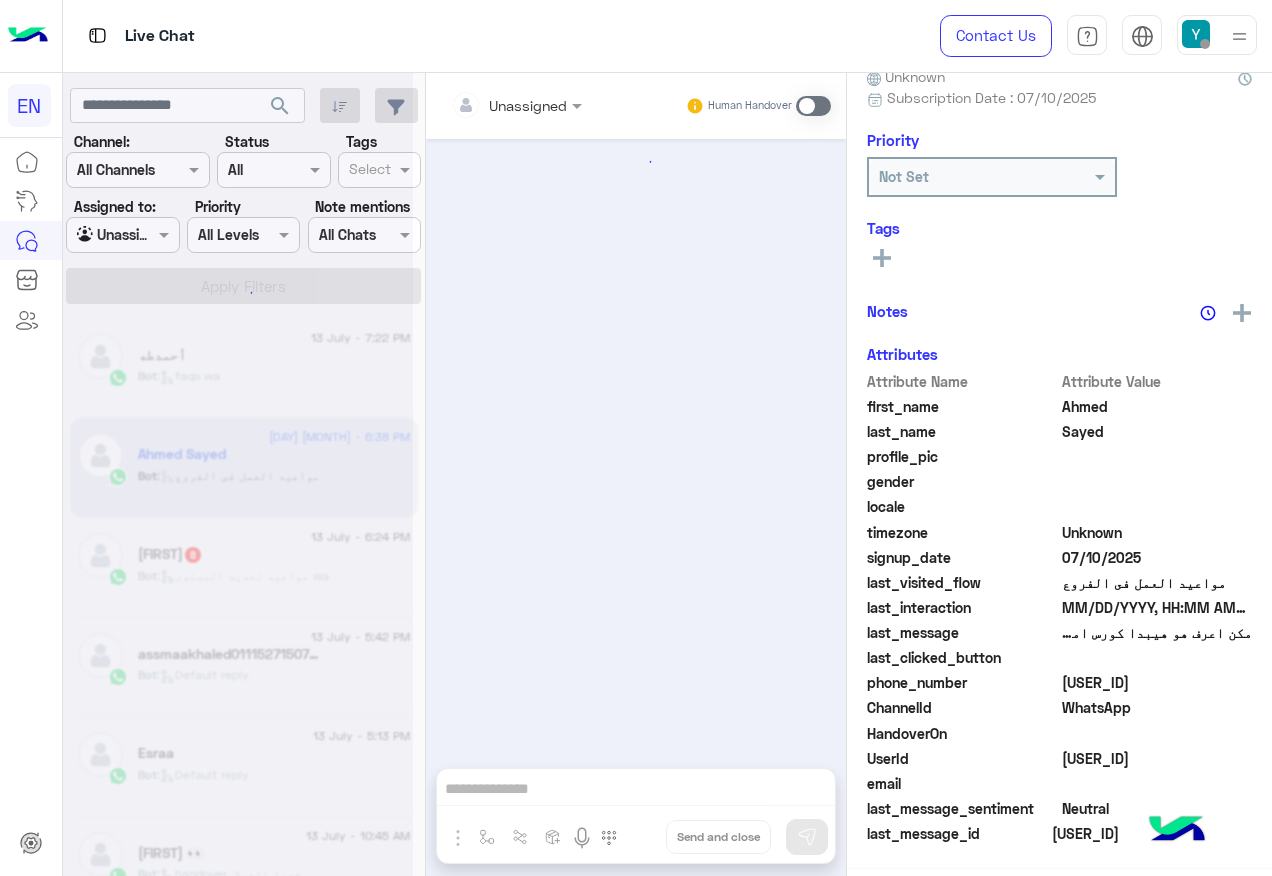 scroll, scrollTop: 197, scrollLeft: 0, axis: vertical 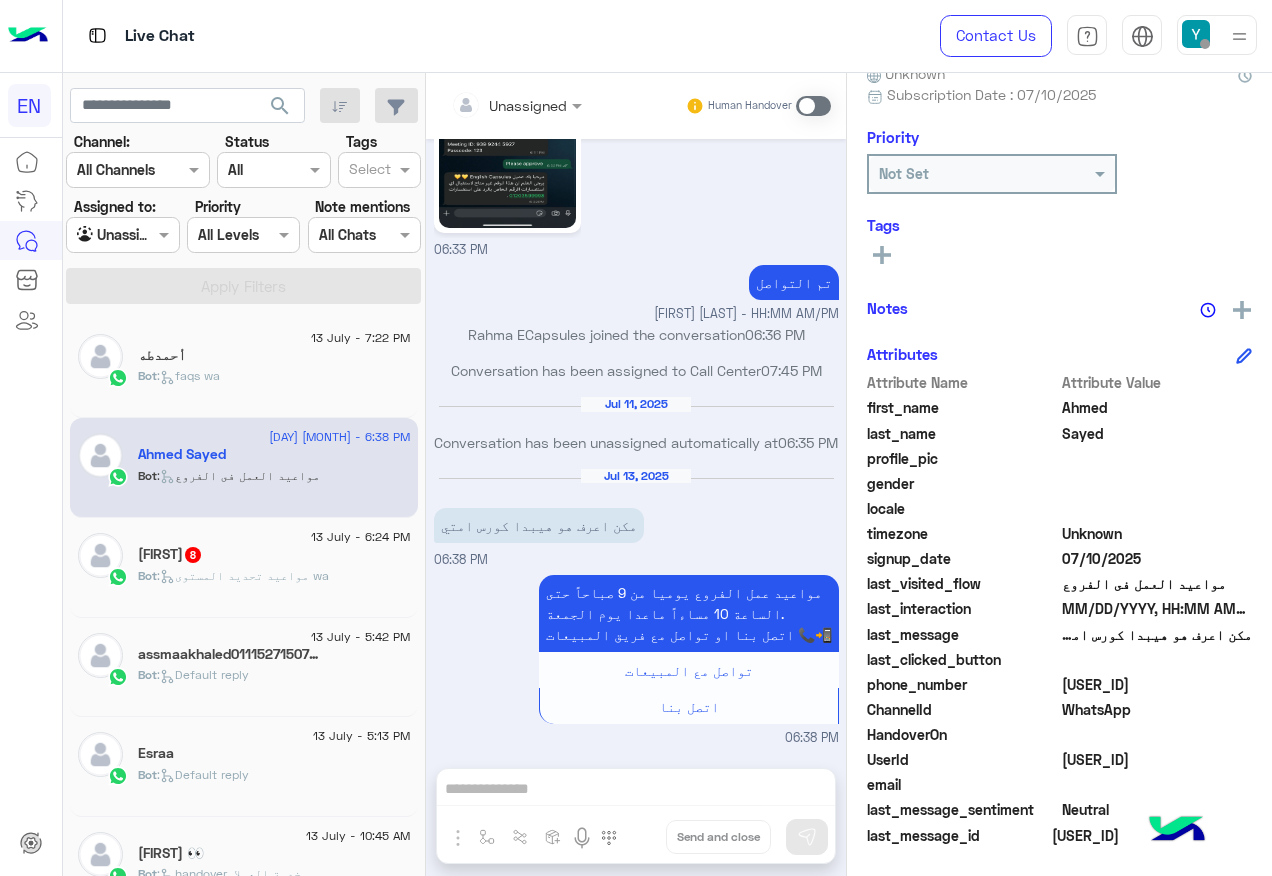 click on "[USER_ID]" 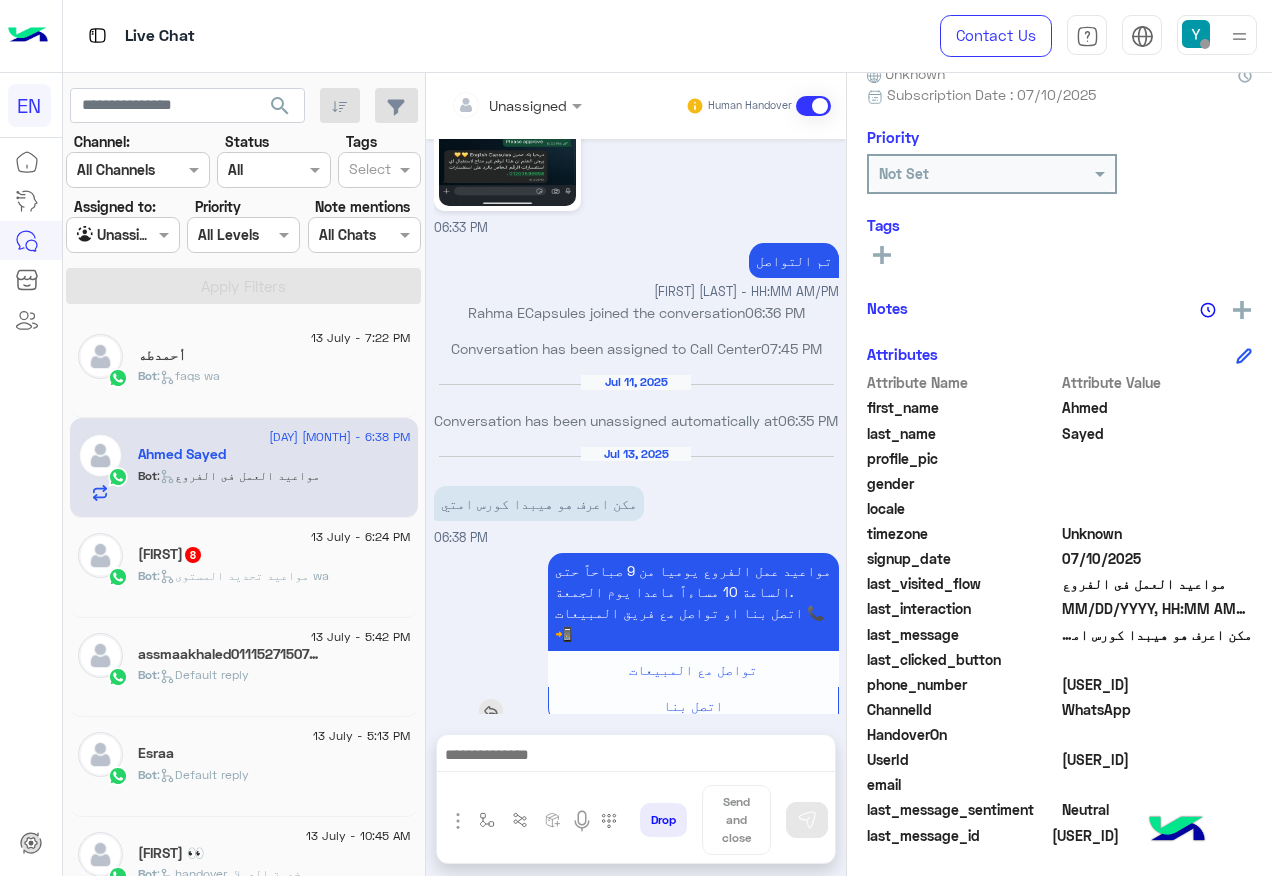 scroll, scrollTop: 618, scrollLeft: 0, axis: vertical 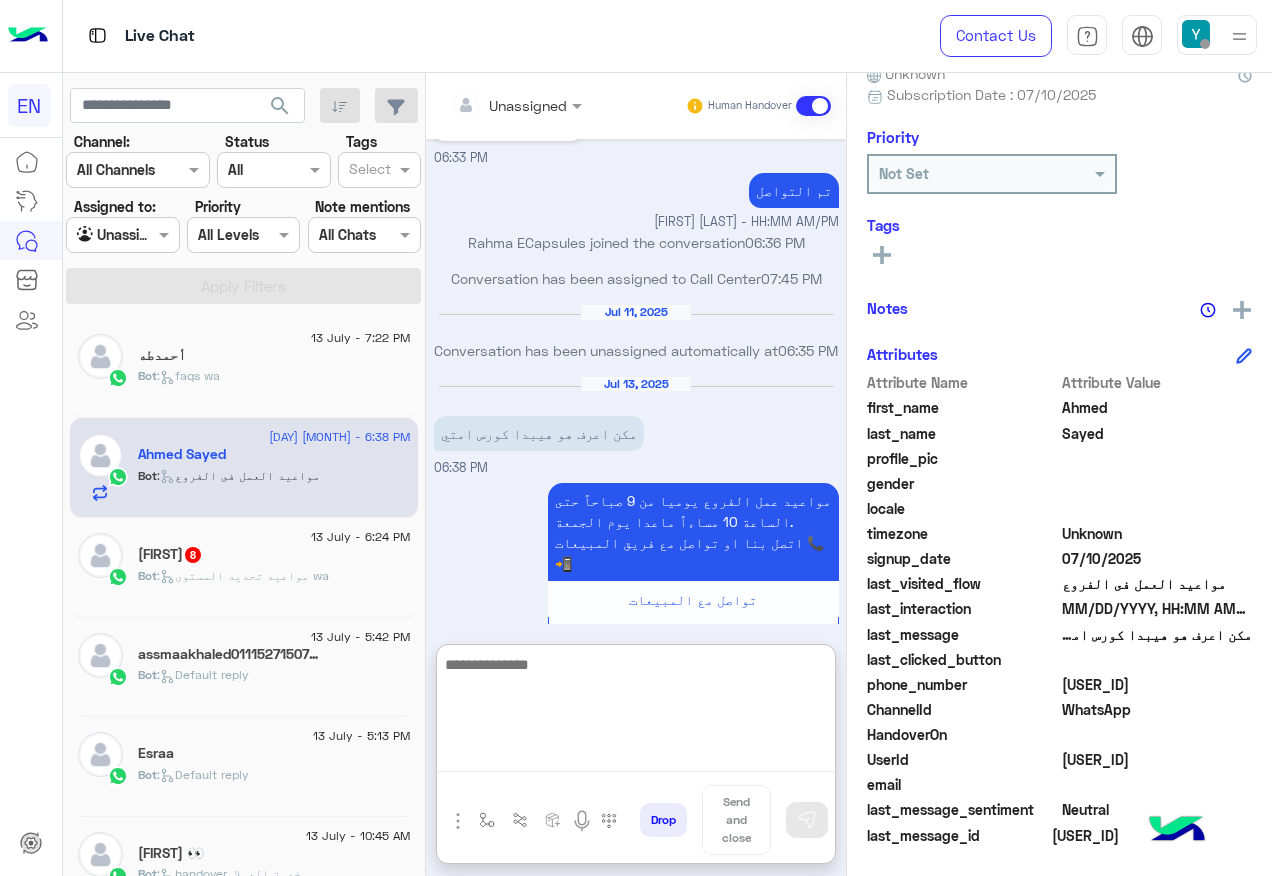 click at bounding box center [636, 712] 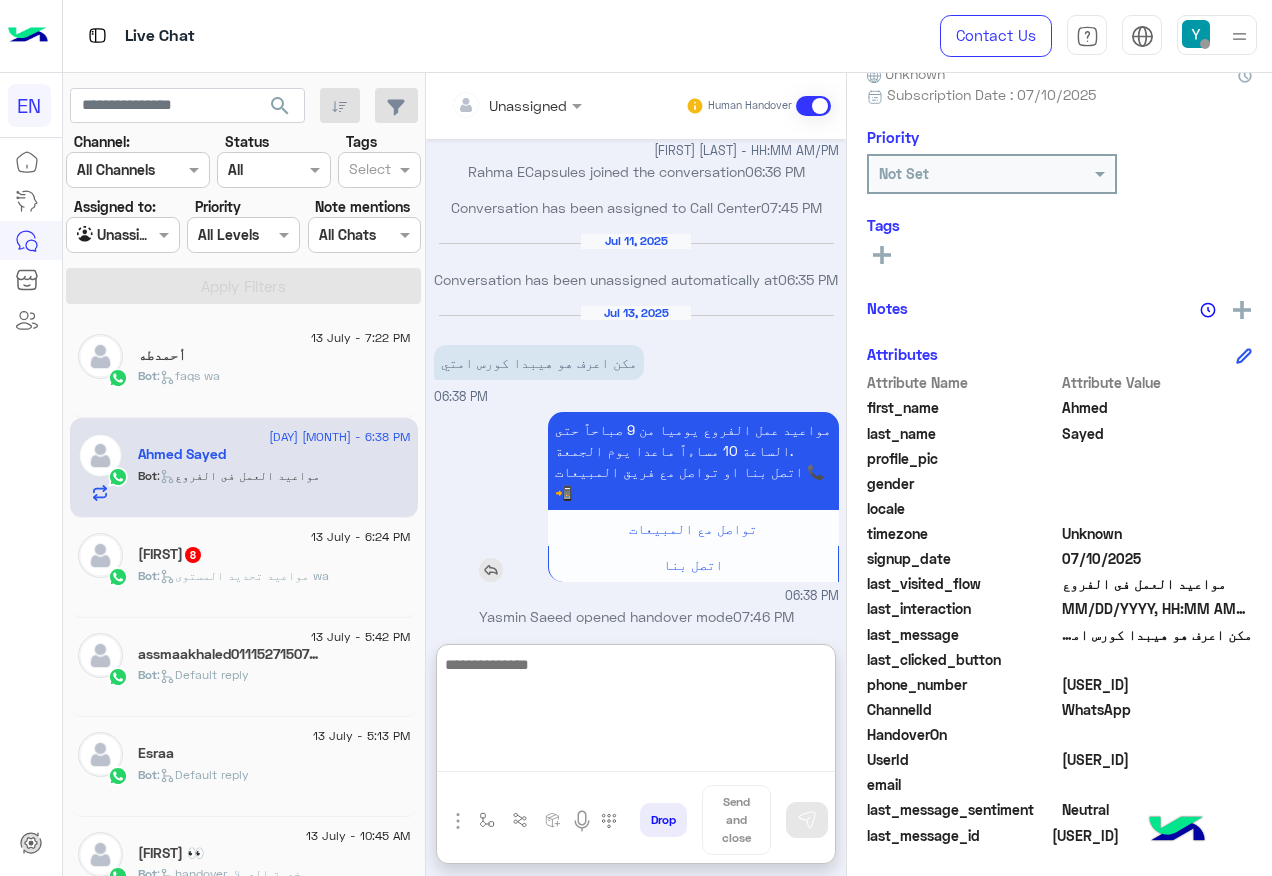 scroll, scrollTop: 708, scrollLeft: 0, axis: vertical 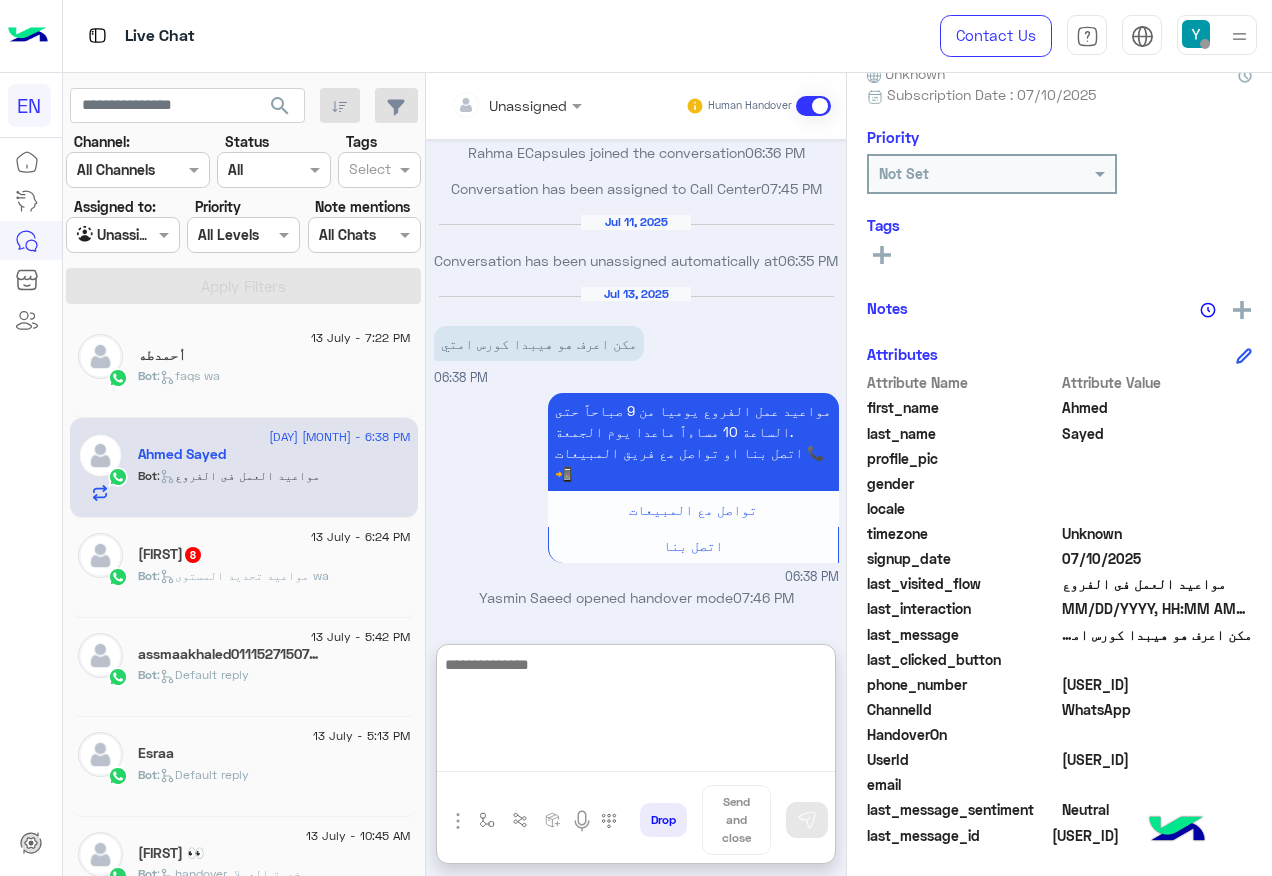 click at bounding box center [636, 712] 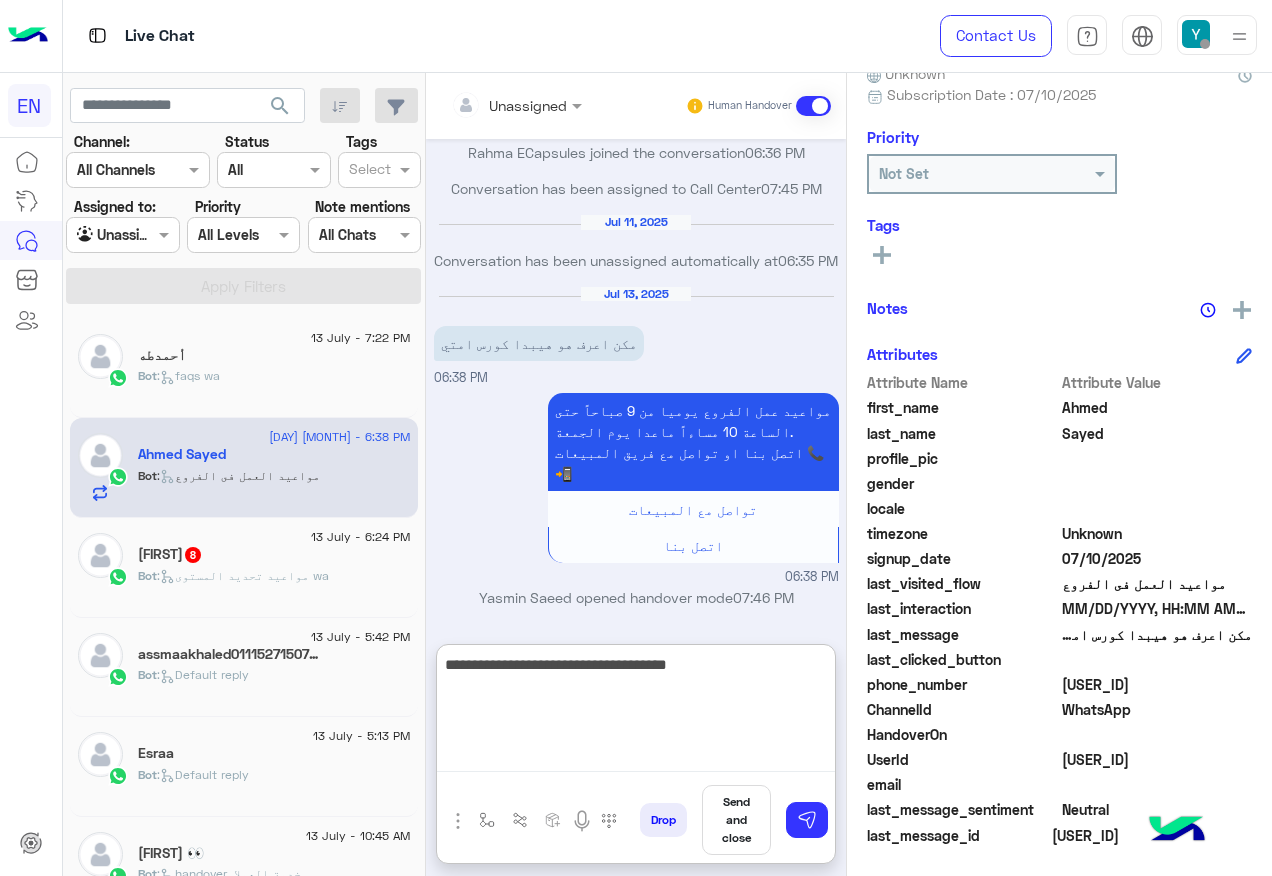 type on "**********" 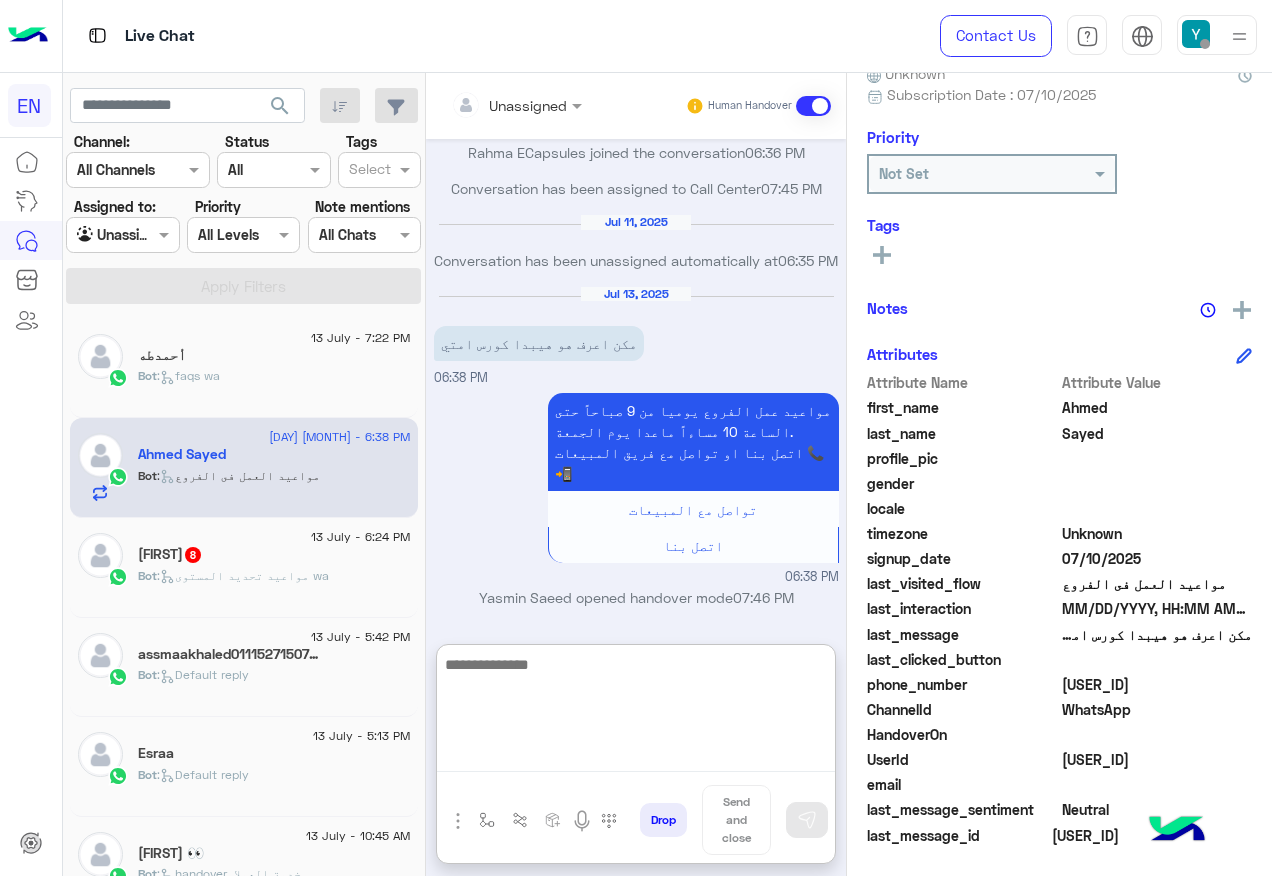 scroll, scrollTop: 772, scrollLeft: 0, axis: vertical 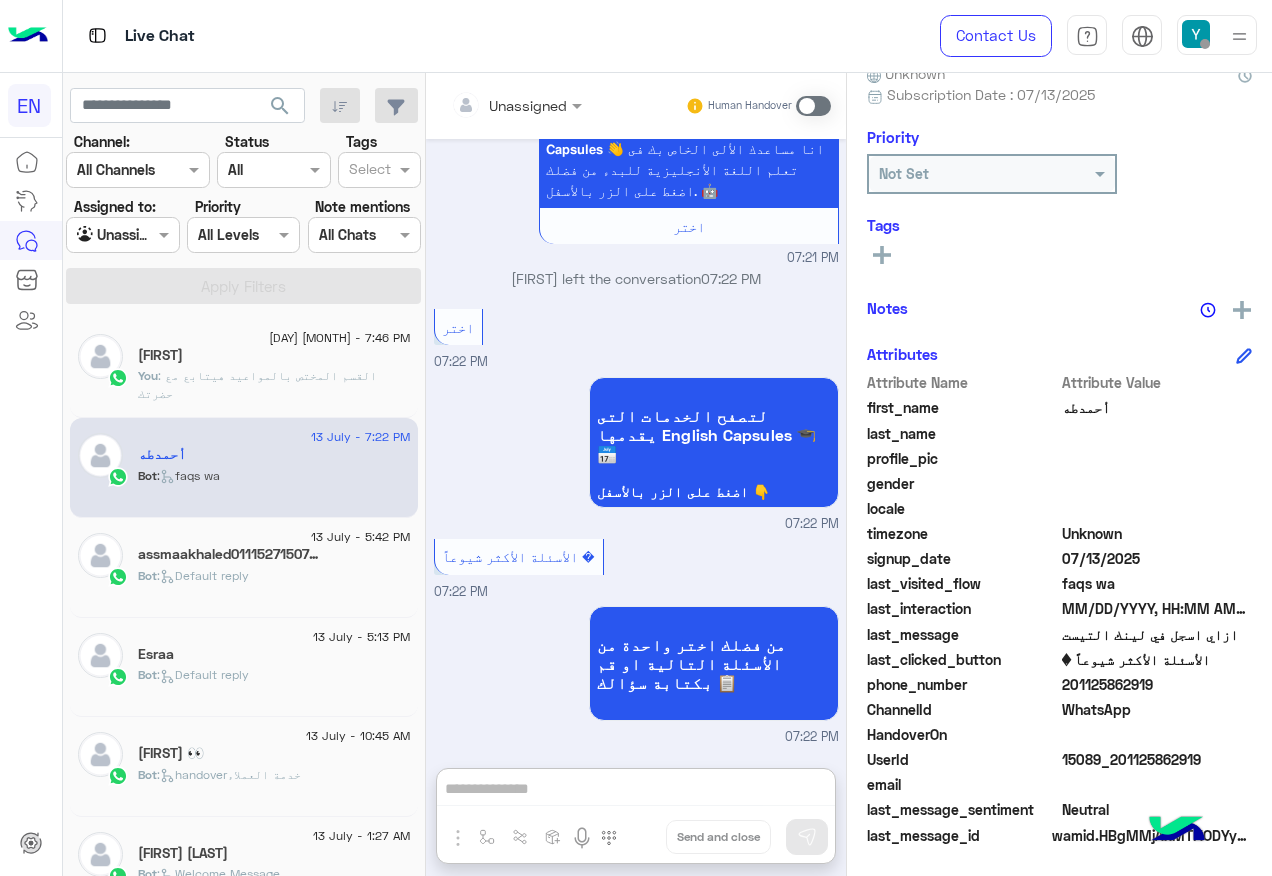 click on "Bot :   Default reply" 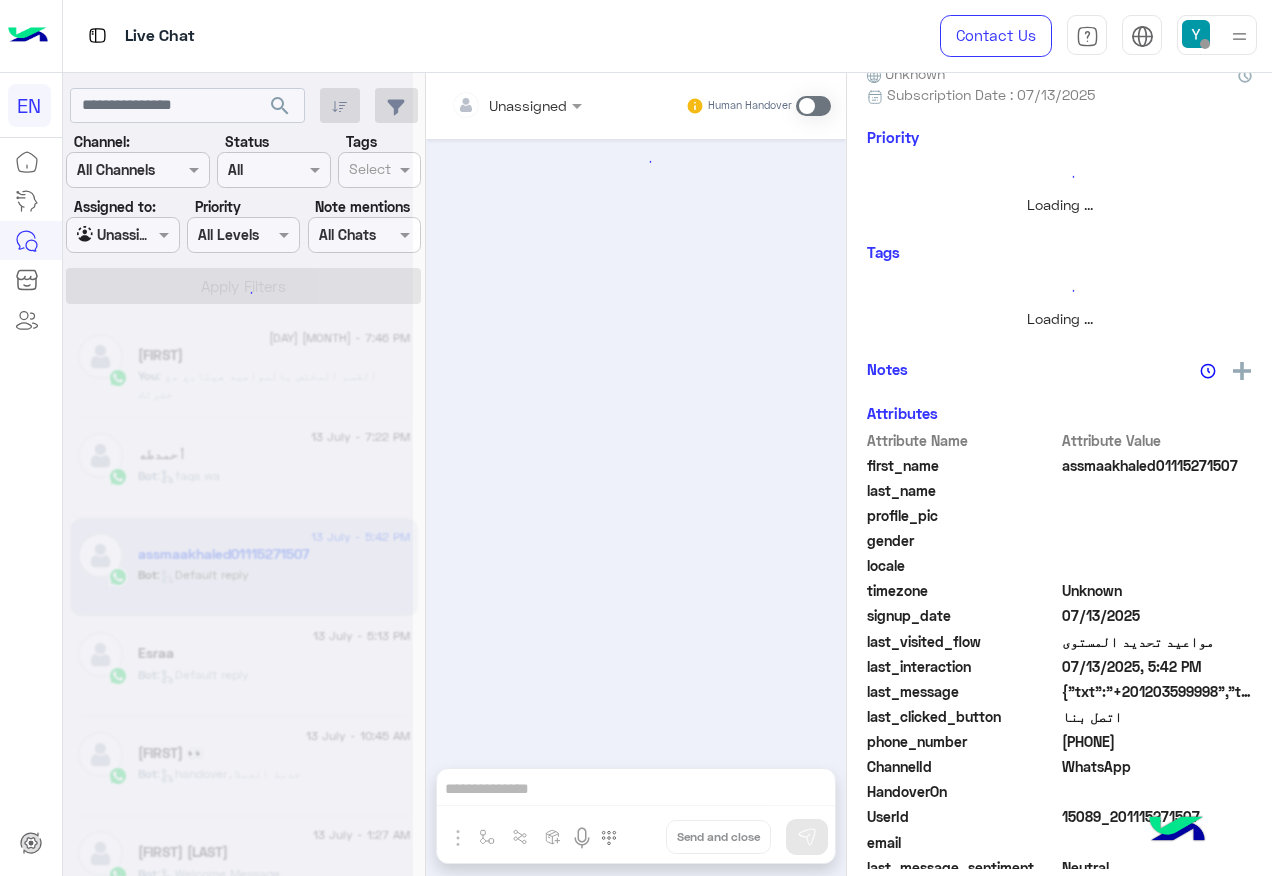 scroll, scrollTop: 197, scrollLeft: 0, axis: vertical 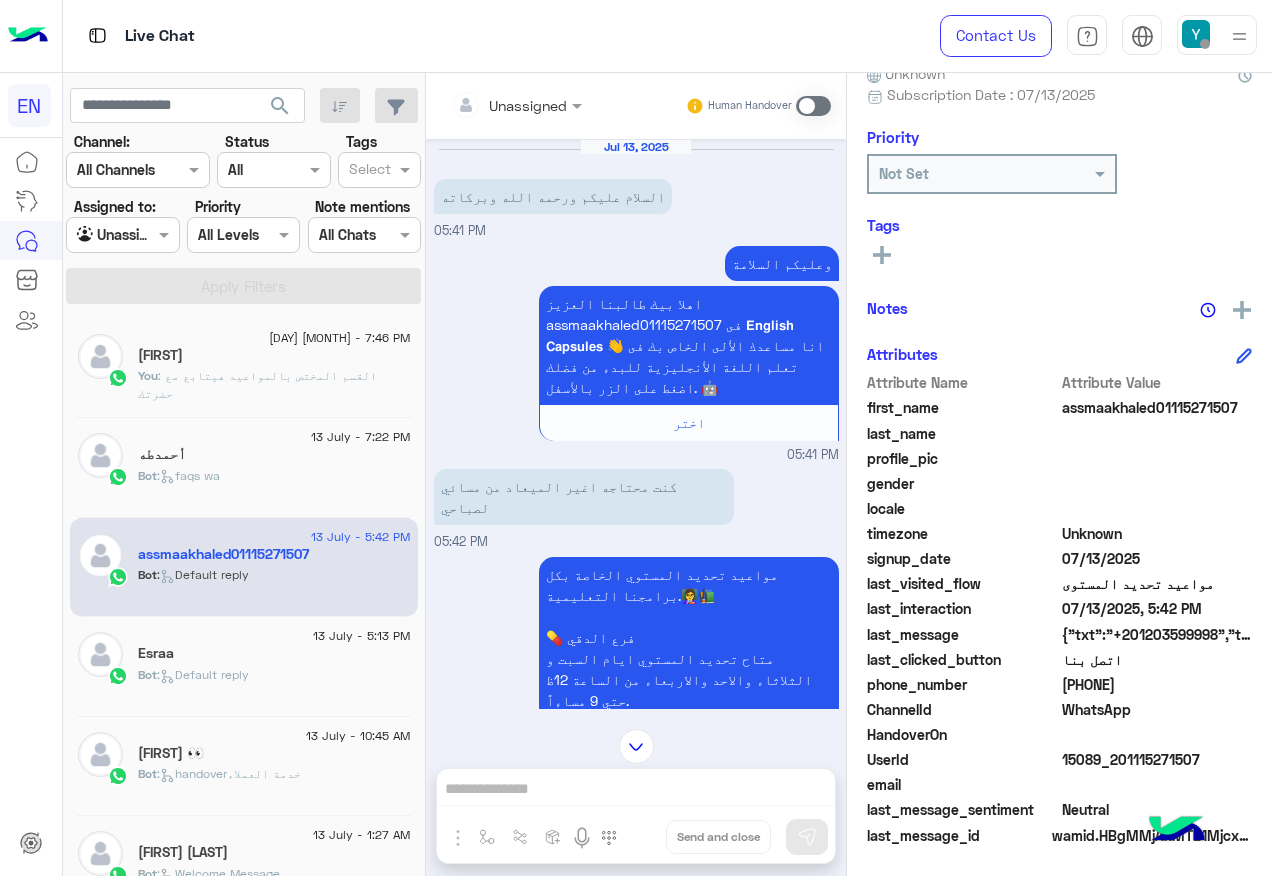 click on "Agent Filter Unassigned" at bounding box center [122, 235] 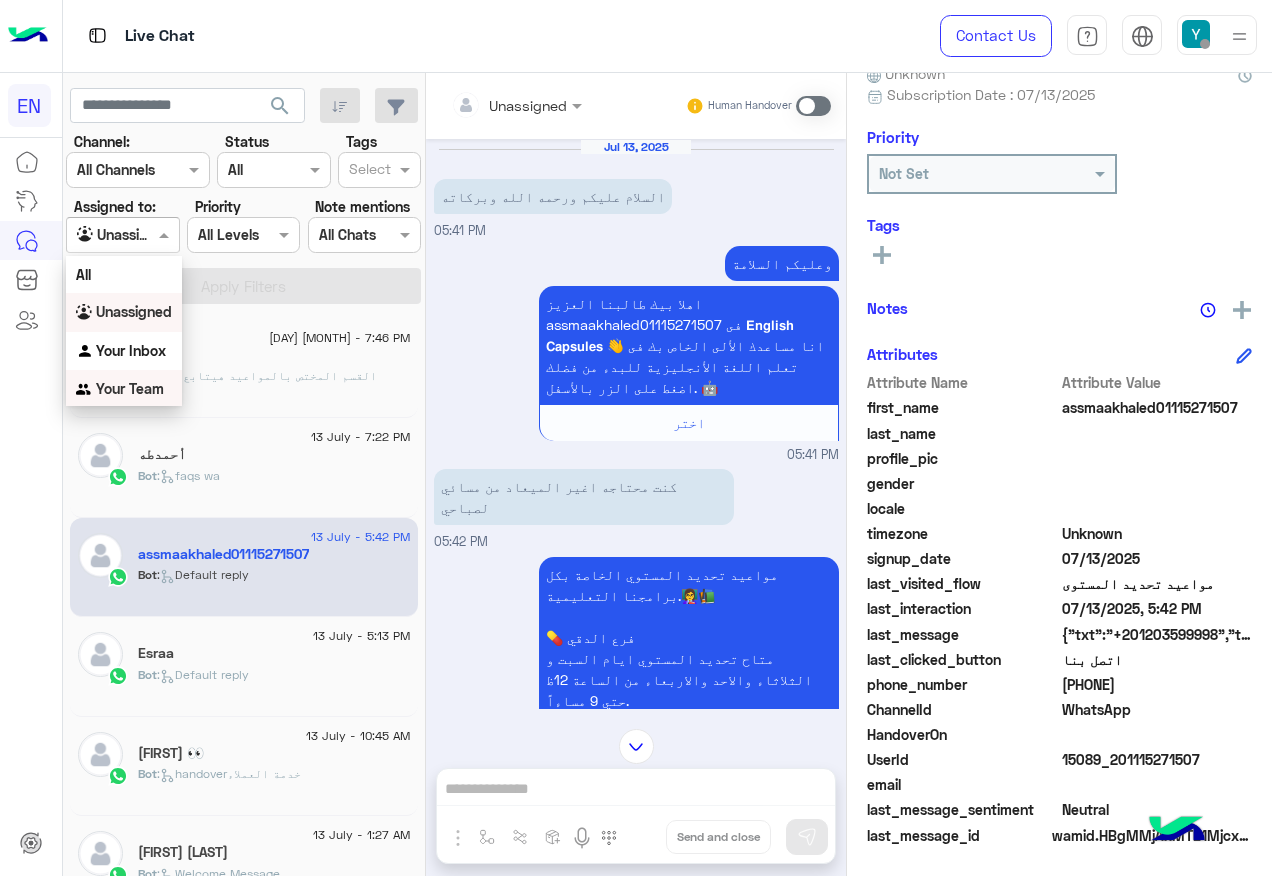 click on "Your Team" at bounding box center [130, 388] 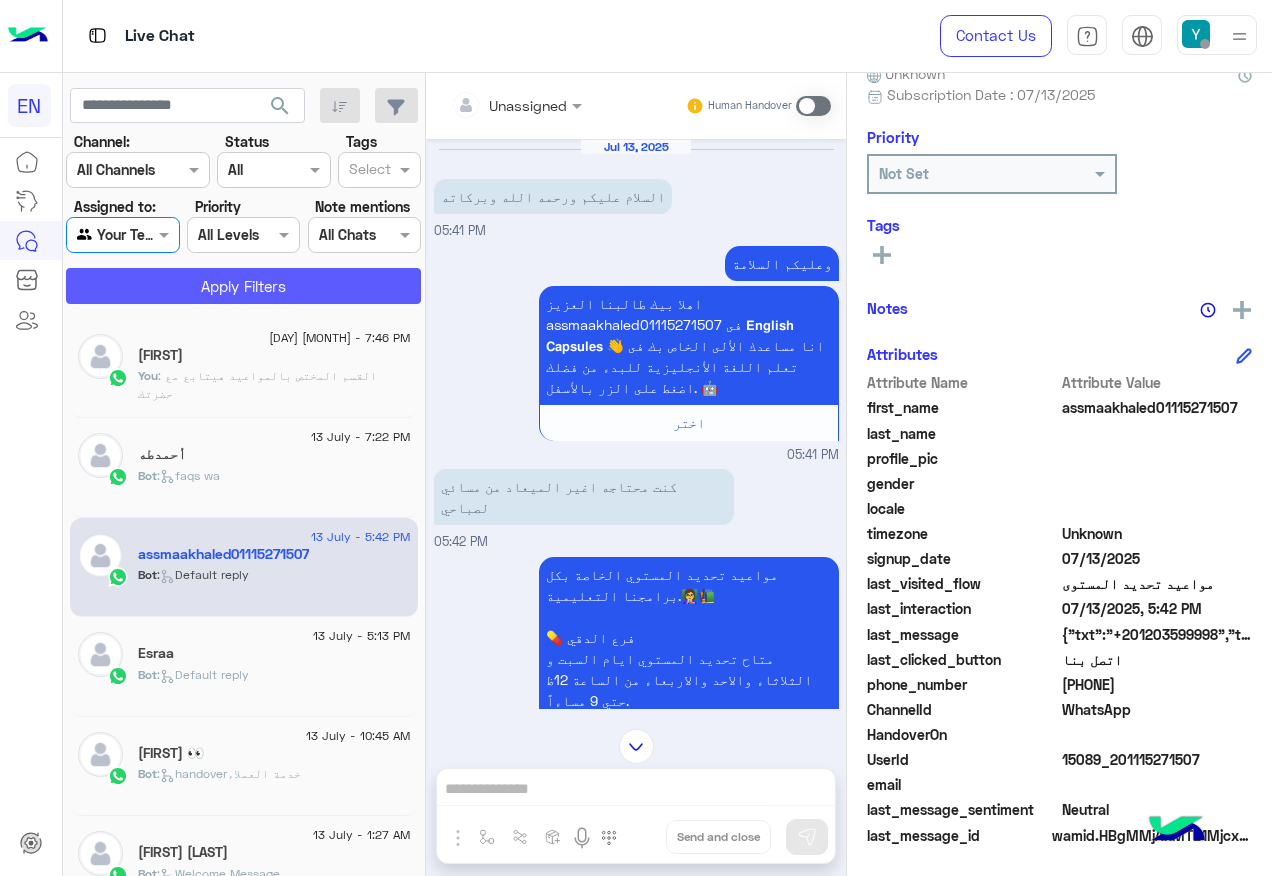 click on "Apply Filters" 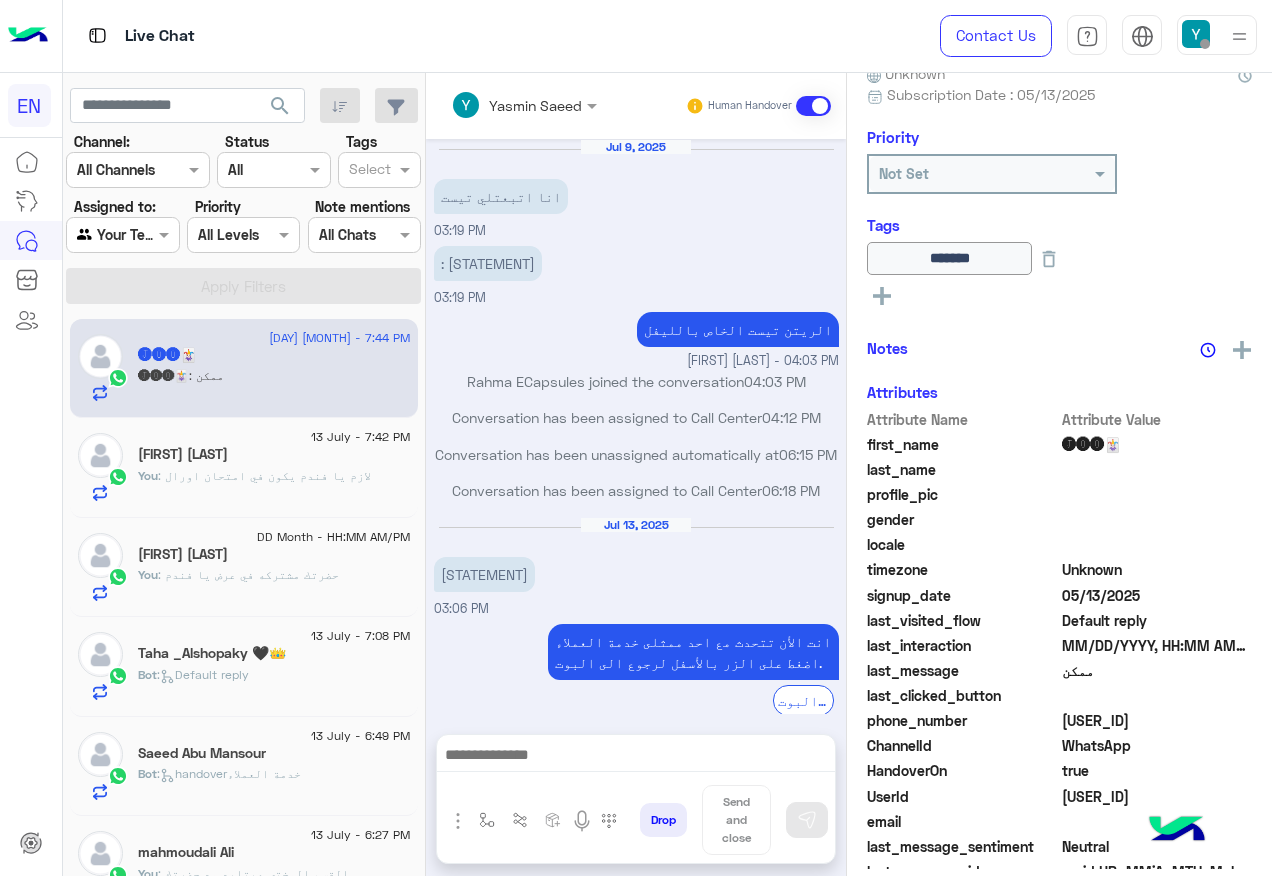 scroll, scrollTop: 200, scrollLeft: 0, axis: vertical 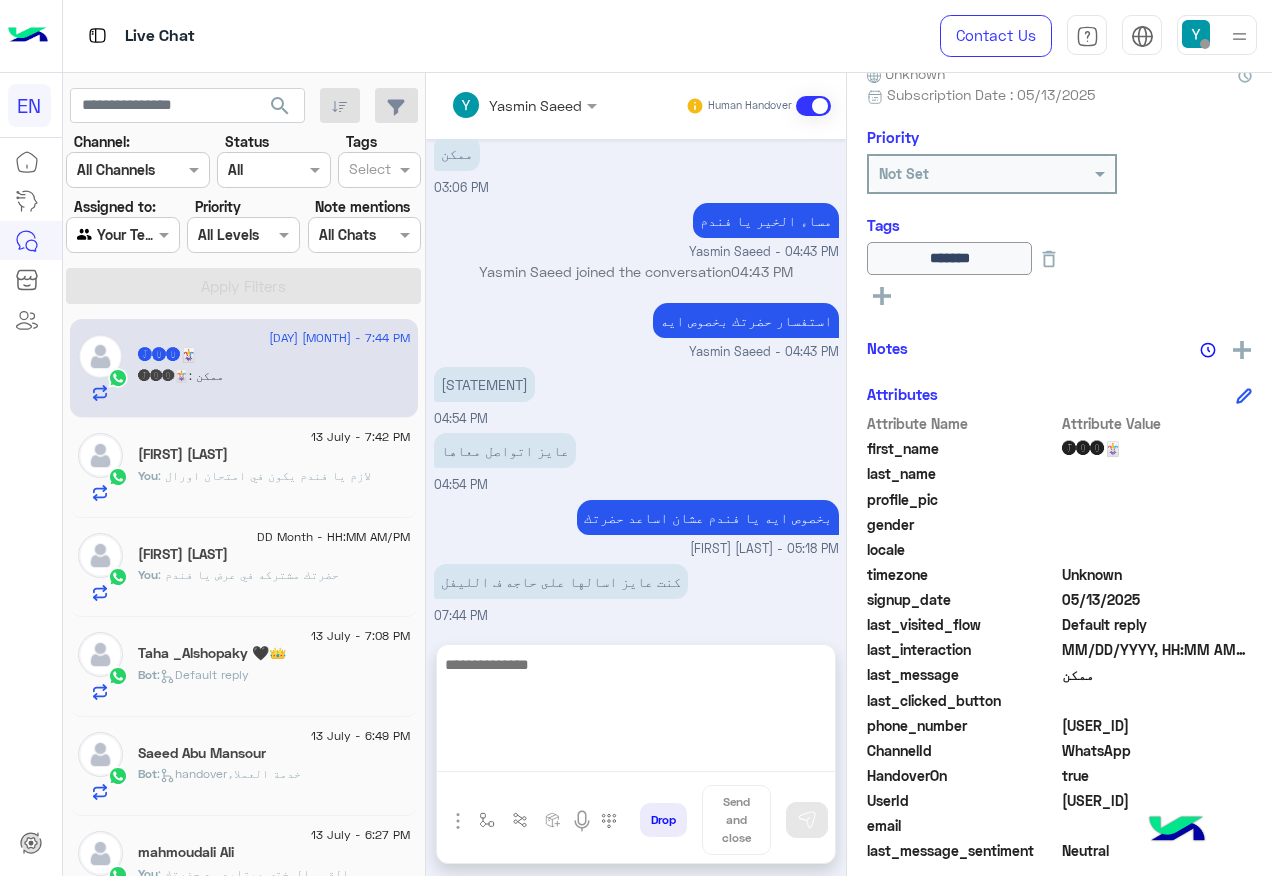 click at bounding box center [636, 712] 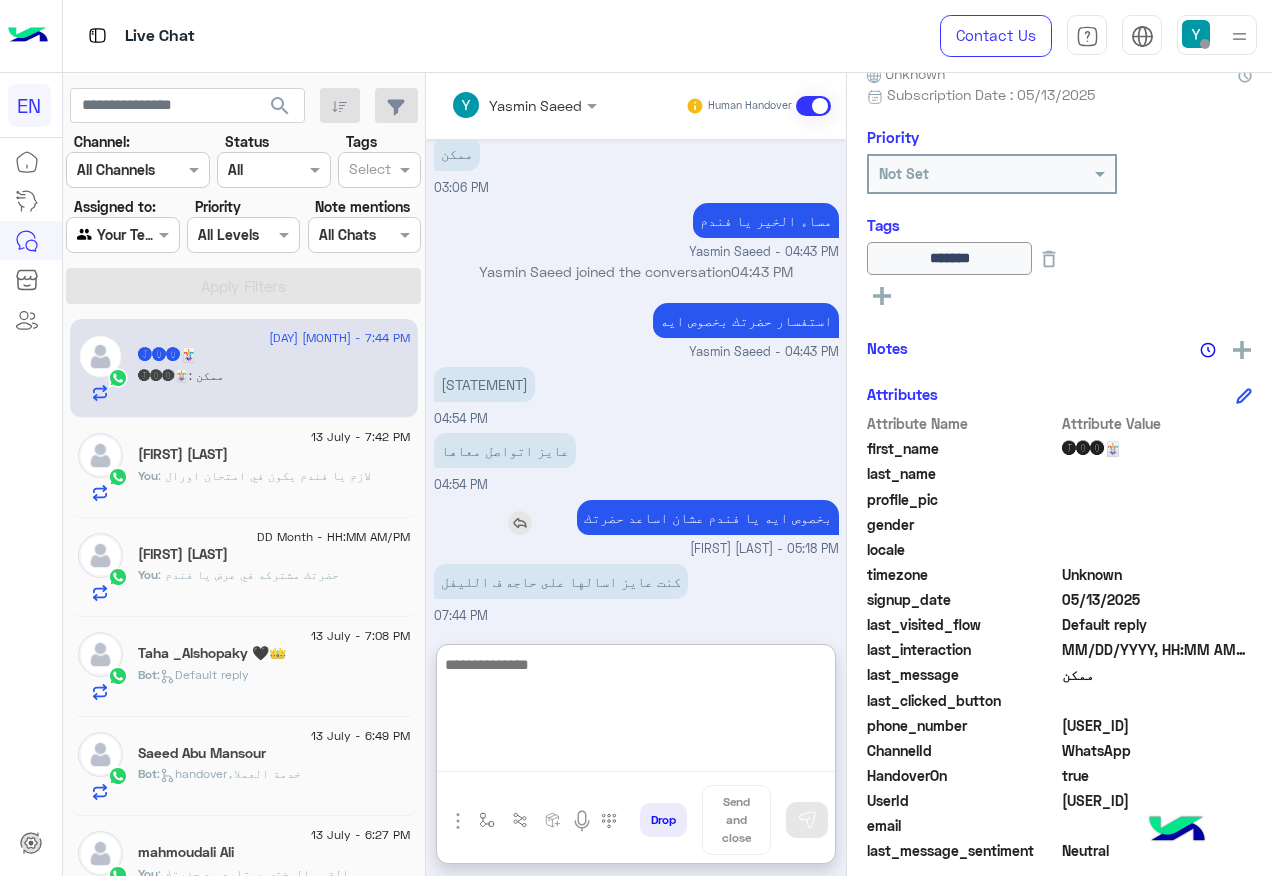 scroll, scrollTop: 831, scrollLeft: 0, axis: vertical 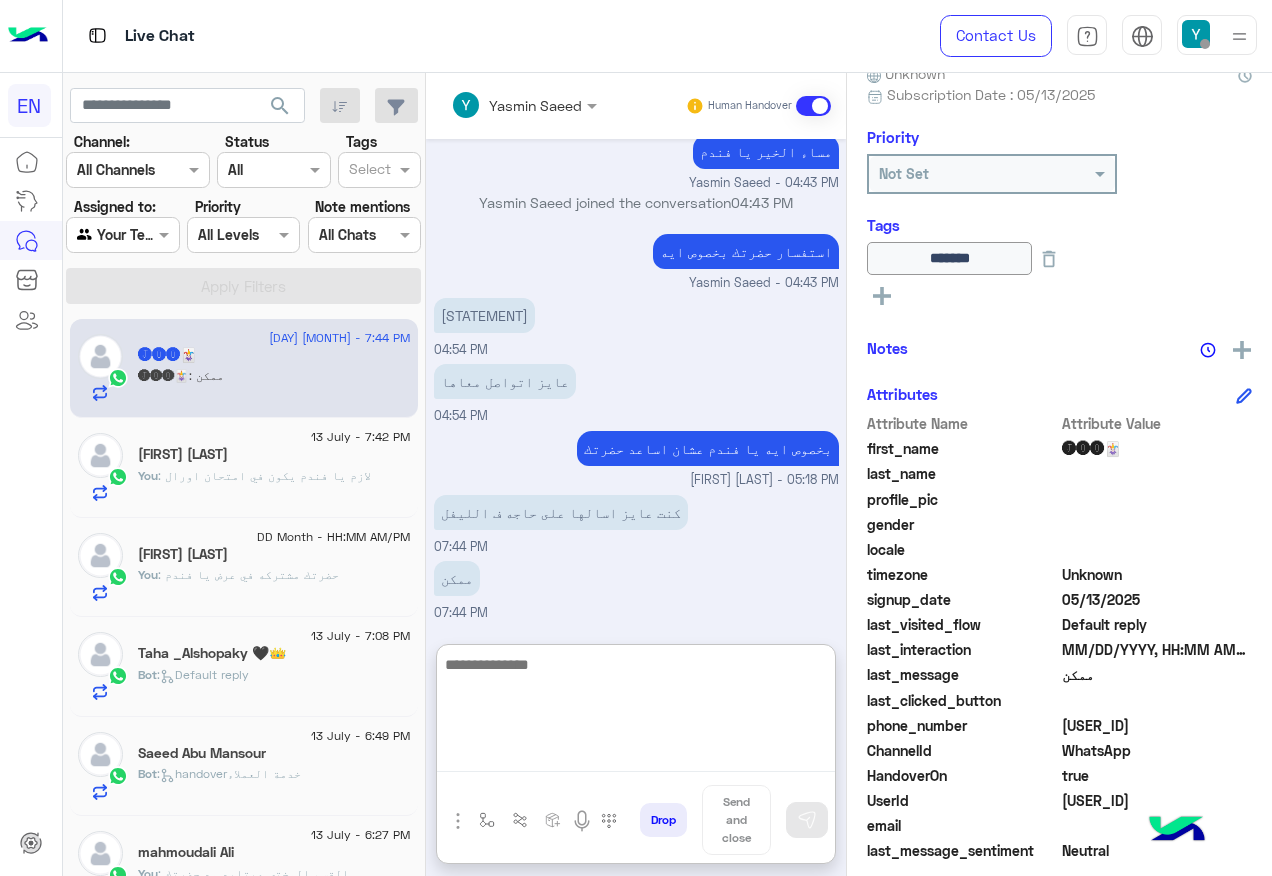 click at bounding box center [636, 712] 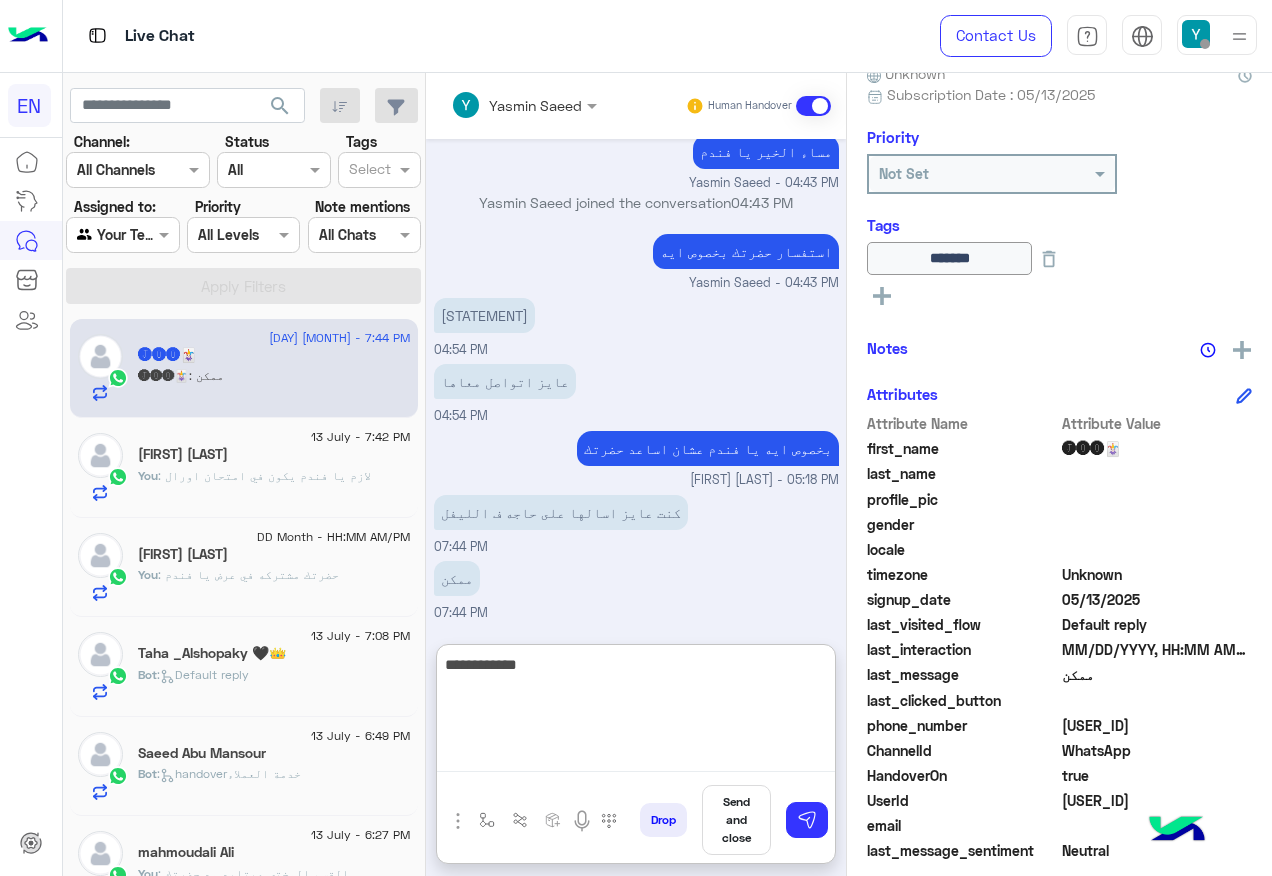 type on "**********" 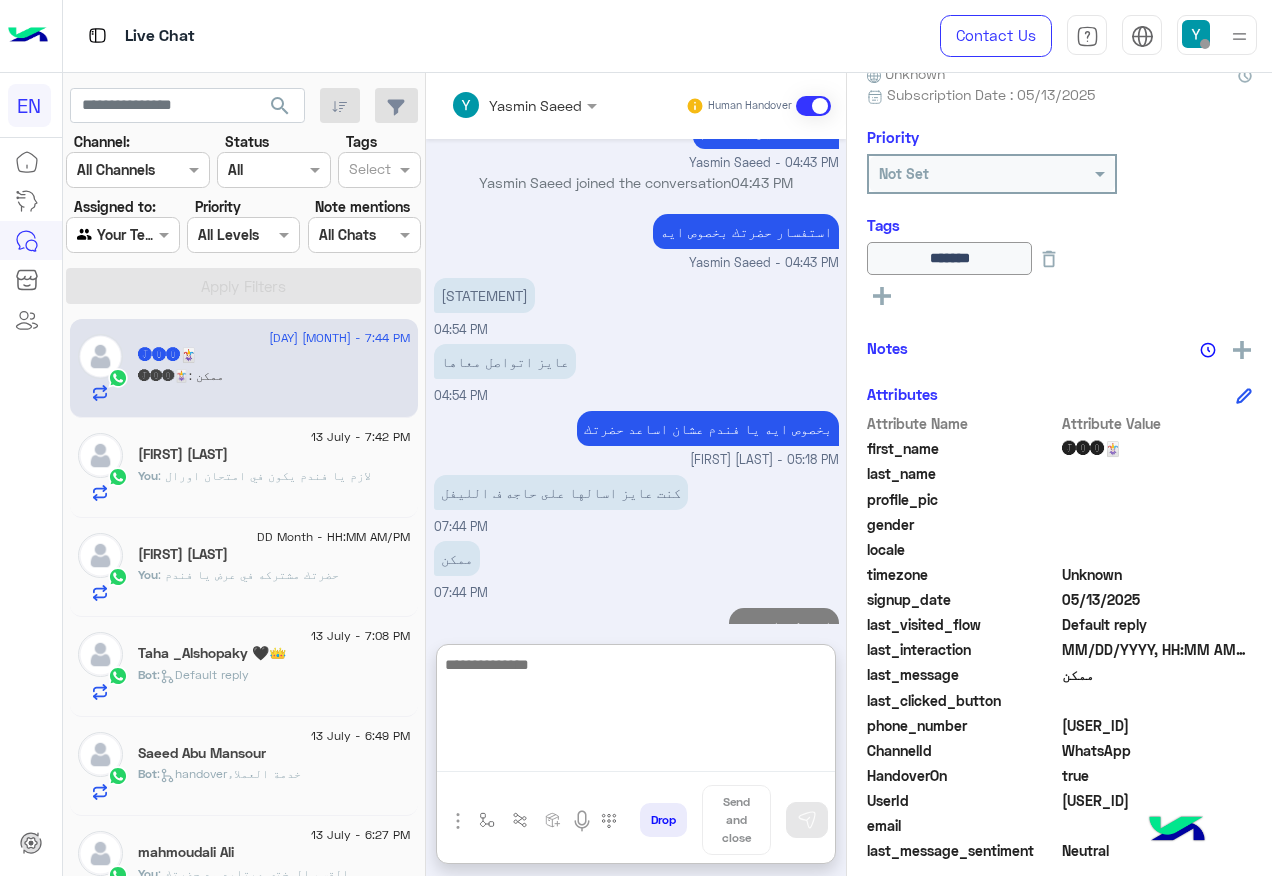 scroll, scrollTop: 896, scrollLeft: 0, axis: vertical 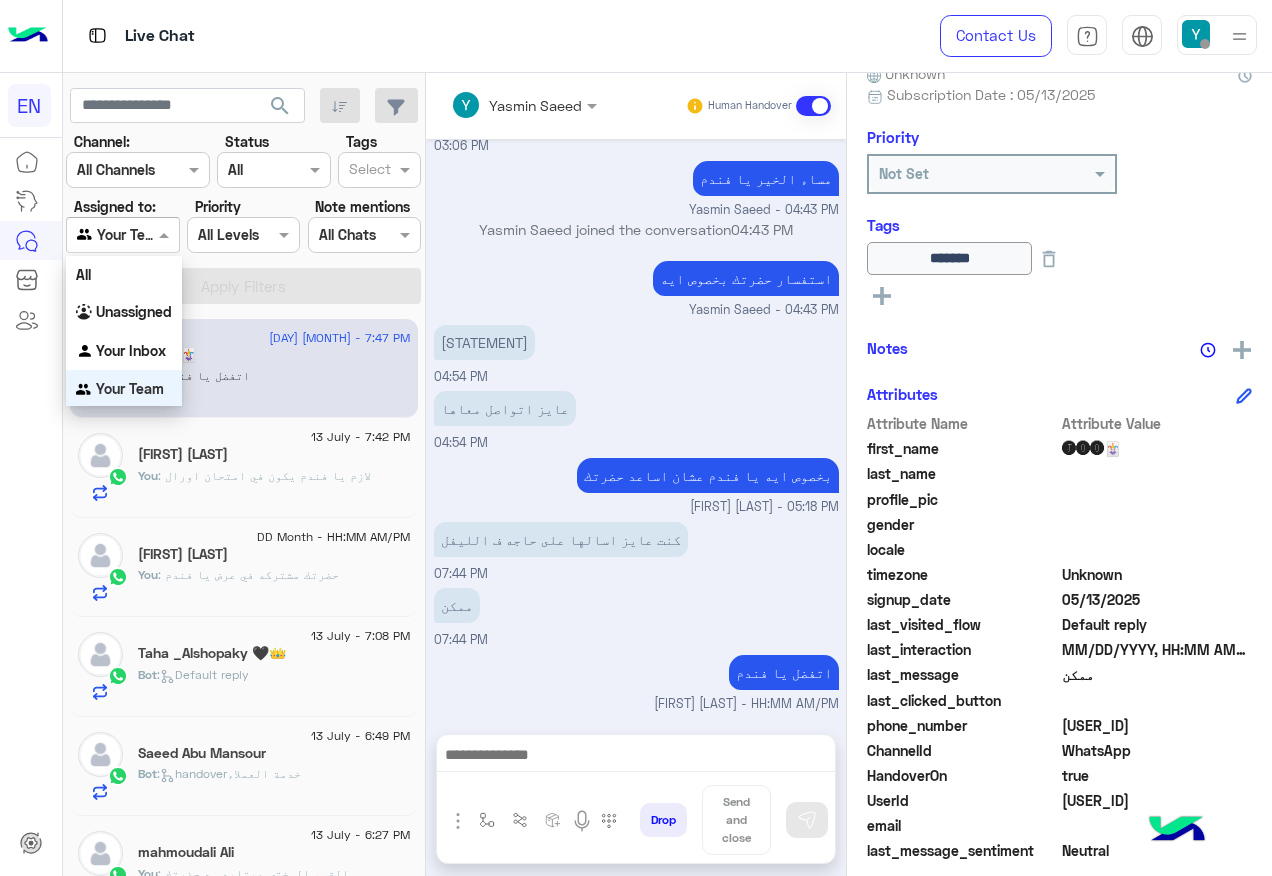 click on "Agent Filter Your Team" at bounding box center [122, 235] 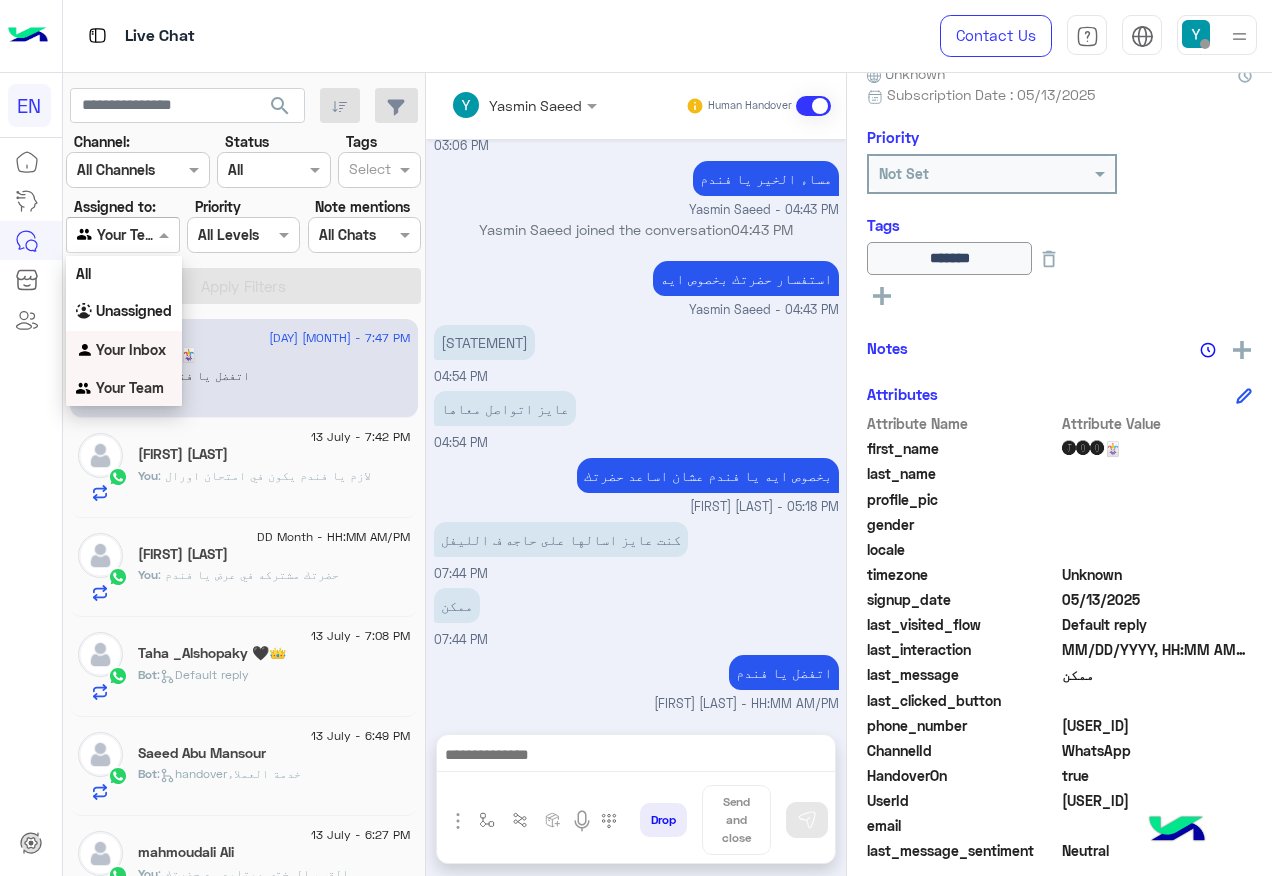 drag, startPoint x: 145, startPoint y: 341, endPoint x: 169, endPoint y: 291, distance: 55.461697 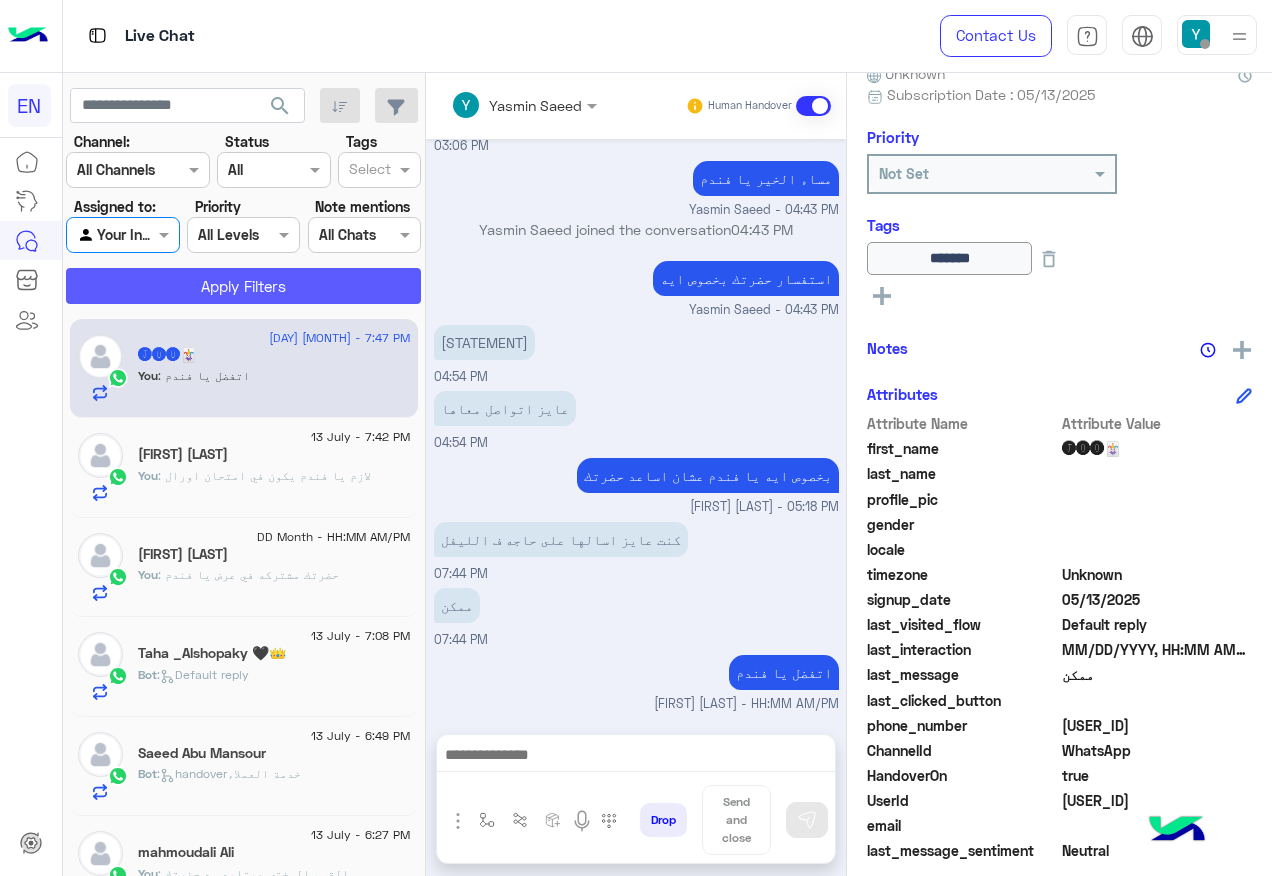 click on "Apply Filters" 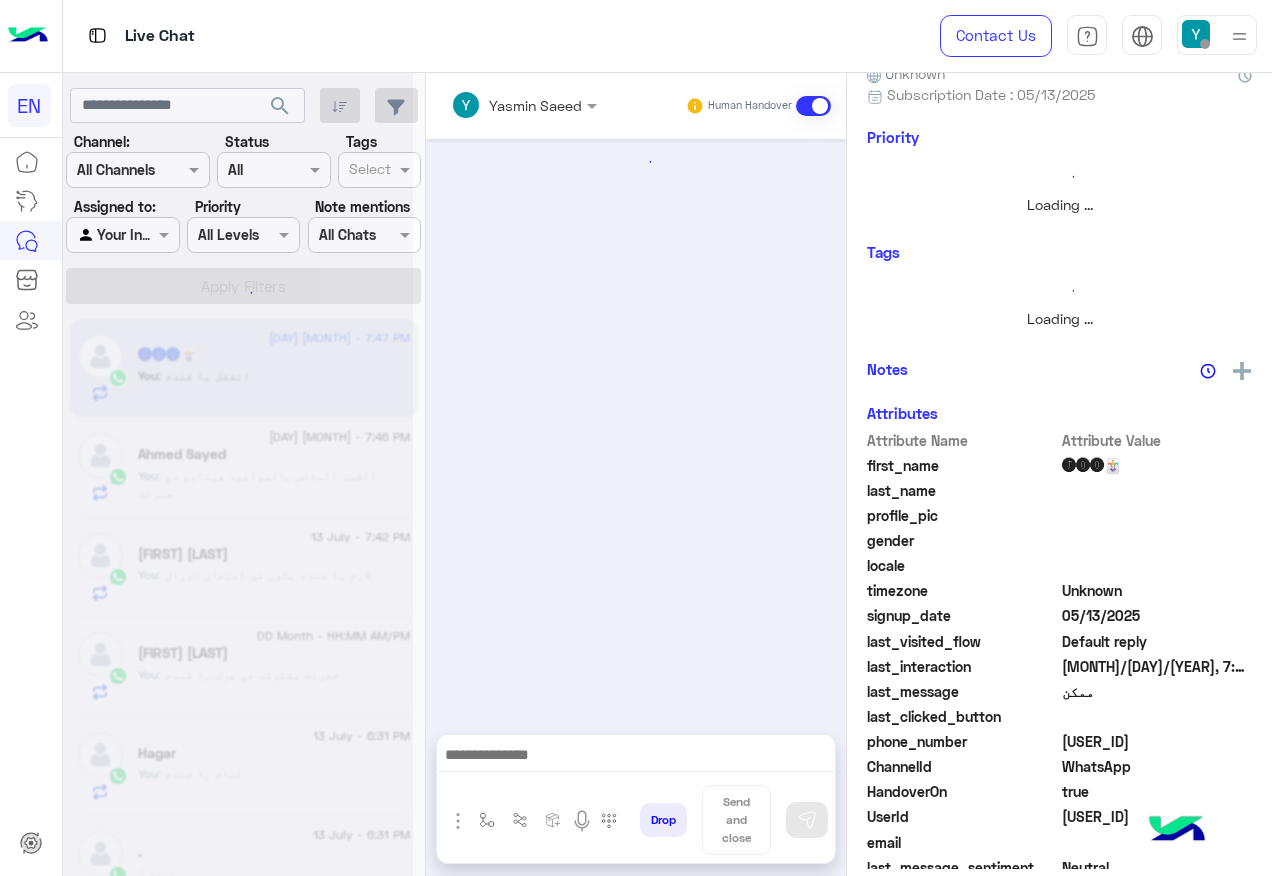 scroll, scrollTop: 0, scrollLeft: 0, axis: both 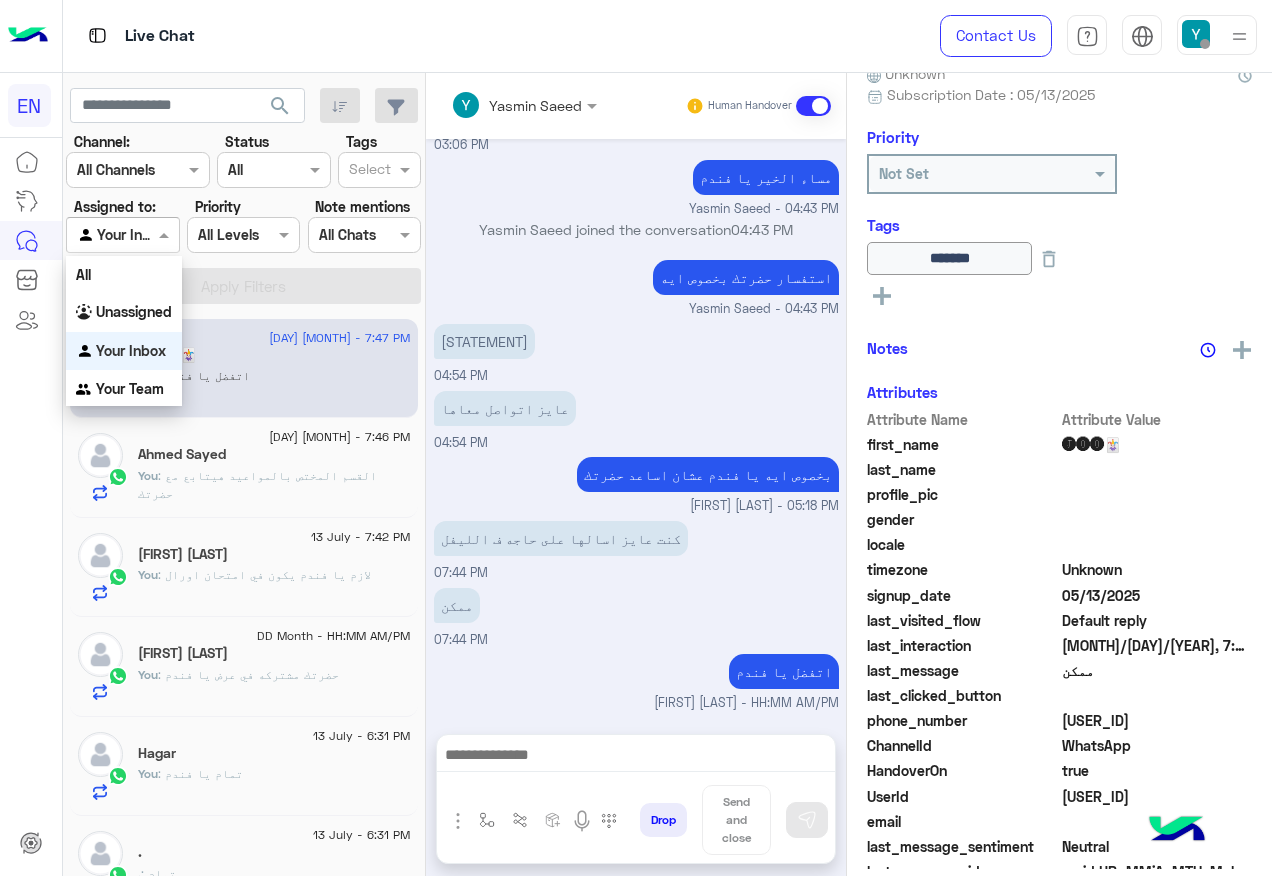 click at bounding box center [122, 234] 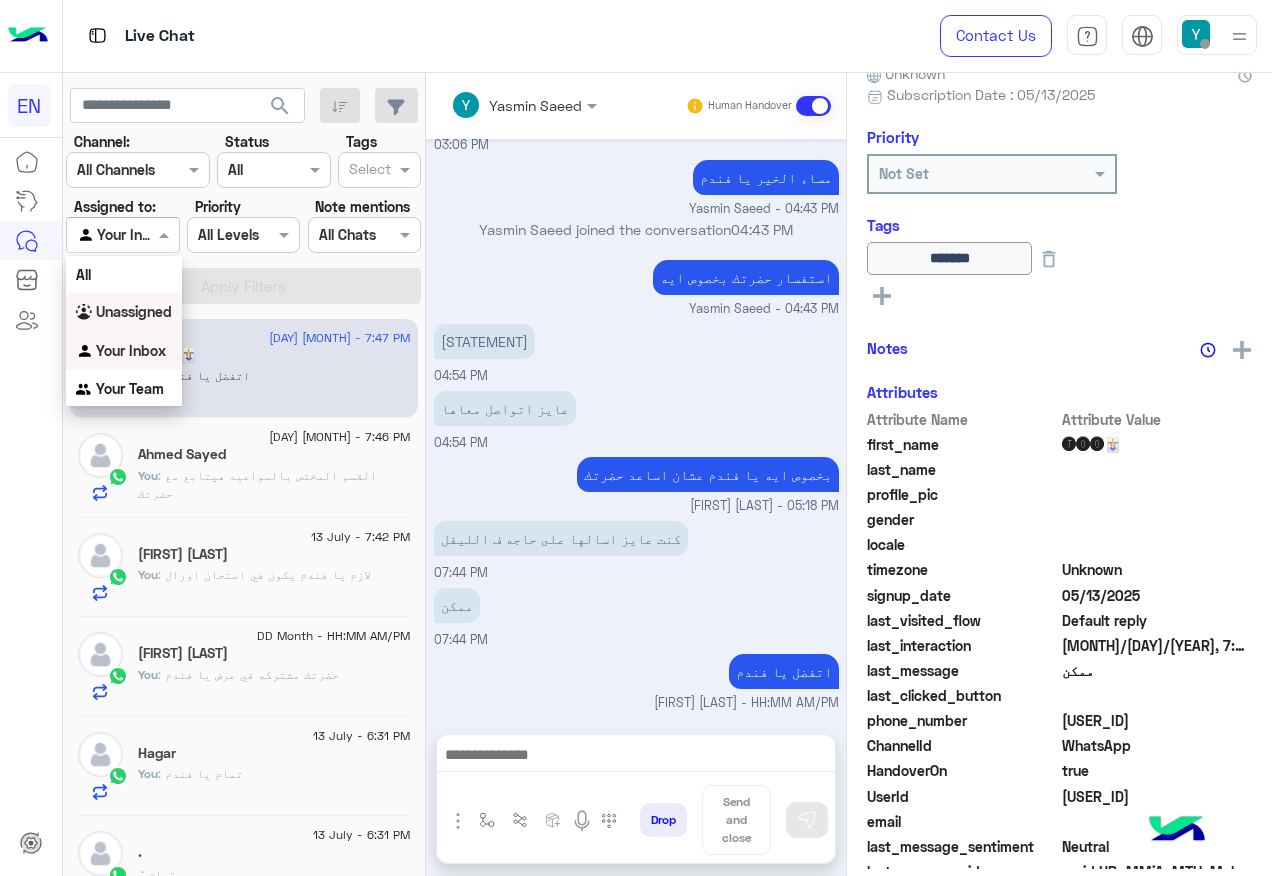 click on "Unassigned" at bounding box center [134, 311] 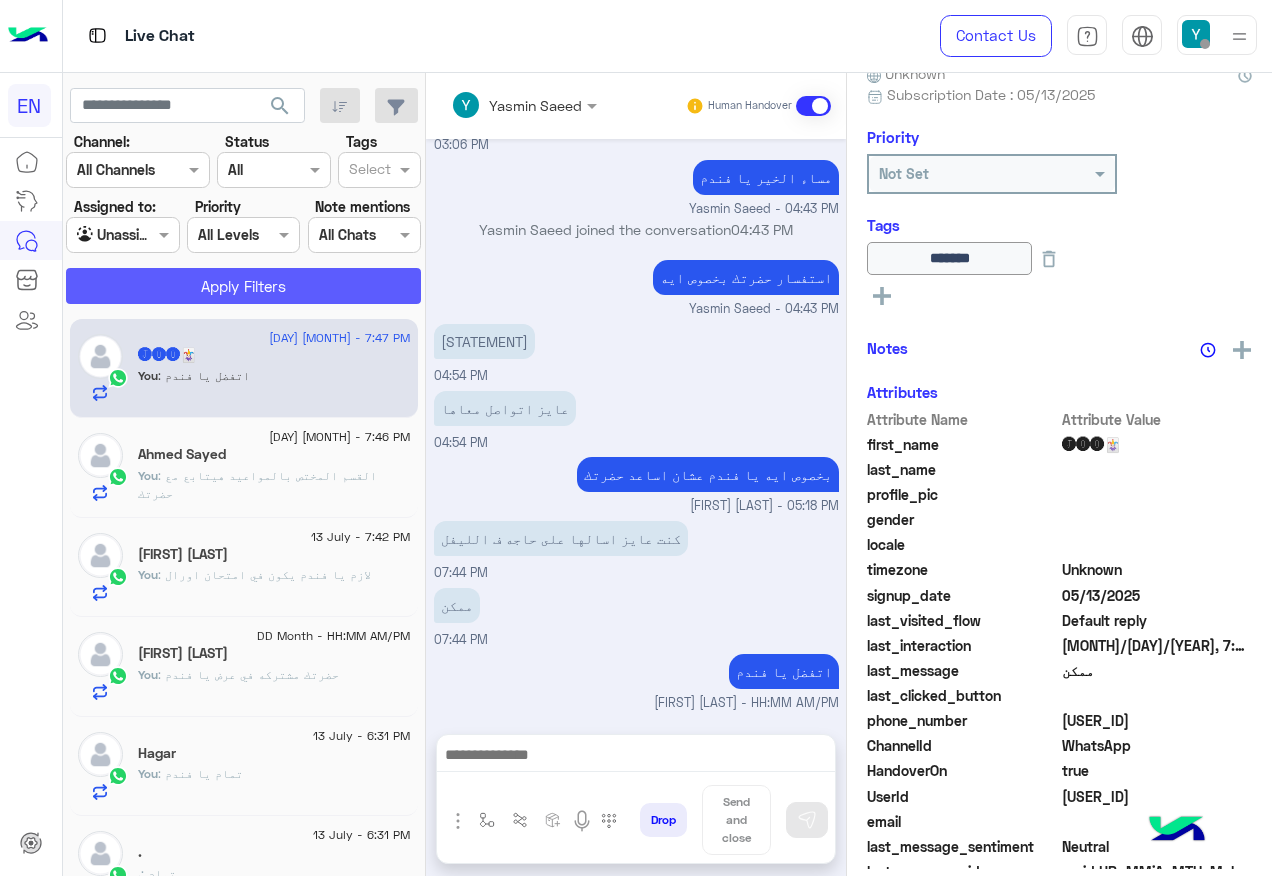 click on "Apply Filters" 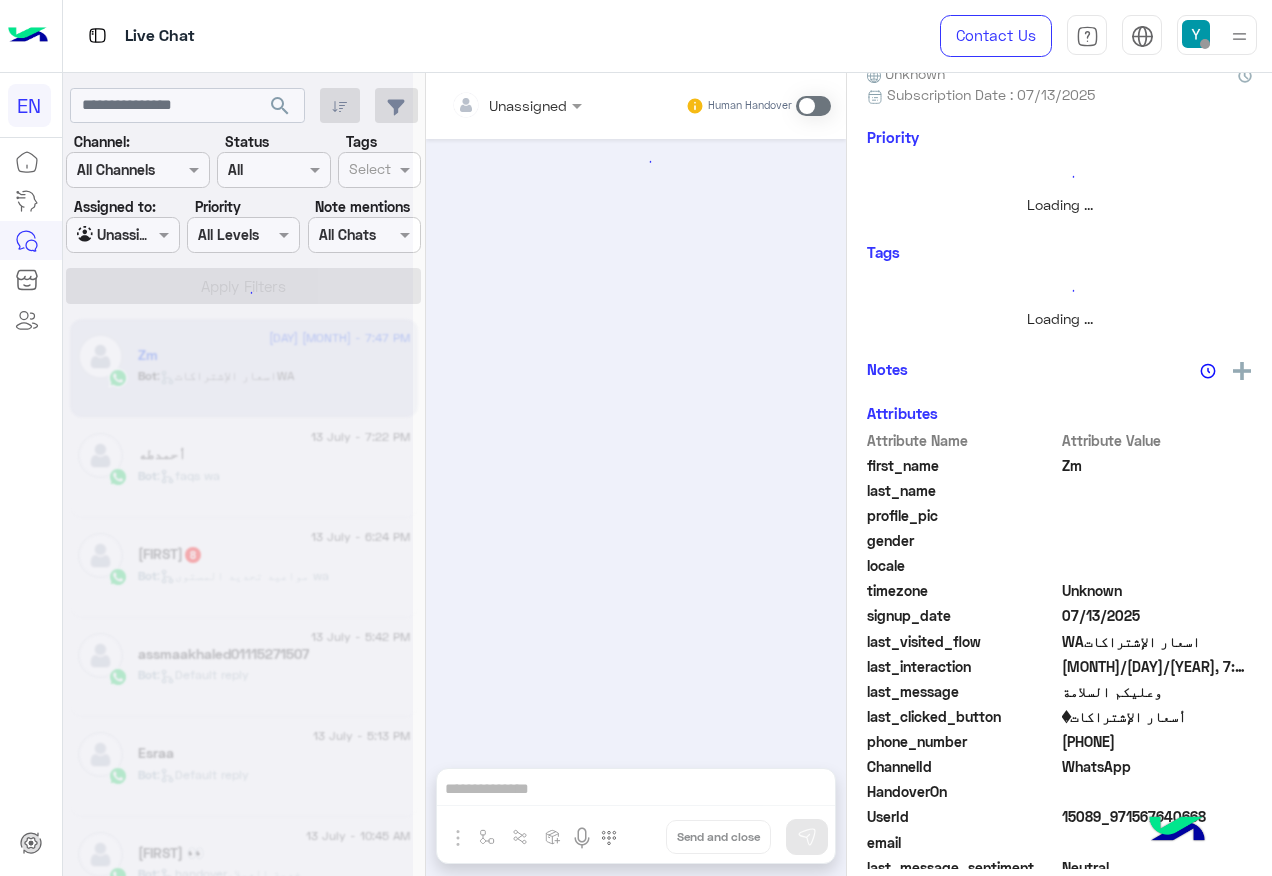 scroll, scrollTop: 459, scrollLeft: 0, axis: vertical 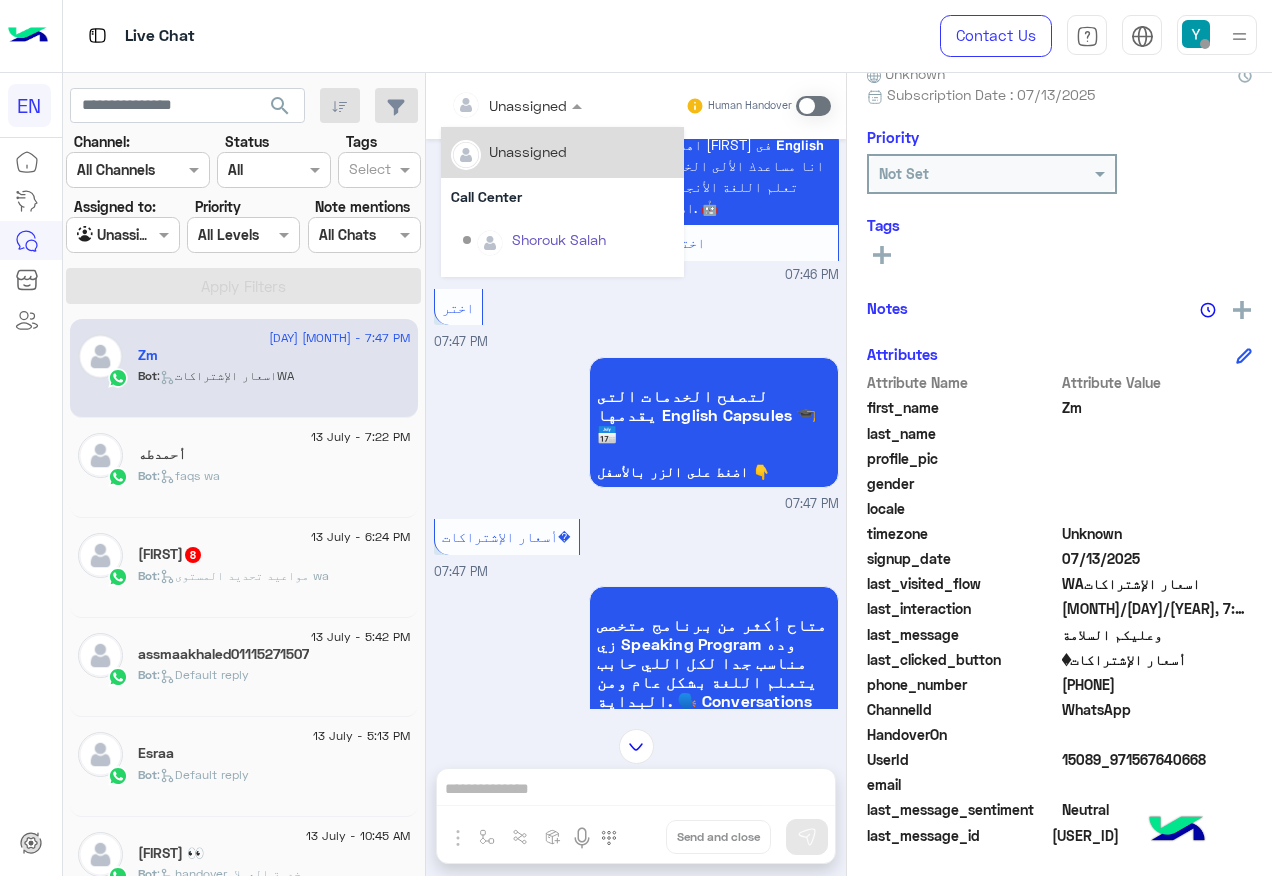 click at bounding box center (491, 105) 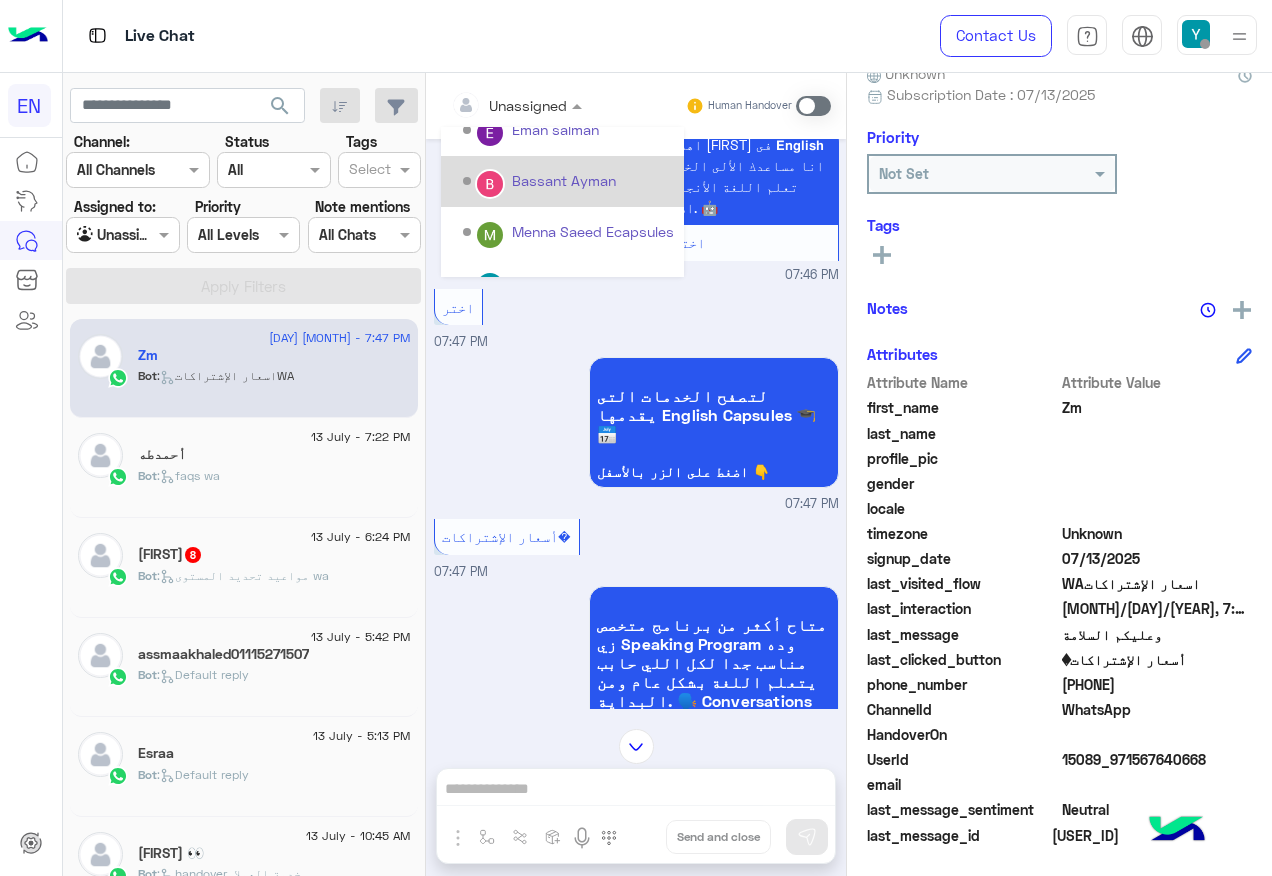 scroll, scrollTop: 300, scrollLeft: 0, axis: vertical 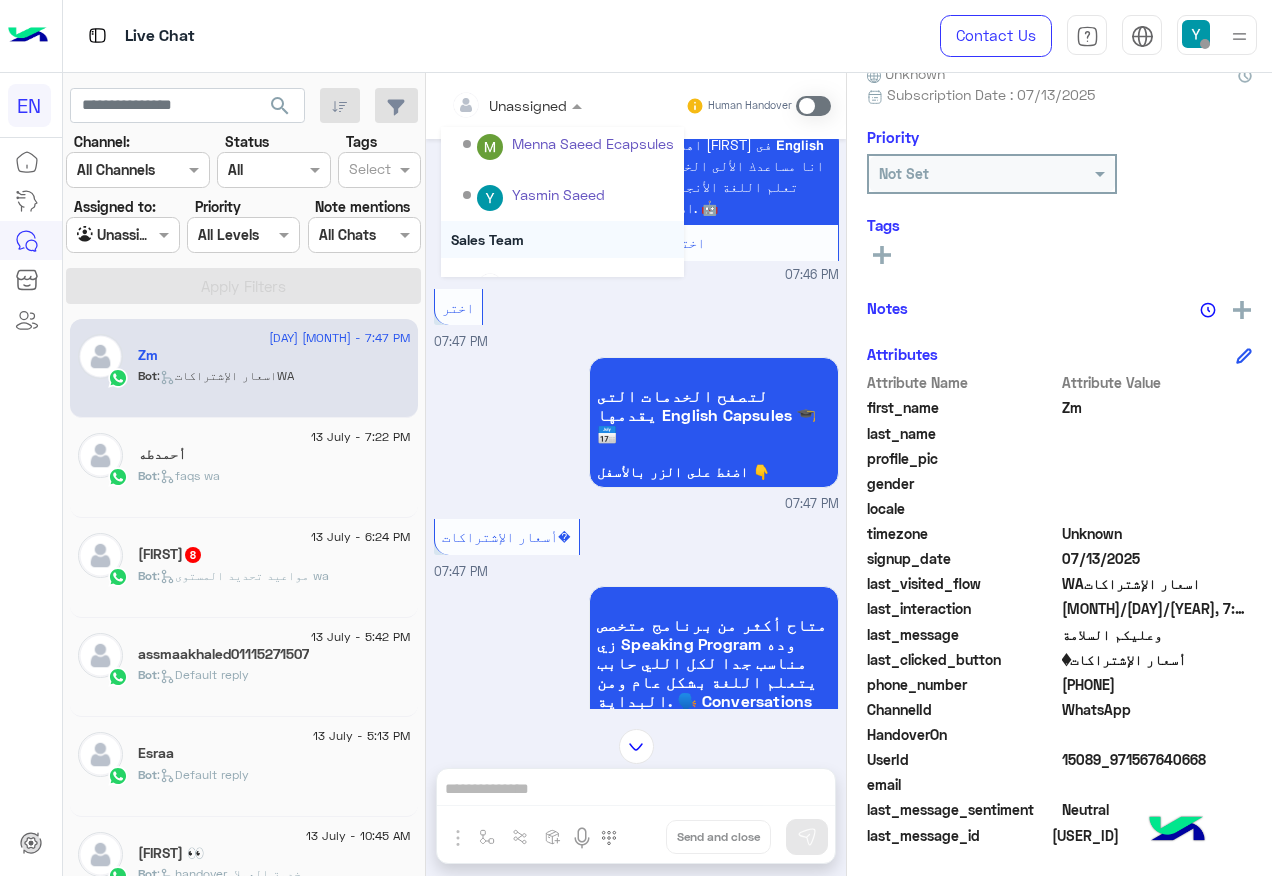 click on "Sales Team" at bounding box center (562, 239) 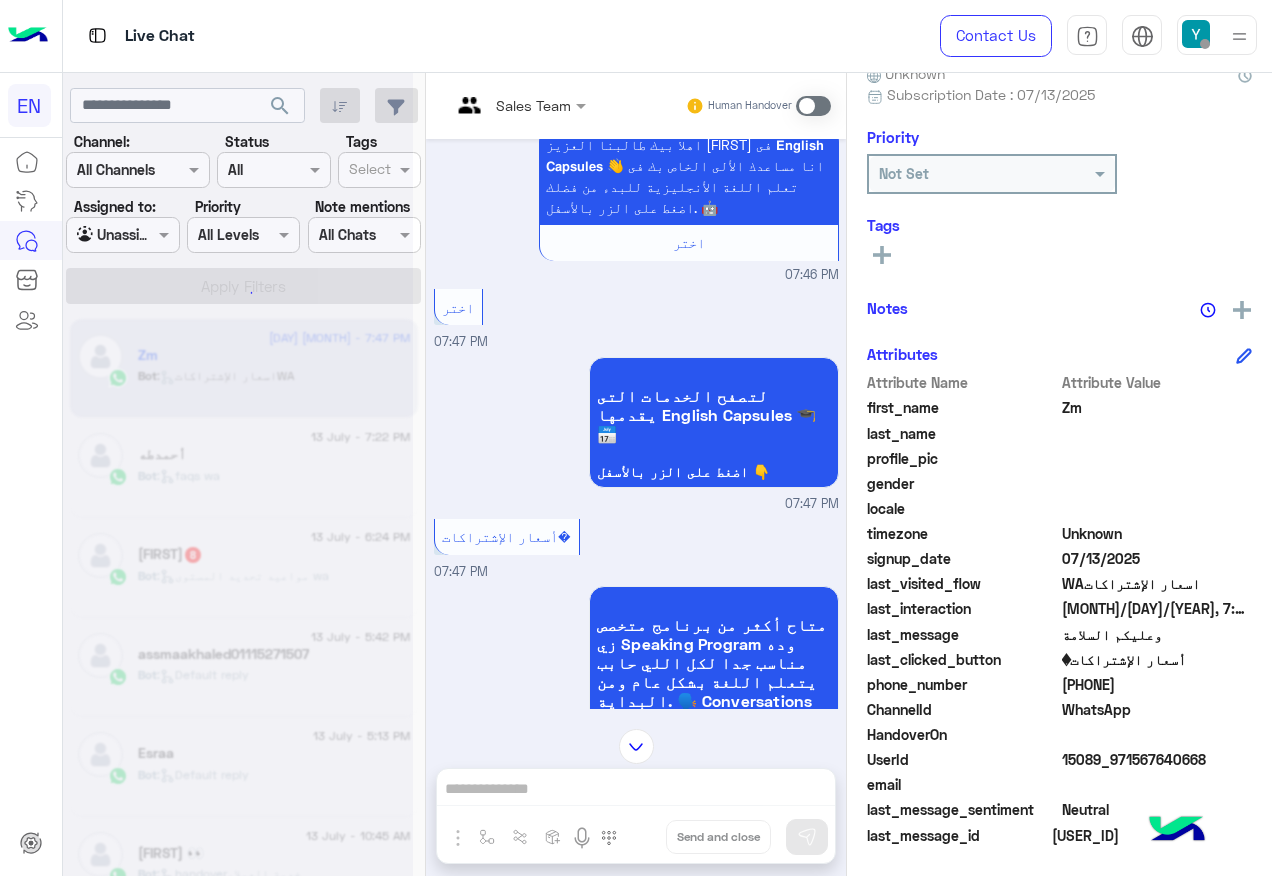 scroll, scrollTop: 0, scrollLeft: 0, axis: both 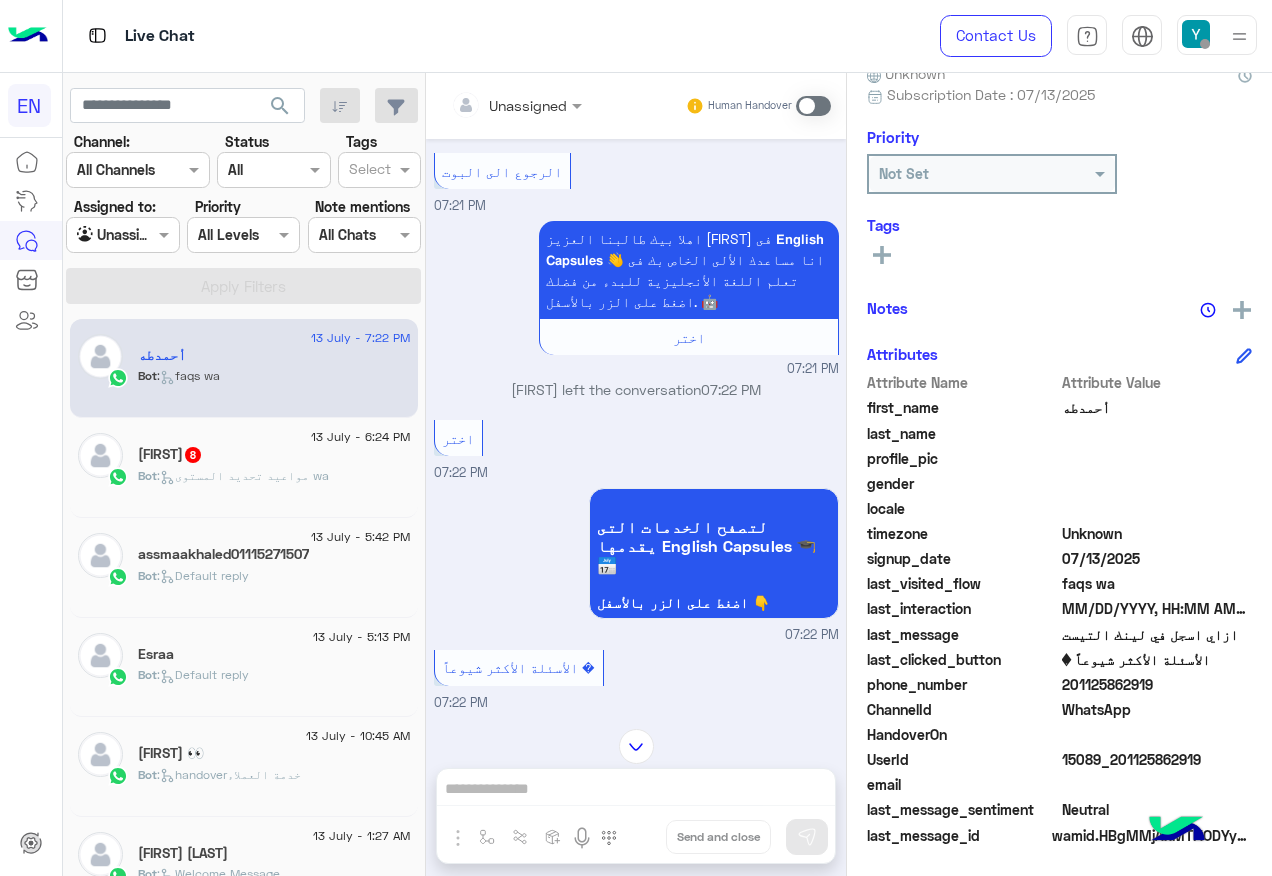 click on ":   مواعيد تحديد المستوى wa" 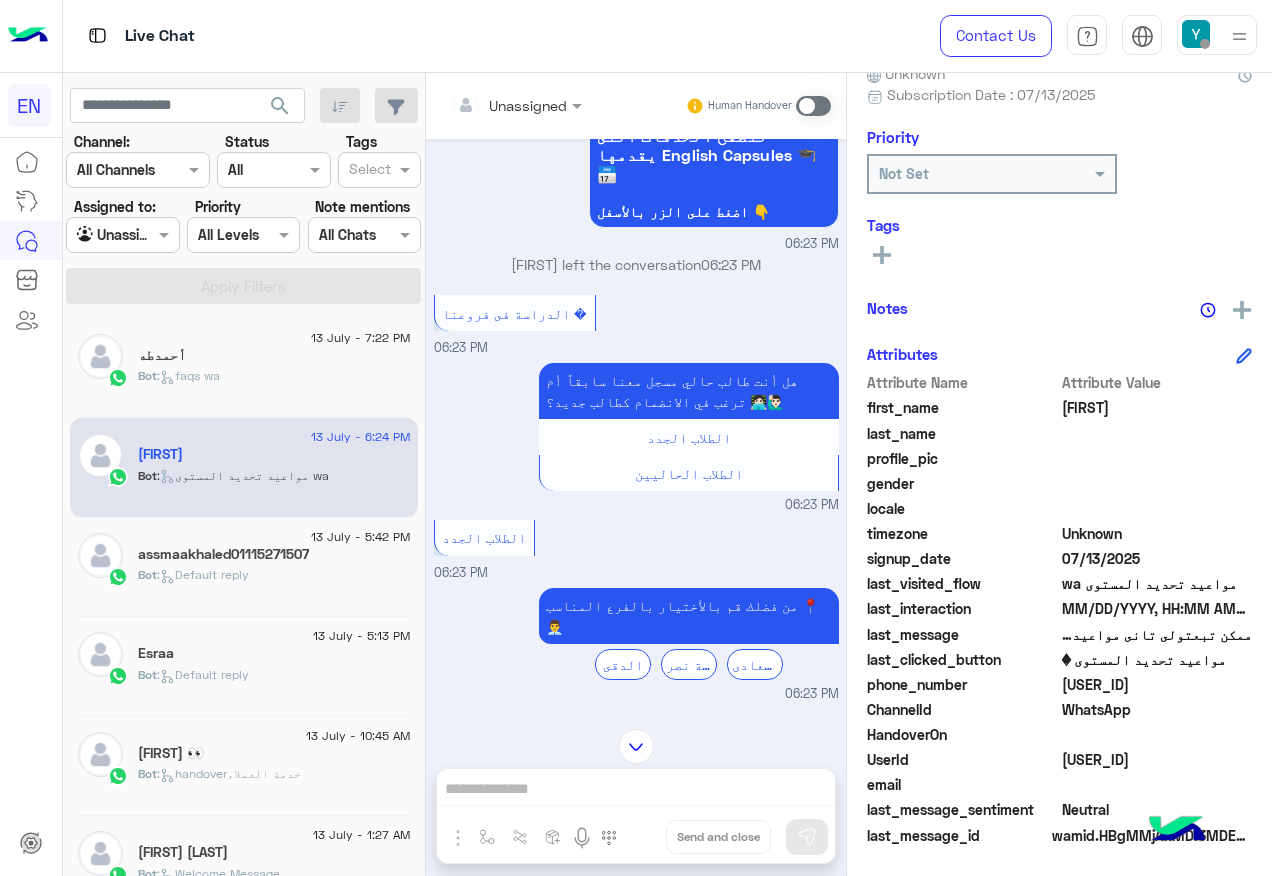 click on "Unassigned Human Handover" at bounding box center [636, 106] 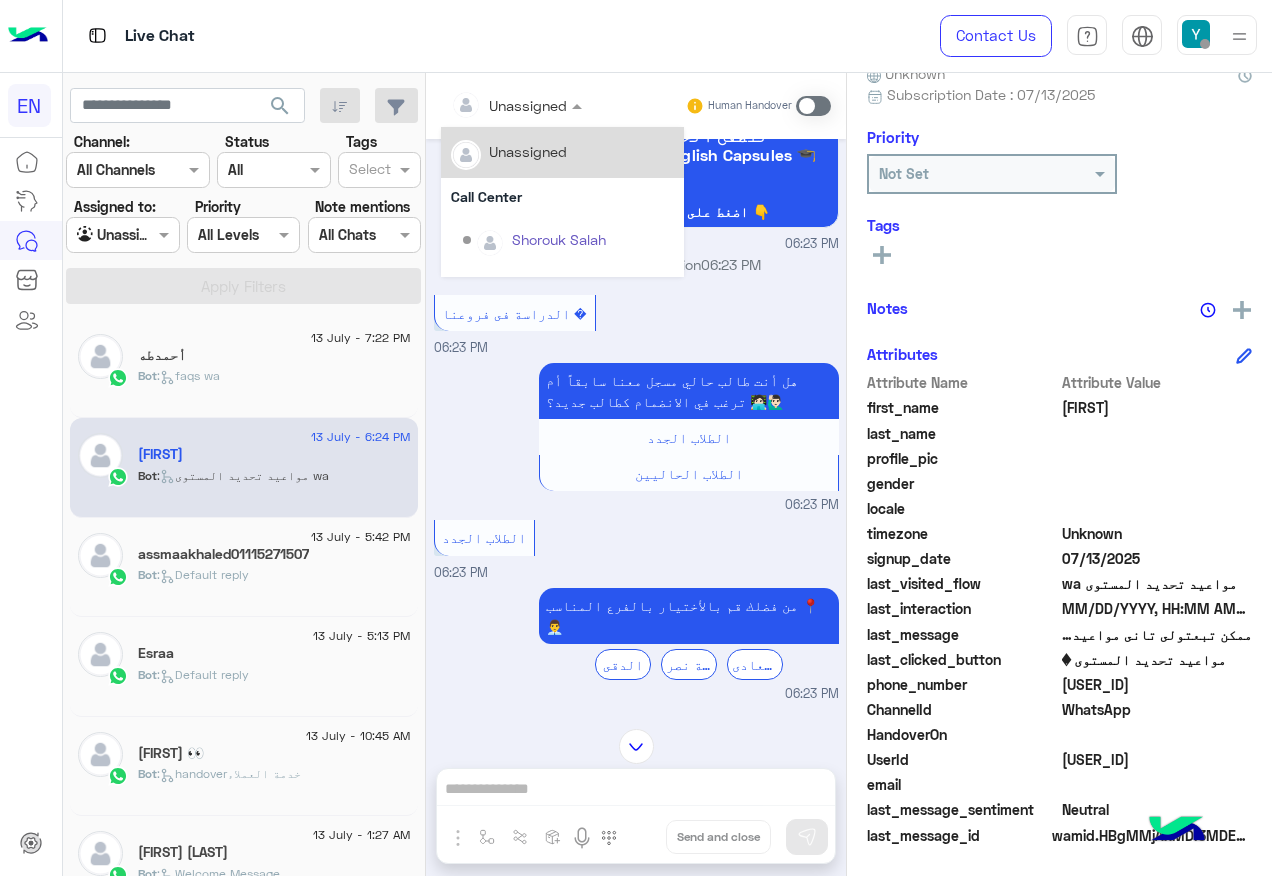click on "Unassigned" at bounding box center [509, 105] 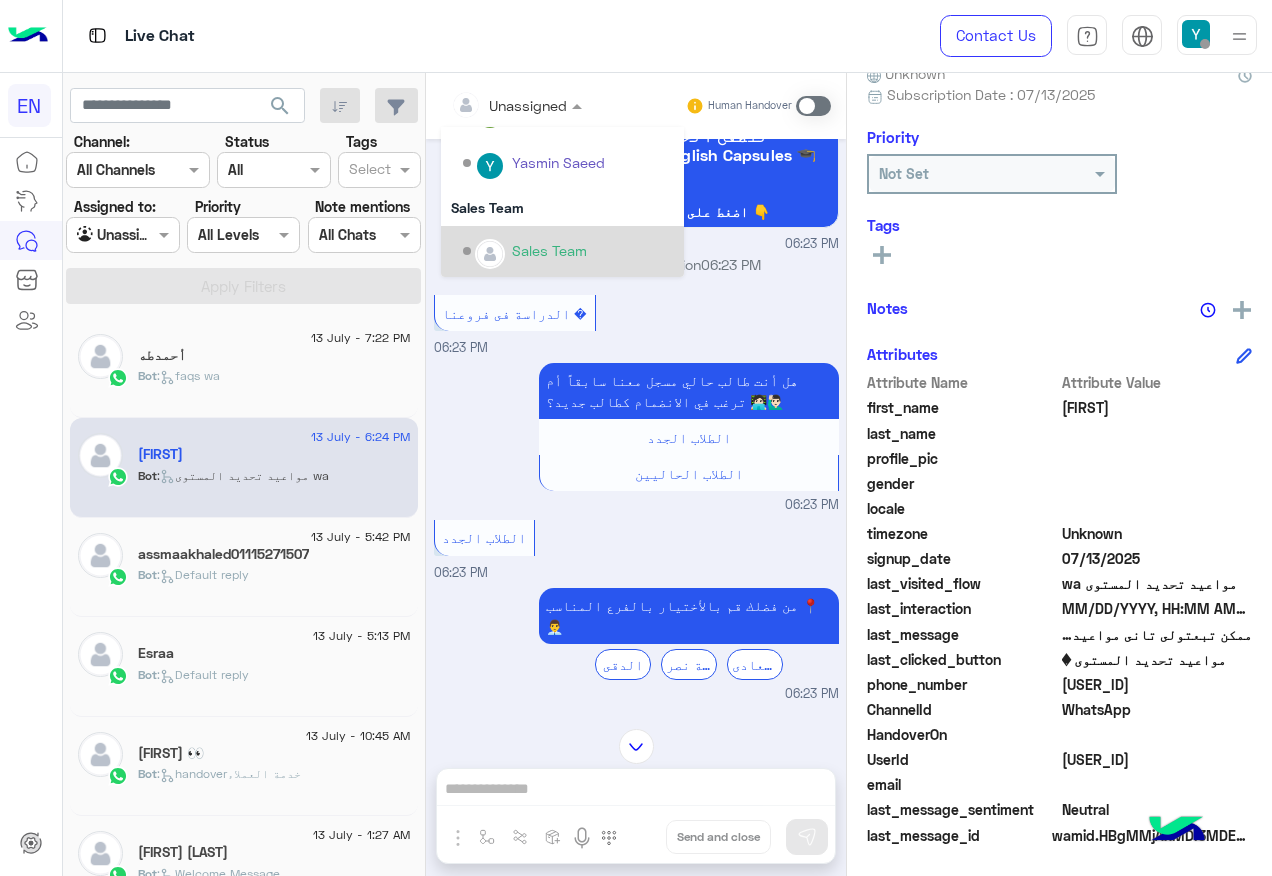 click on "Sales Team" at bounding box center [562, 251] 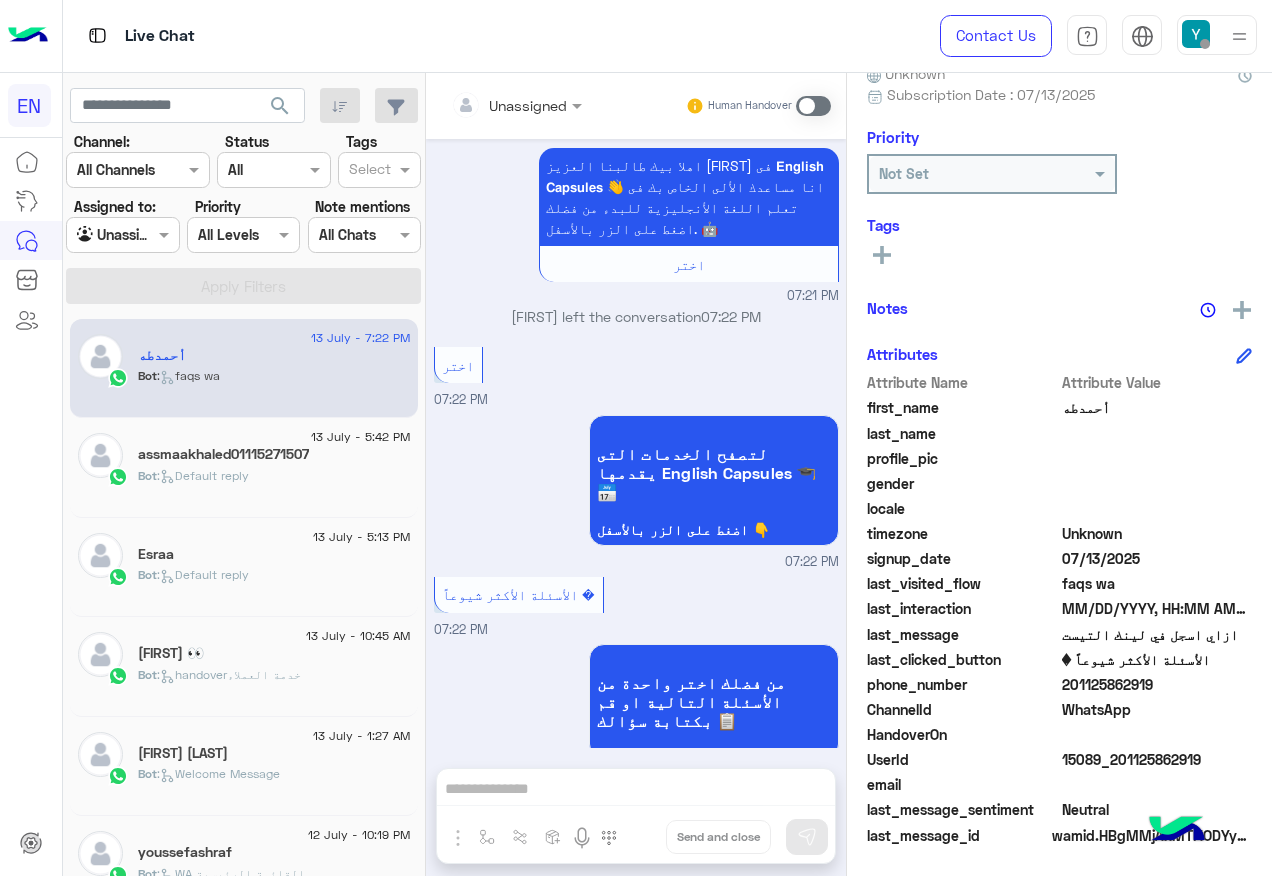 click at bounding box center [122, 234] 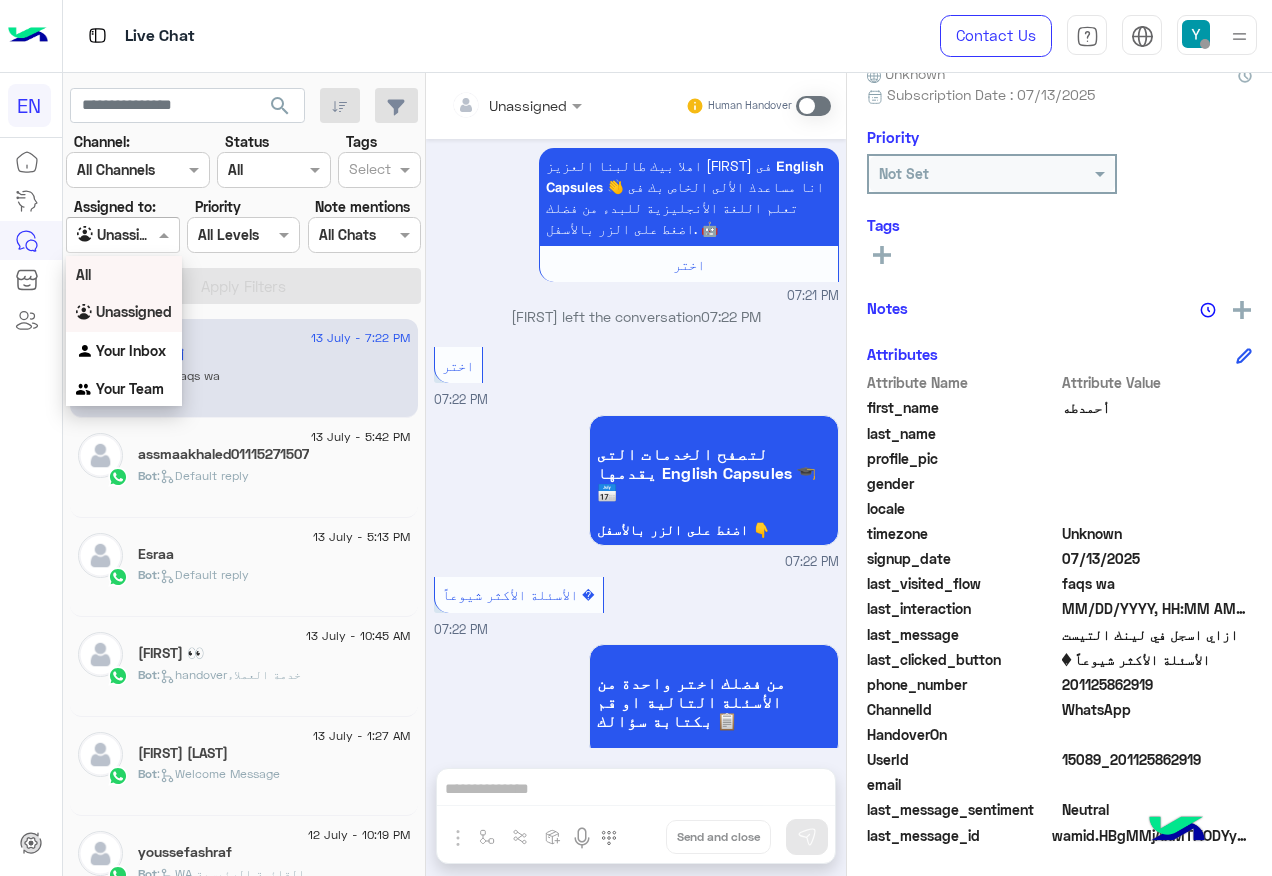 click on "All" at bounding box center (124, 274) 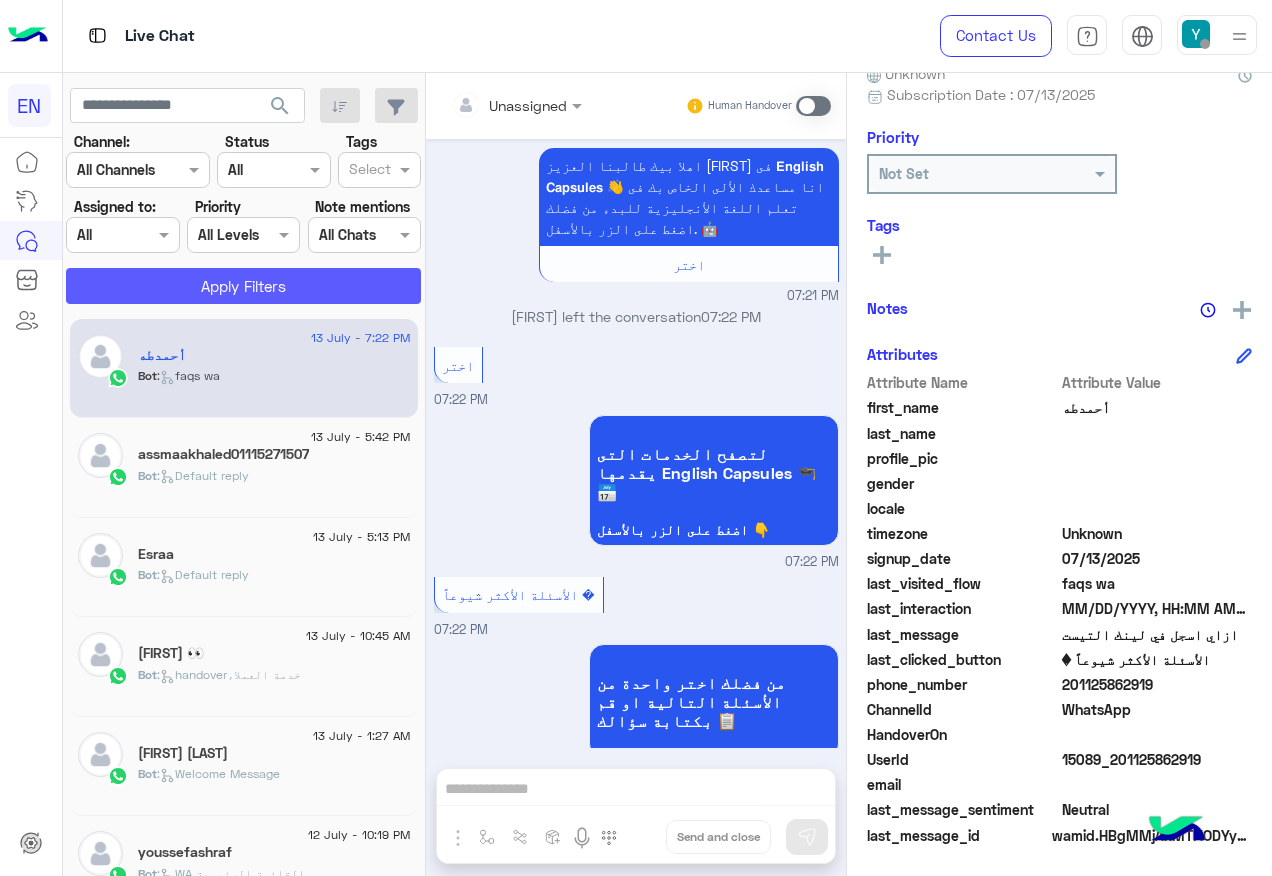 click on "Apply Filters" 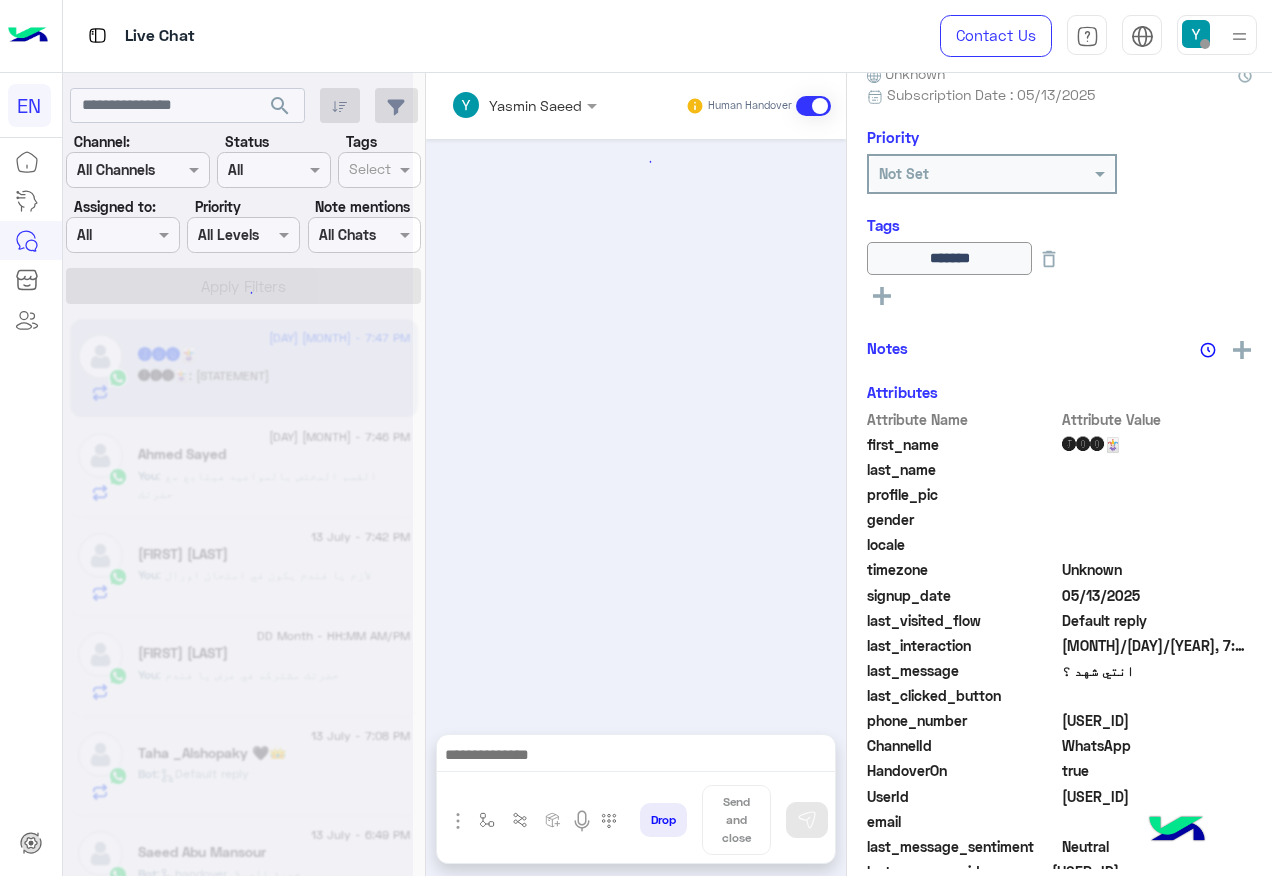 scroll, scrollTop: 739, scrollLeft: 0, axis: vertical 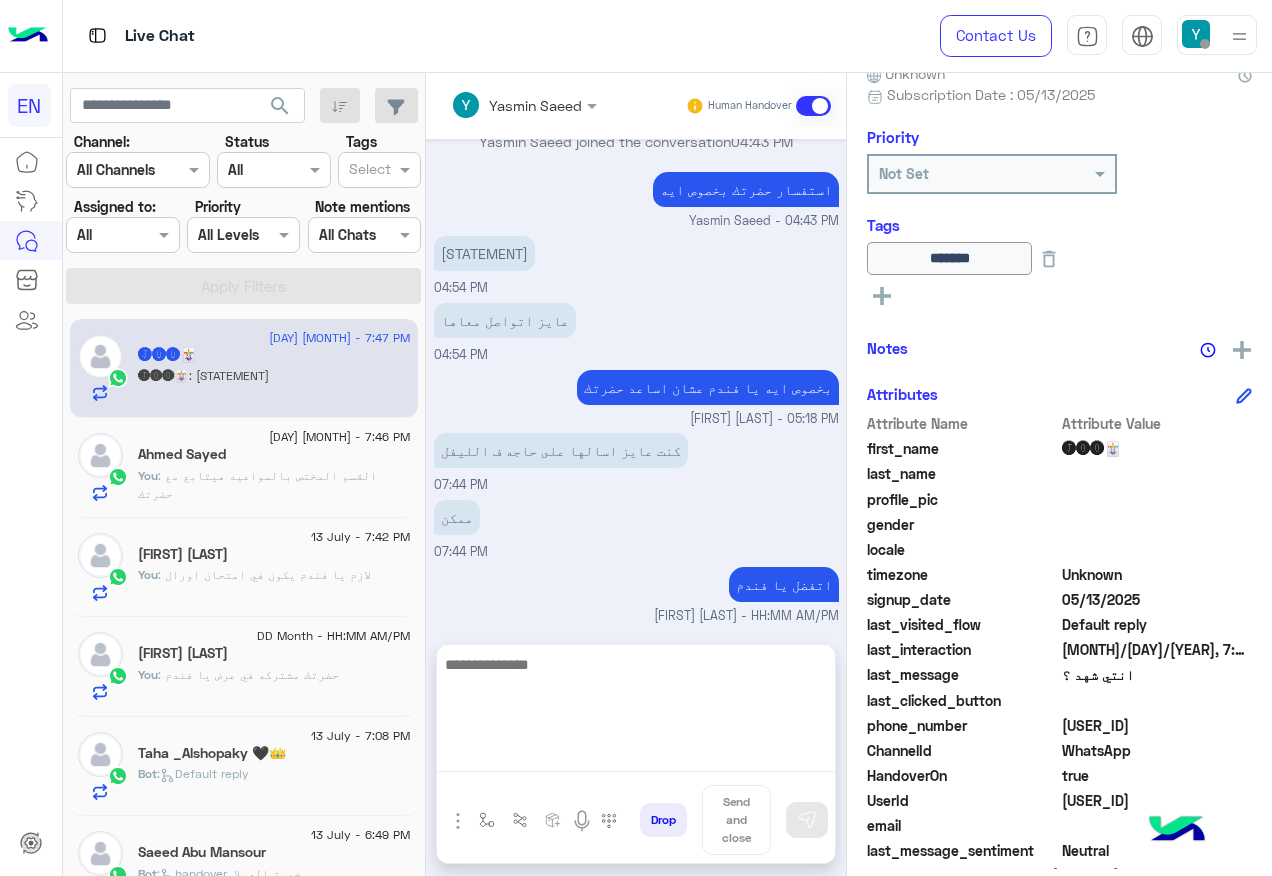 click at bounding box center [636, 712] 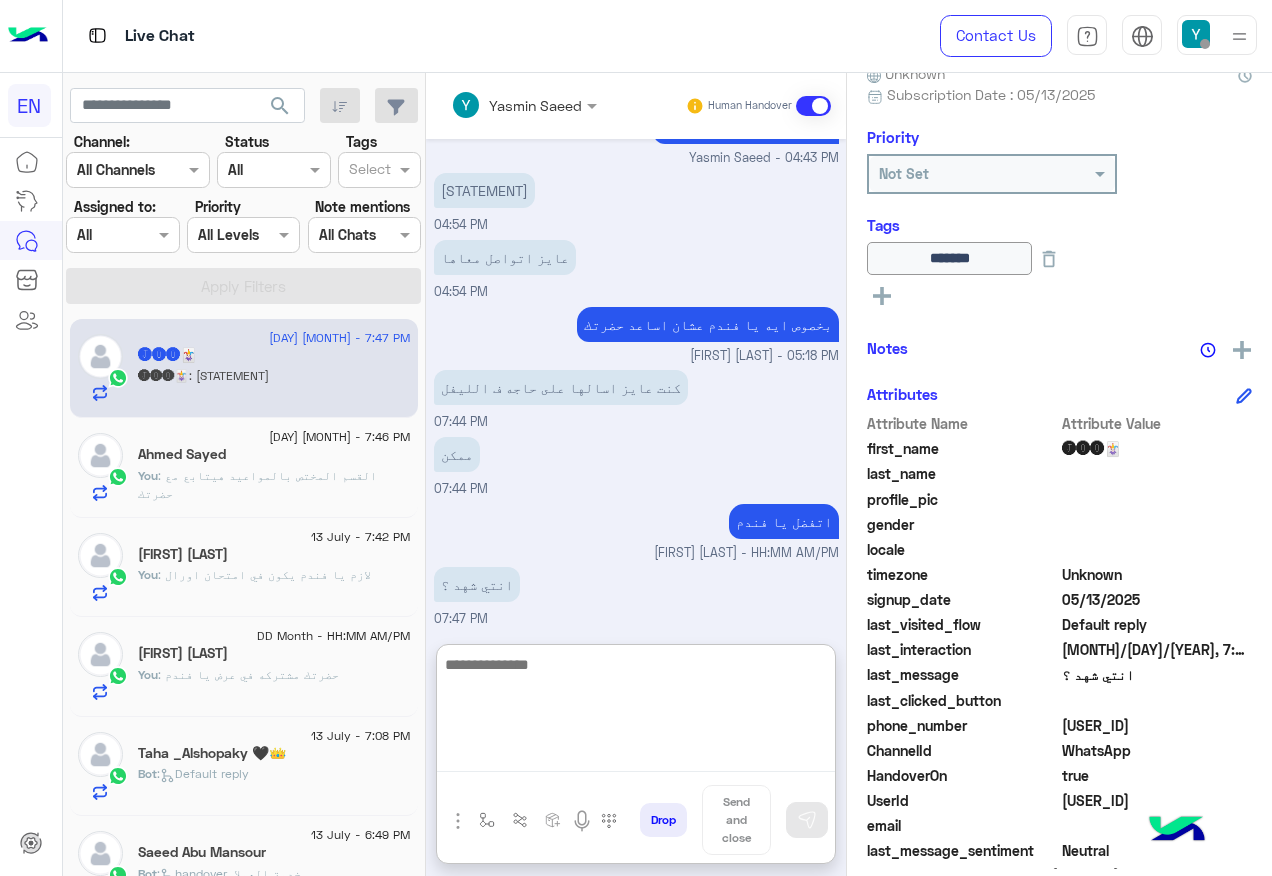 scroll, scrollTop: 828, scrollLeft: 0, axis: vertical 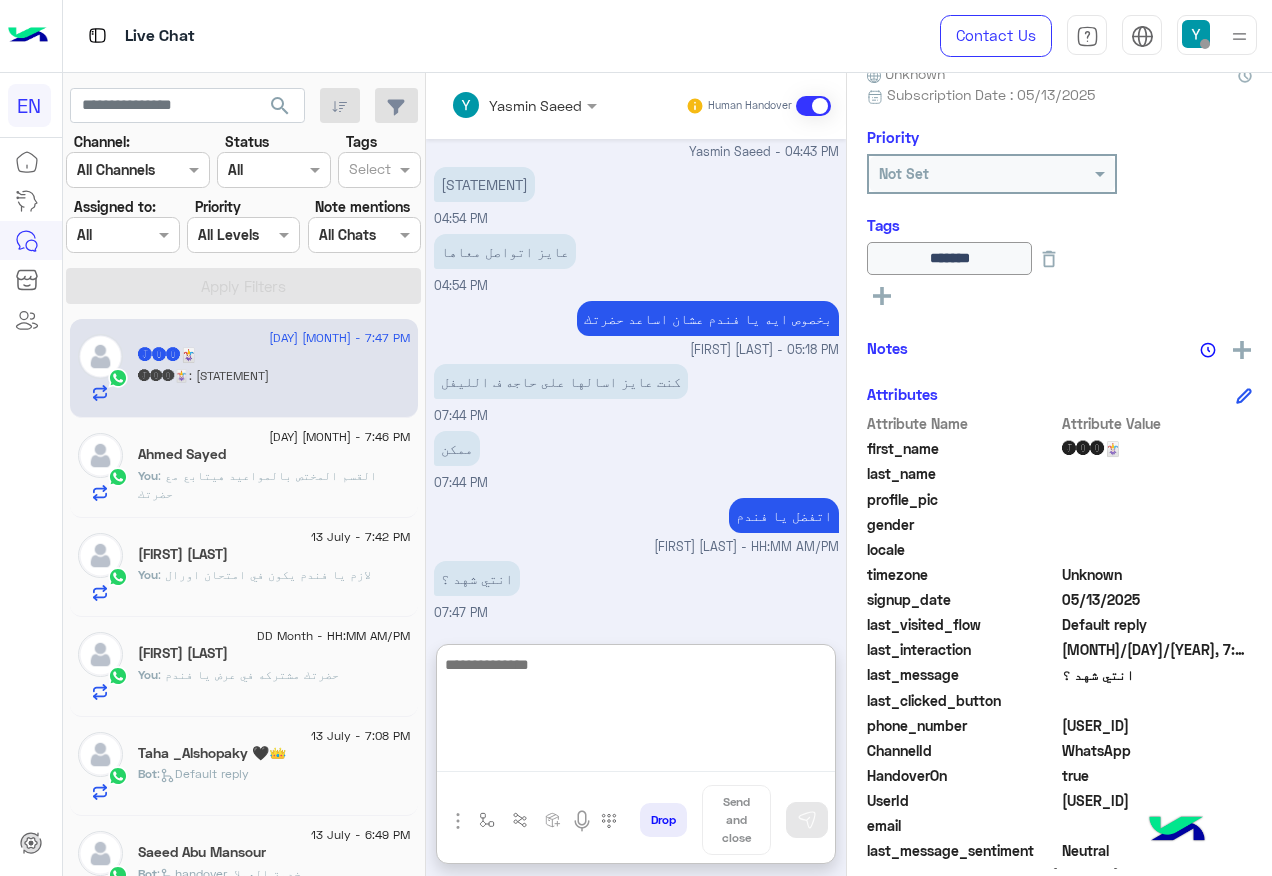 click at bounding box center [636, 712] 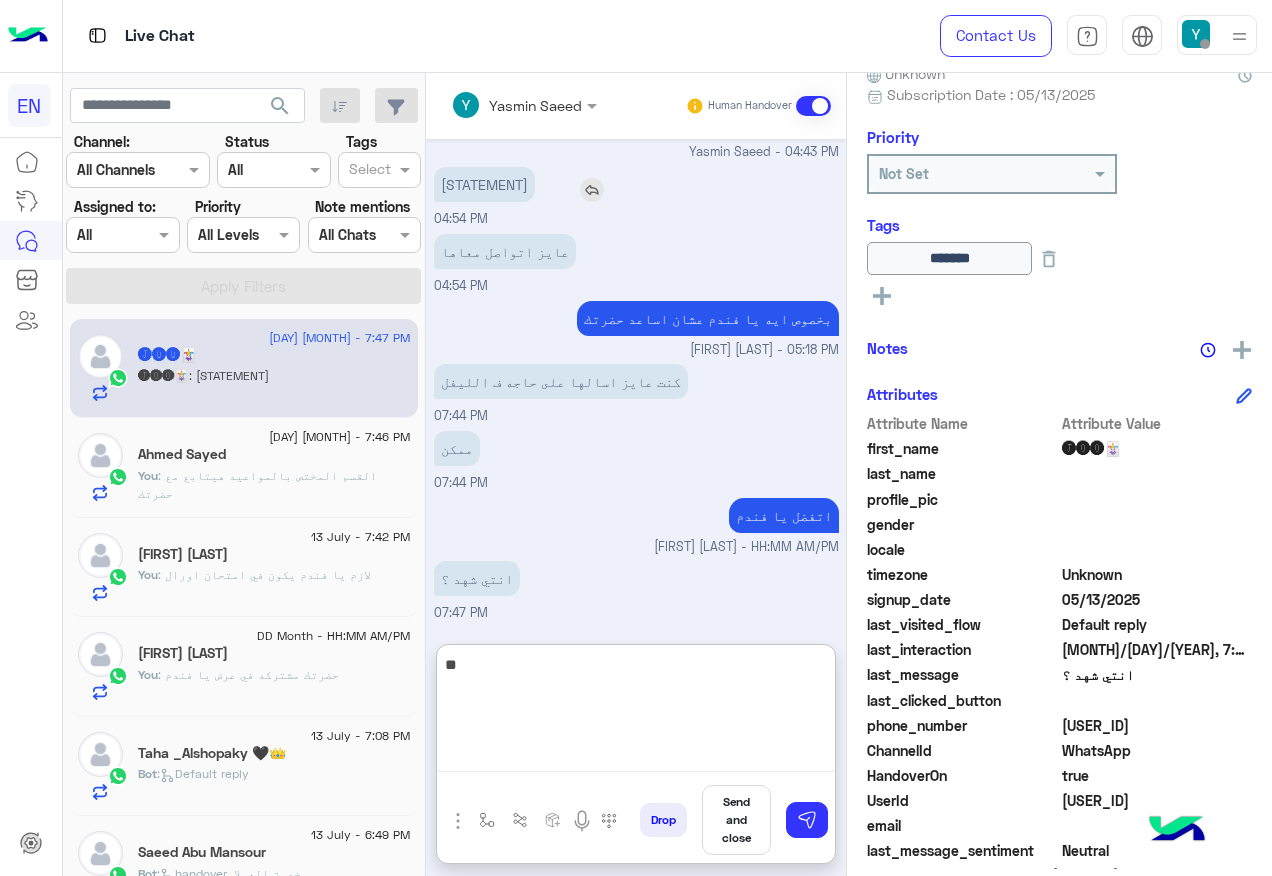 type on "*" 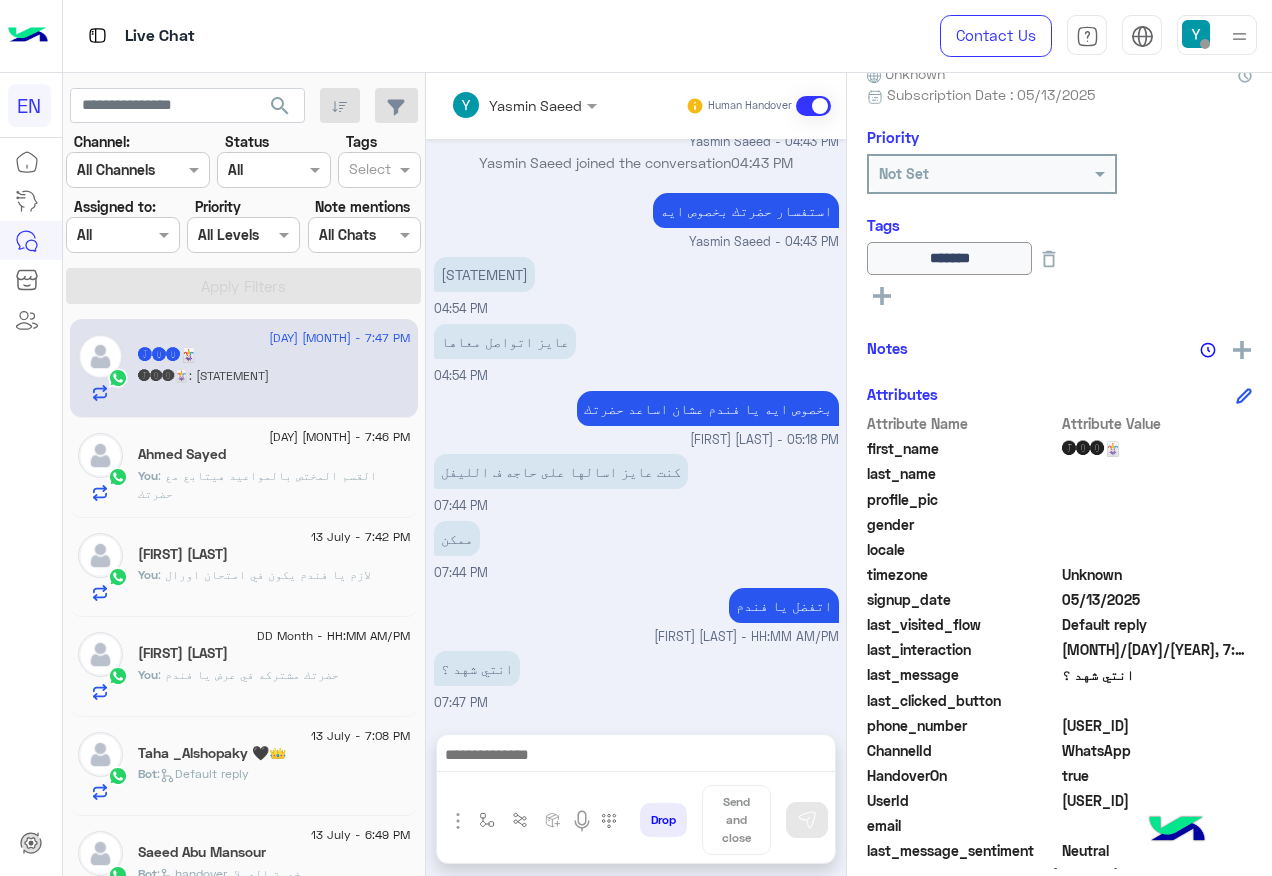 click on "[USER_ID]" 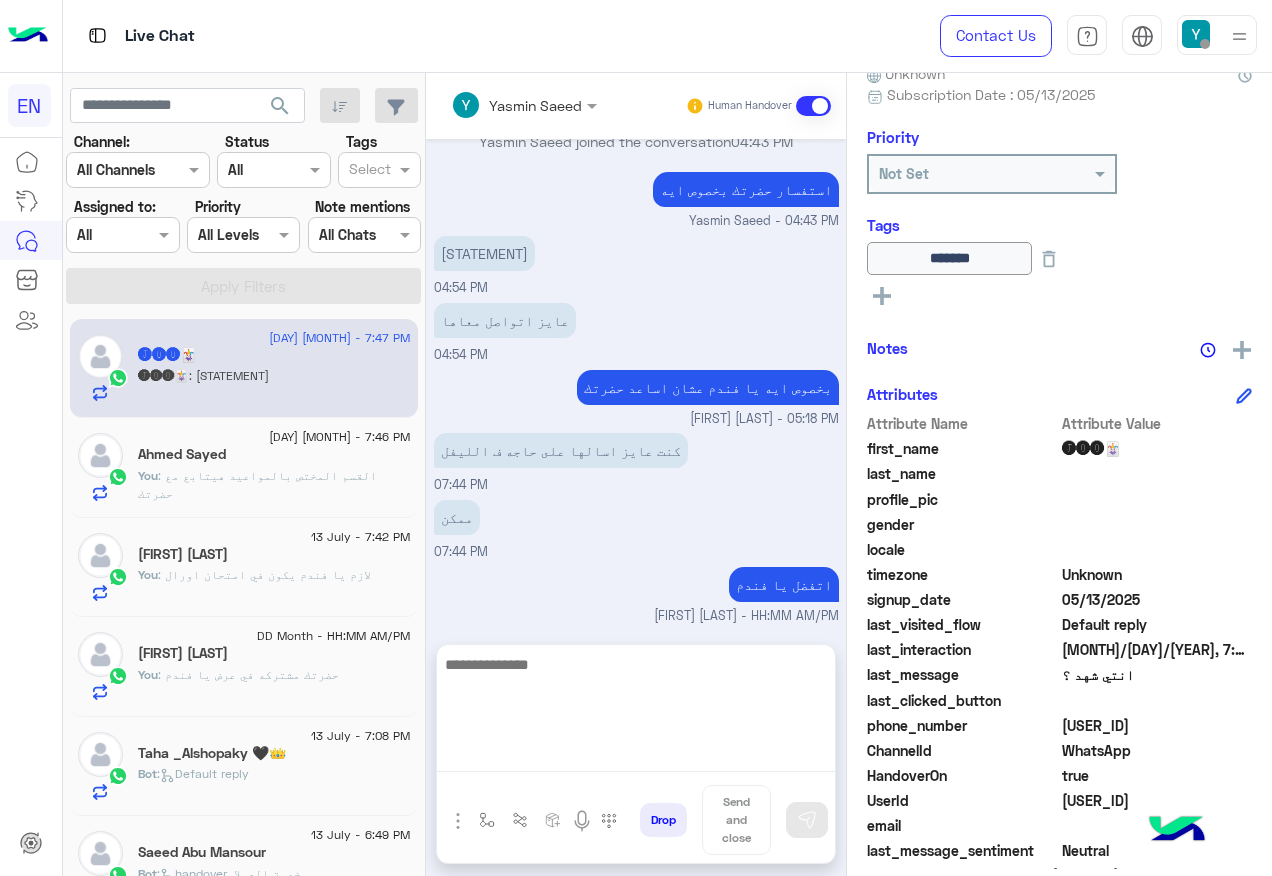 click at bounding box center (636, 712) 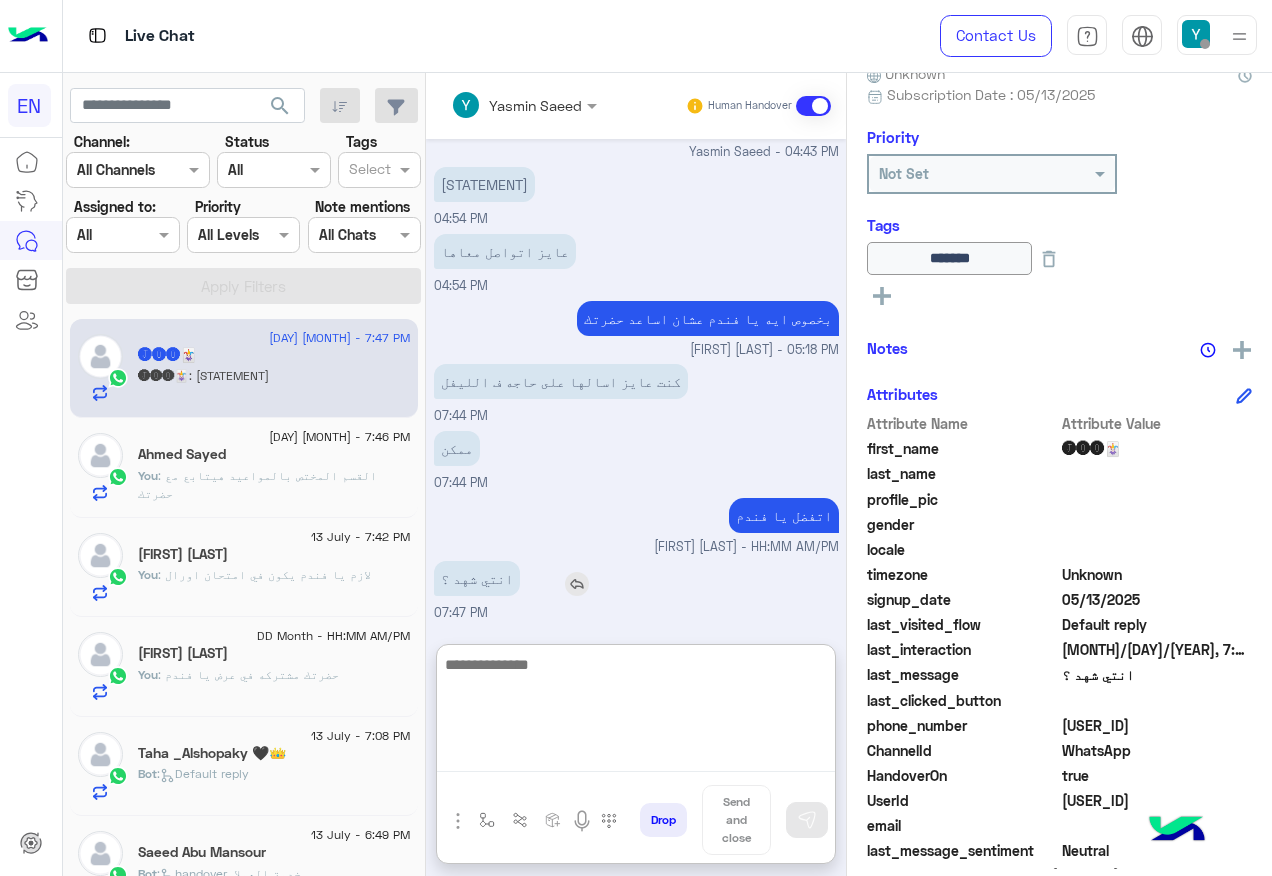 scroll, scrollTop: 828, scrollLeft: 0, axis: vertical 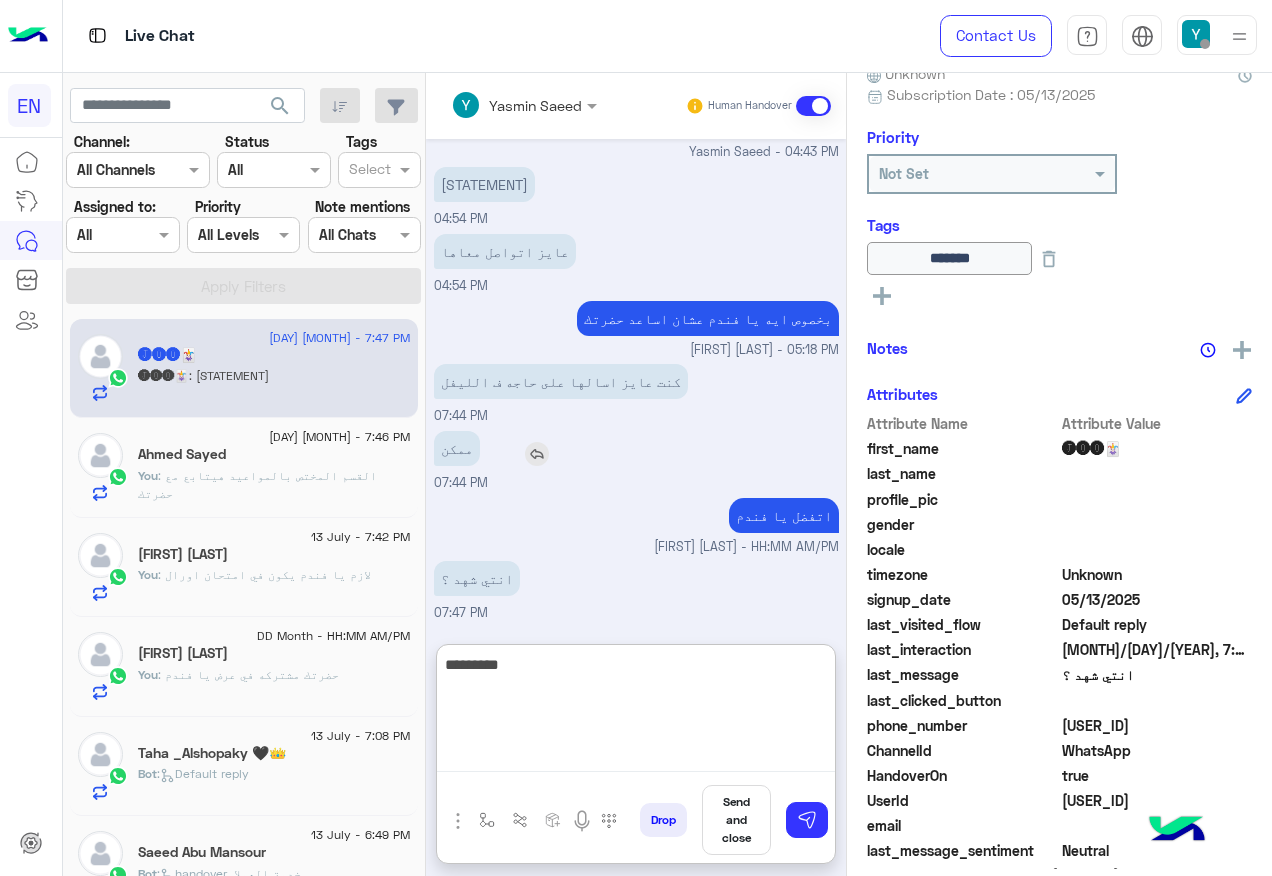 type on "**********" 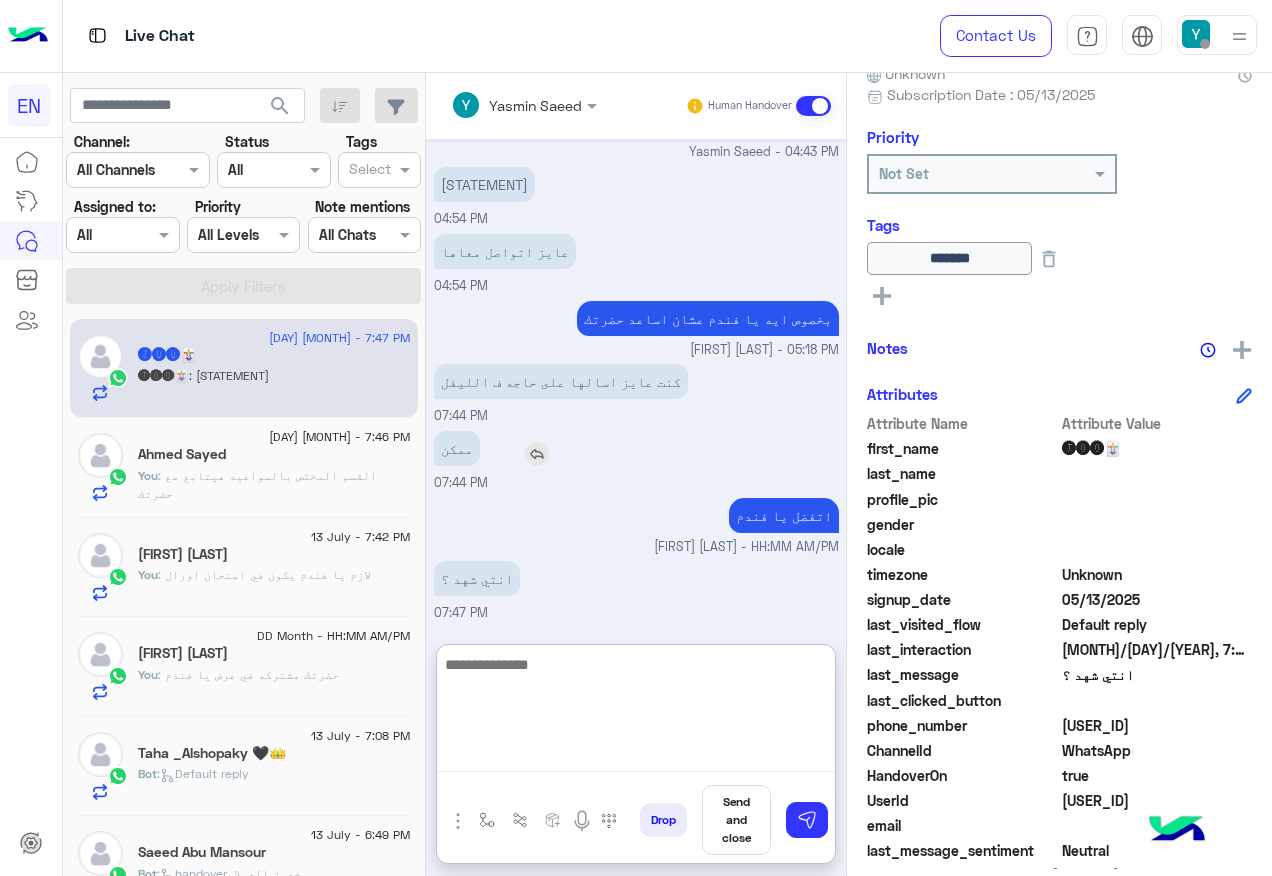 scroll, scrollTop: 893, scrollLeft: 0, axis: vertical 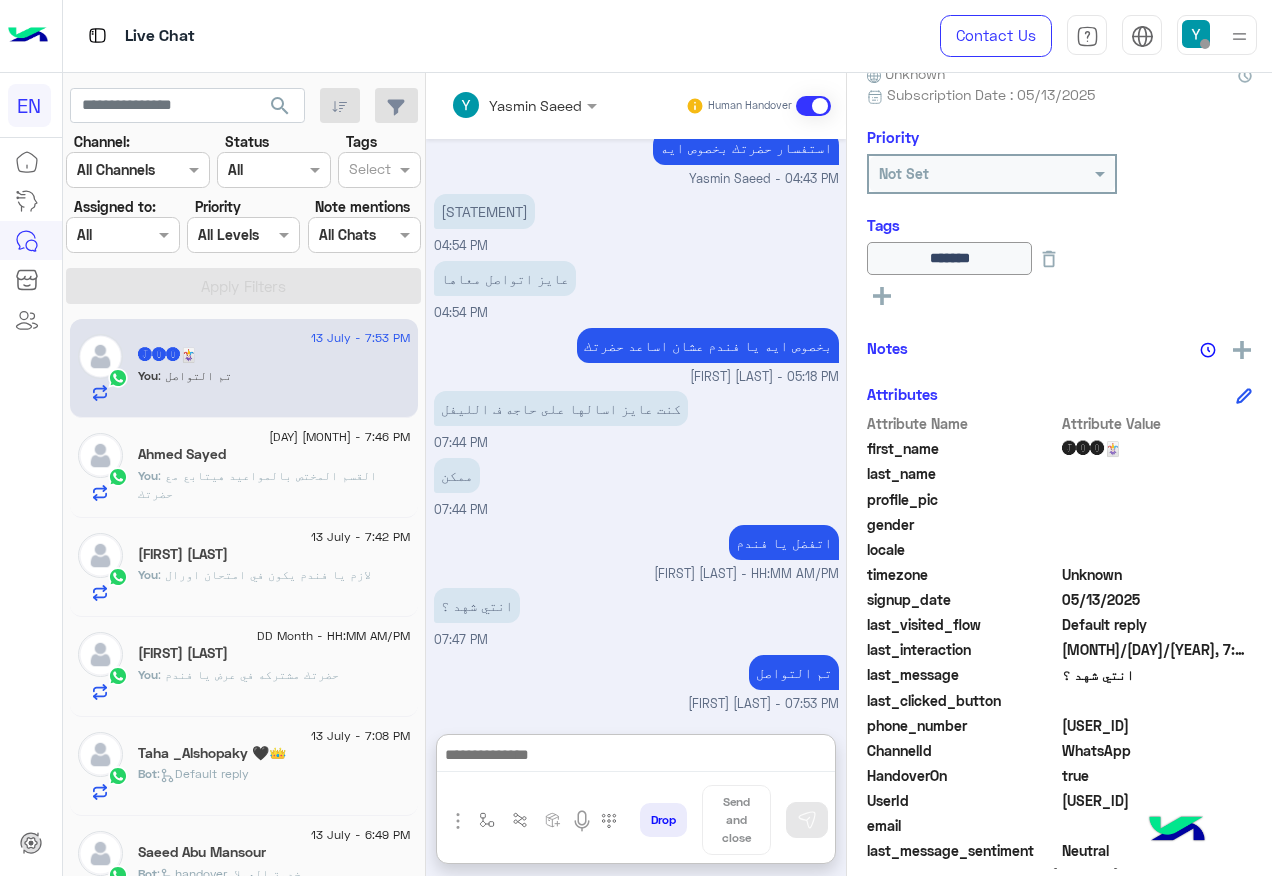 click at bounding box center [122, 234] 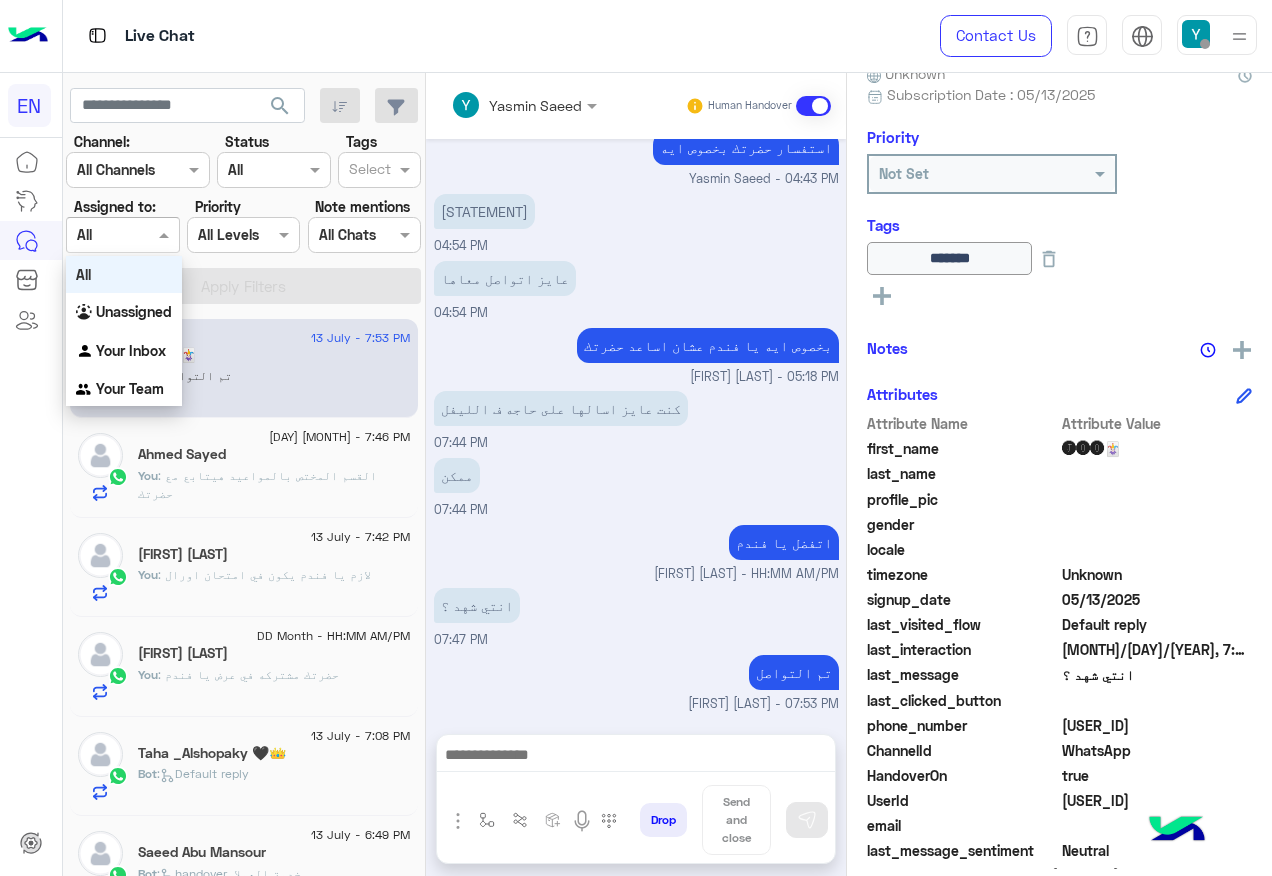 scroll, scrollTop: 803, scrollLeft: 0, axis: vertical 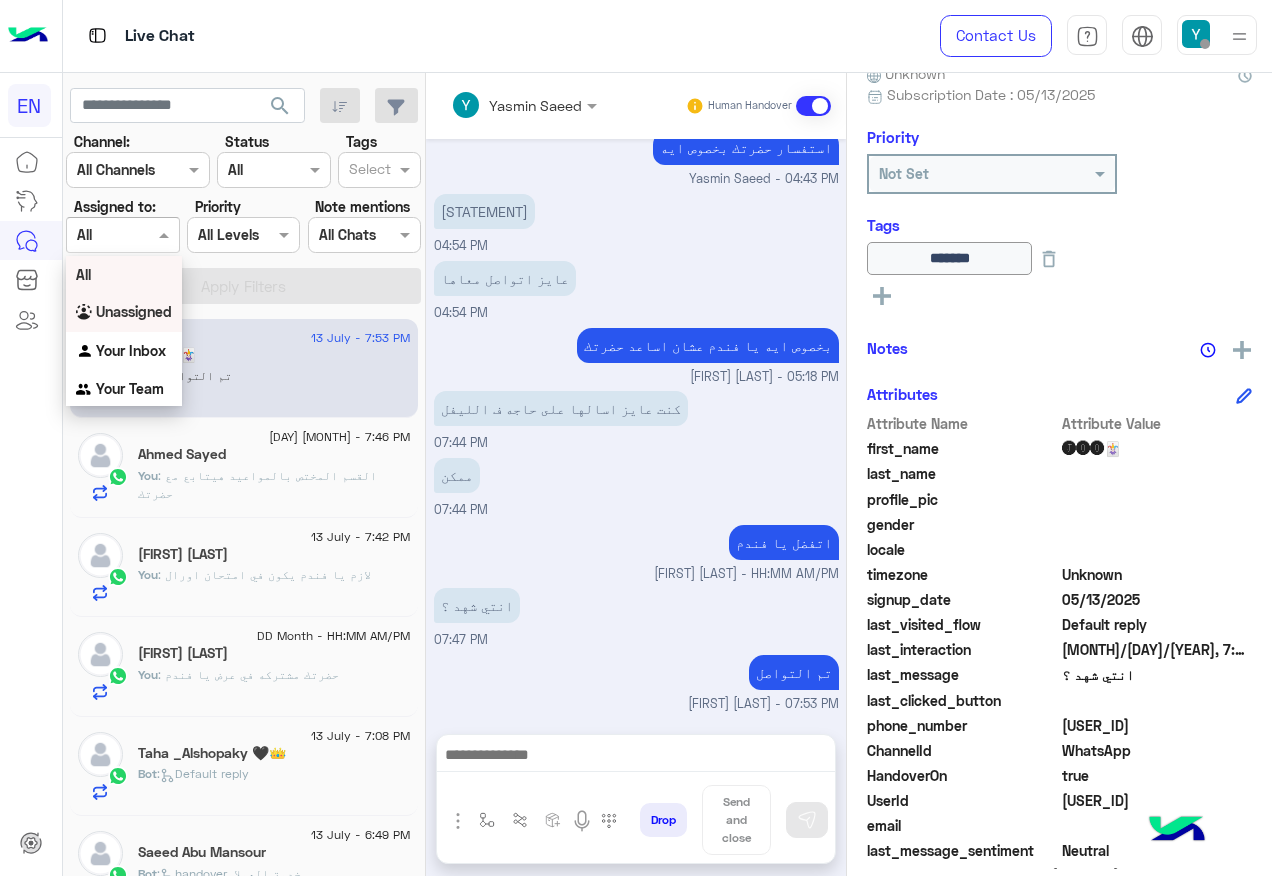 click on "Unassigned" at bounding box center [124, 312] 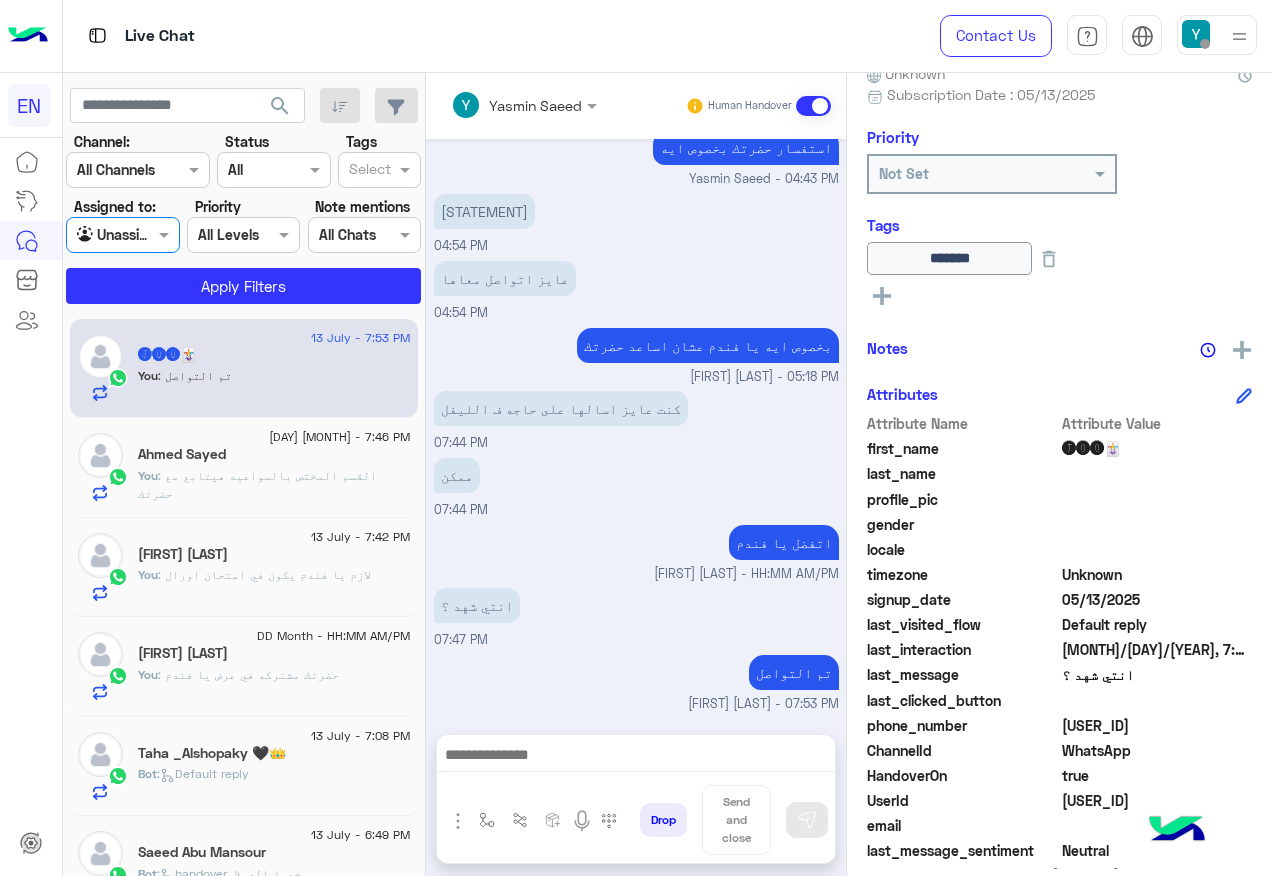 click on "Channel: Channel All Channels Status Channel All Tags Select Assigned to: Agent Filter Unassigned Priority All Levels All Levels Note mentions Select All Chats Apply Filters" 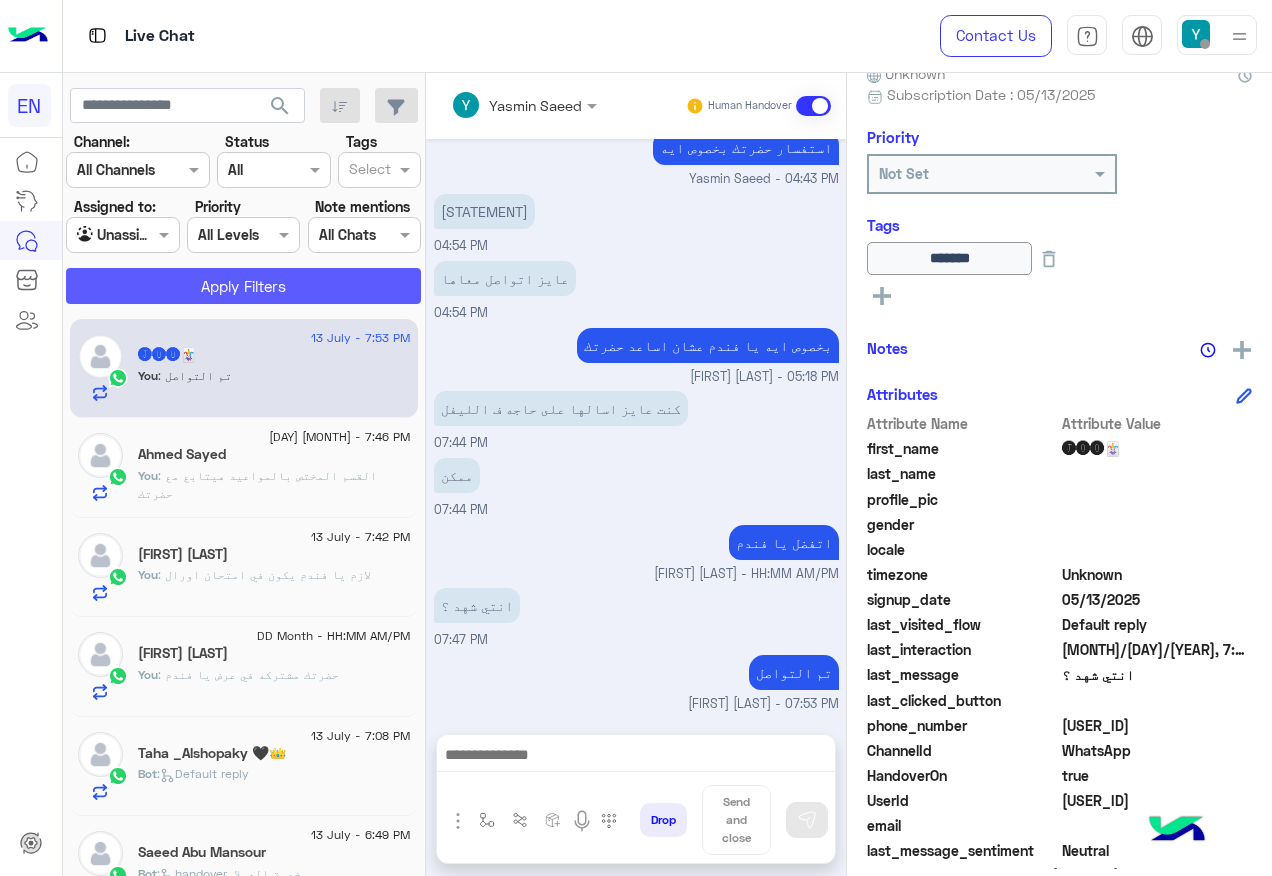 click on "Apply Filters" 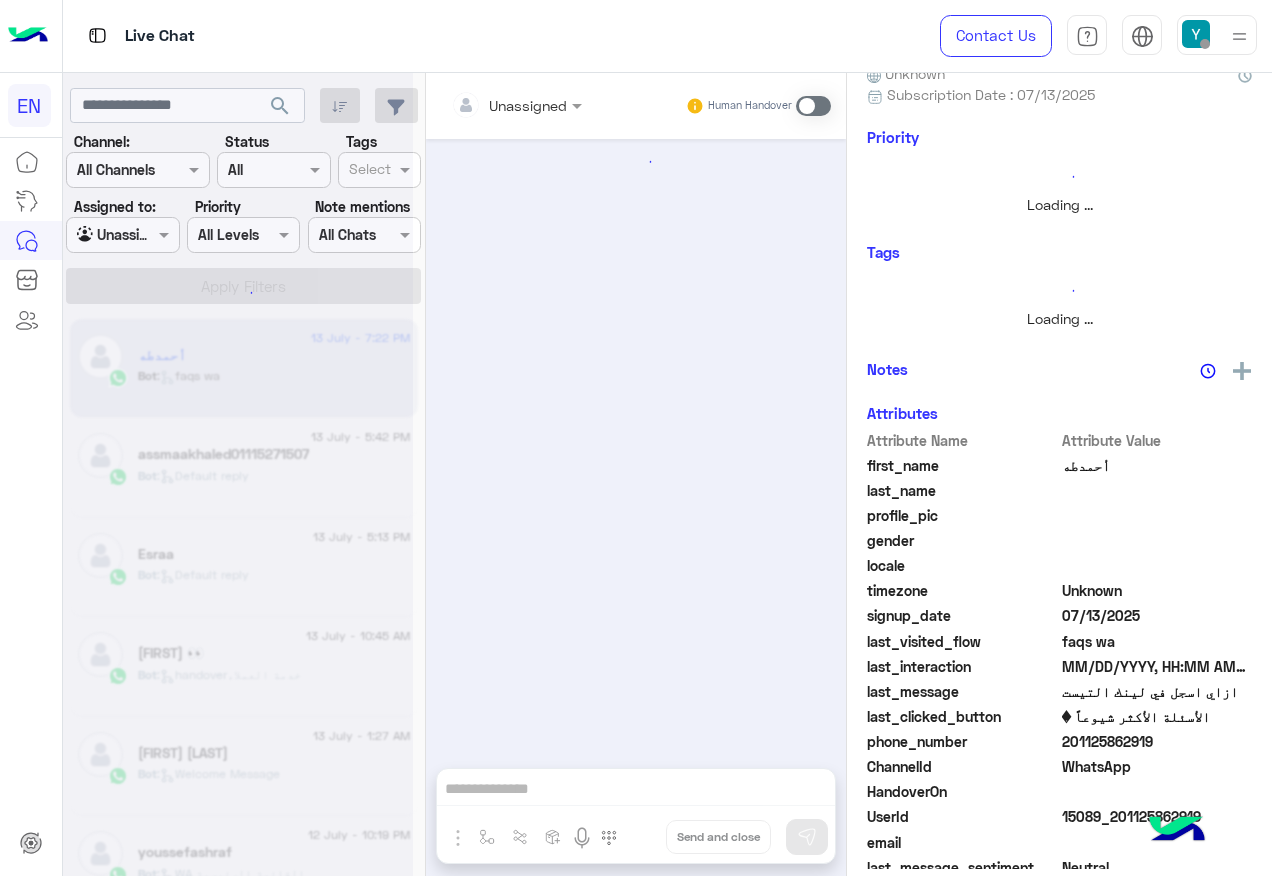 scroll, scrollTop: 0, scrollLeft: 0, axis: both 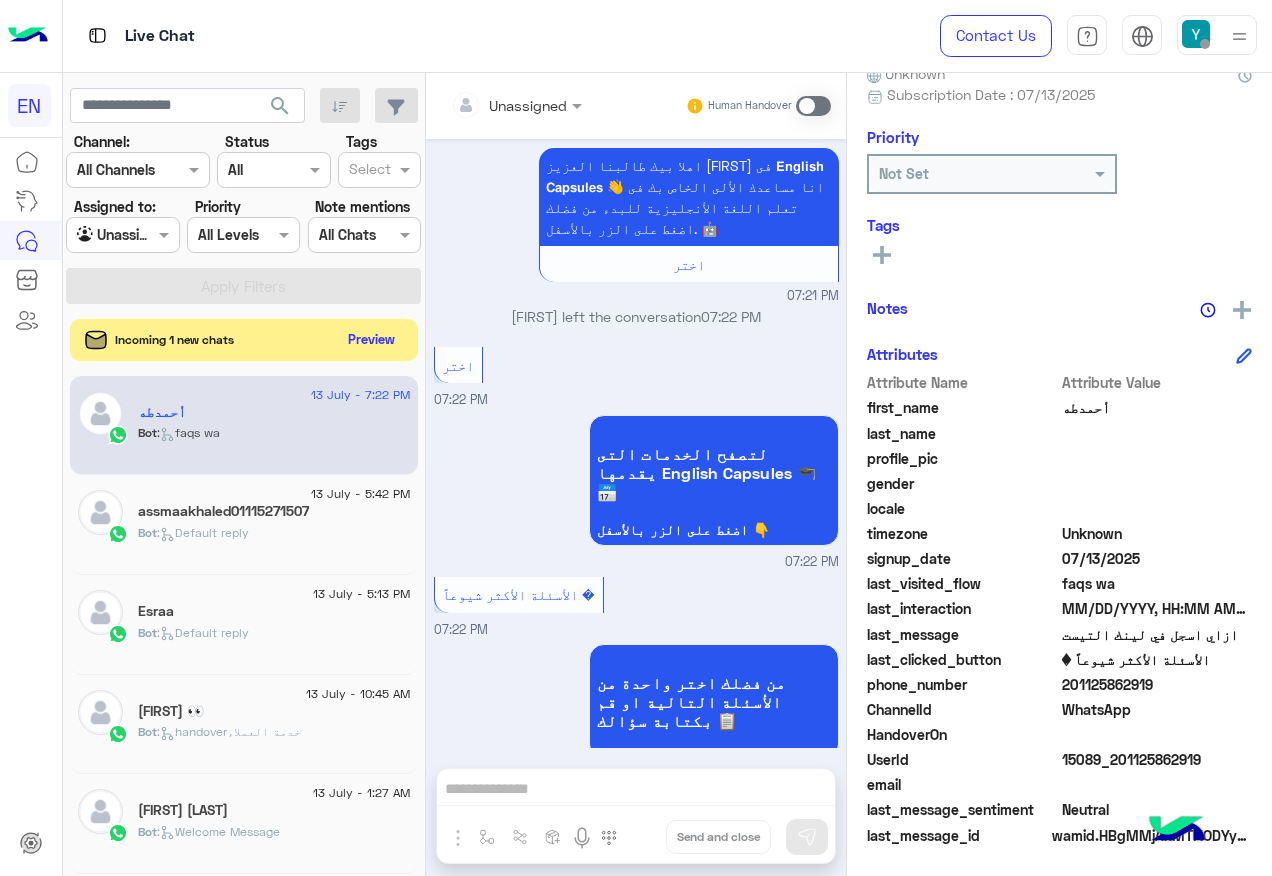 click on "Preview" 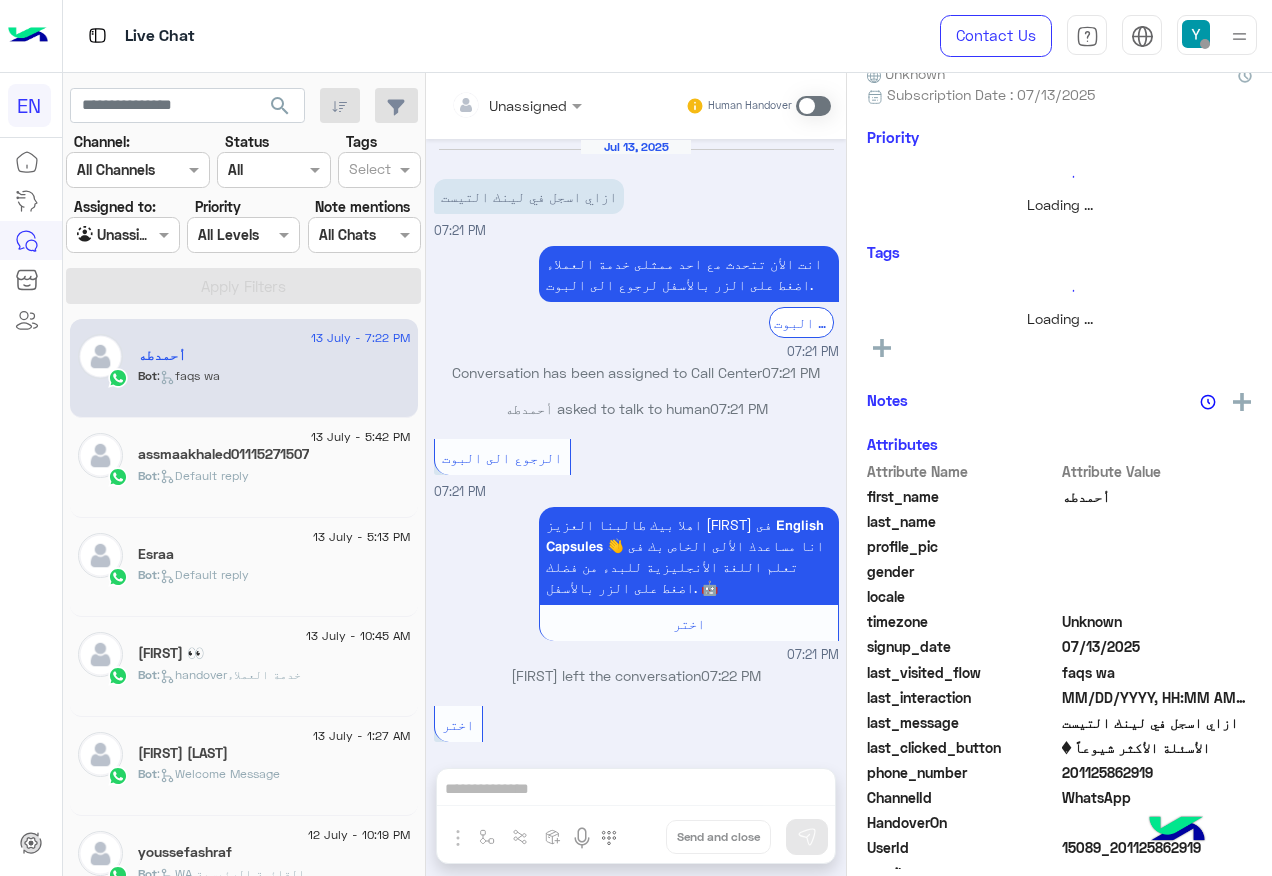 scroll, scrollTop: 359, scrollLeft: 0, axis: vertical 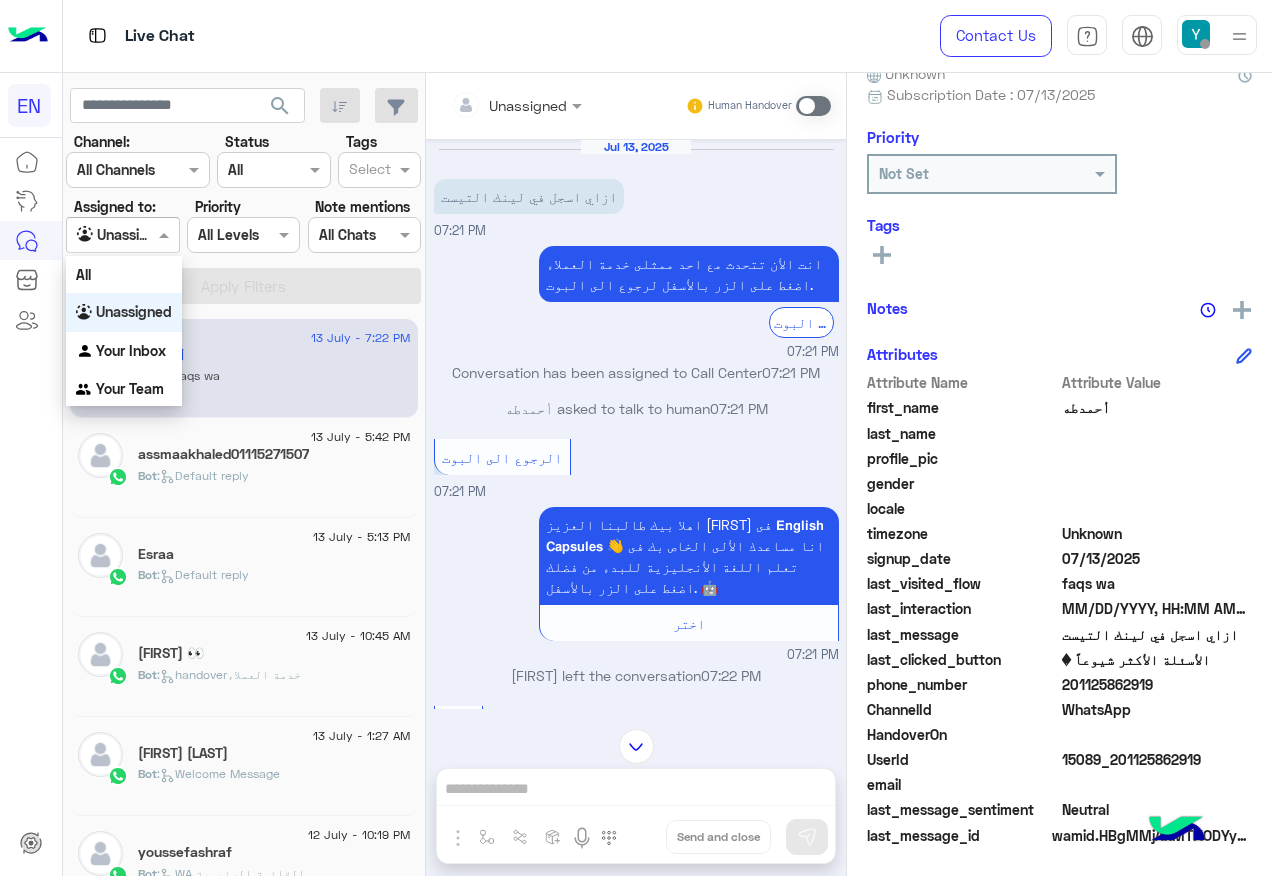 click at bounding box center [100, 235] 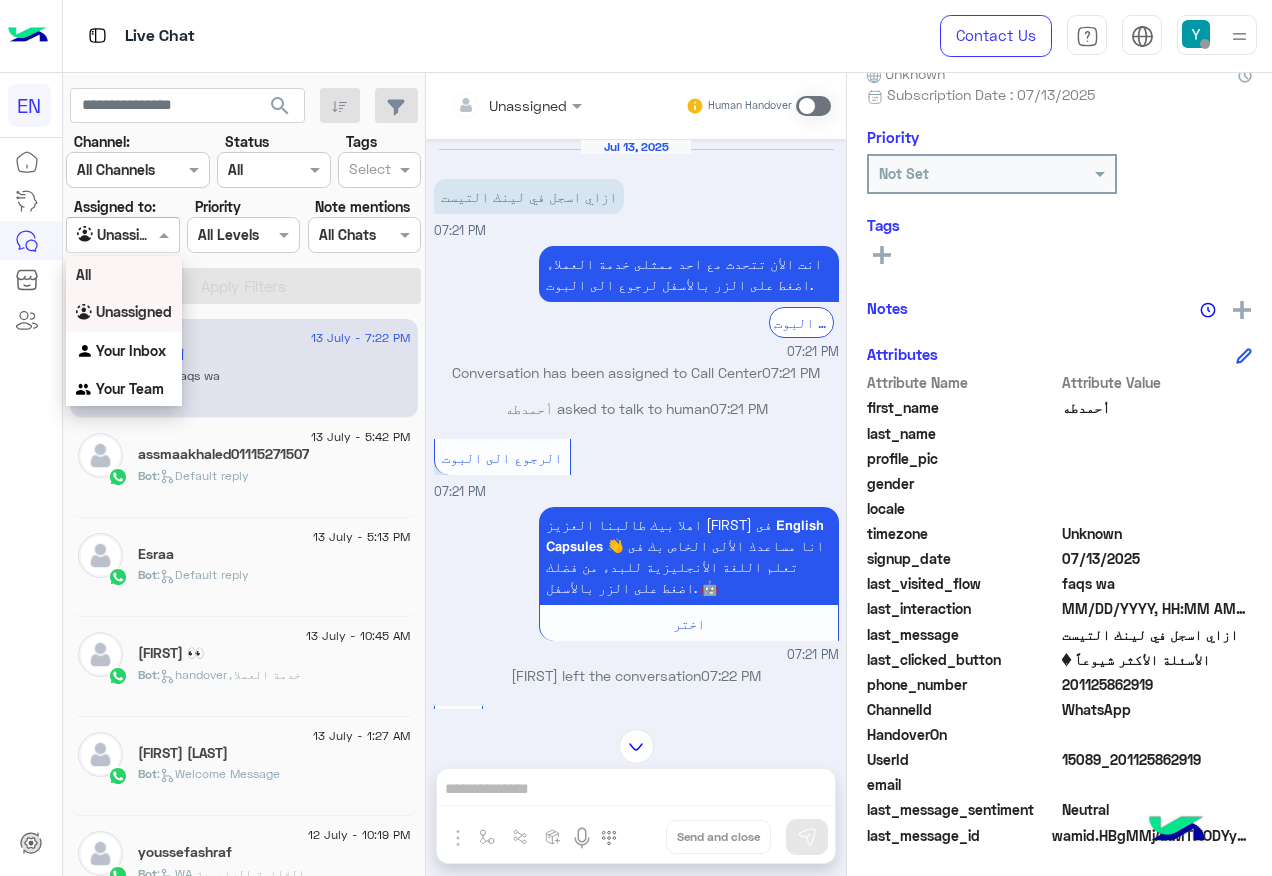 click on "All" at bounding box center (124, 274) 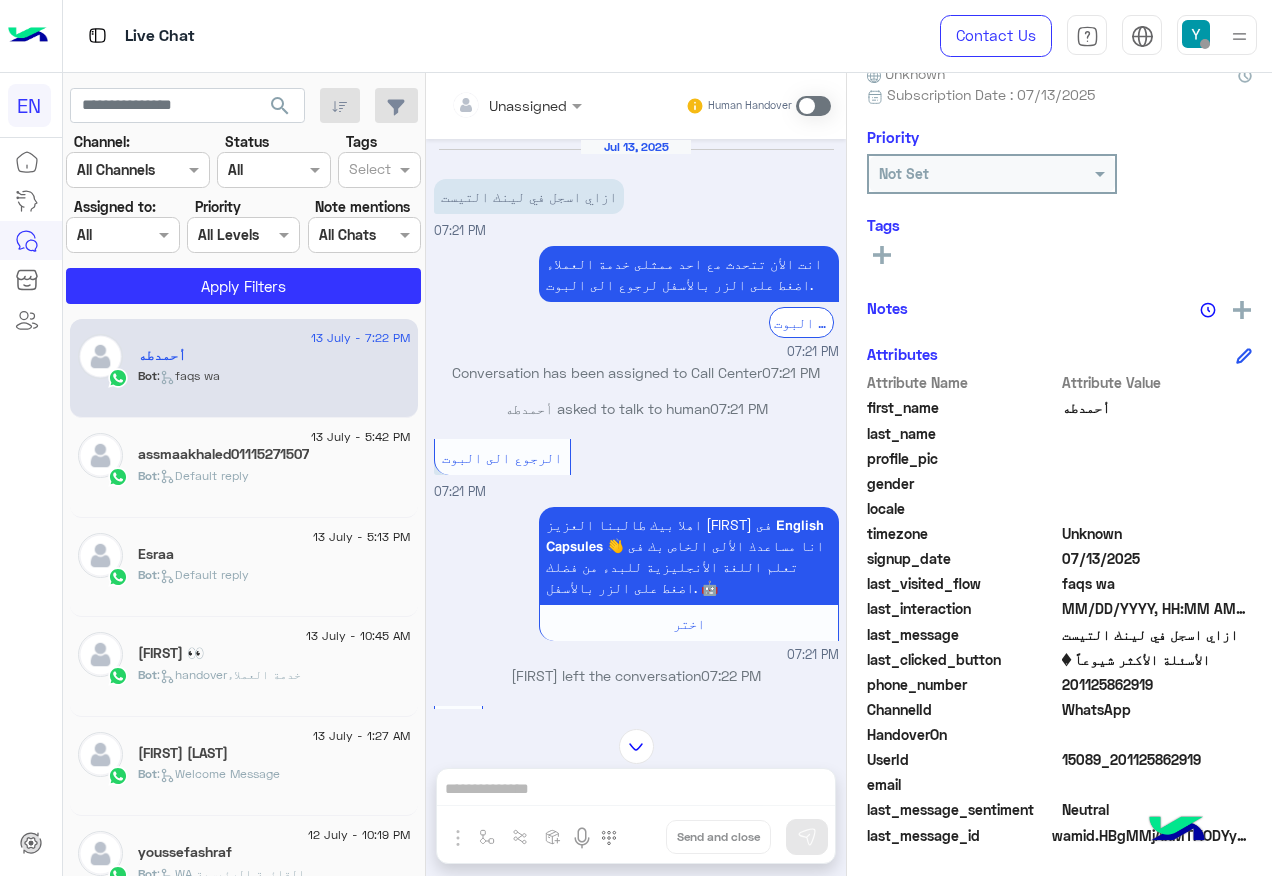 click on "search Channel: Channel All Channels Status Channel All Tags Select Assigned to: Agent Filter All Priority All Levels All Levels Note mentions Select All Chats Apply Filters" 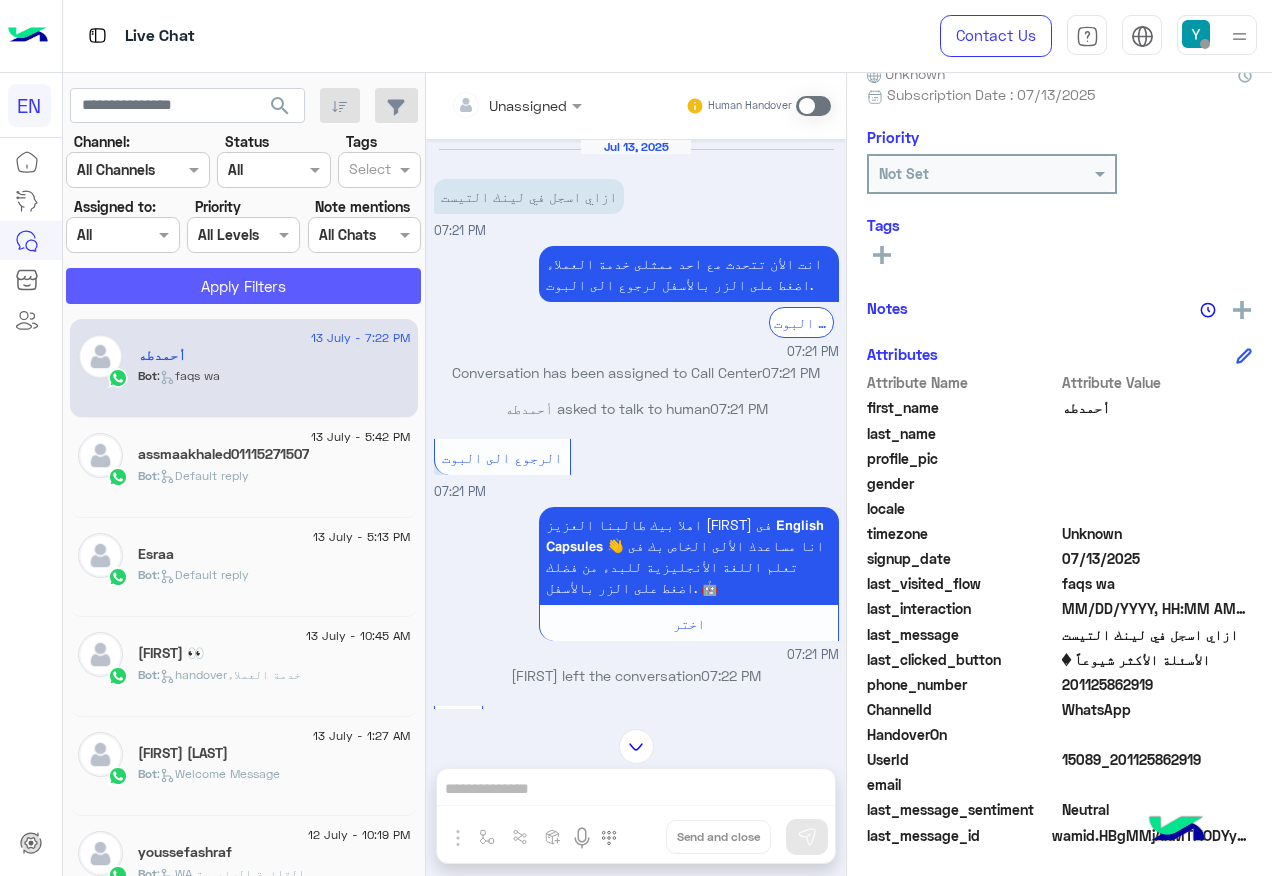 click on "Apply Filters" 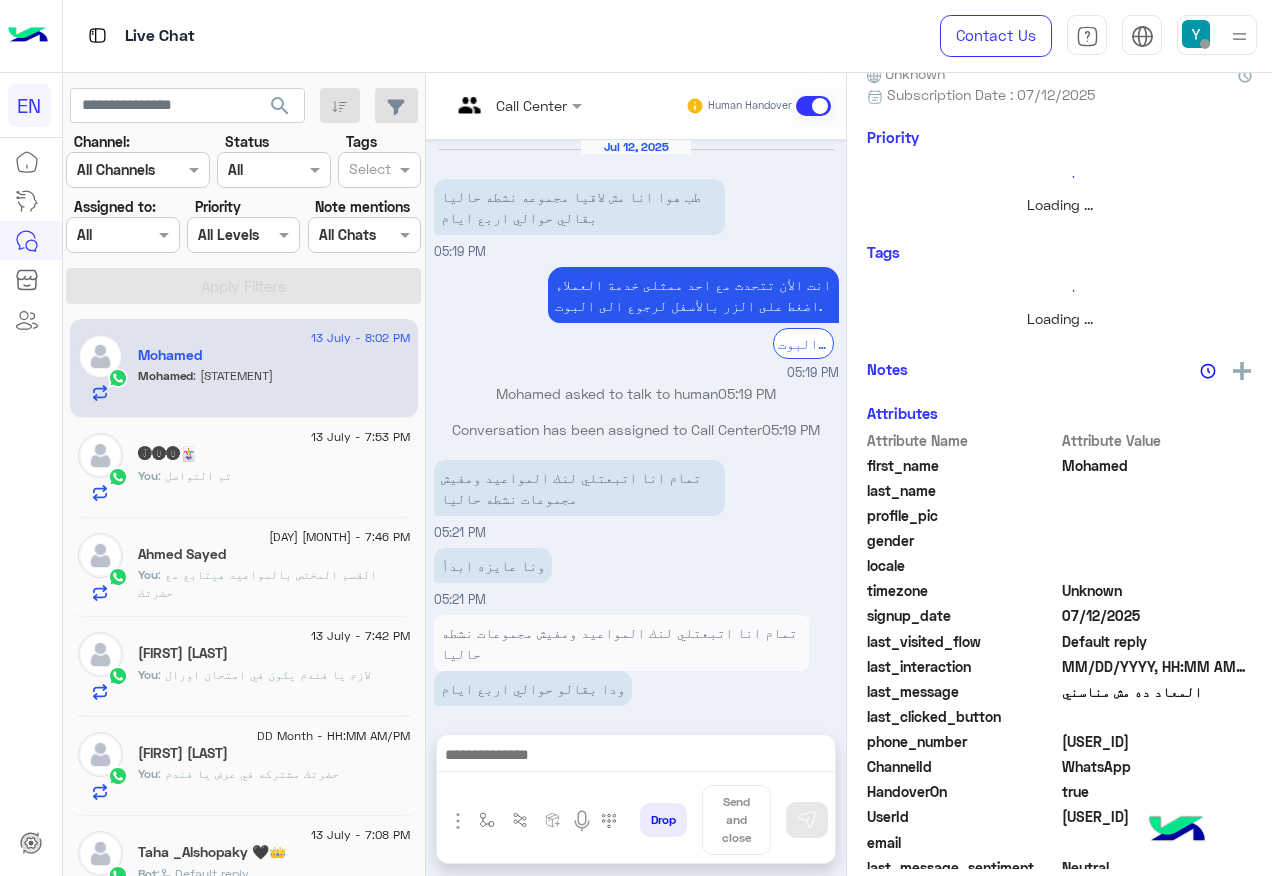 scroll, scrollTop: 963, scrollLeft: 0, axis: vertical 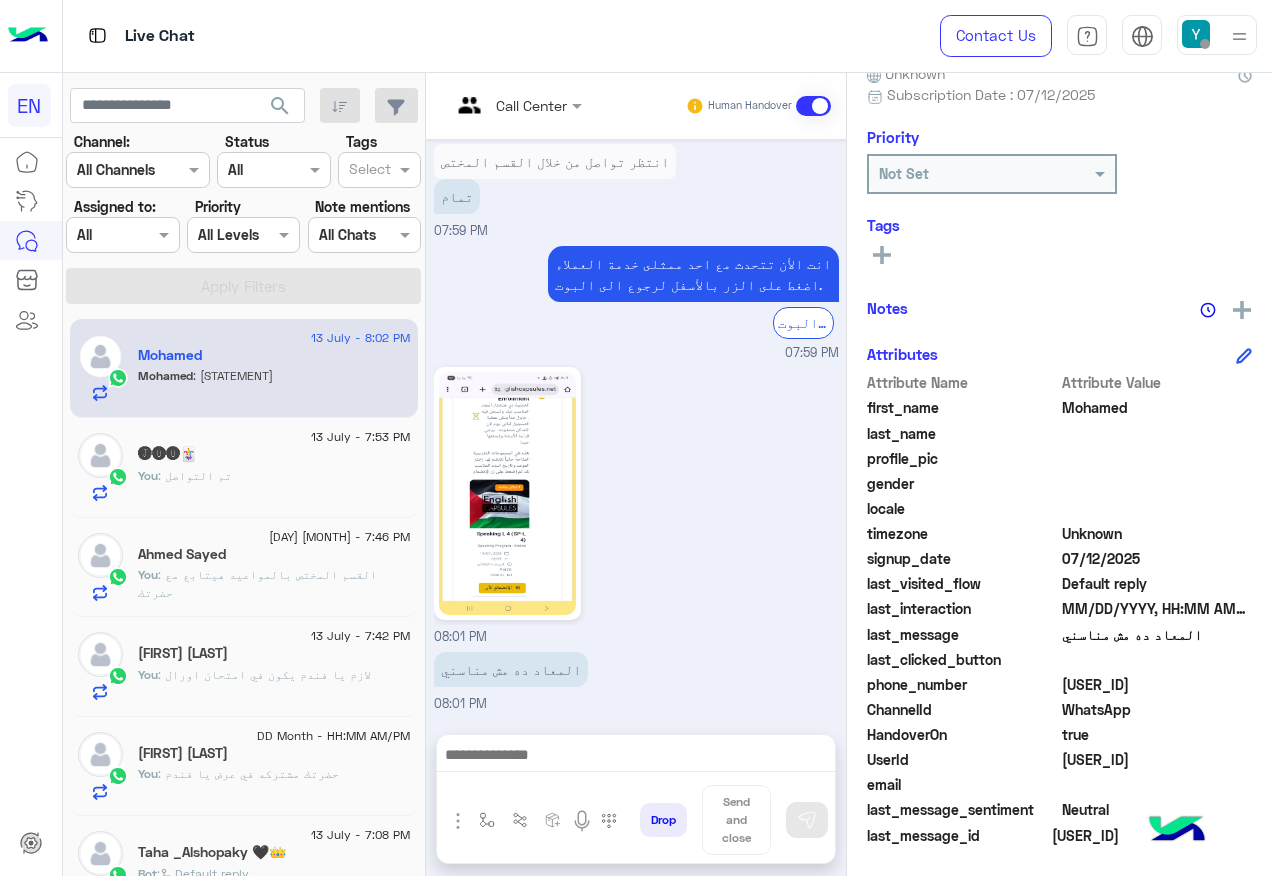 click on "[USER_ID]" 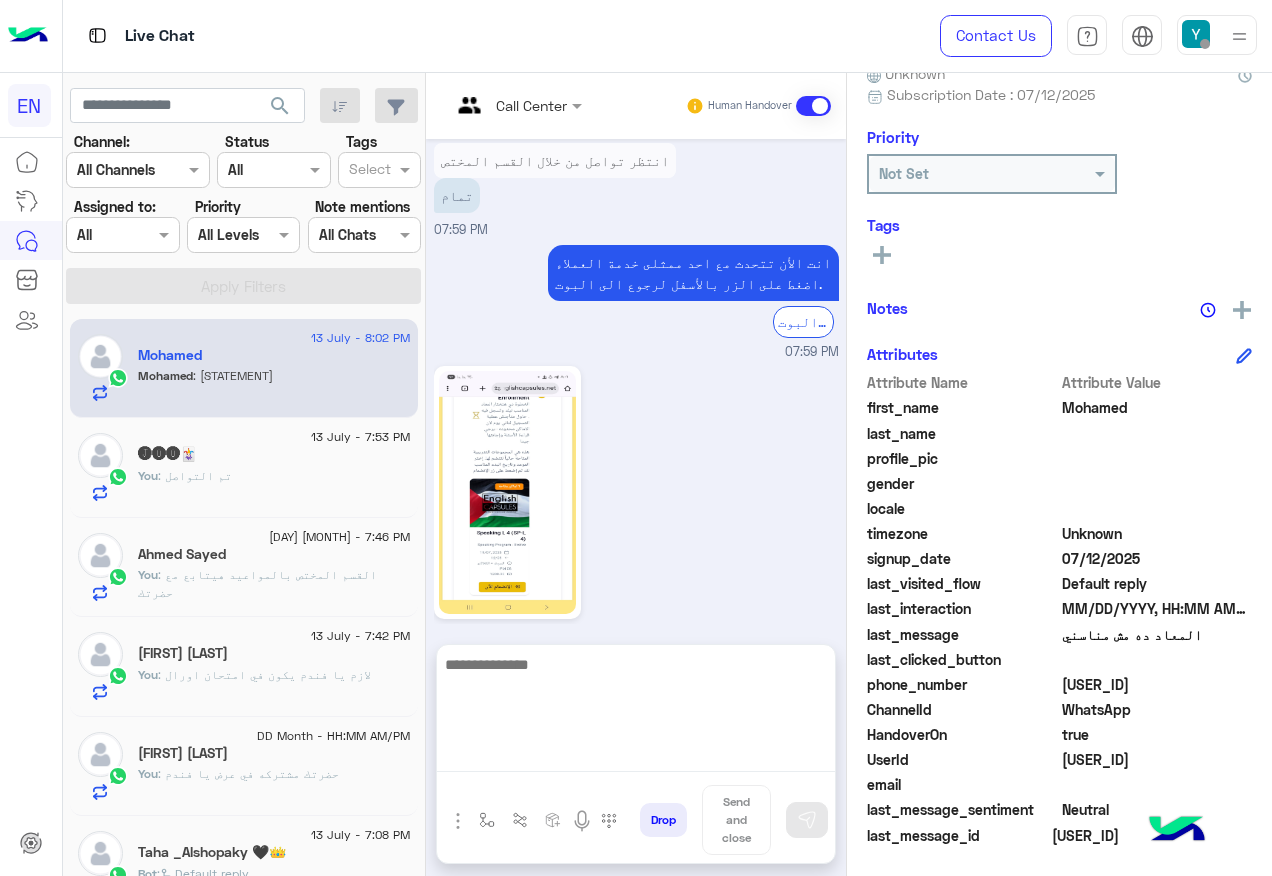 click at bounding box center [636, 712] 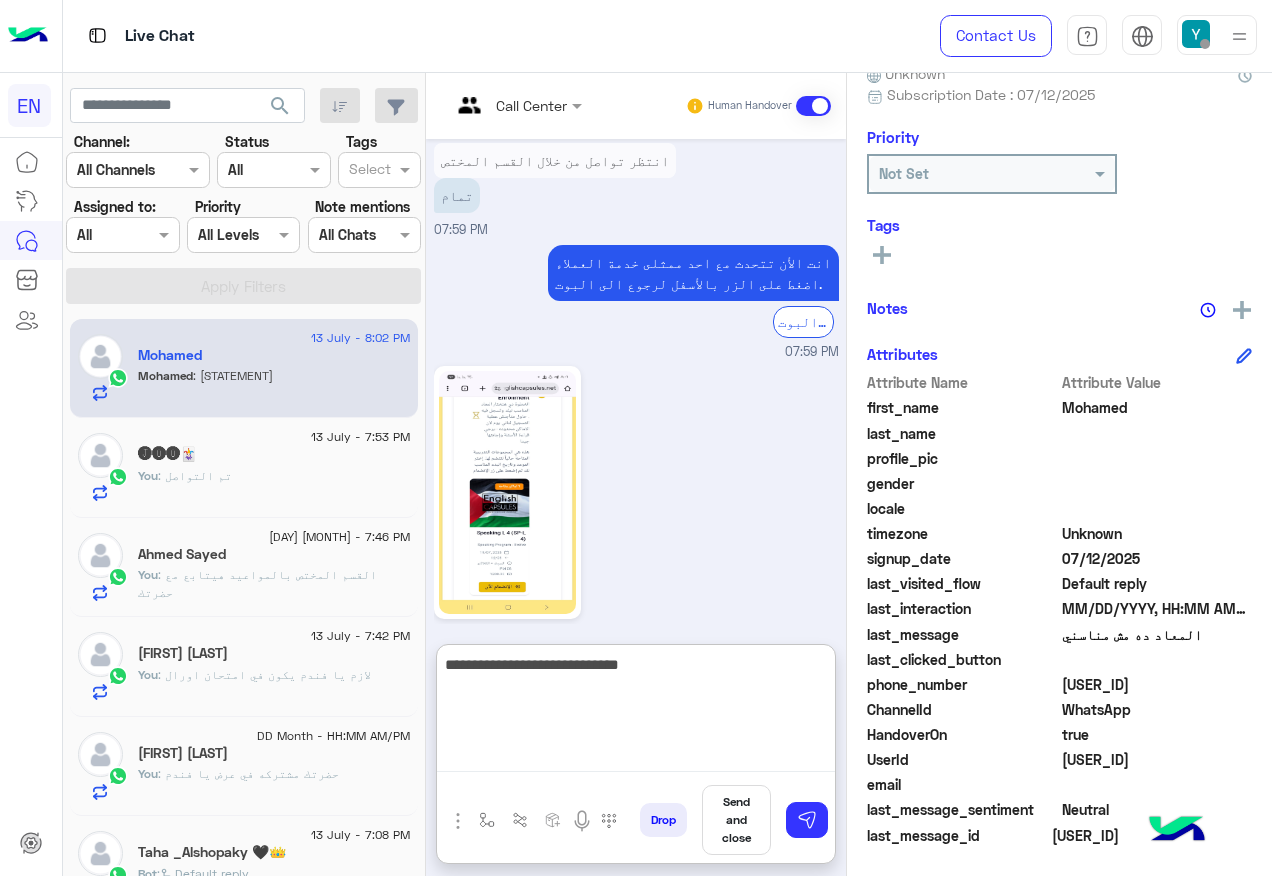 type on "**********" 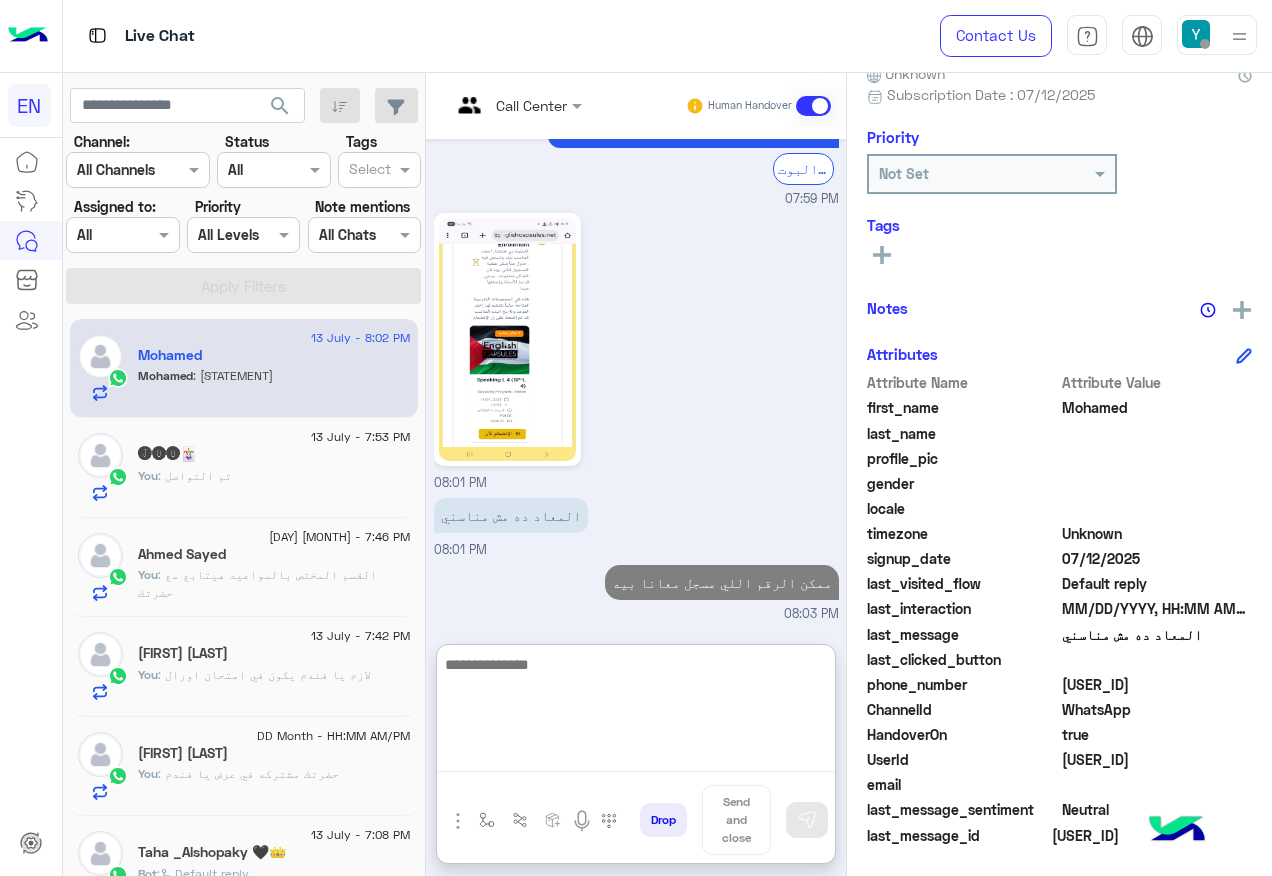 scroll, scrollTop: 1153, scrollLeft: 0, axis: vertical 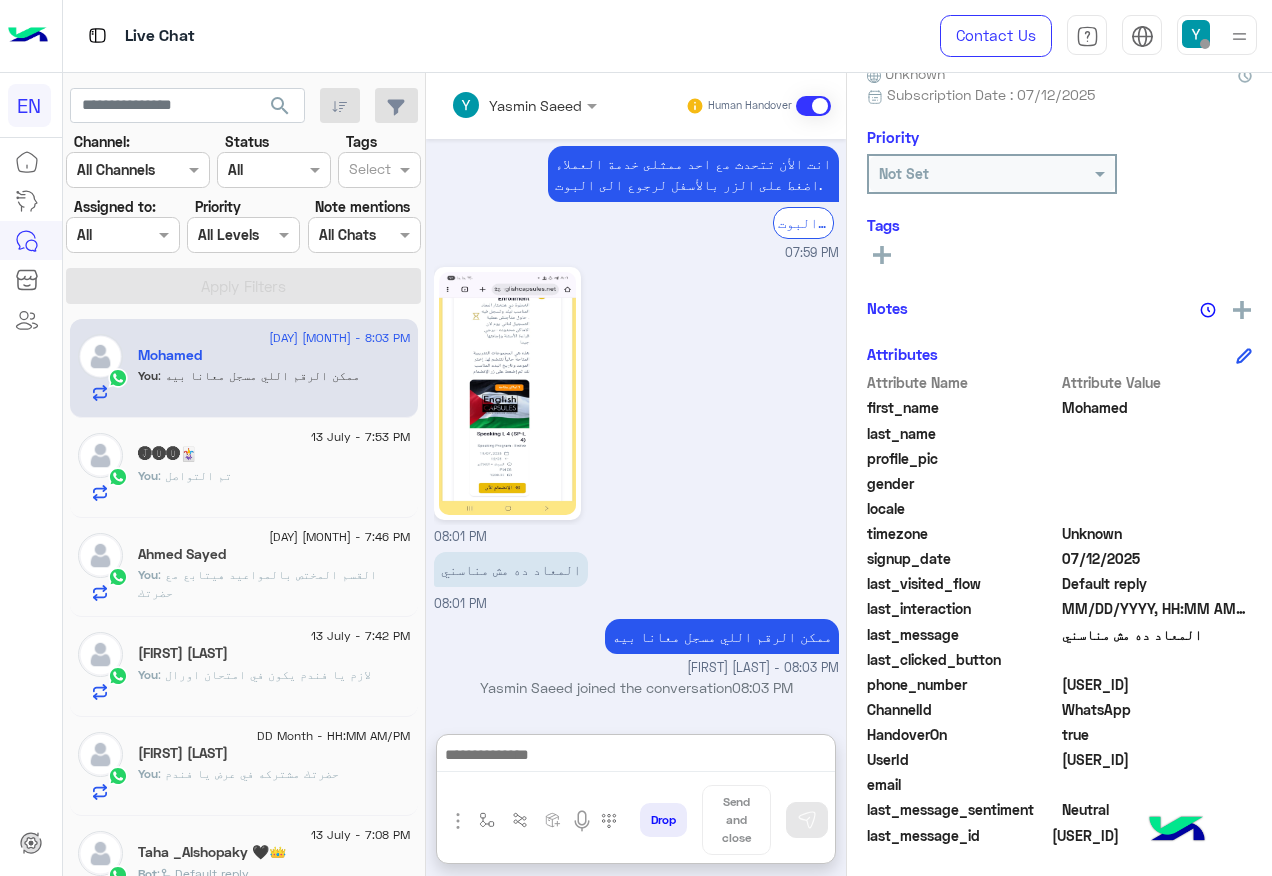 click on "Agent Filter All" at bounding box center [122, 235] 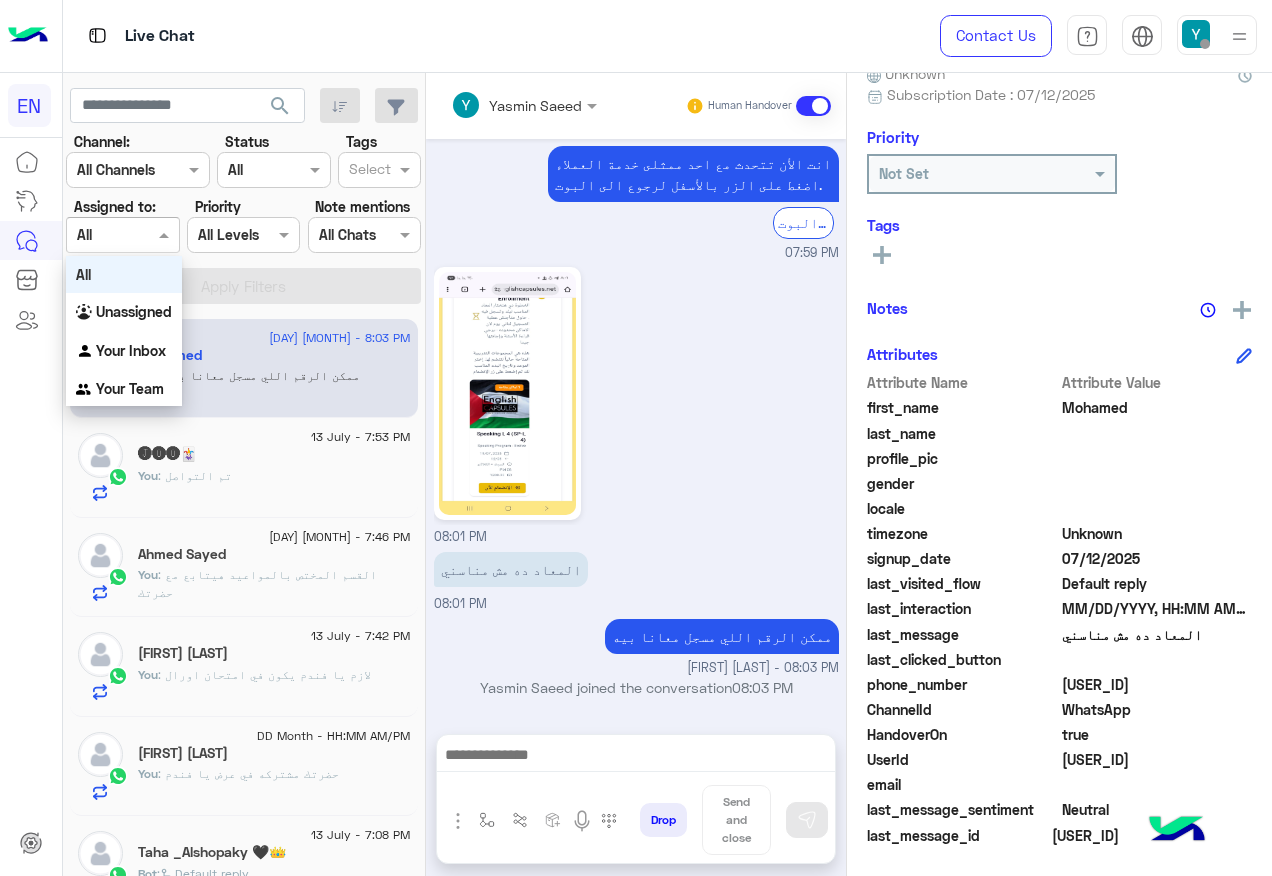 scroll, scrollTop: 1063, scrollLeft: 0, axis: vertical 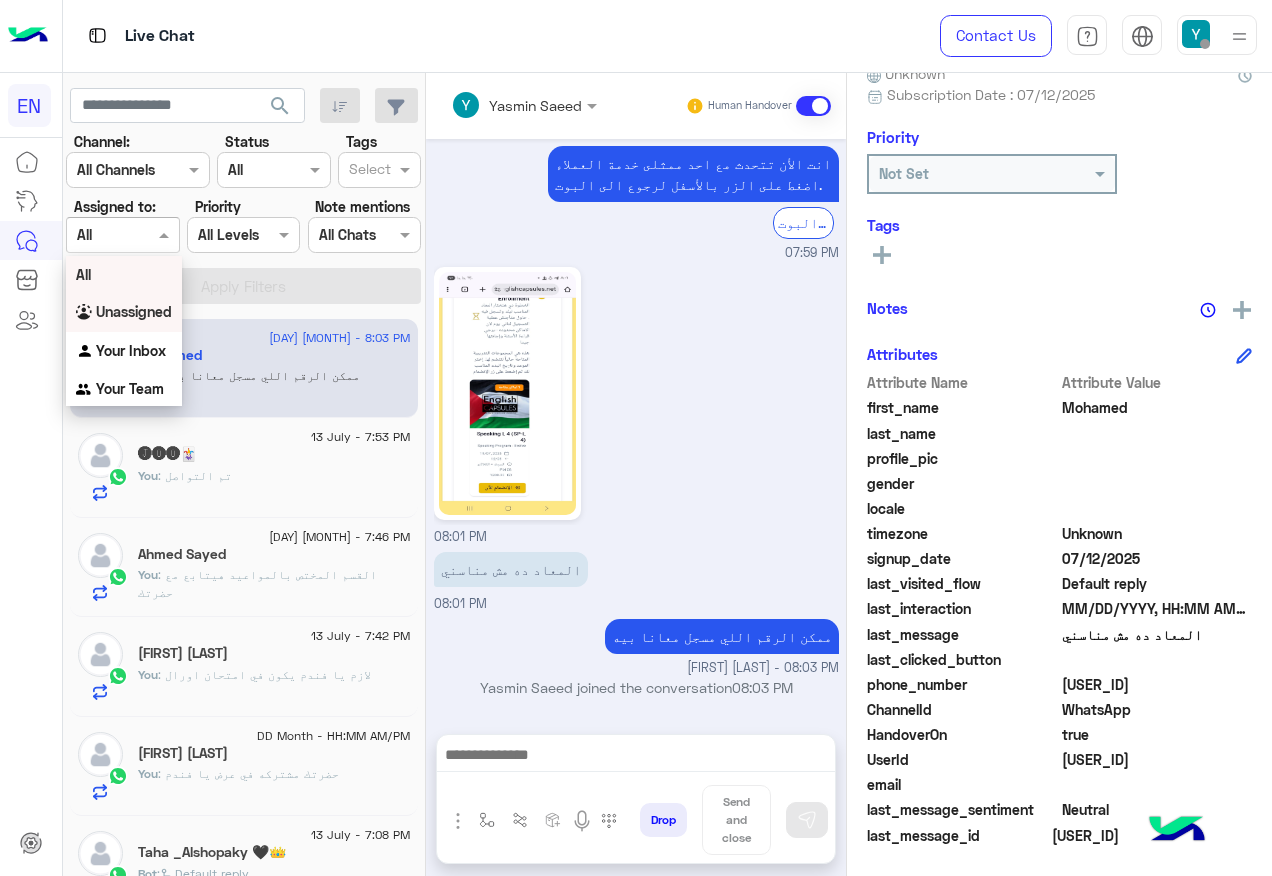 drag, startPoint x: 108, startPoint y: 324, endPoint x: 139, endPoint y: 290, distance: 46.010868 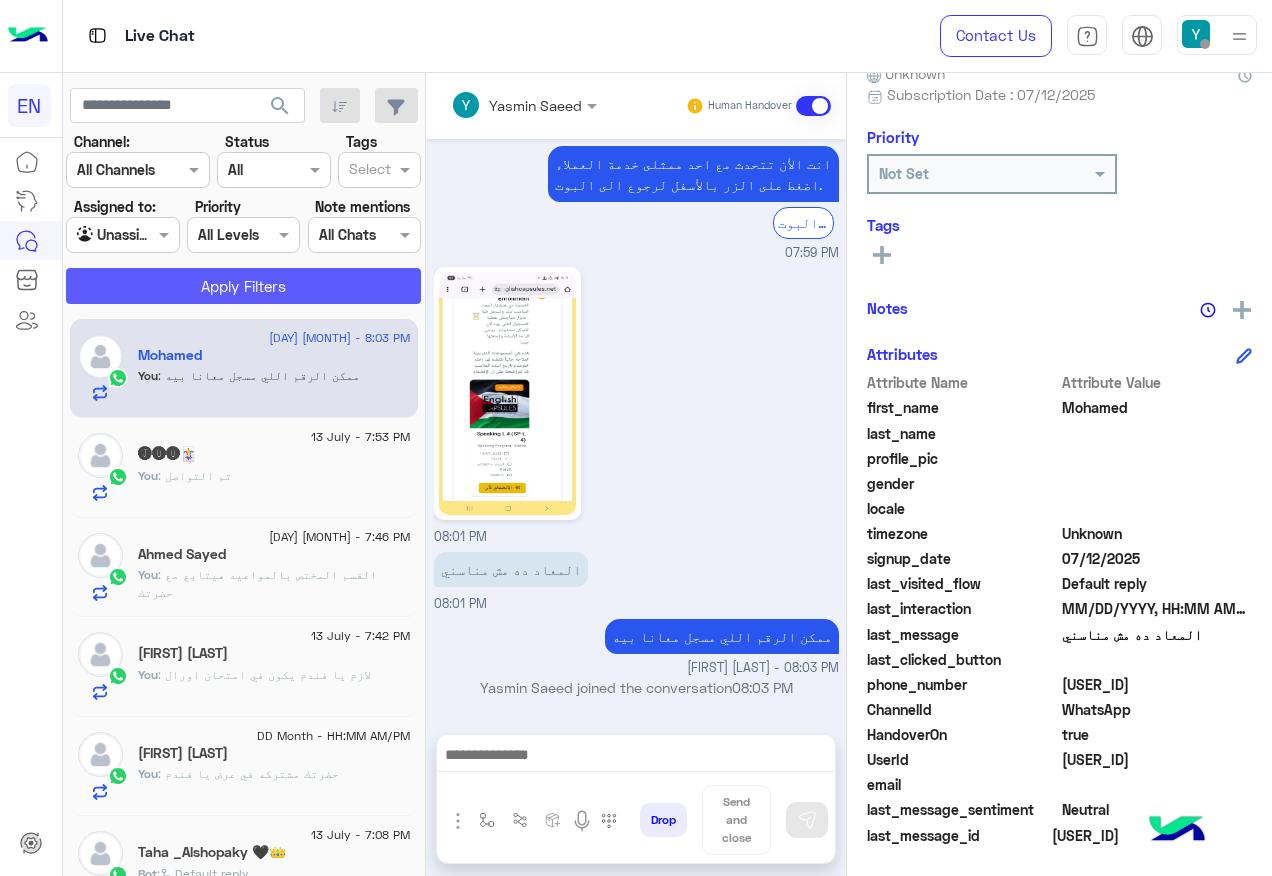 click on "Apply Filters" 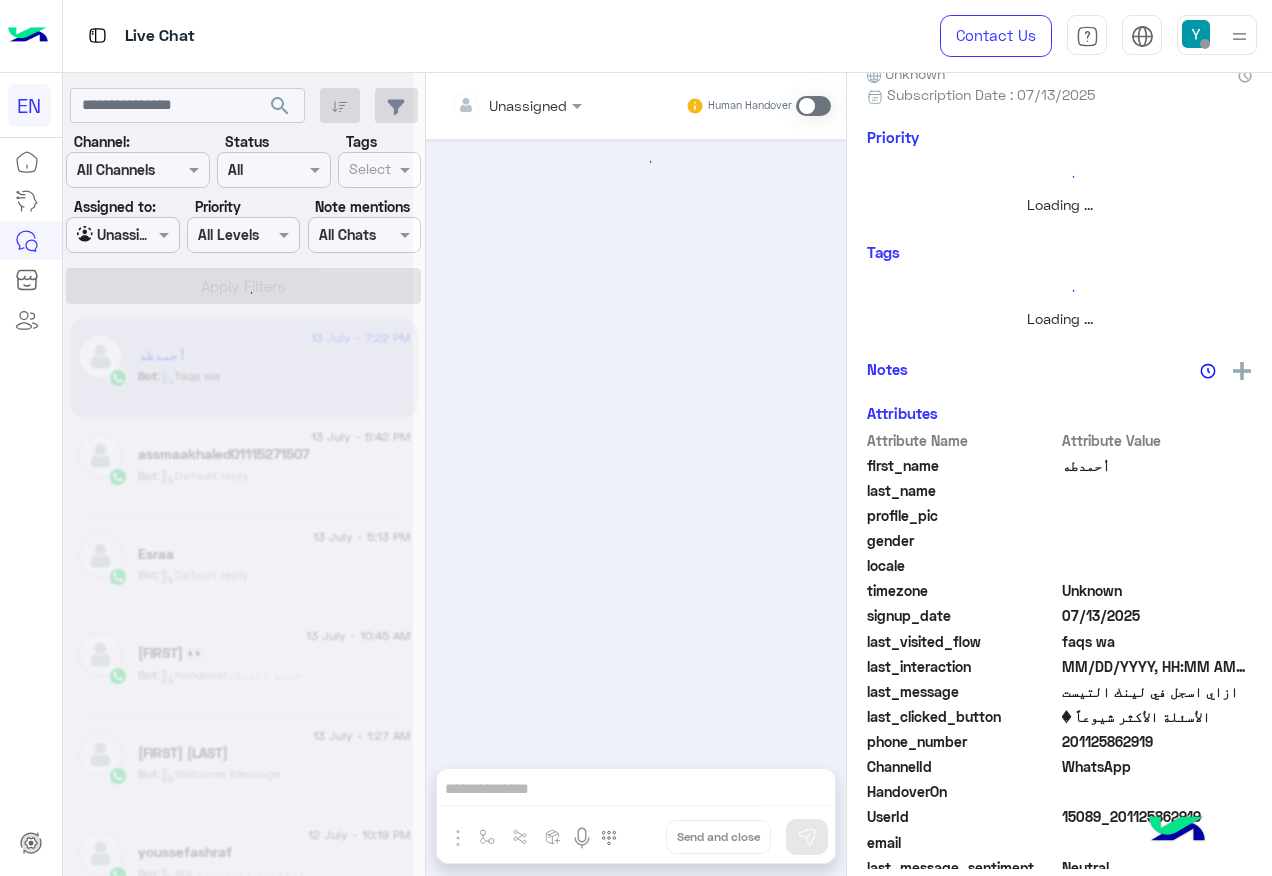 scroll, scrollTop: 0, scrollLeft: 0, axis: both 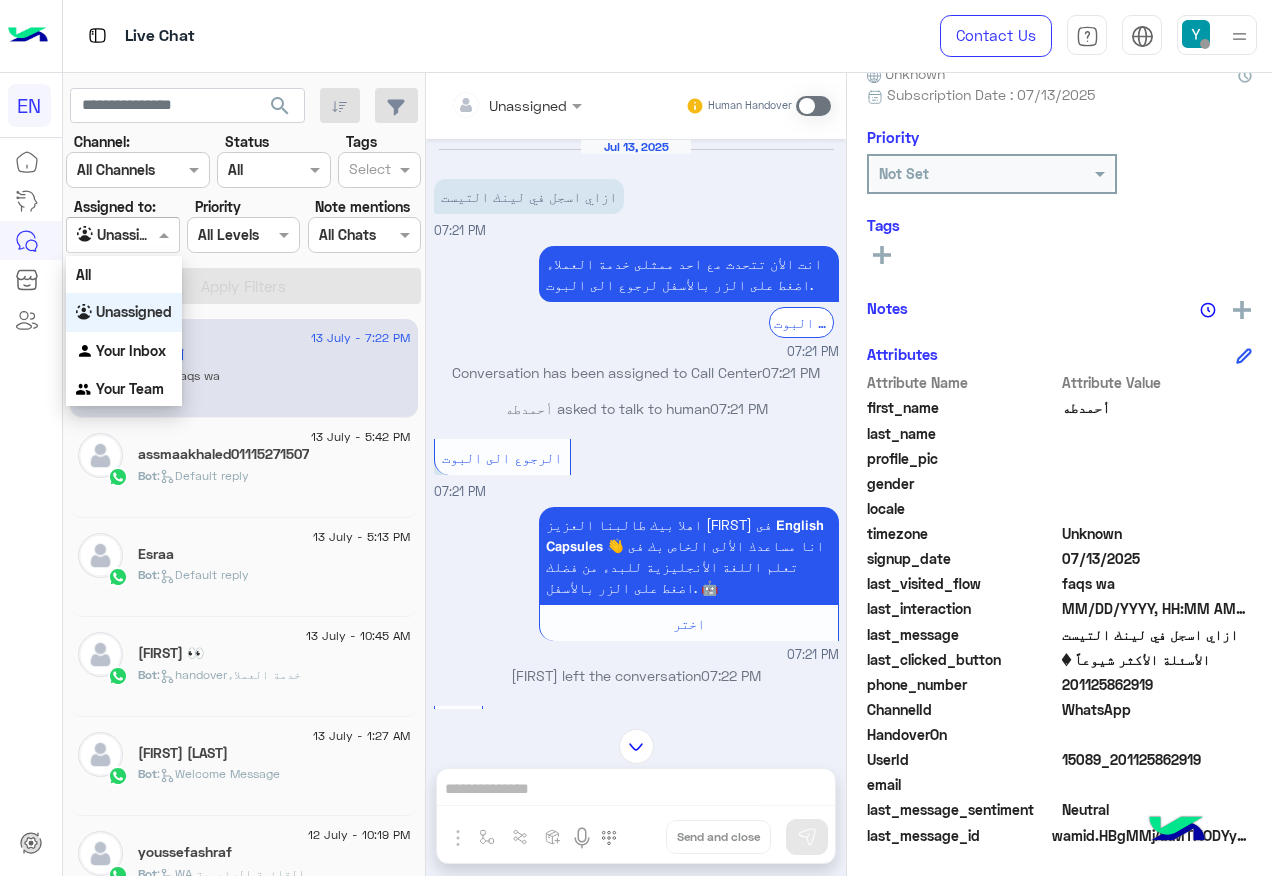 drag, startPoint x: 143, startPoint y: 236, endPoint x: 144, endPoint y: 299, distance: 63.007935 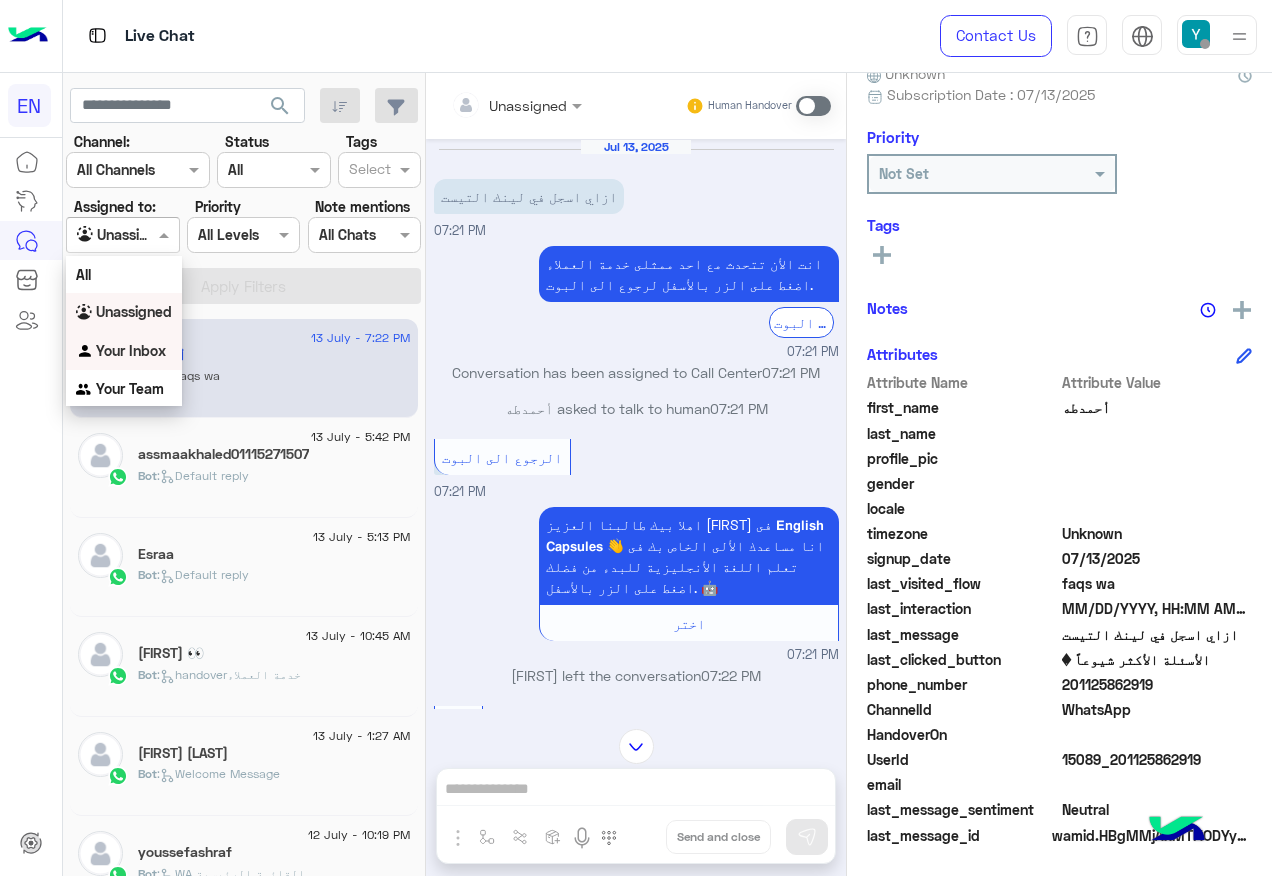 click on "Your Inbox" at bounding box center [124, 351] 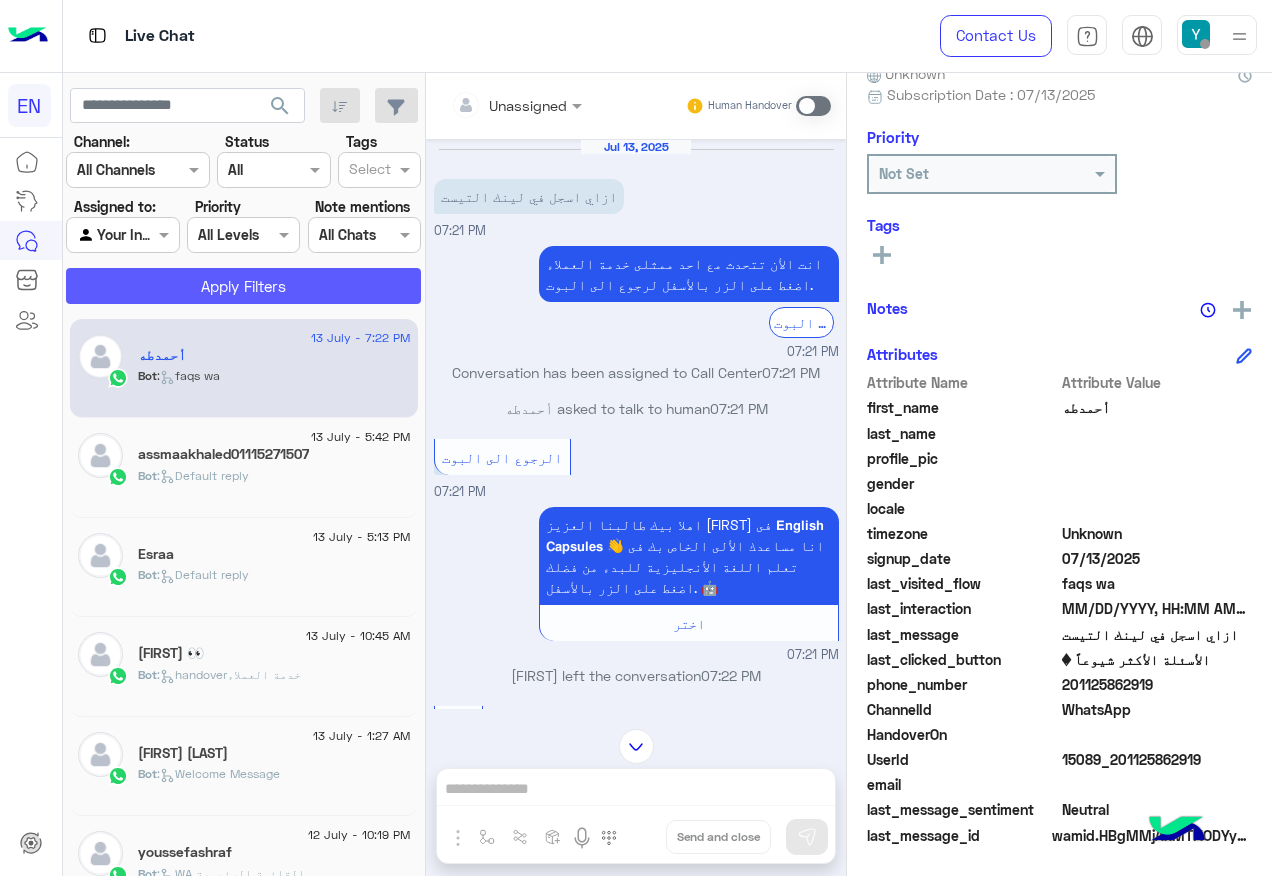 click on "Apply Filters" 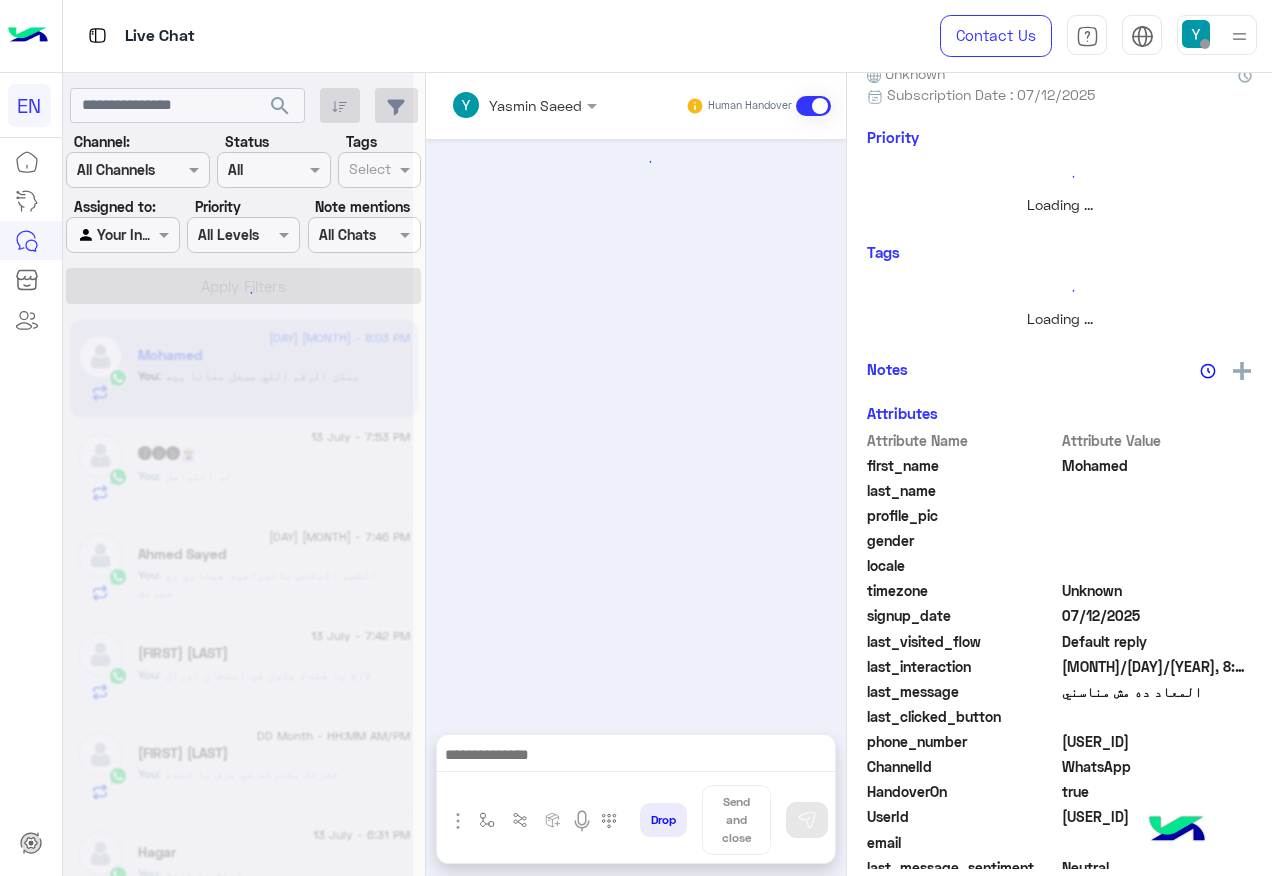 scroll, scrollTop: 197, scrollLeft: 0, axis: vertical 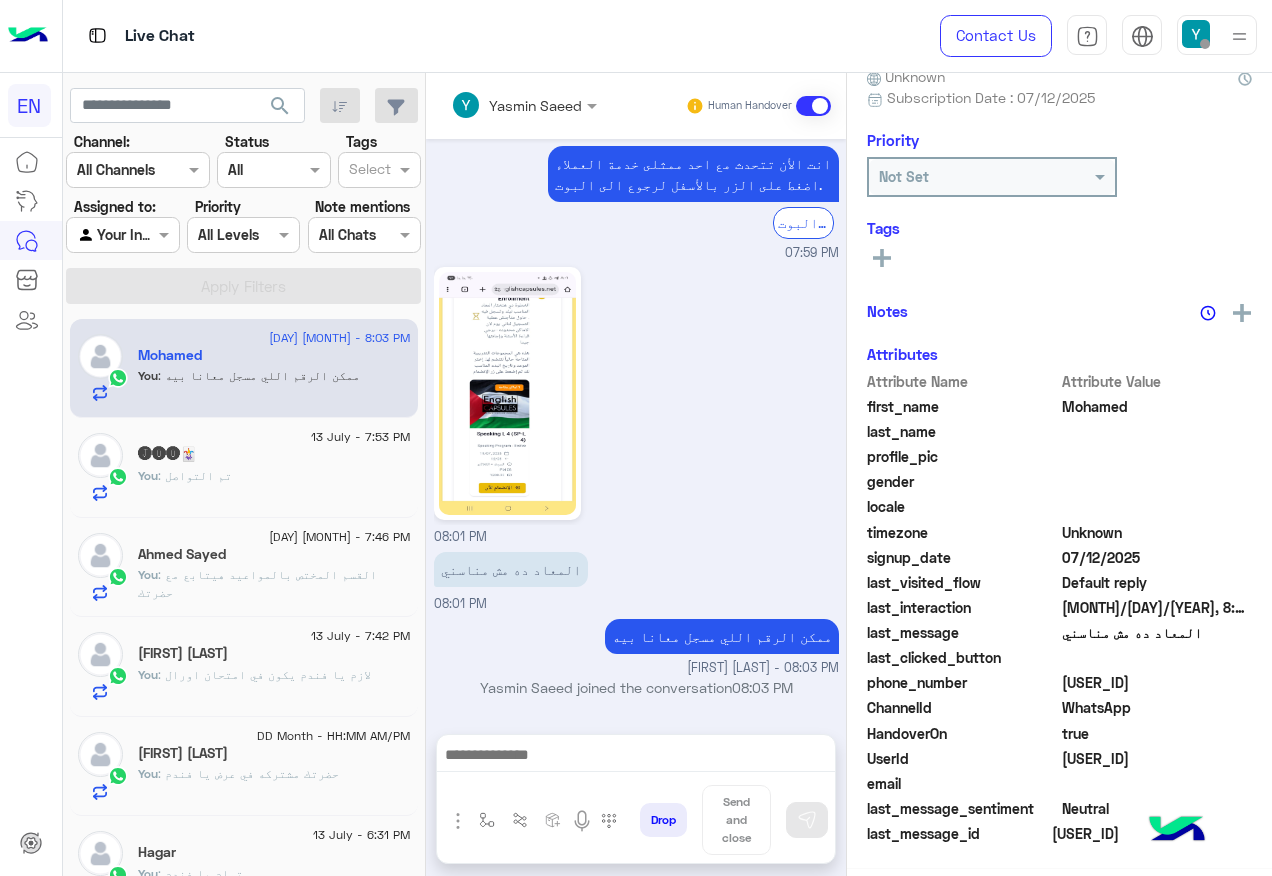 click at bounding box center [100, 235] 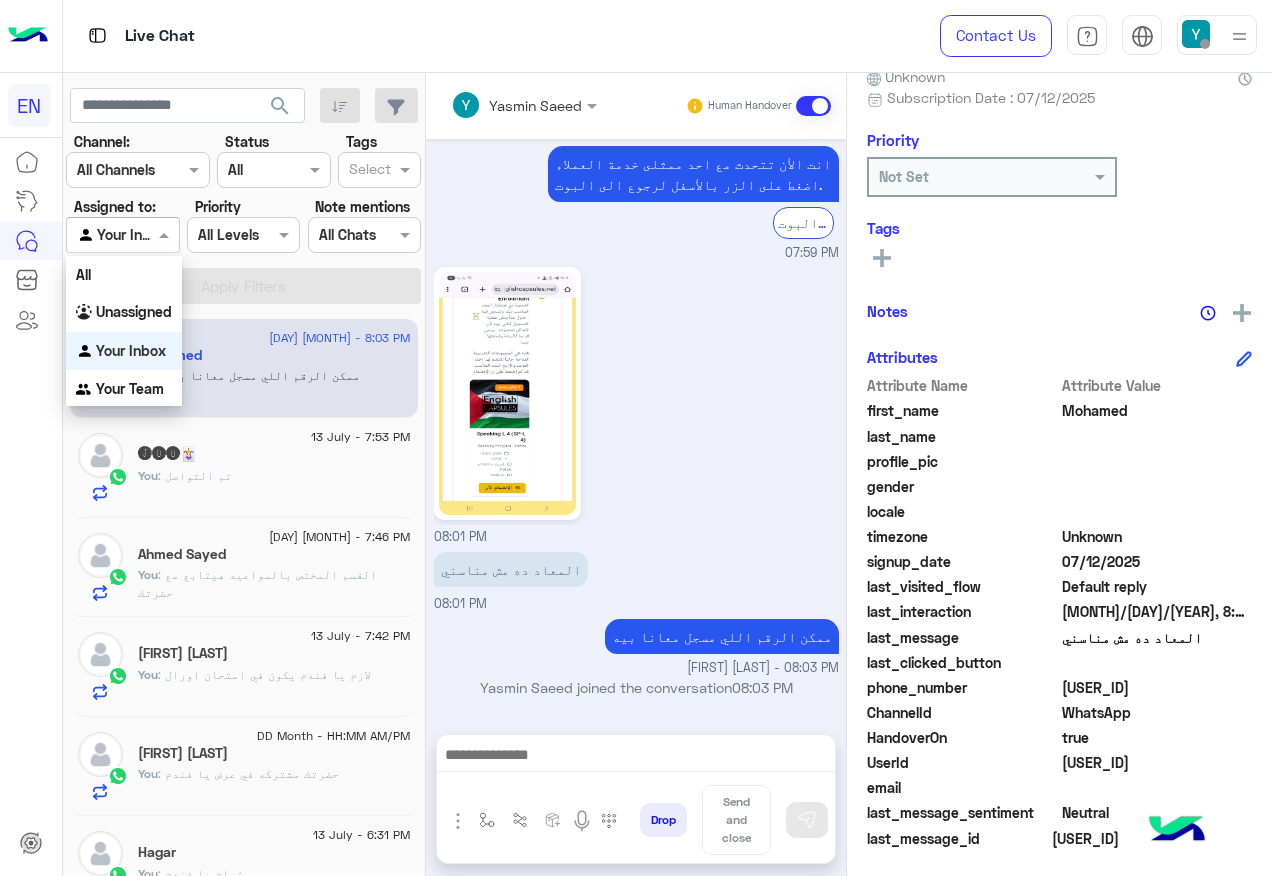 scroll, scrollTop: 200, scrollLeft: 0, axis: vertical 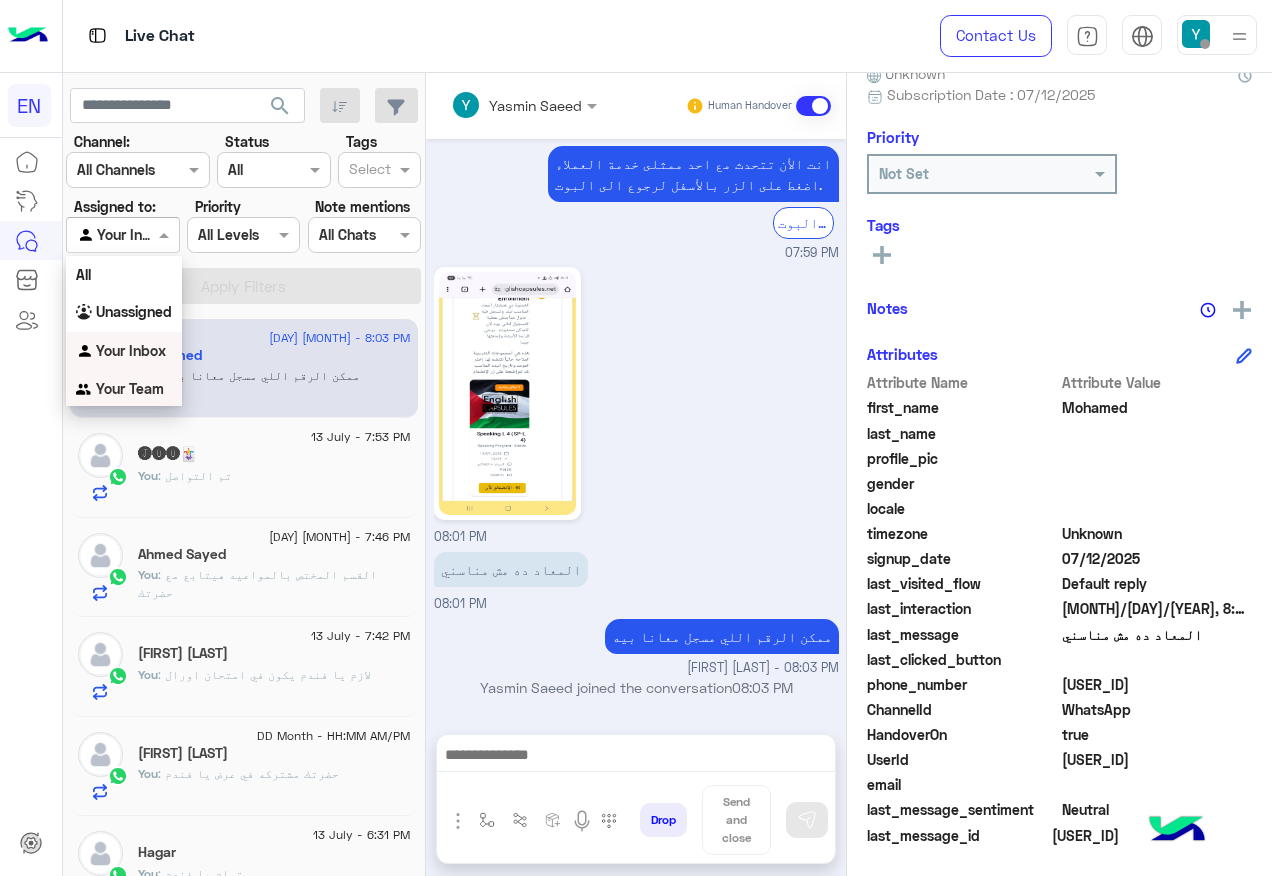 click on "All Unassigned Your Inbox Your Team" at bounding box center [124, 332] 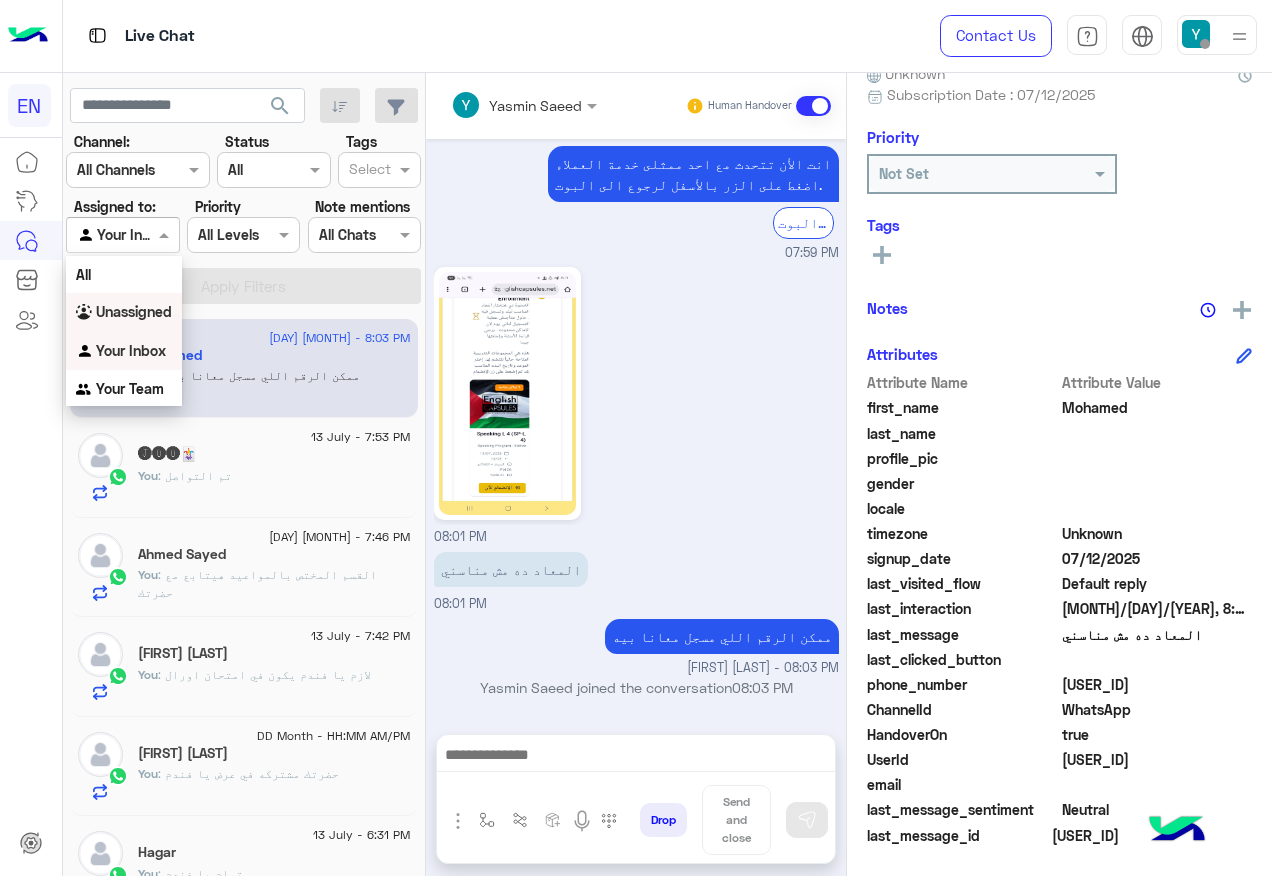 drag, startPoint x: 165, startPoint y: 308, endPoint x: 174, endPoint y: 301, distance: 11.401754 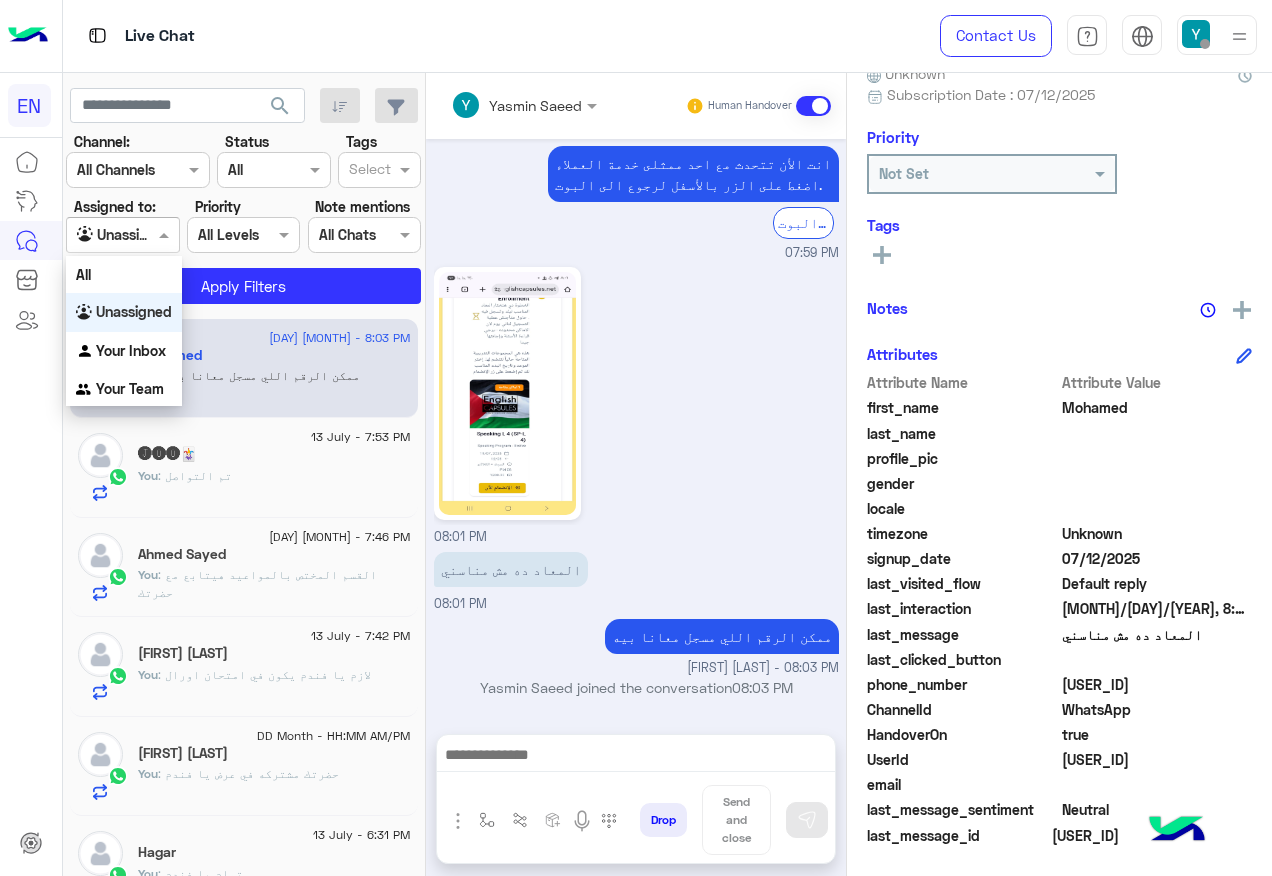drag, startPoint x: 146, startPoint y: 243, endPoint x: 137, endPoint y: 321, distance: 78.51752 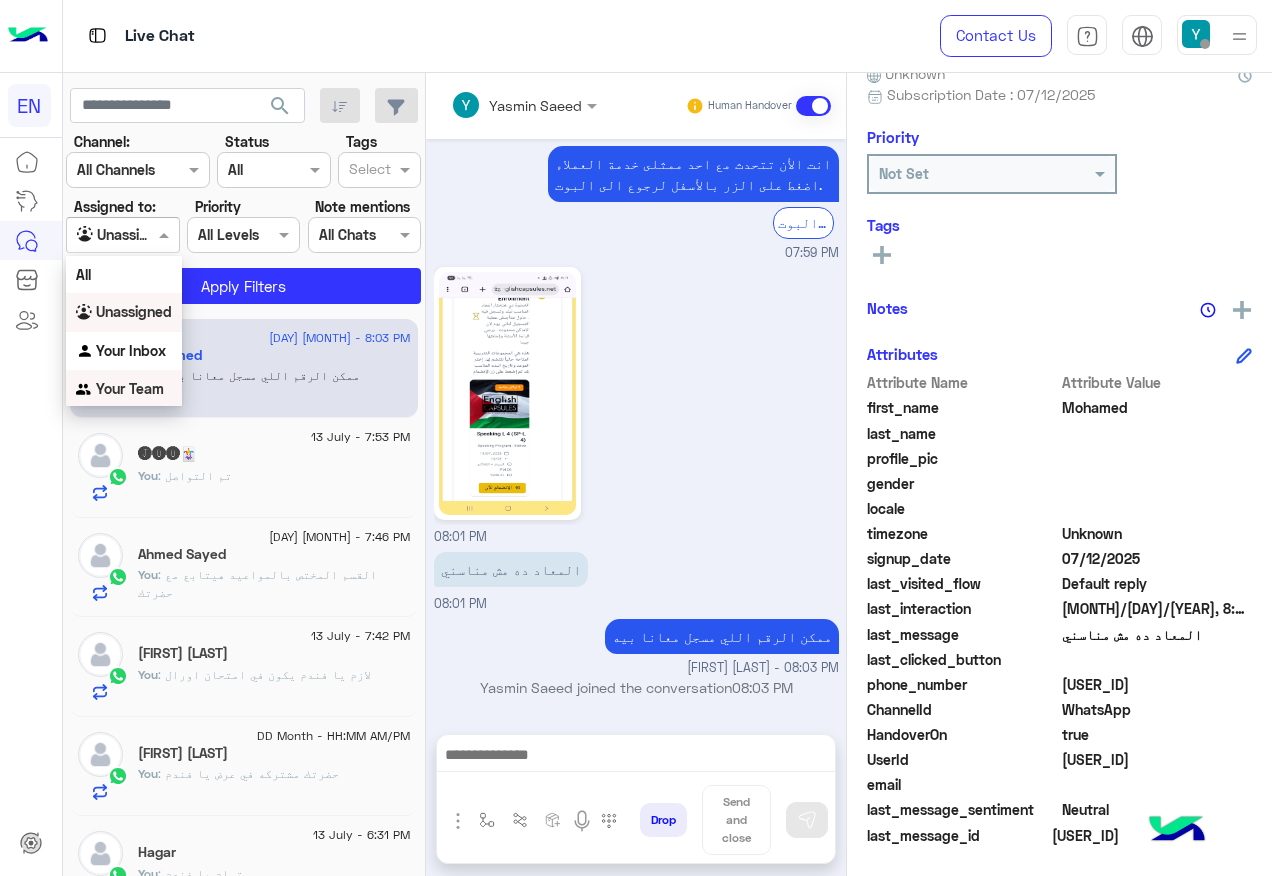 click on "Your Team" at bounding box center (124, 389) 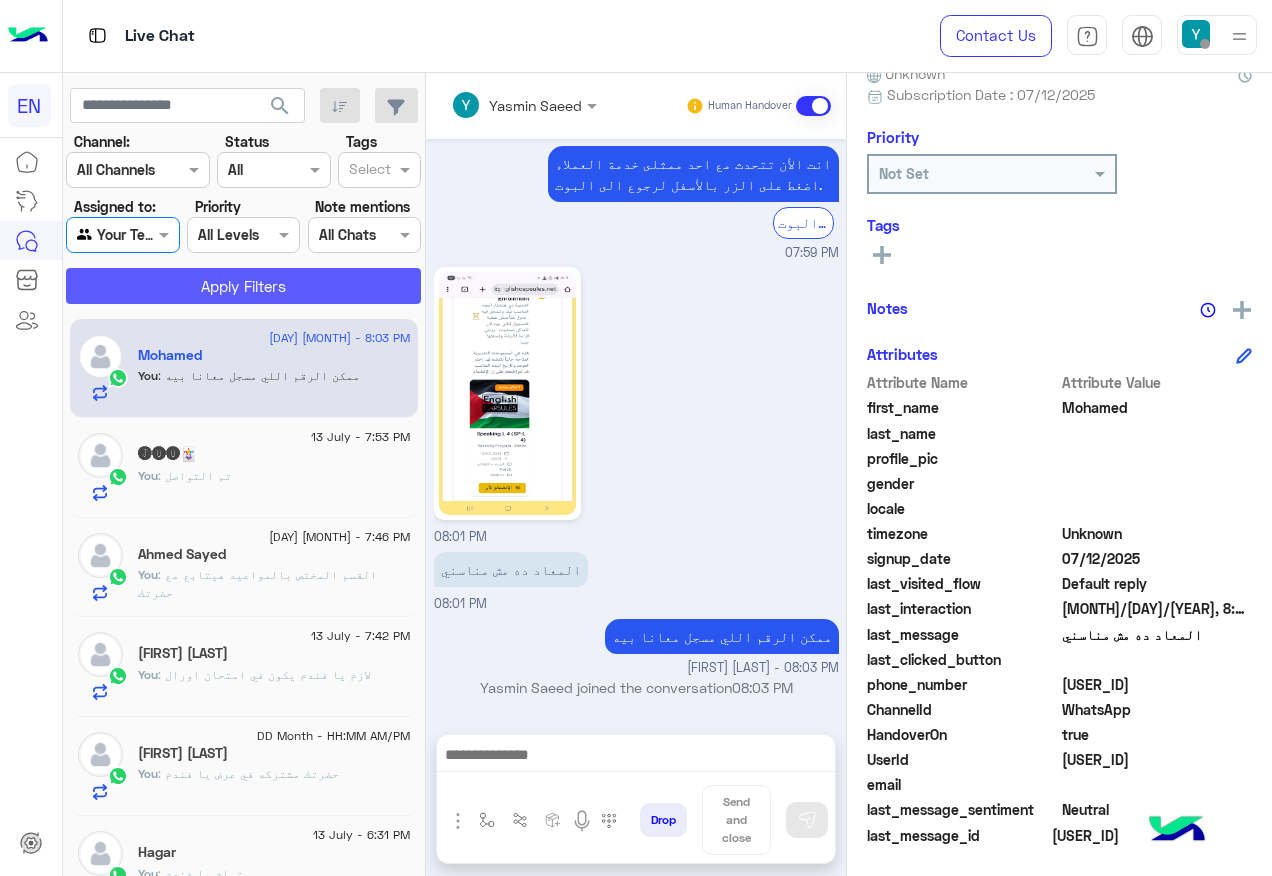click on "Apply Filters" 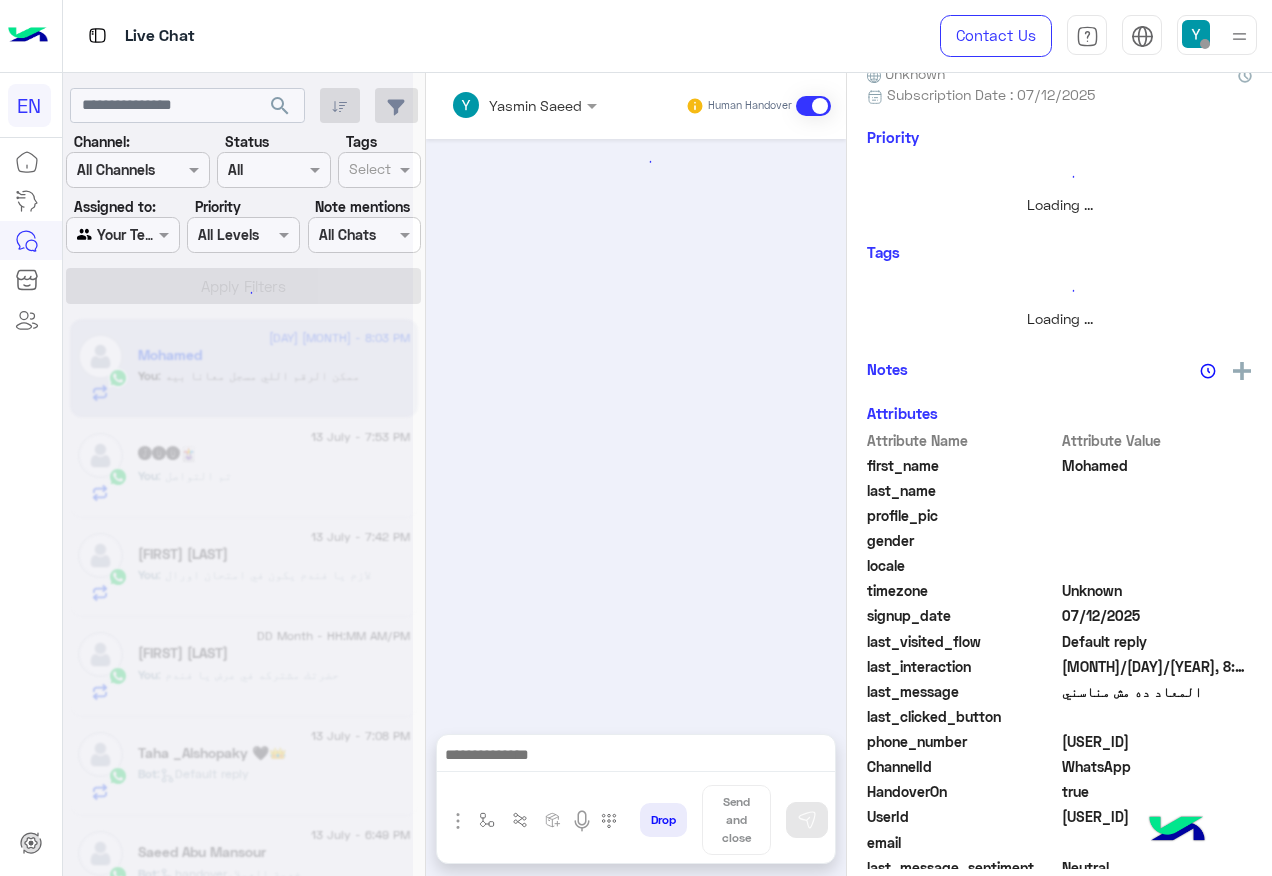 scroll, scrollTop: 0, scrollLeft: 0, axis: both 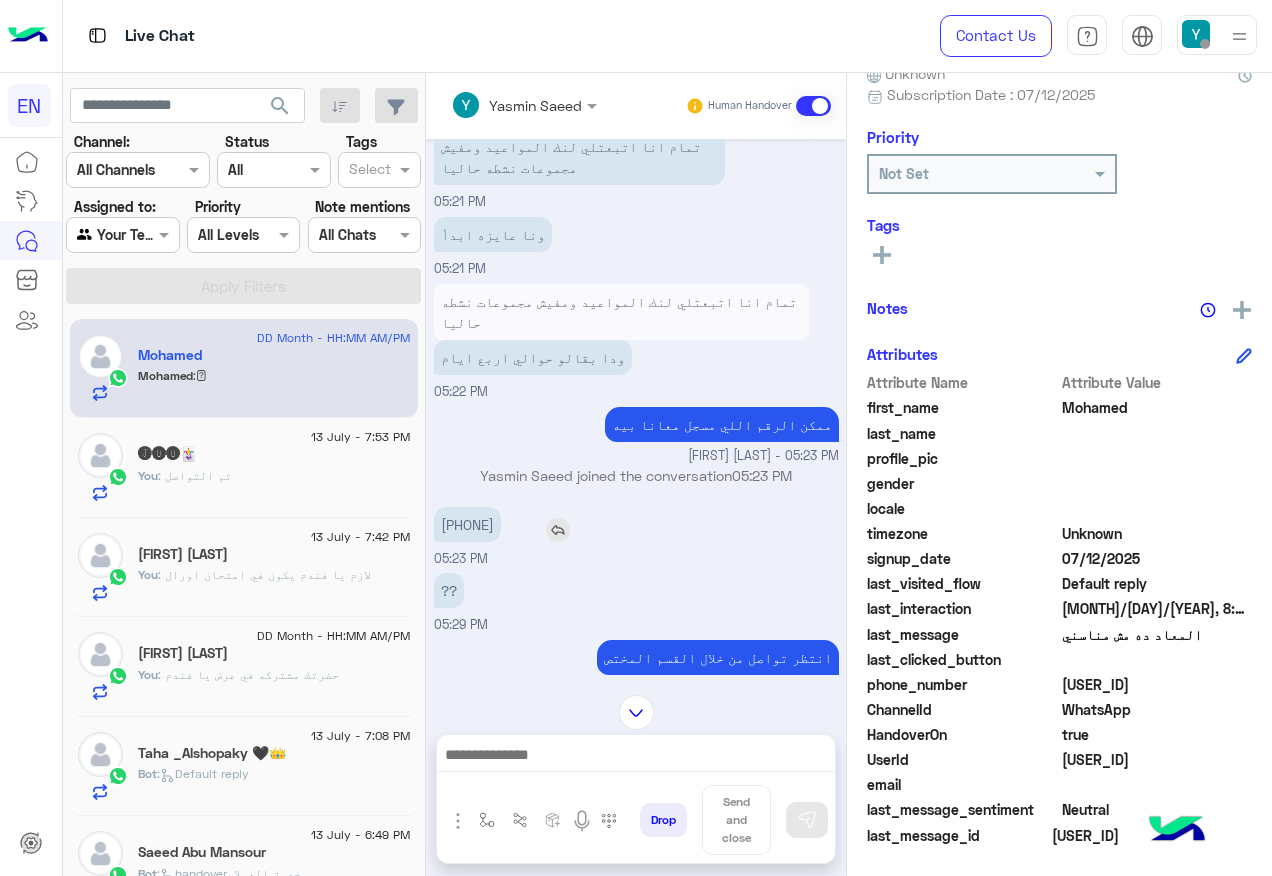 click on "[PHONE]" at bounding box center [467, 524] 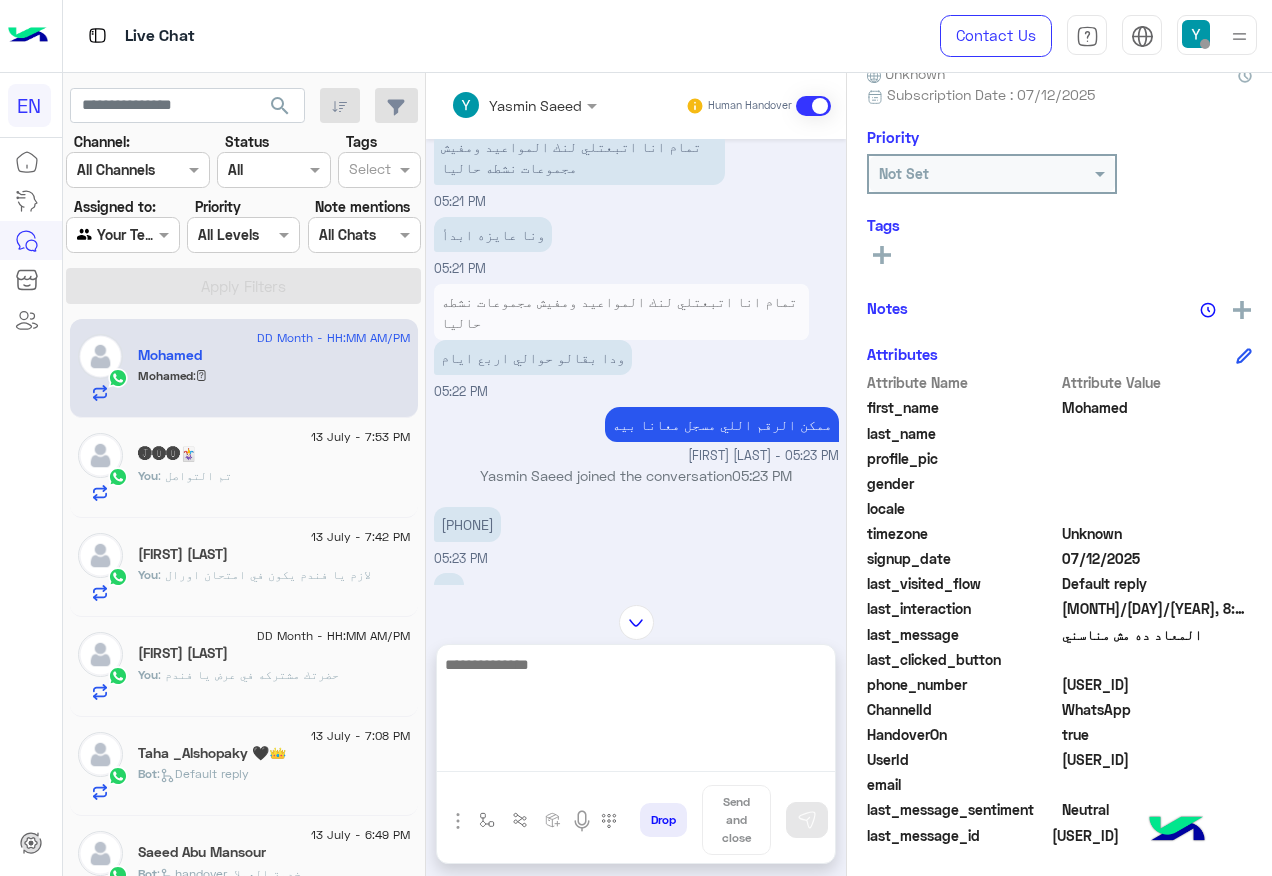 click at bounding box center [636, 712] 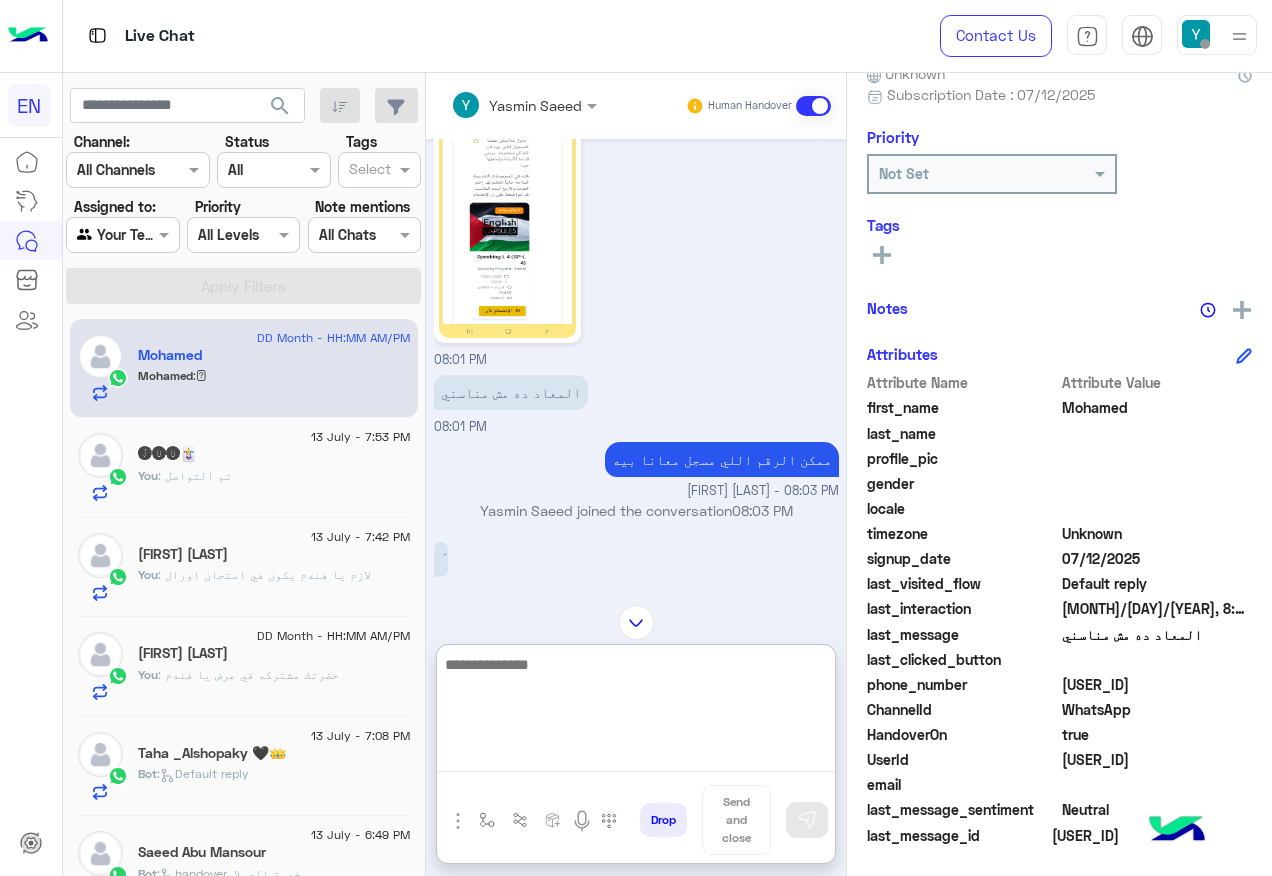 scroll, scrollTop: 1321, scrollLeft: 0, axis: vertical 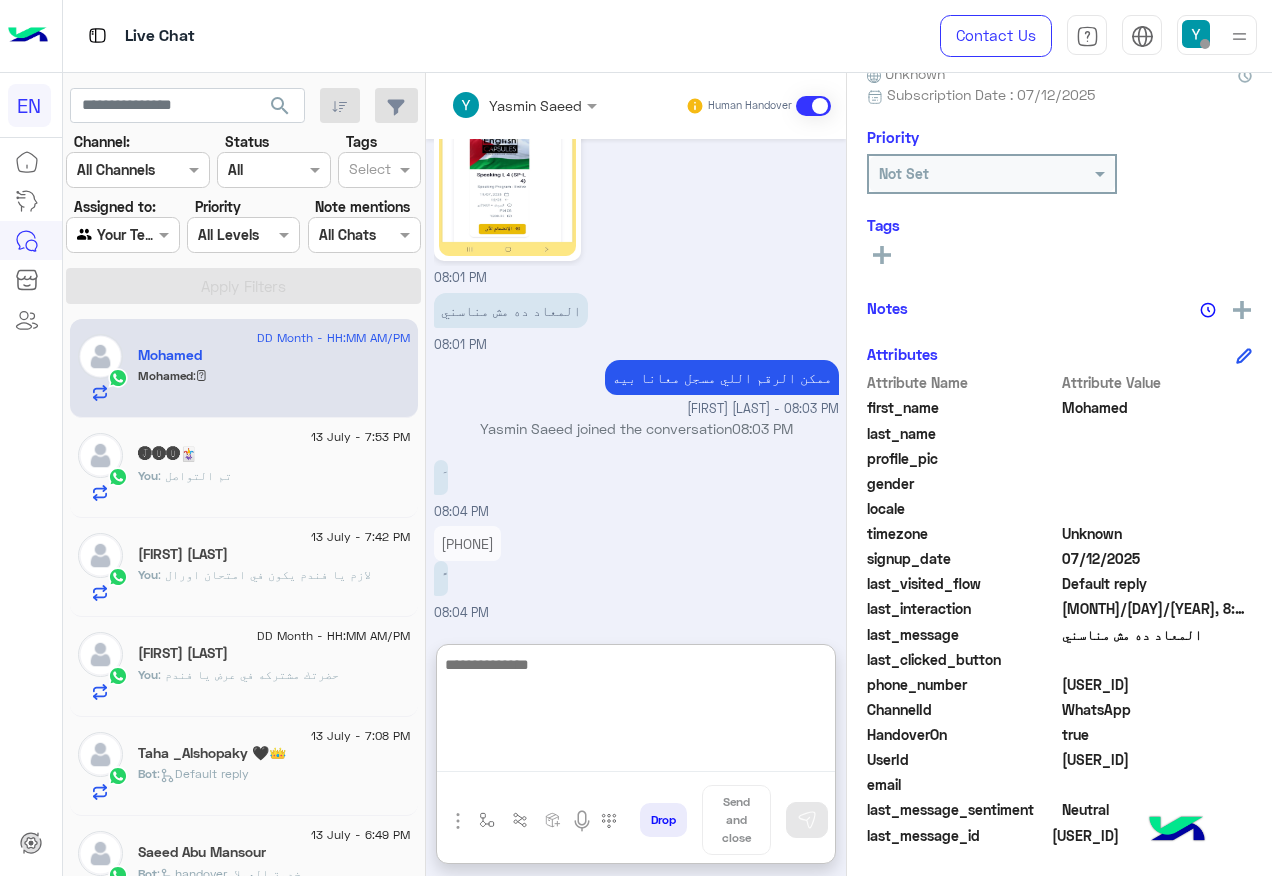 click at bounding box center (636, 712) 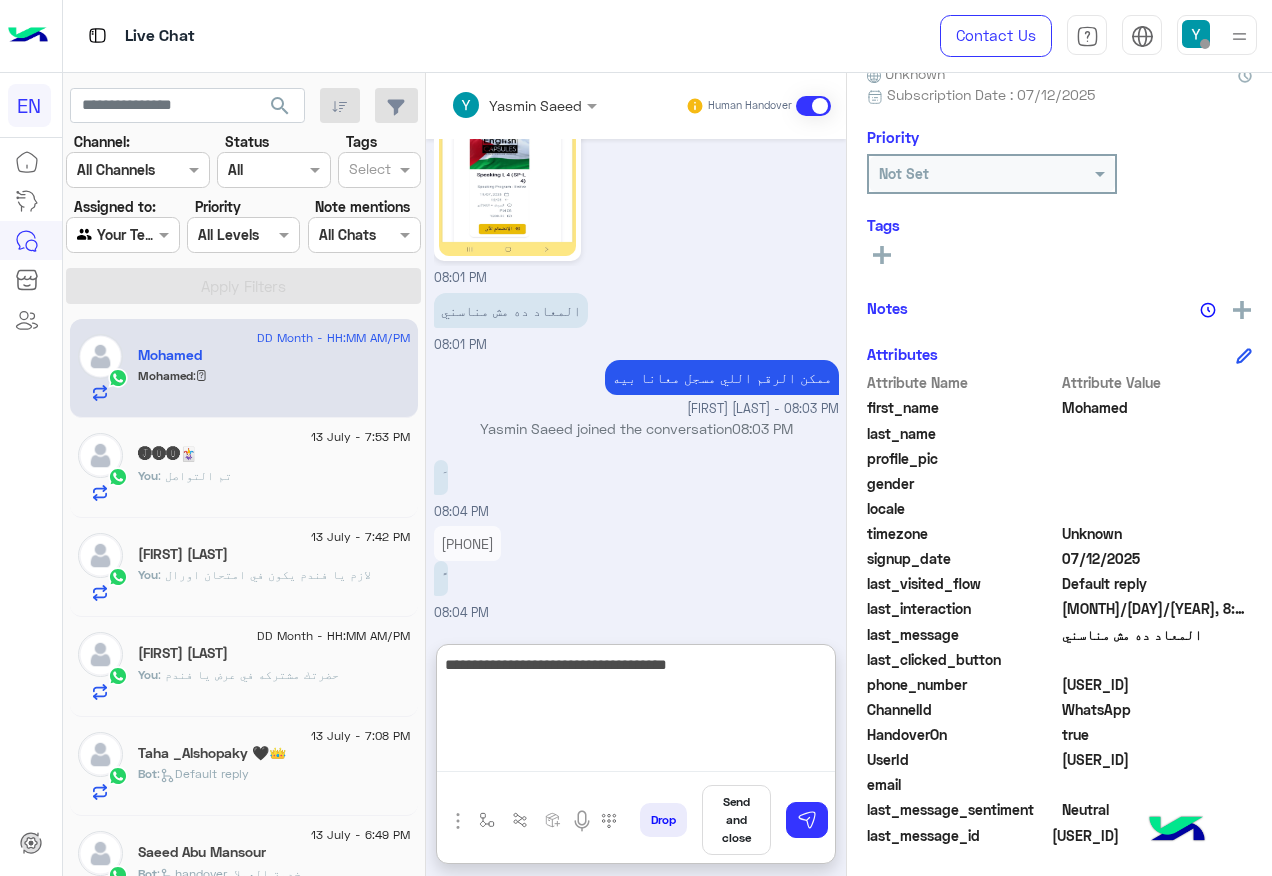 type on "**********" 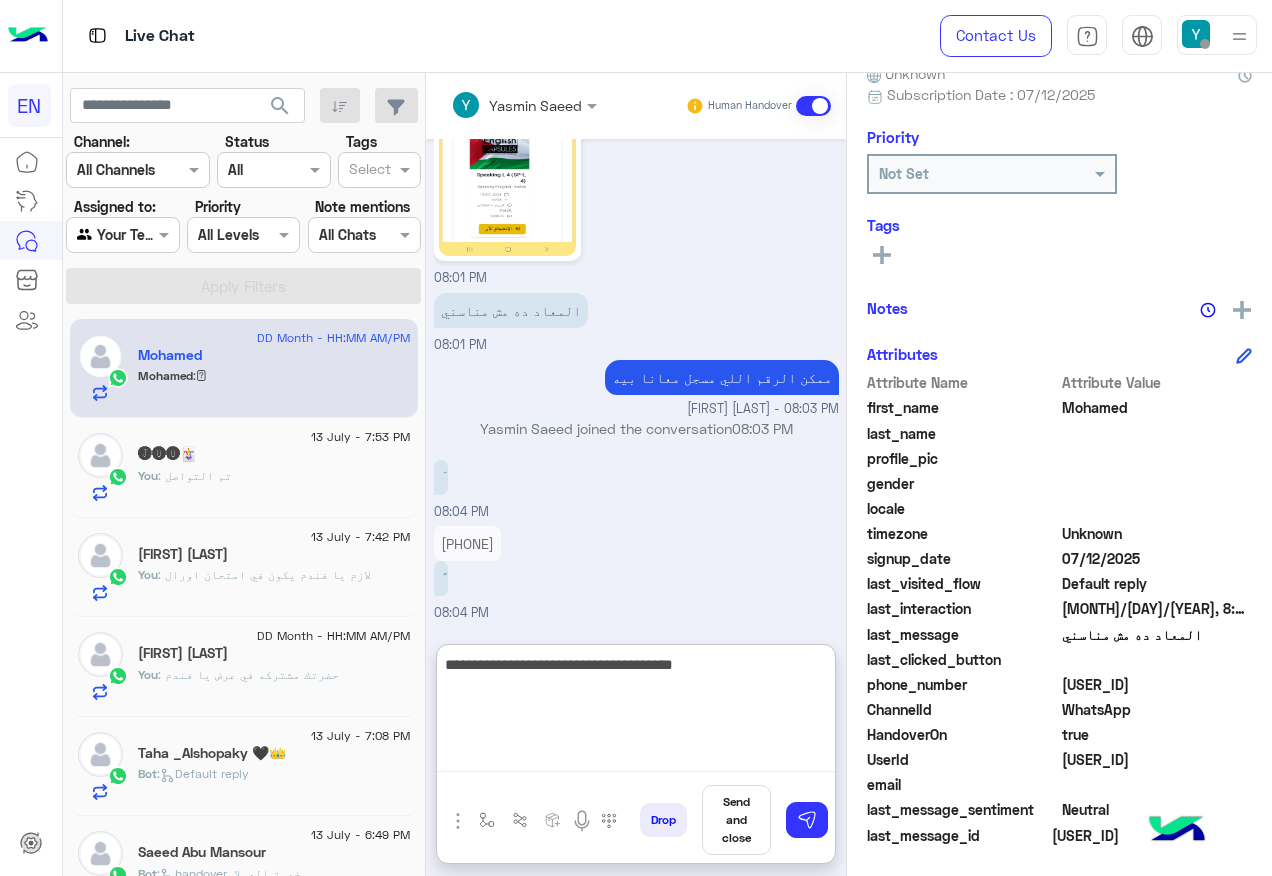 type 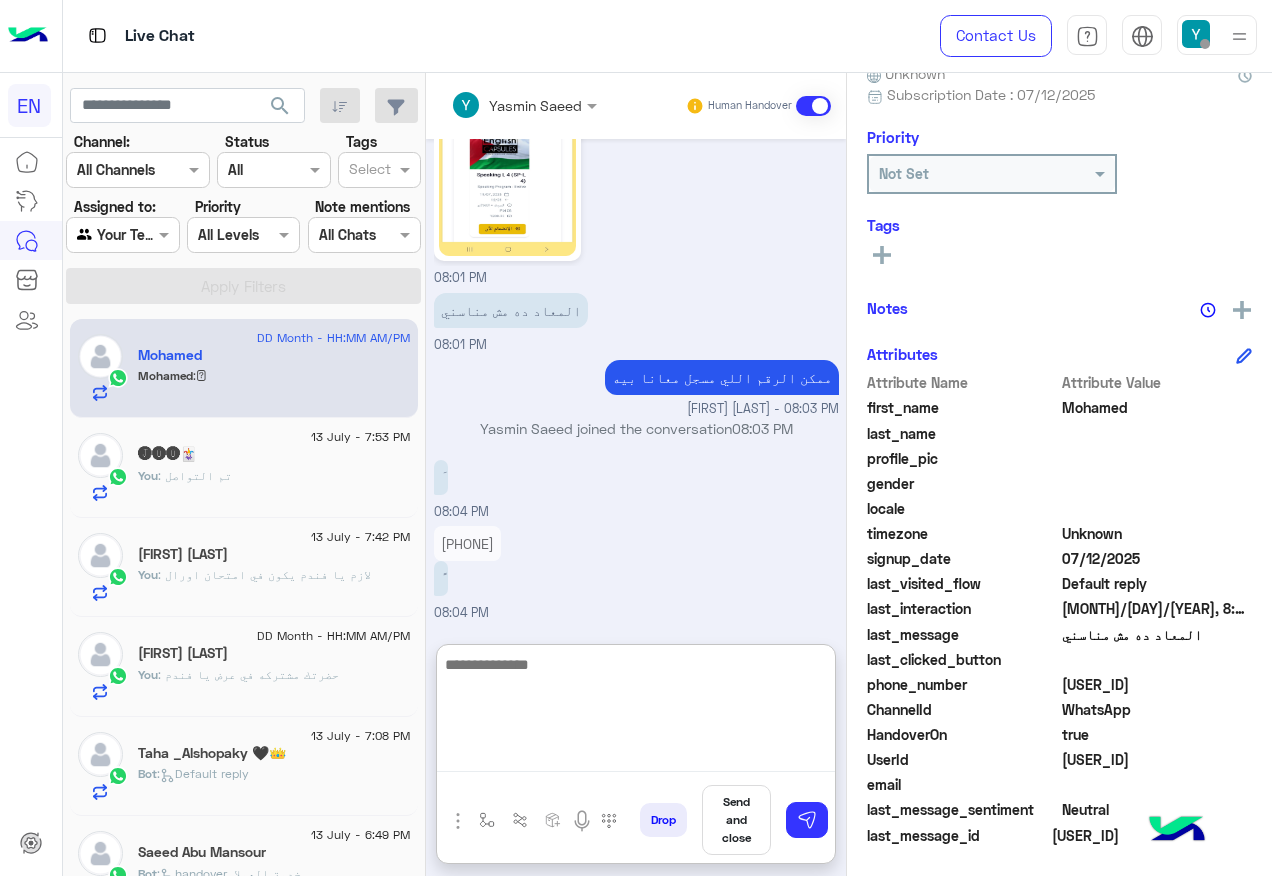 scroll, scrollTop: 1385, scrollLeft: 0, axis: vertical 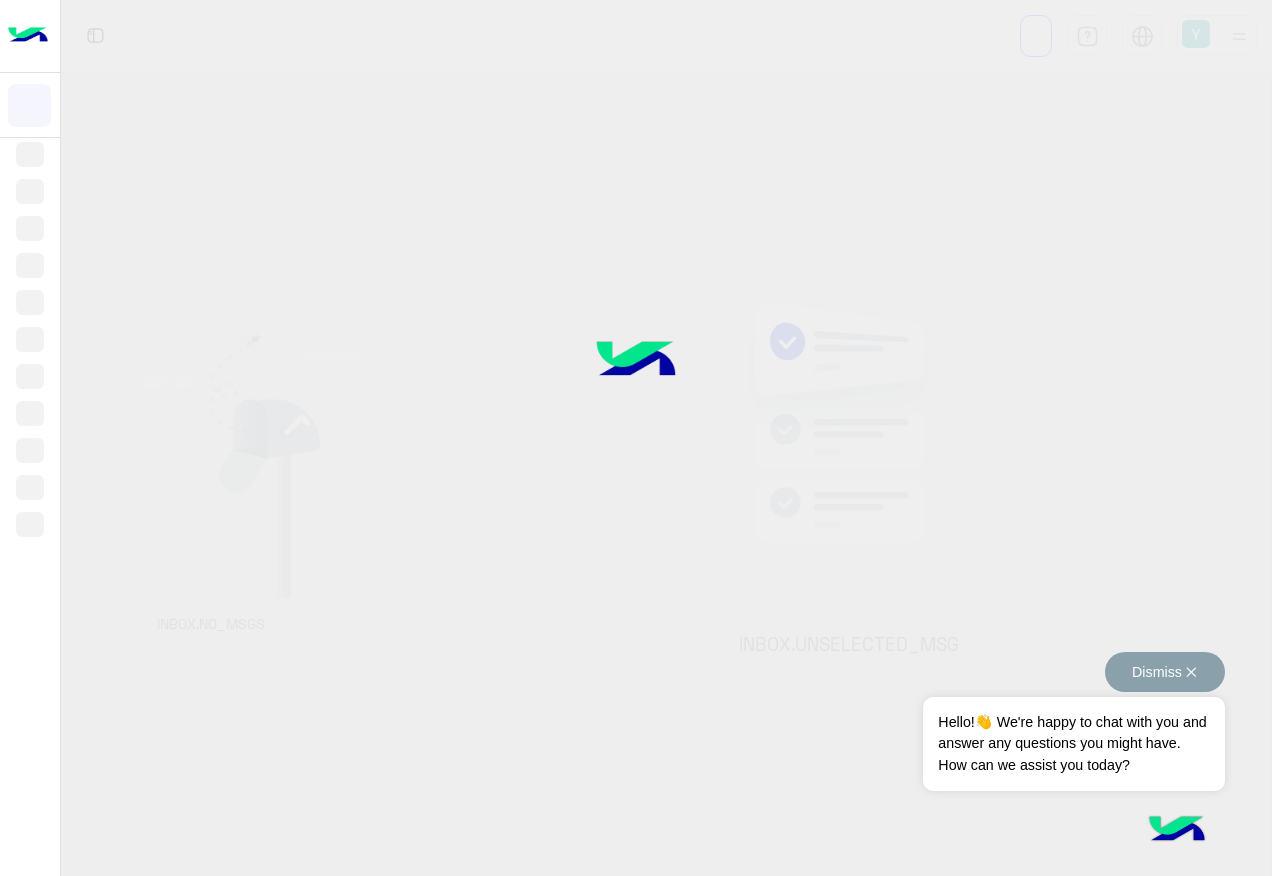 click on "Dismiss ✕" at bounding box center (1165, 672) 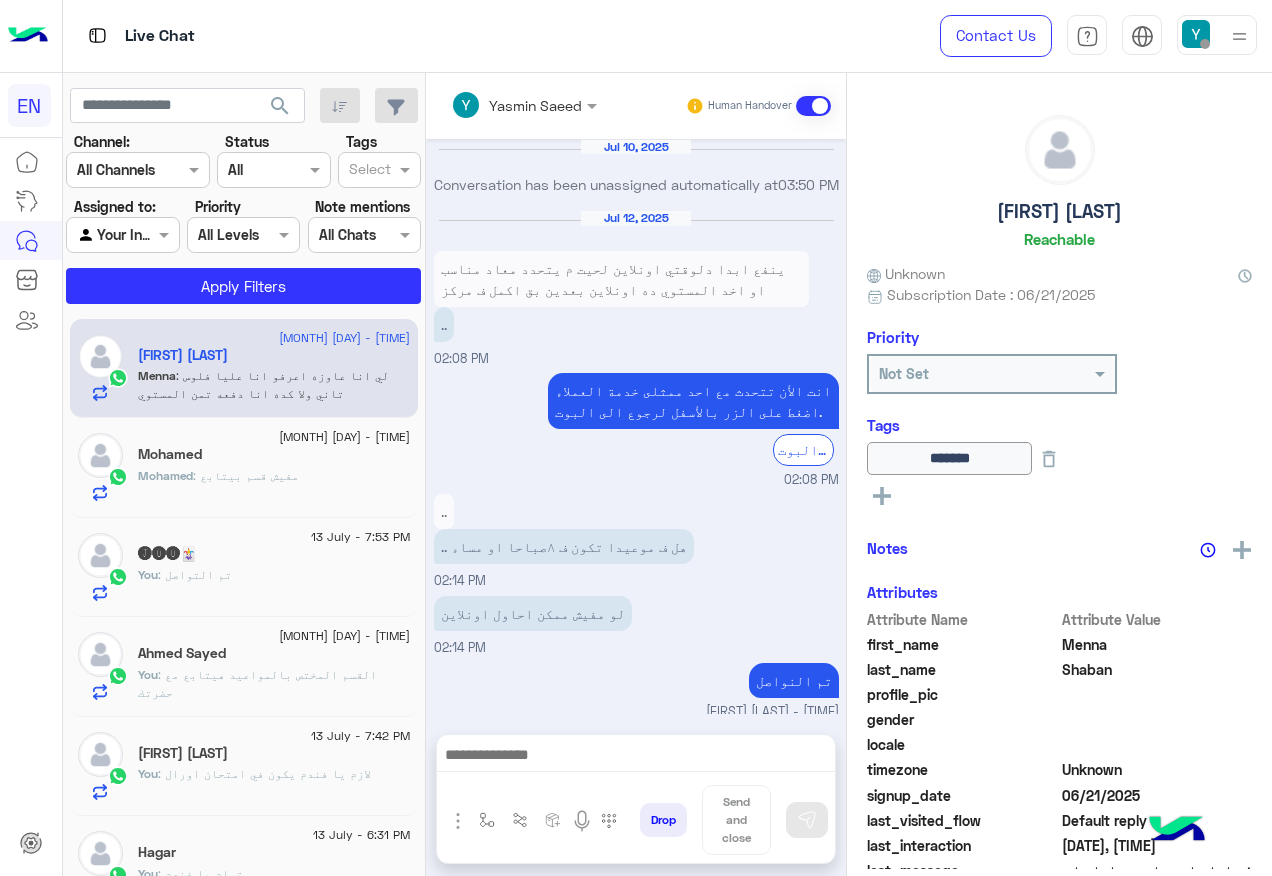 scroll, scrollTop: 1722, scrollLeft: 0, axis: vertical 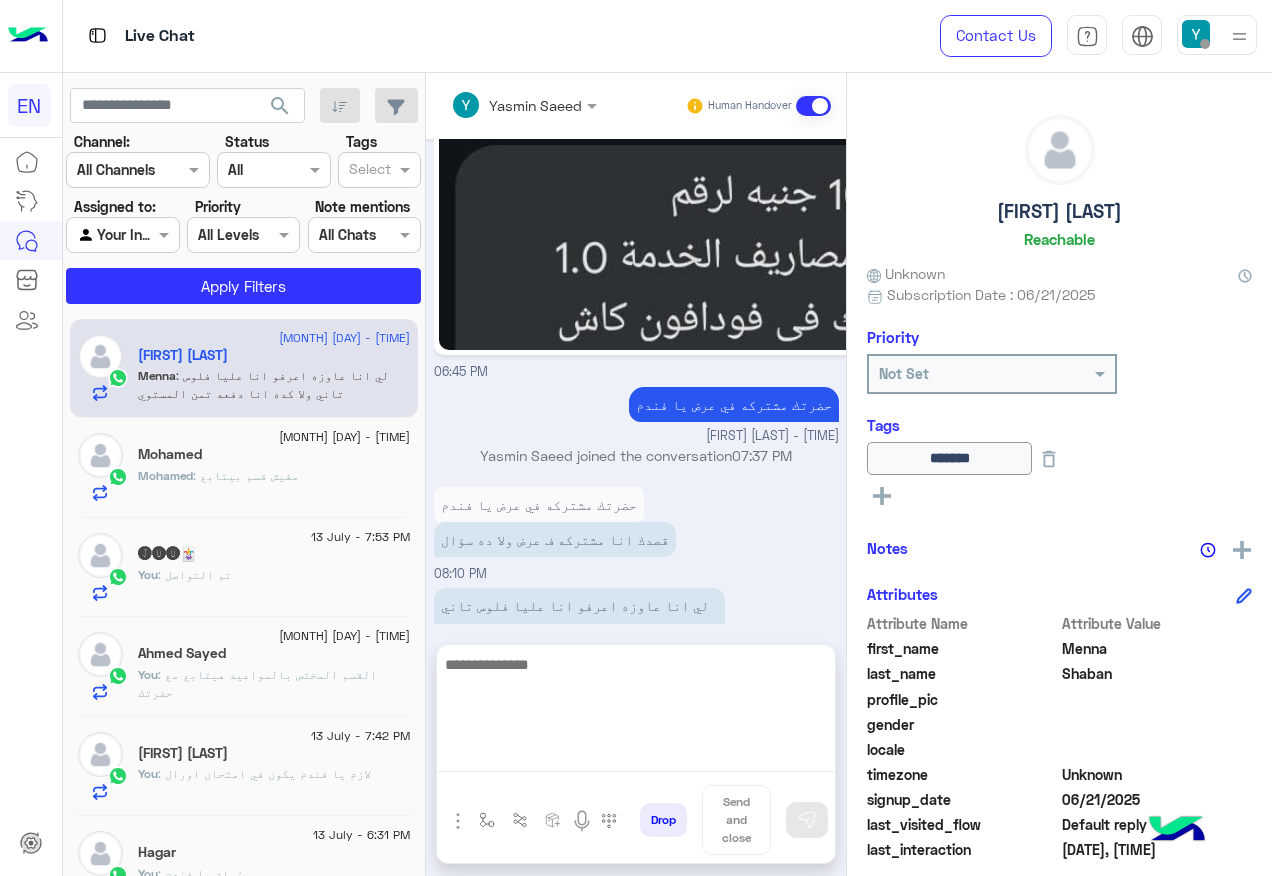 click at bounding box center [636, 712] 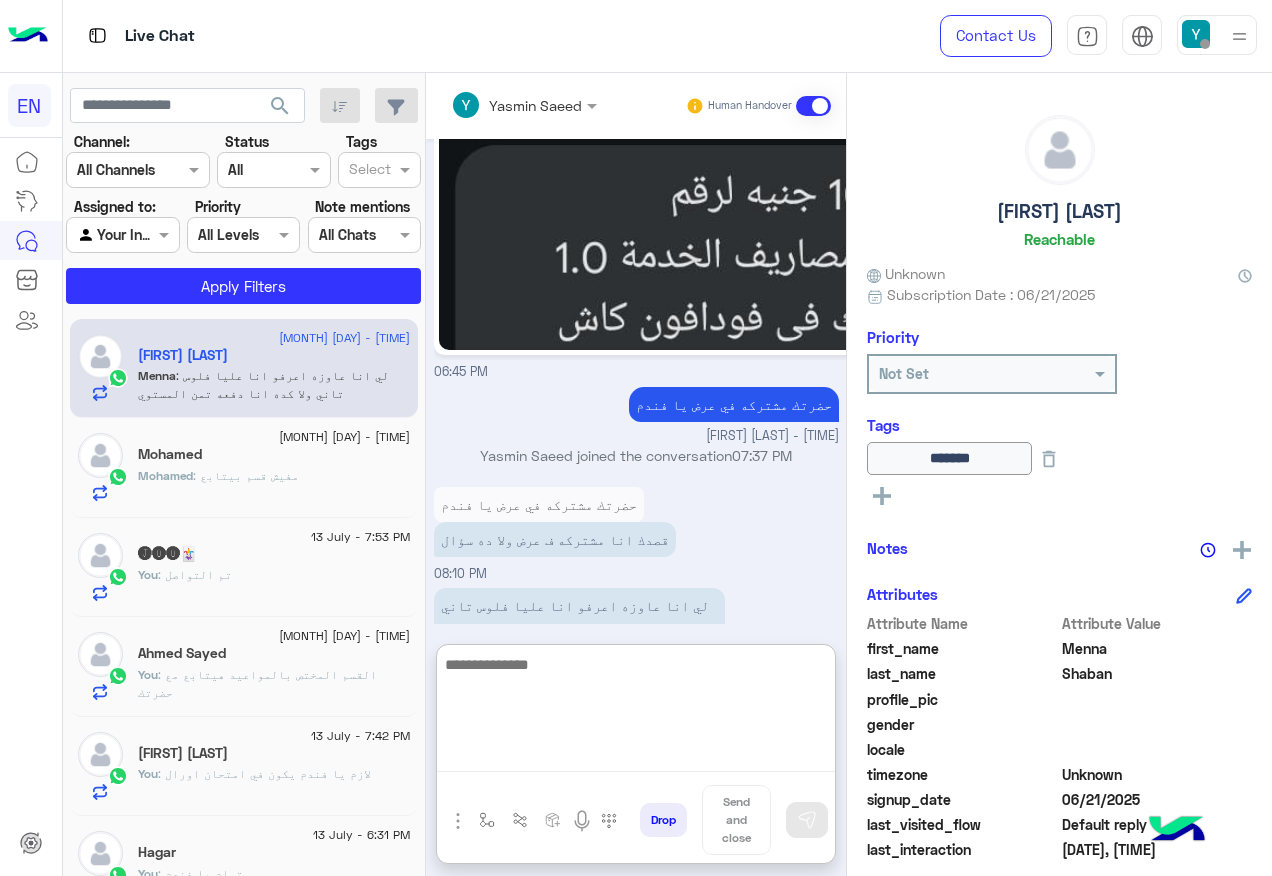 scroll, scrollTop: 1812, scrollLeft: 0, axis: vertical 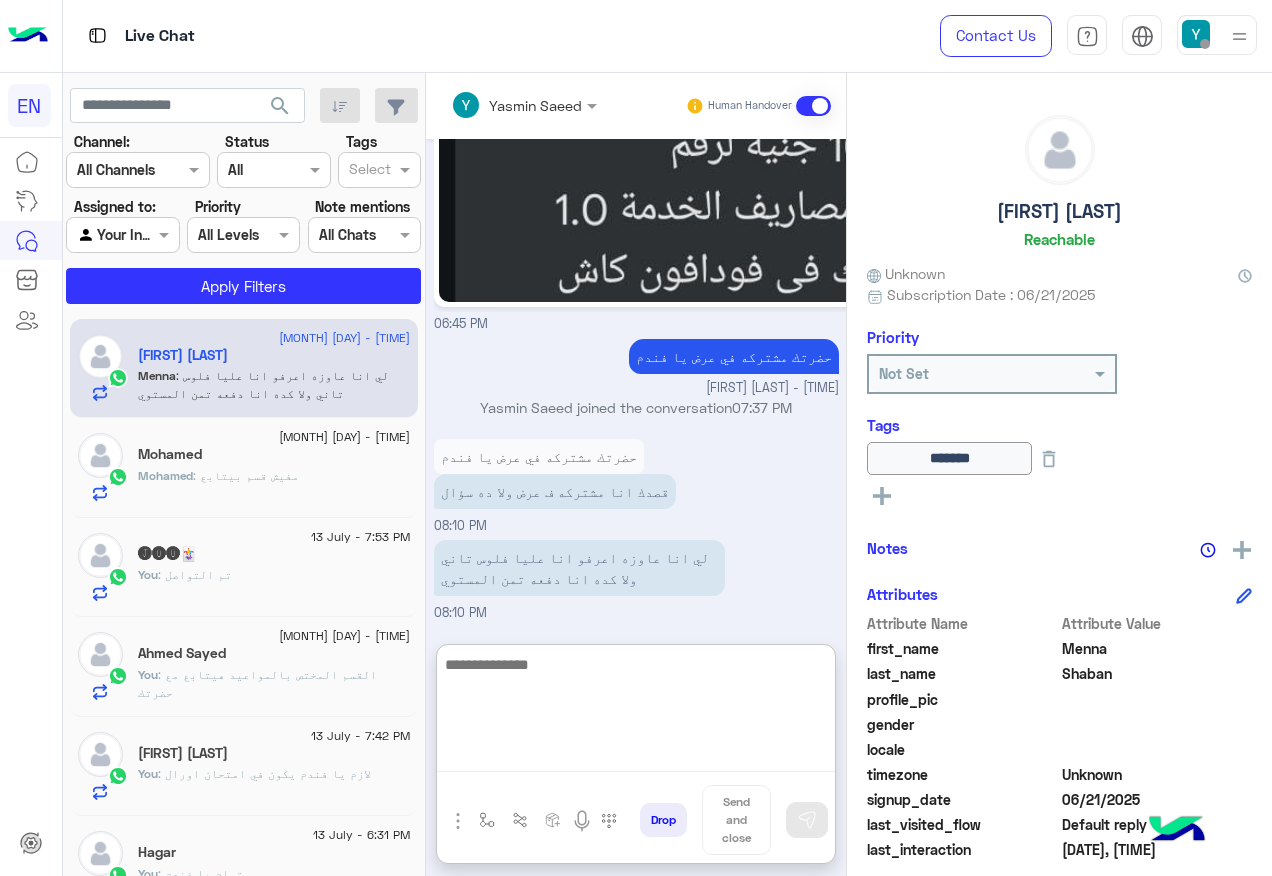 click at bounding box center (636, 712) 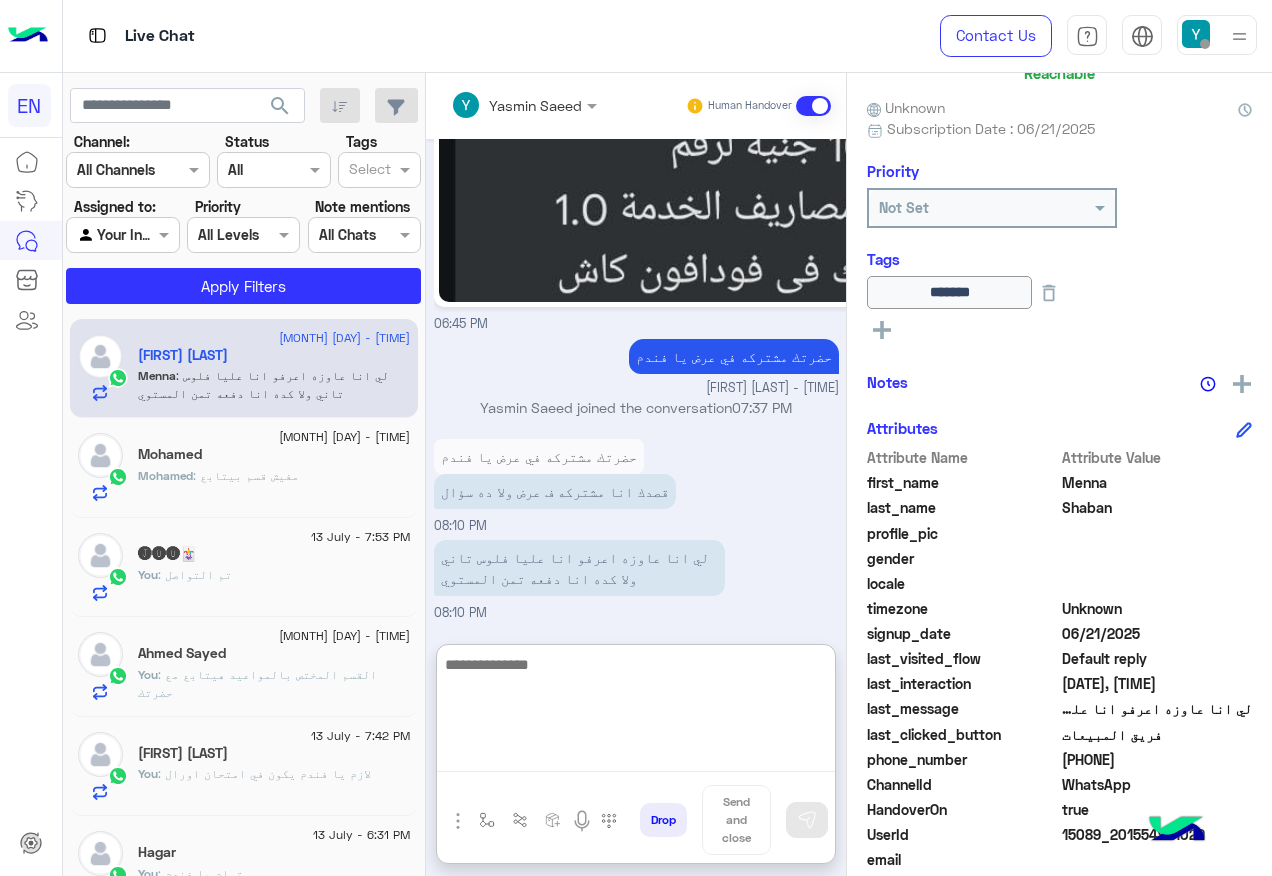 scroll, scrollTop: 200, scrollLeft: 0, axis: vertical 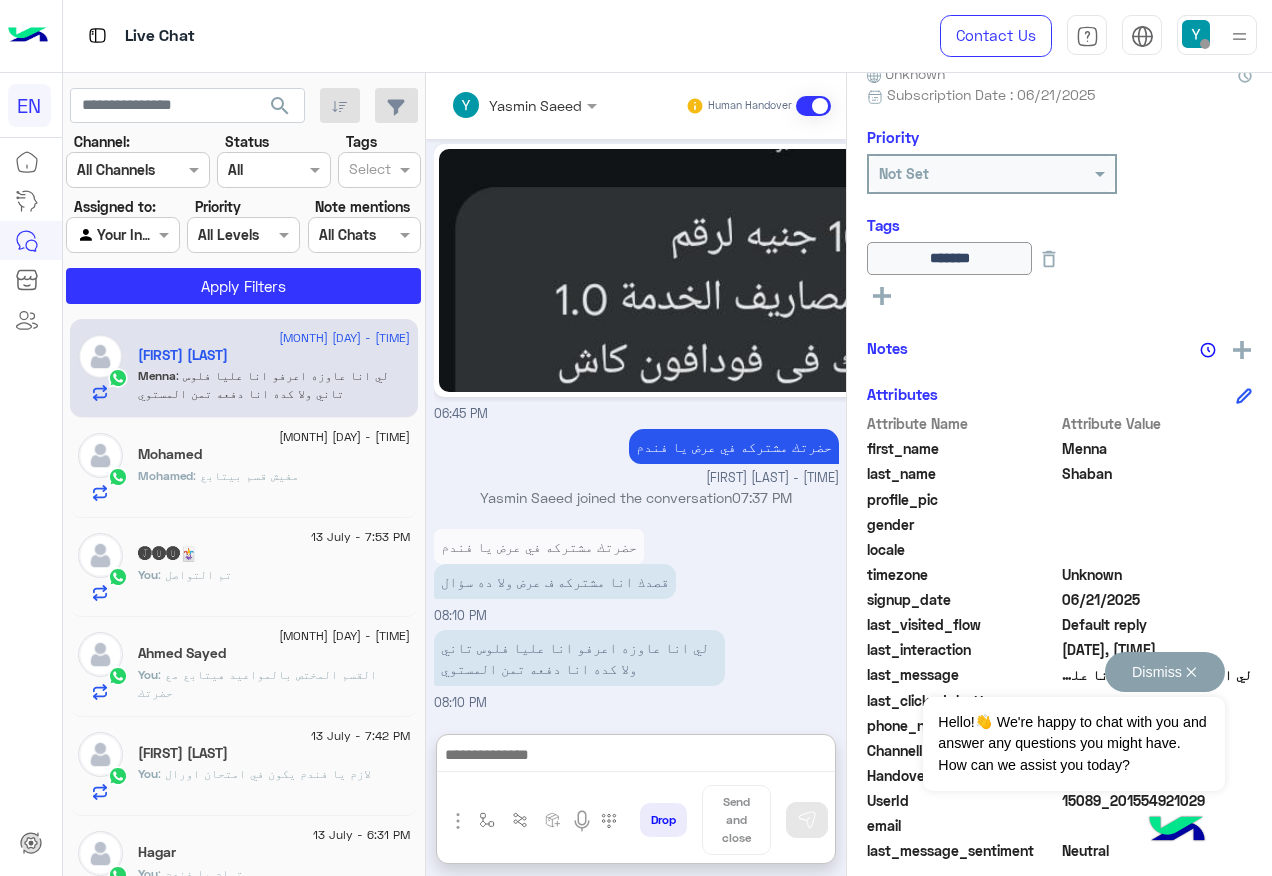 click on "Dismiss ✕" at bounding box center (1165, 672) 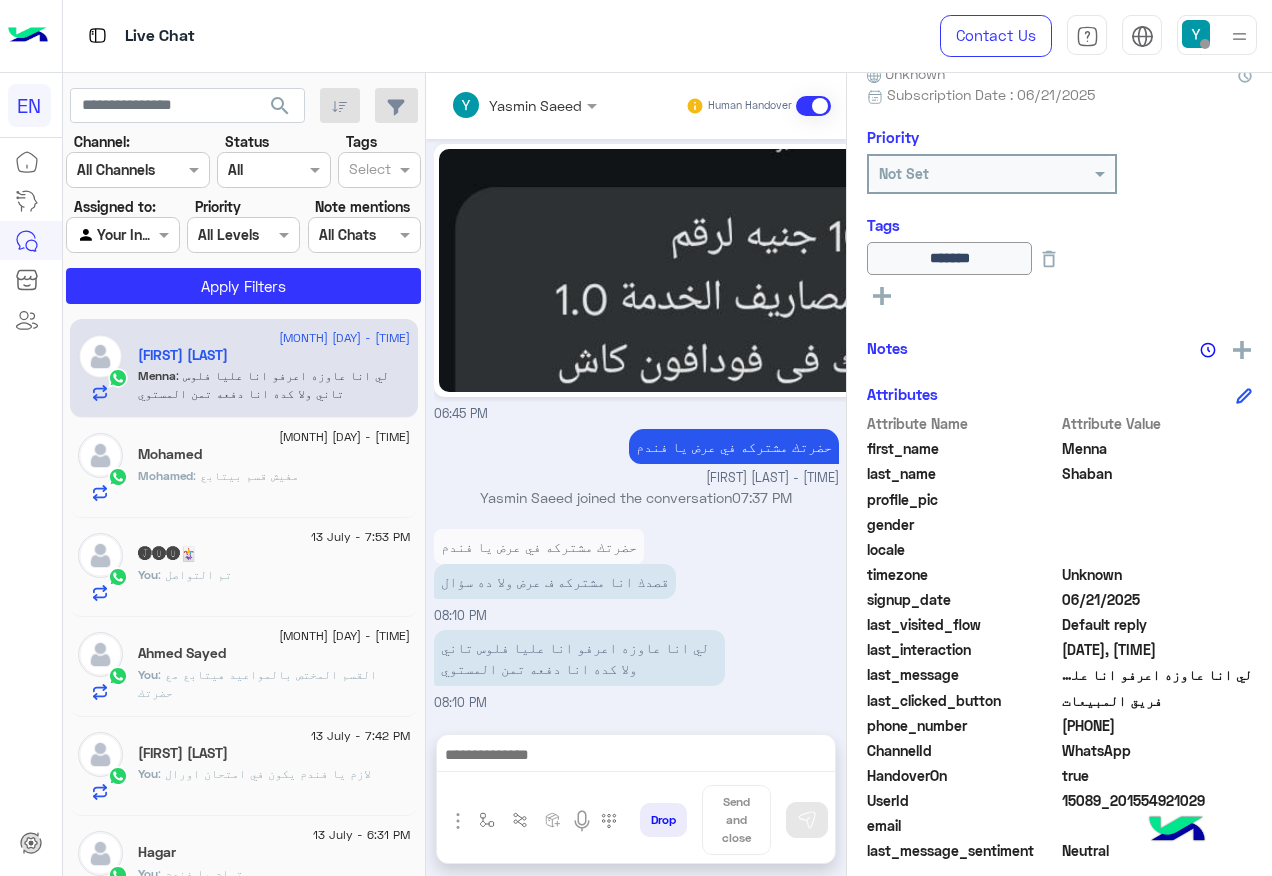 scroll, scrollTop: 1722, scrollLeft: 0, axis: vertical 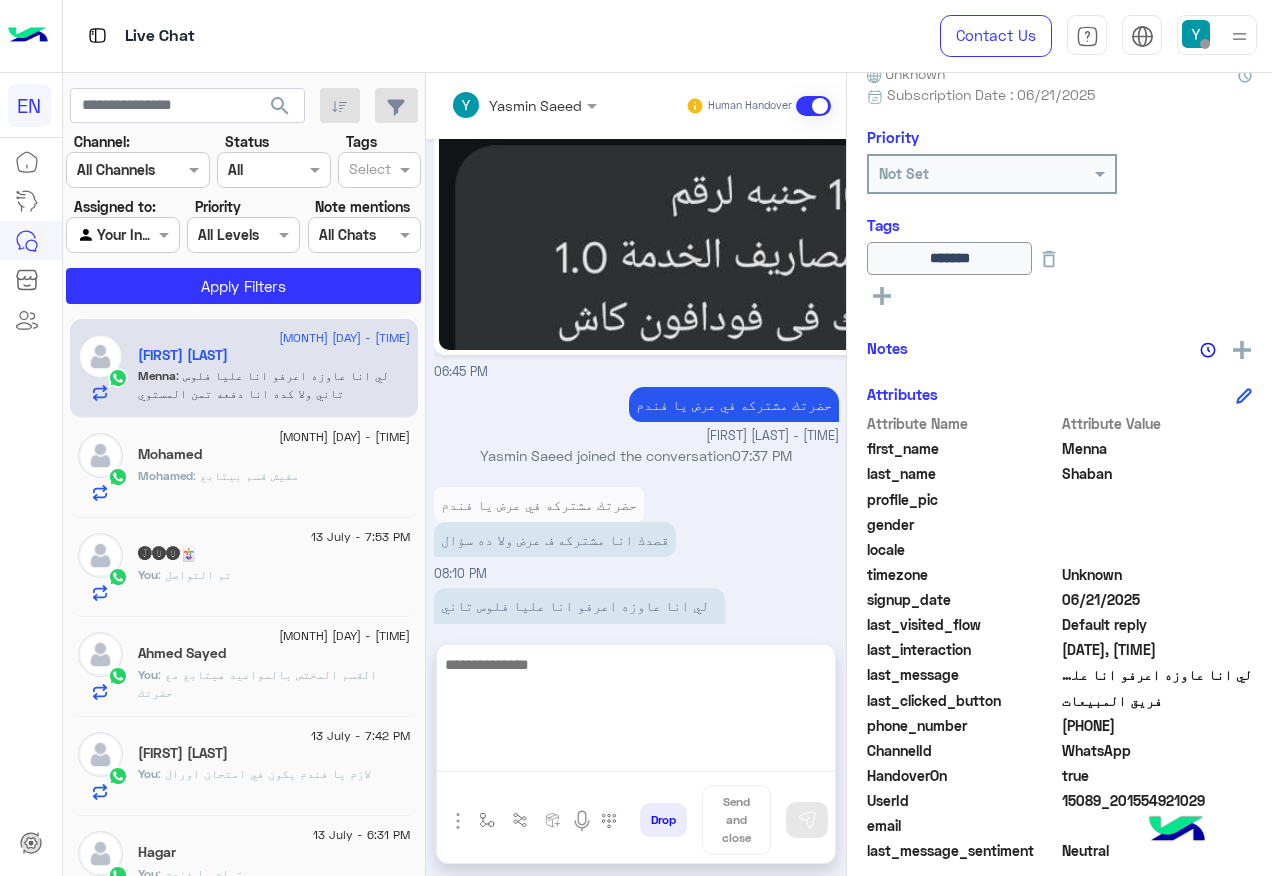 click at bounding box center (636, 712) 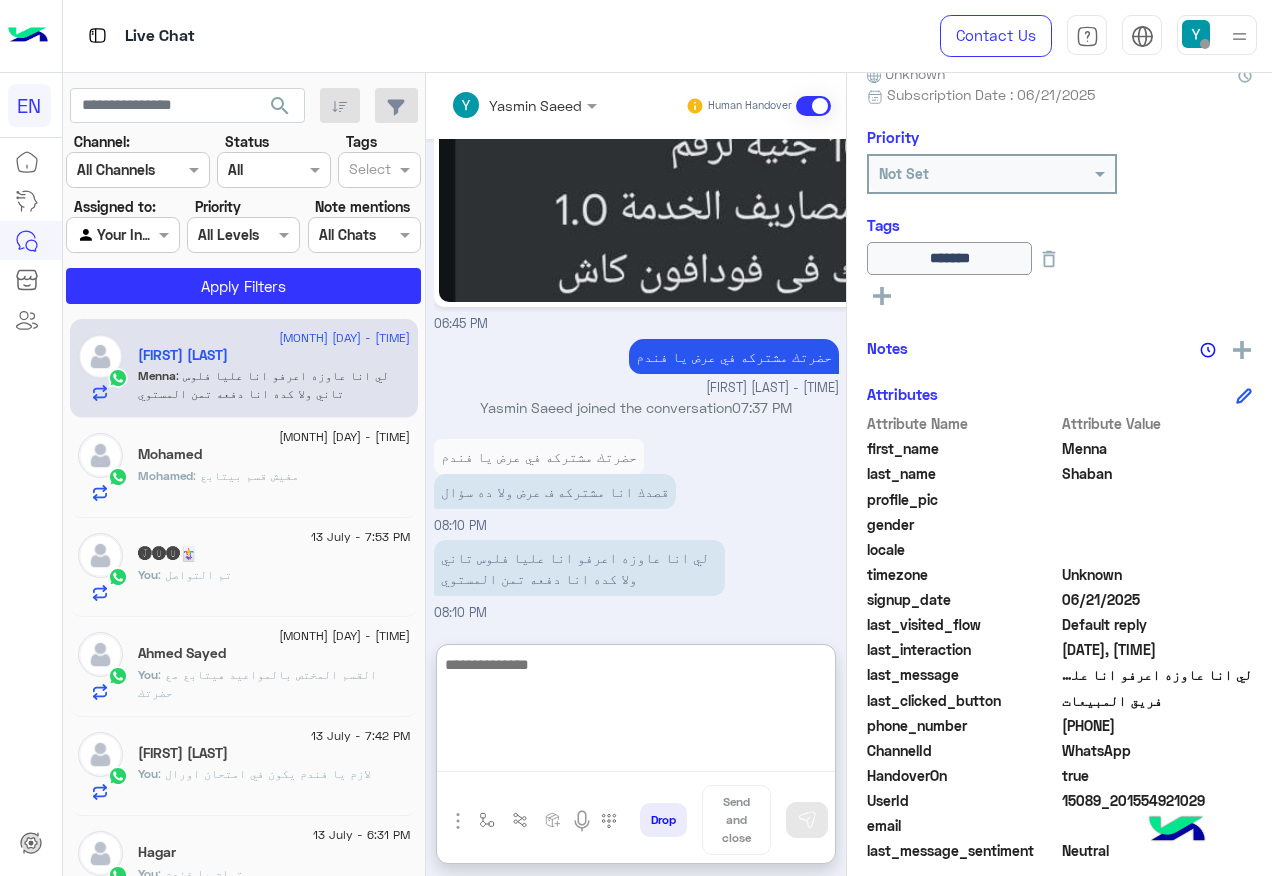 scroll, scrollTop: 1812, scrollLeft: 0, axis: vertical 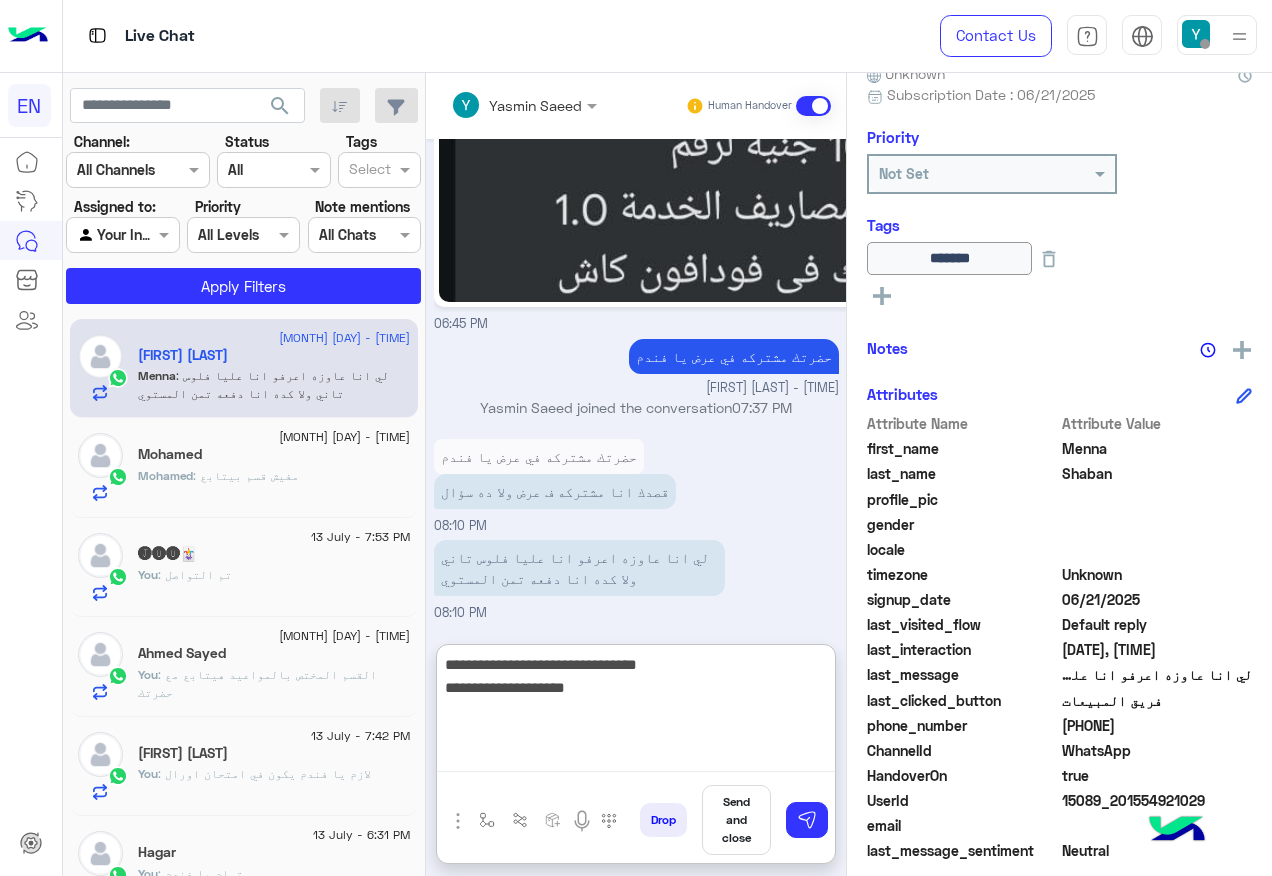 type on "**********" 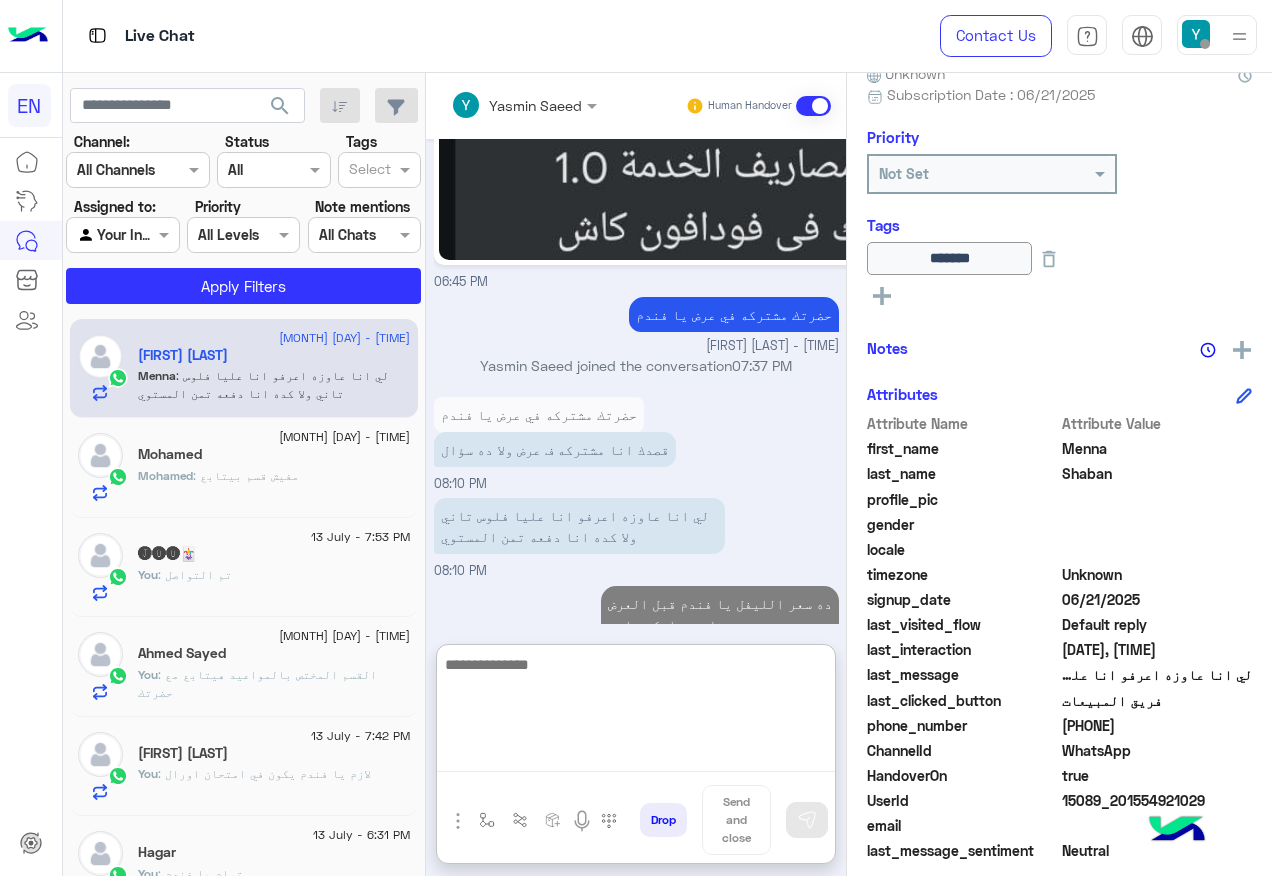 scroll, scrollTop: 1897, scrollLeft: 0, axis: vertical 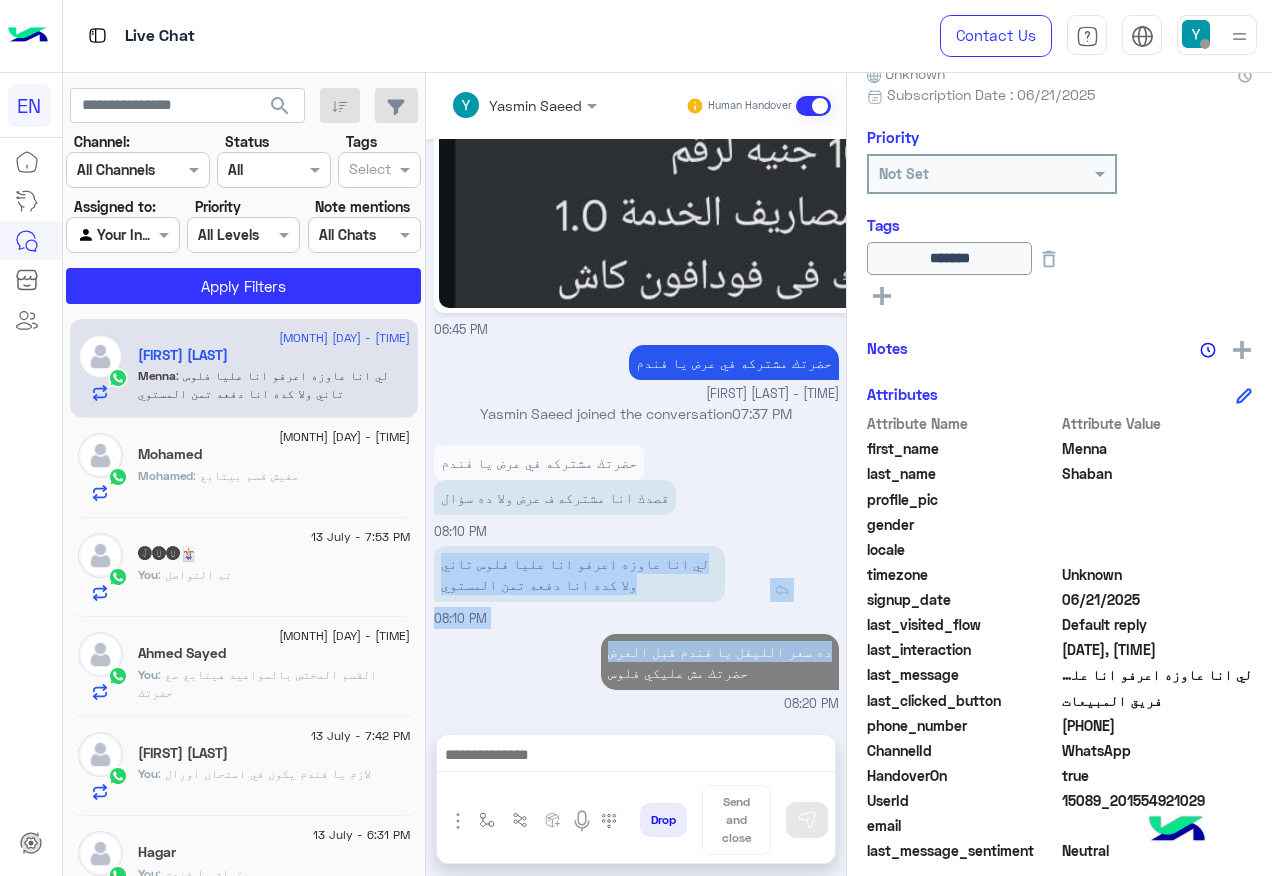drag, startPoint x: 821, startPoint y: 563, endPoint x: 780, endPoint y: 563, distance: 41 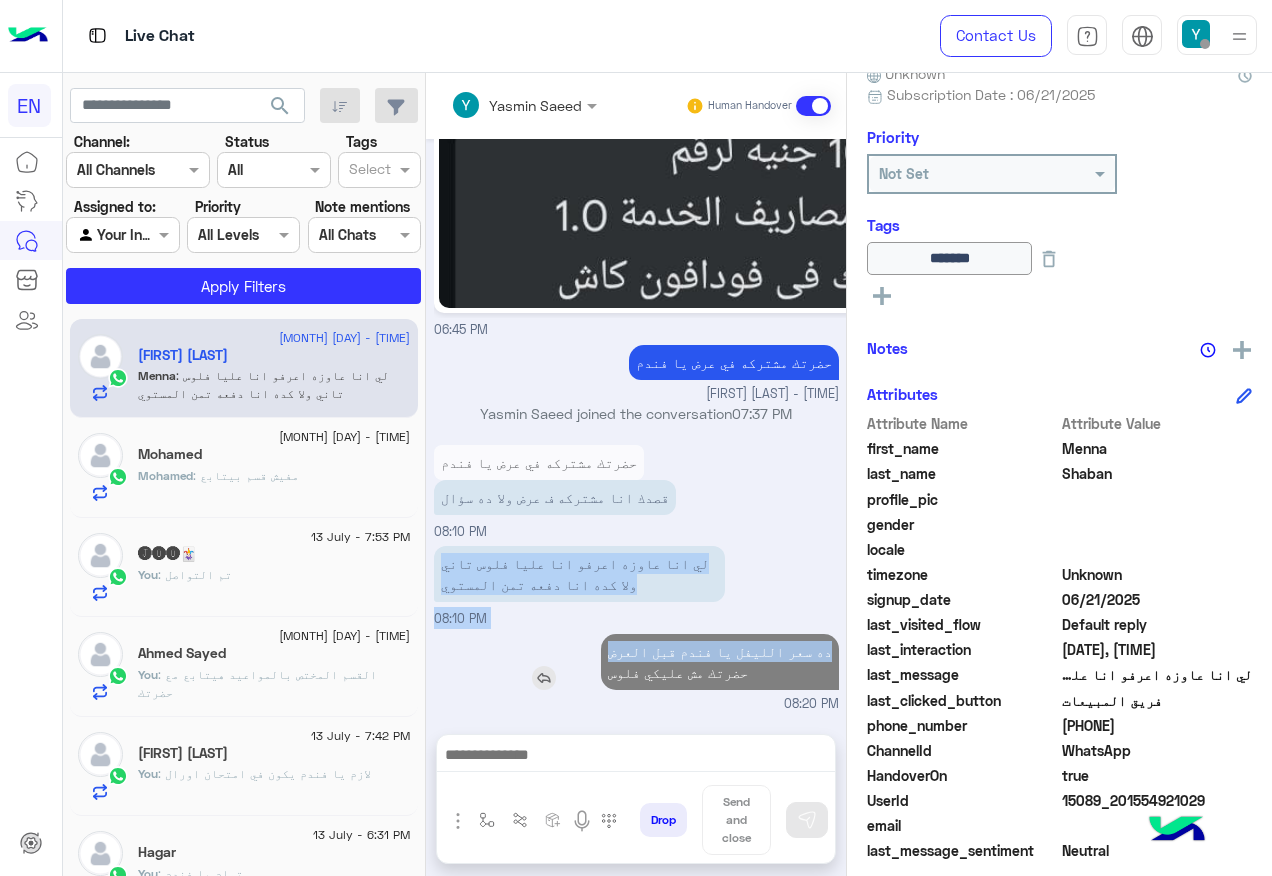 click on "ده سعر الليفل يا فندم قبل العرض  حضرتك مش عليكي فلوس" at bounding box center (720, 662) 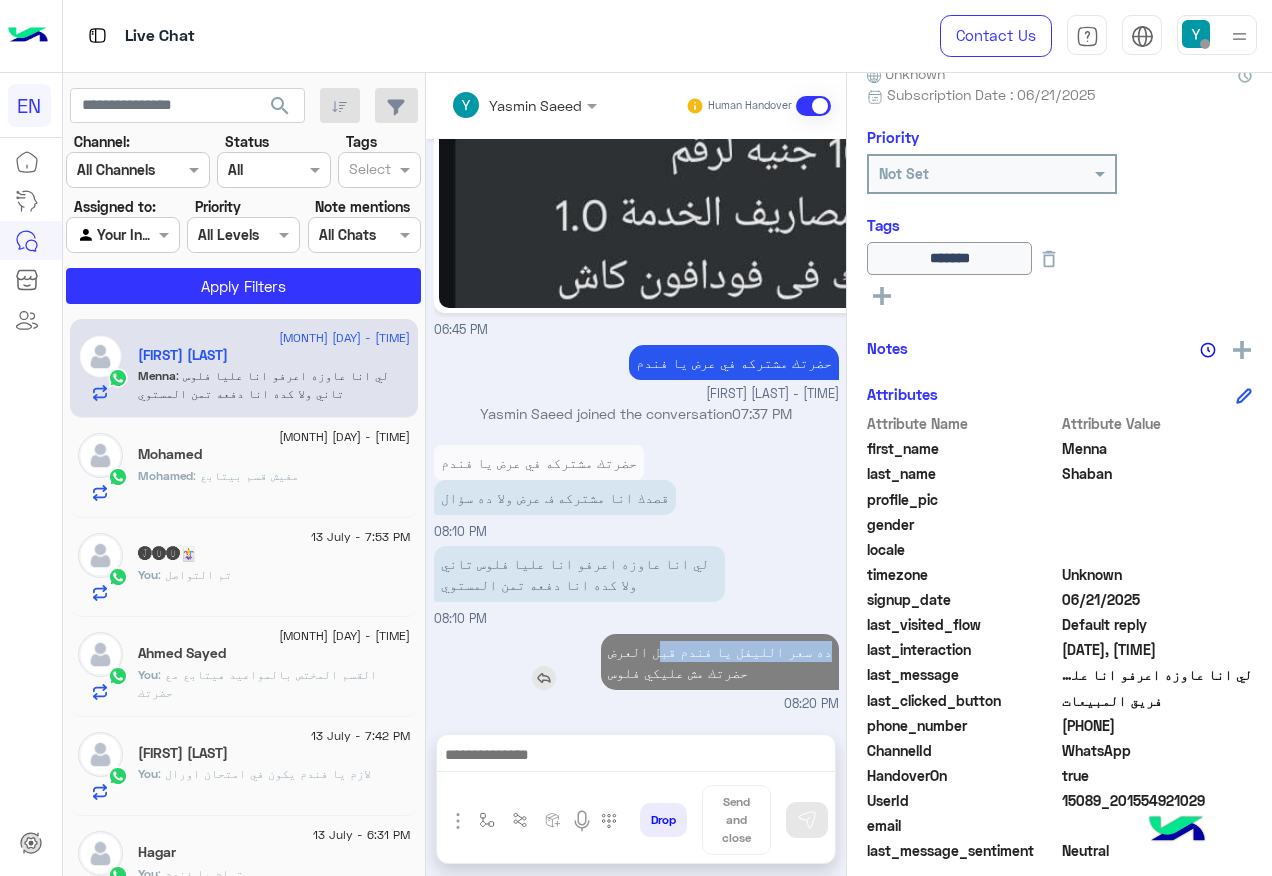 drag, startPoint x: 824, startPoint y: 650, endPoint x: 772, endPoint y: 648, distance: 52.03845 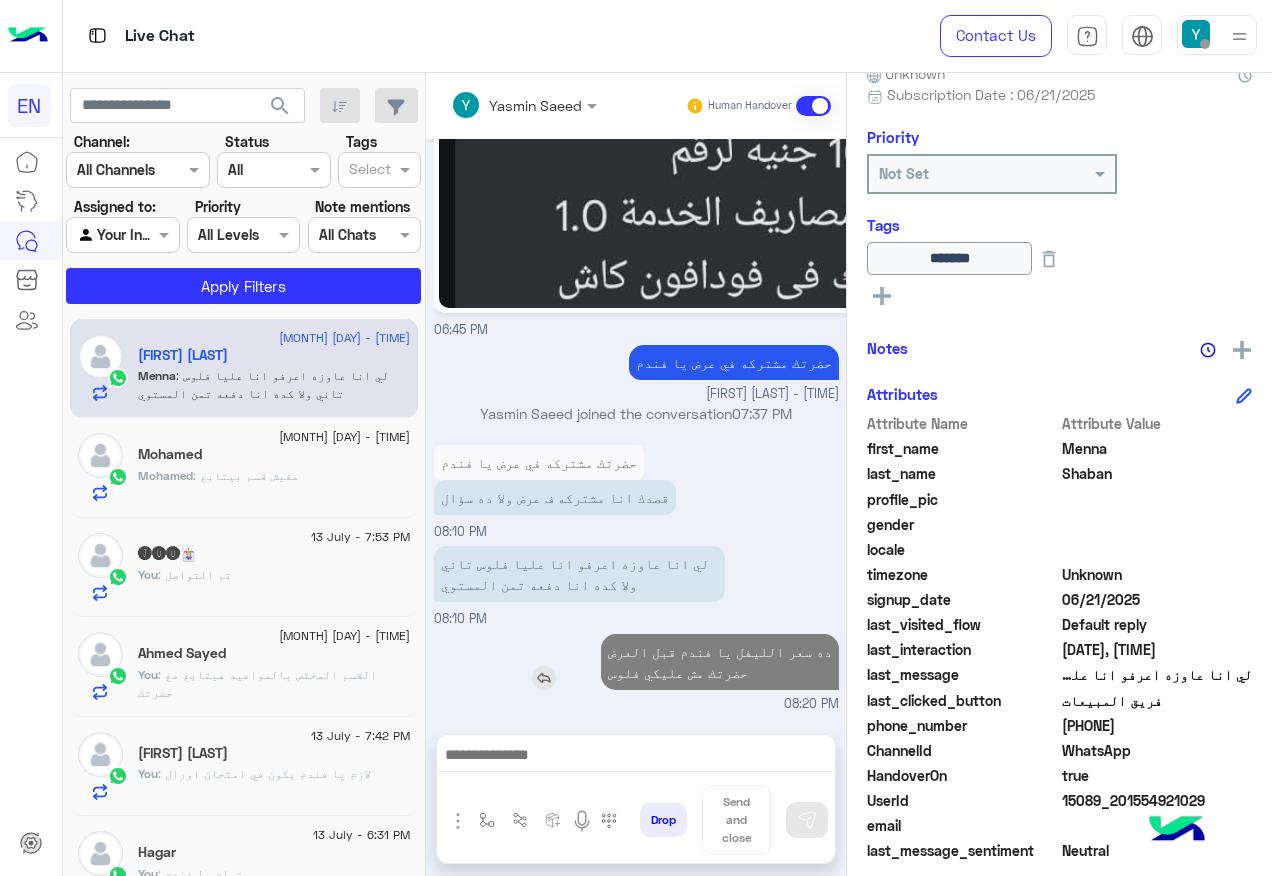 click on "ده سعر الليفل يا فندم قبل العرض  حضرتك مش عليكي فلوس" at bounding box center (720, 662) 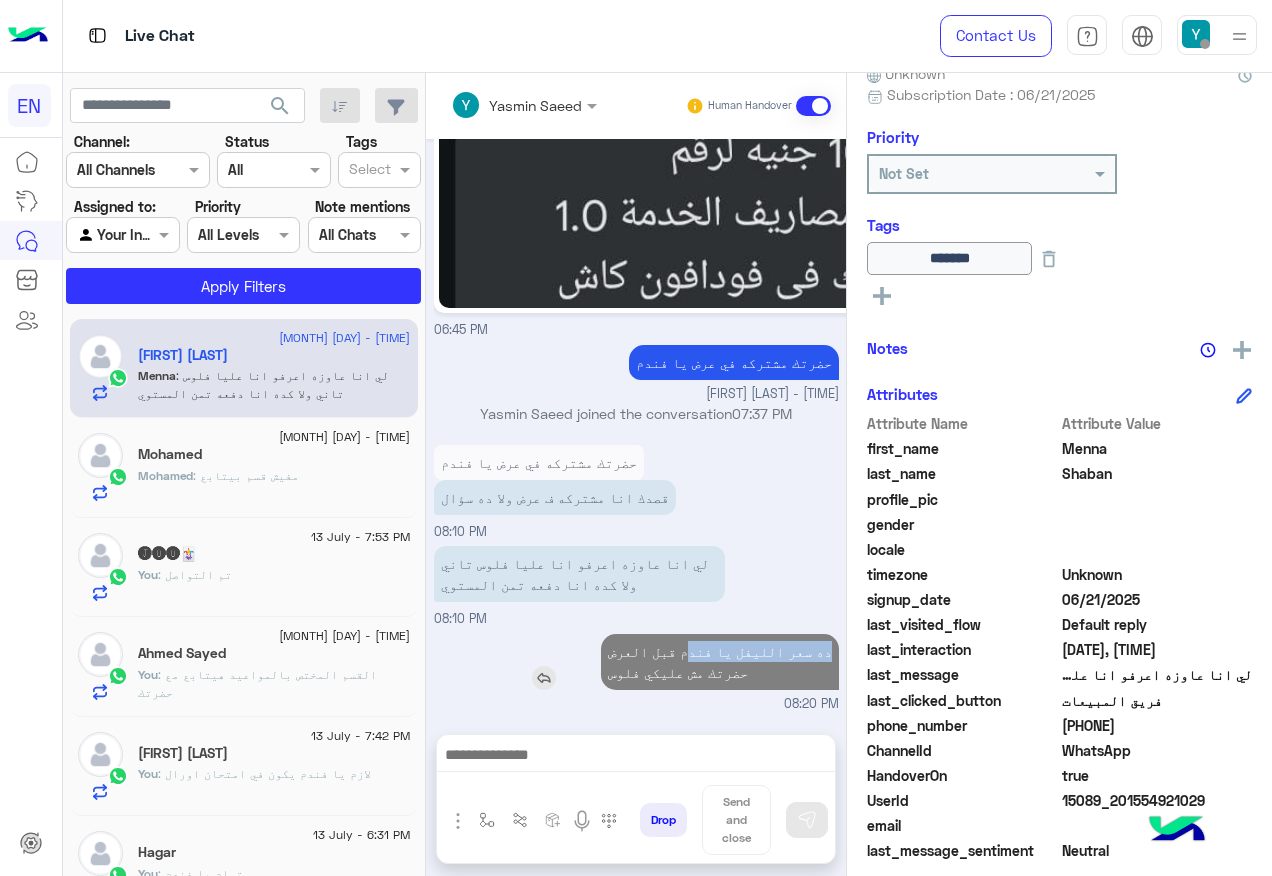 drag, startPoint x: 825, startPoint y: 650, endPoint x: 708, endPoint y: 657, distance: 117.20921 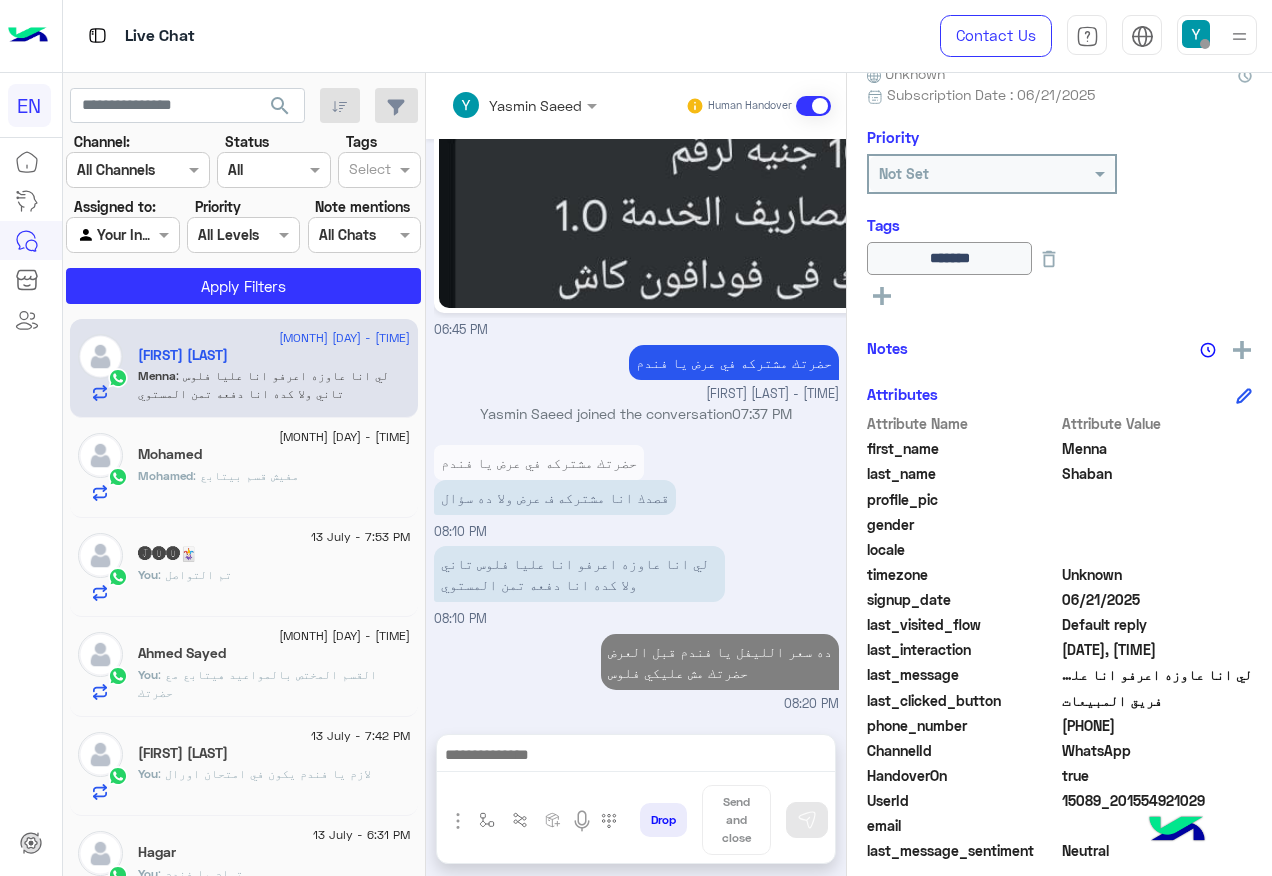 click on "لي انا عاوزه اعرفو انا عليا فلوس تاني ولا كده انا دفعه تمن المستوي" at bounding box center (636, -1345) 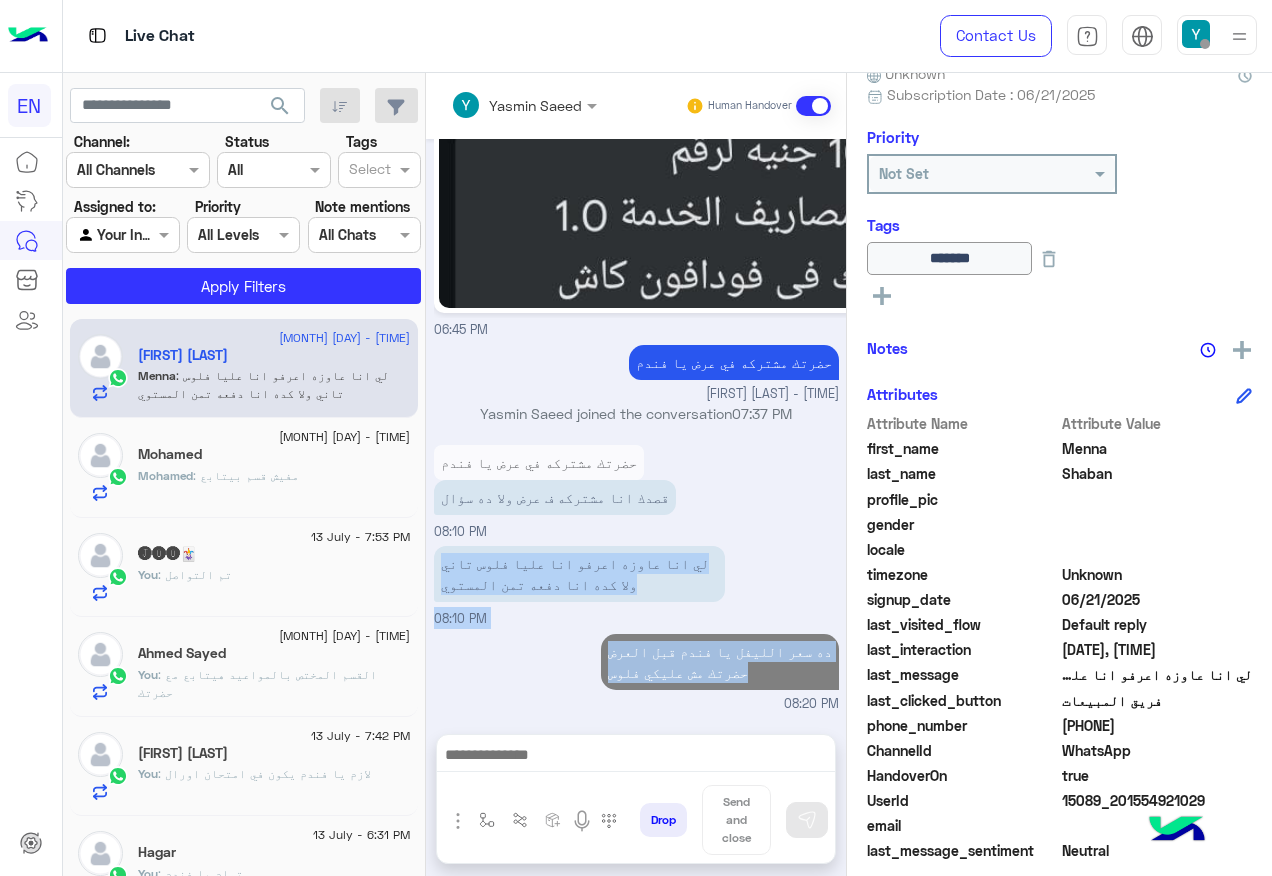 drag, startPoint x: 751, startPoint y: 598, endPoint x: 686, endPoint y: 669, distance: 96.26006 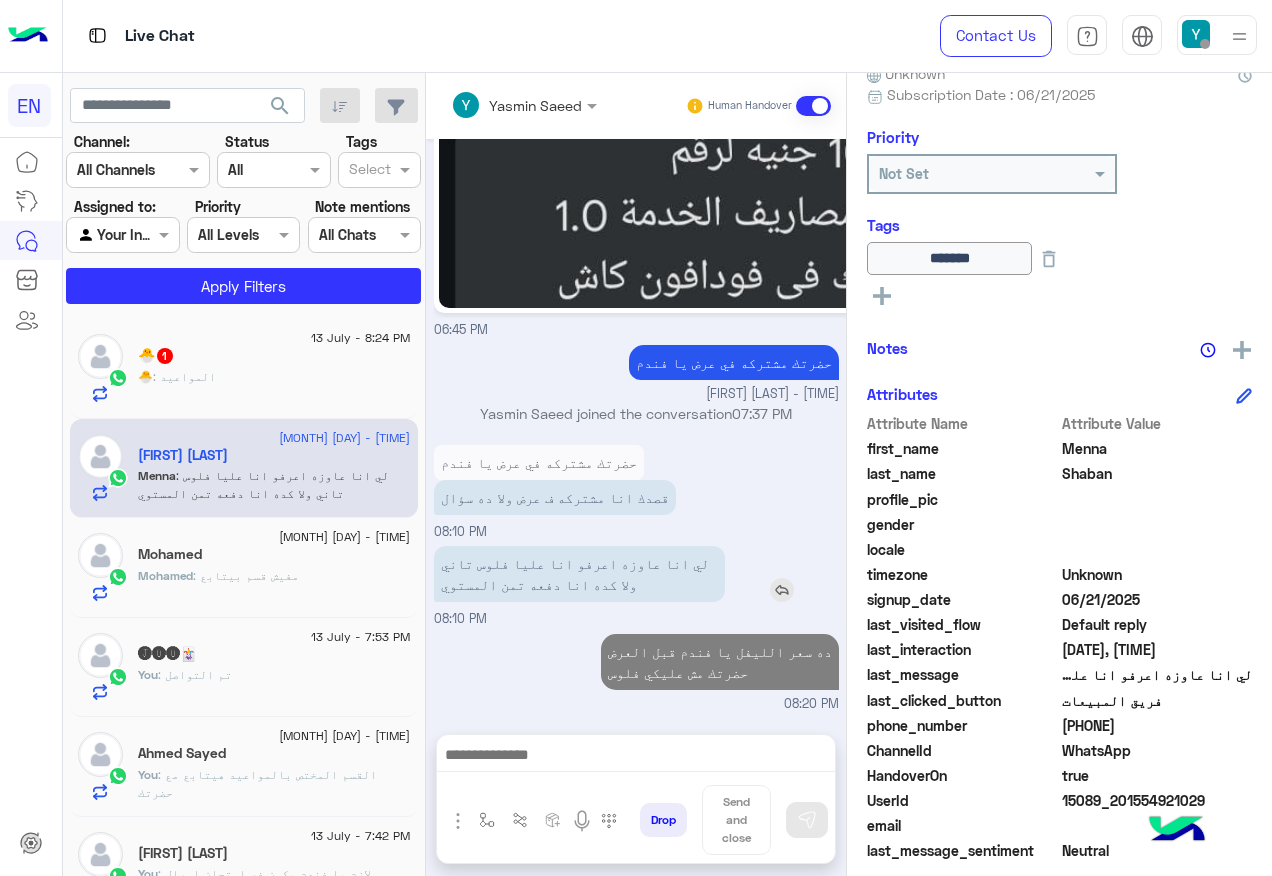 drag, startPoint x: 753, startPoint y: 659, endPoint x: 740, endPoint y: 562, distance: 97.867256 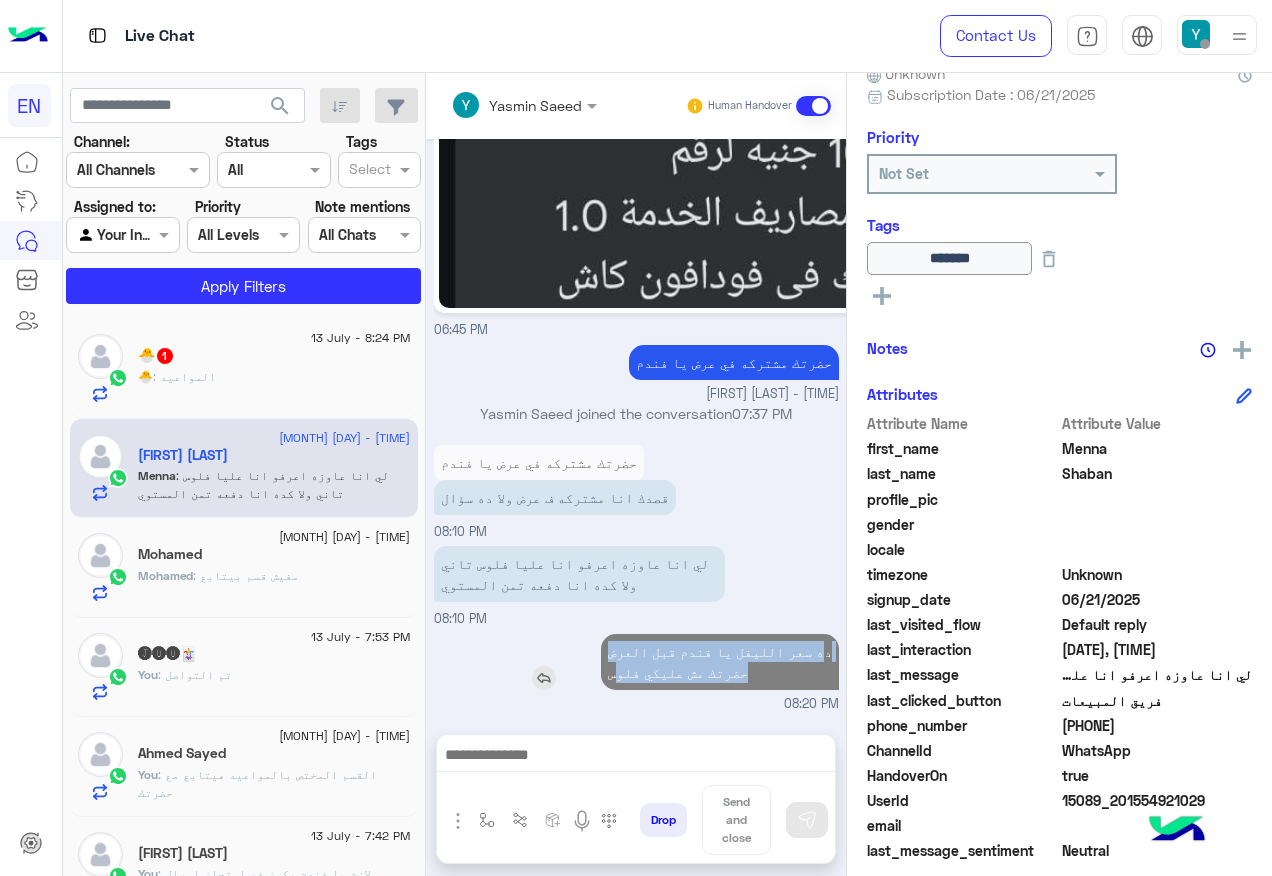drag, startPoint x: 820, startPoint y: 648, endPoint x: 642, endPoint y: 684, distance: 181.60396 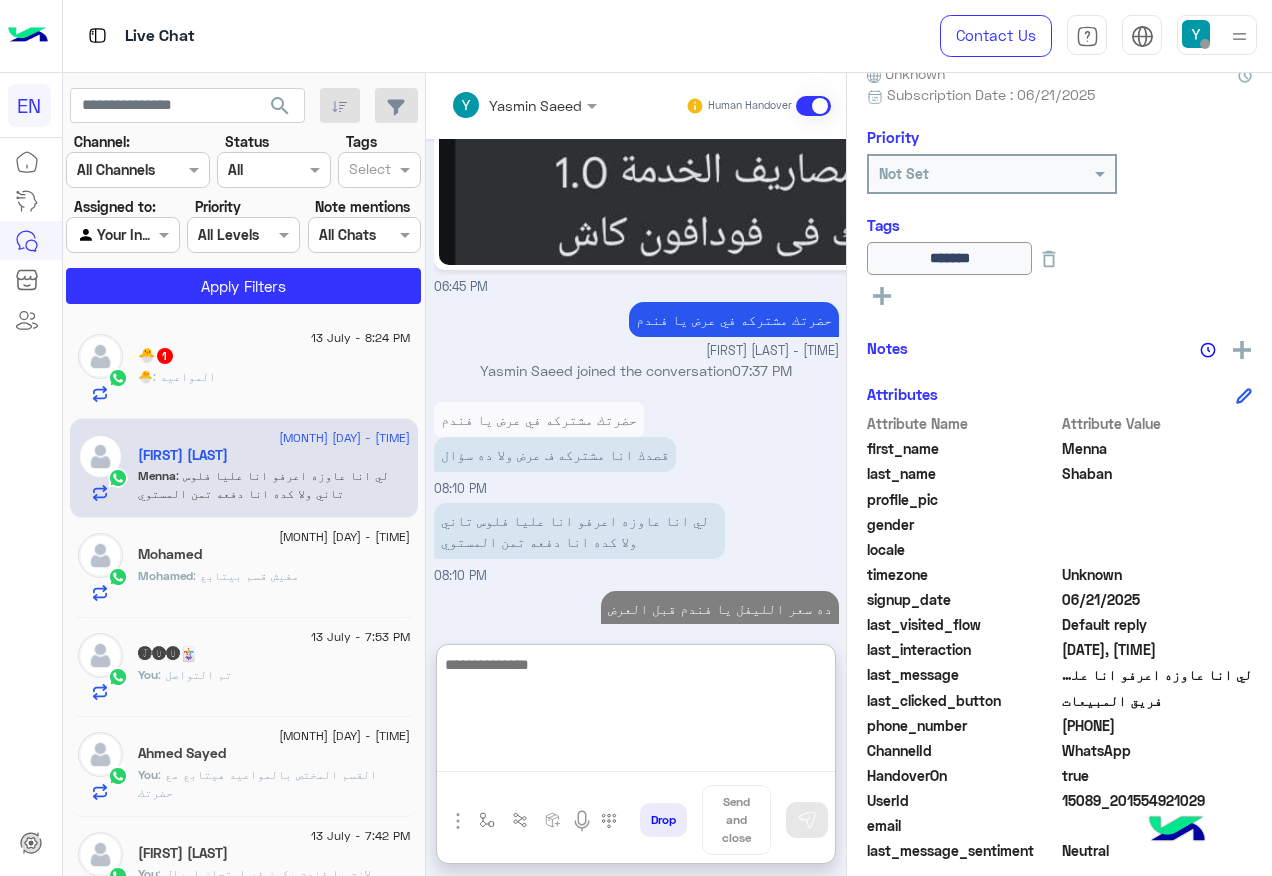 click at bounding box center [636, 712] 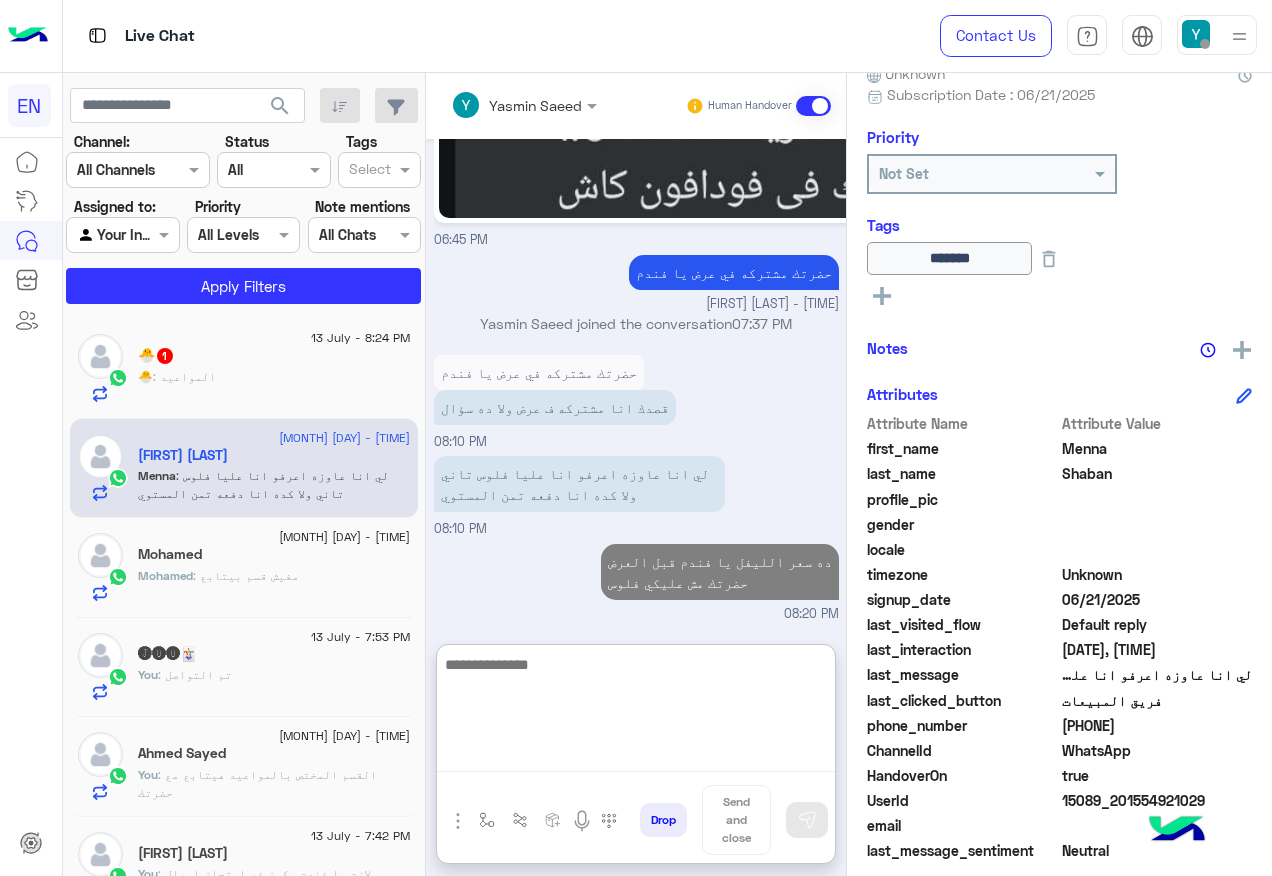 scroll, scrollTop: 1897, scrollLeft: 0, axis: vertical 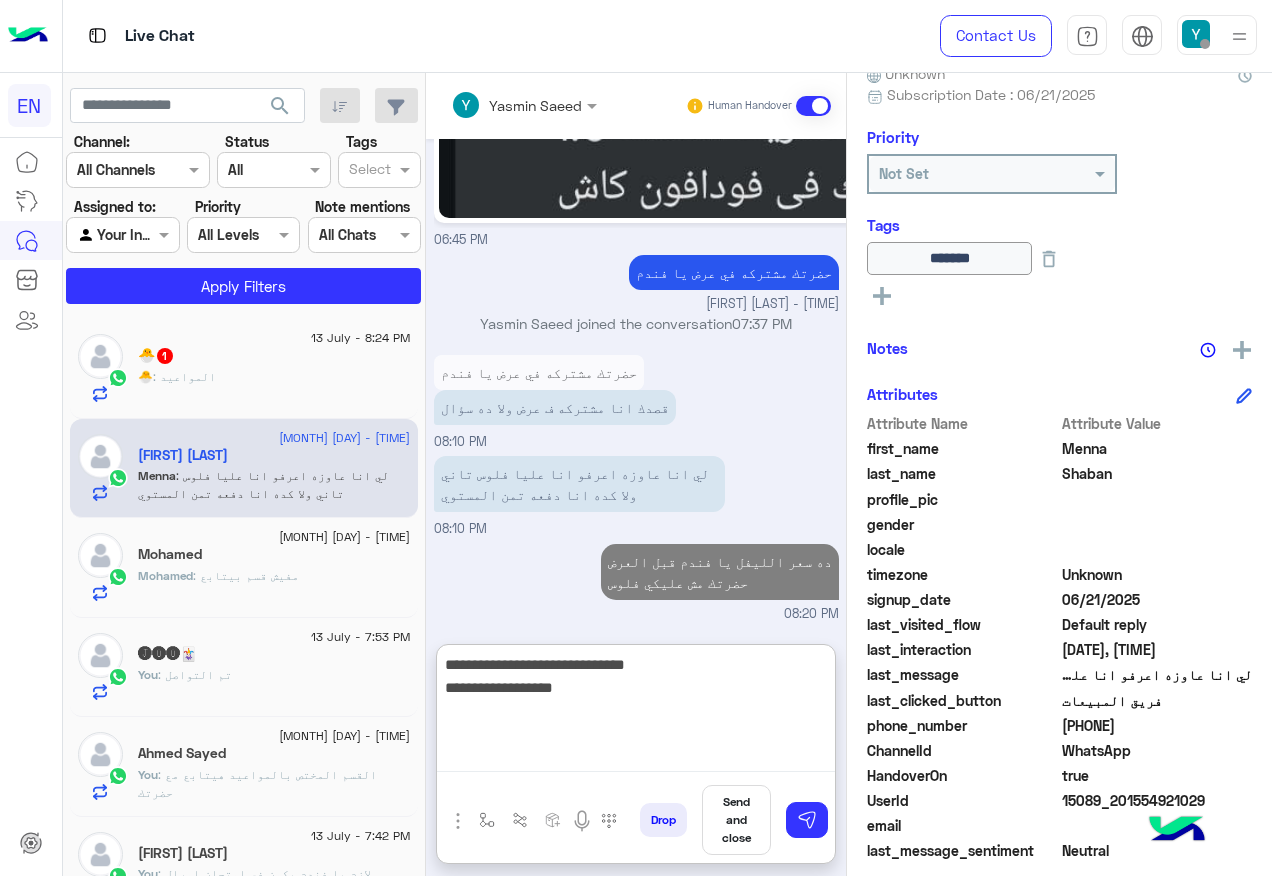 click on "**********" at bounding box center (636, 712) 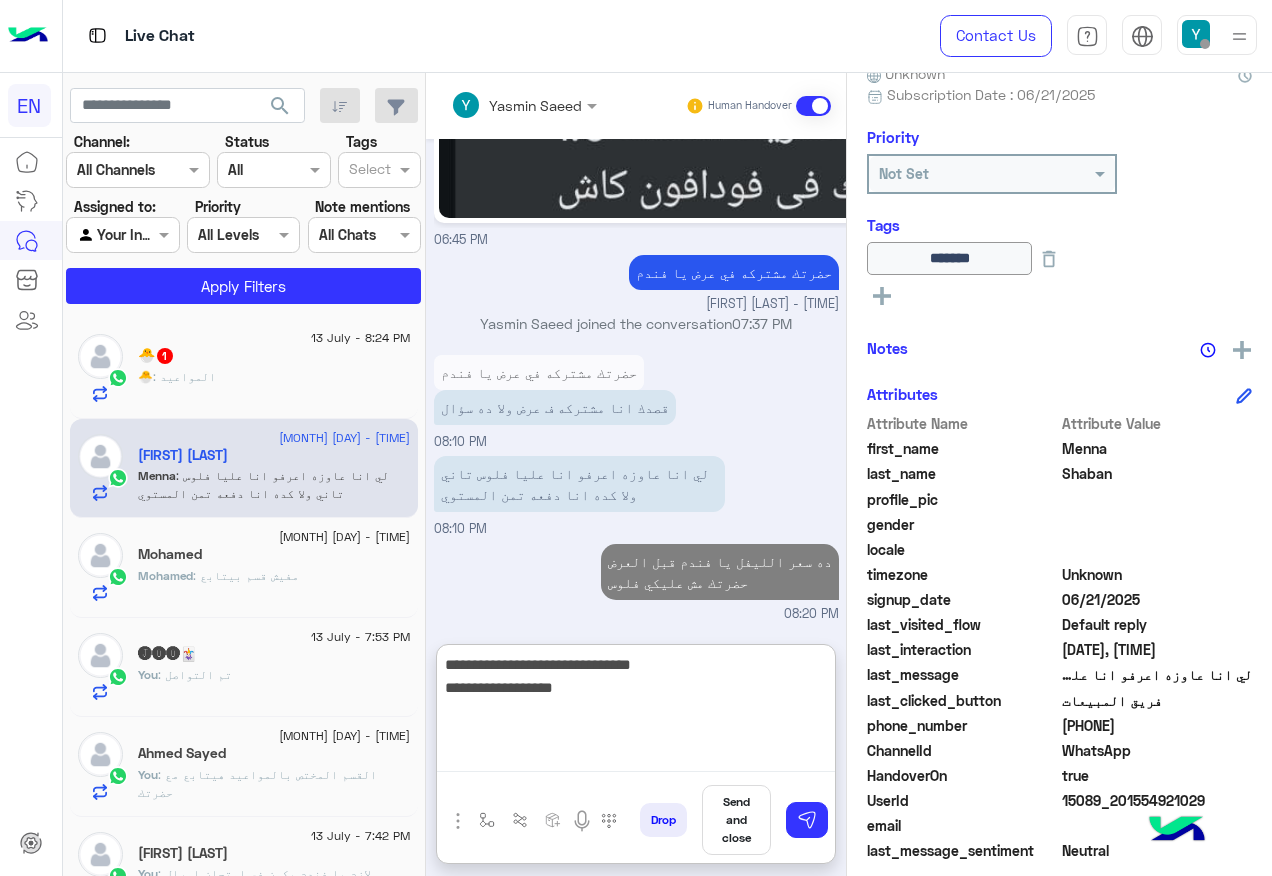 click on "**********" at bounding box center (636, 712) 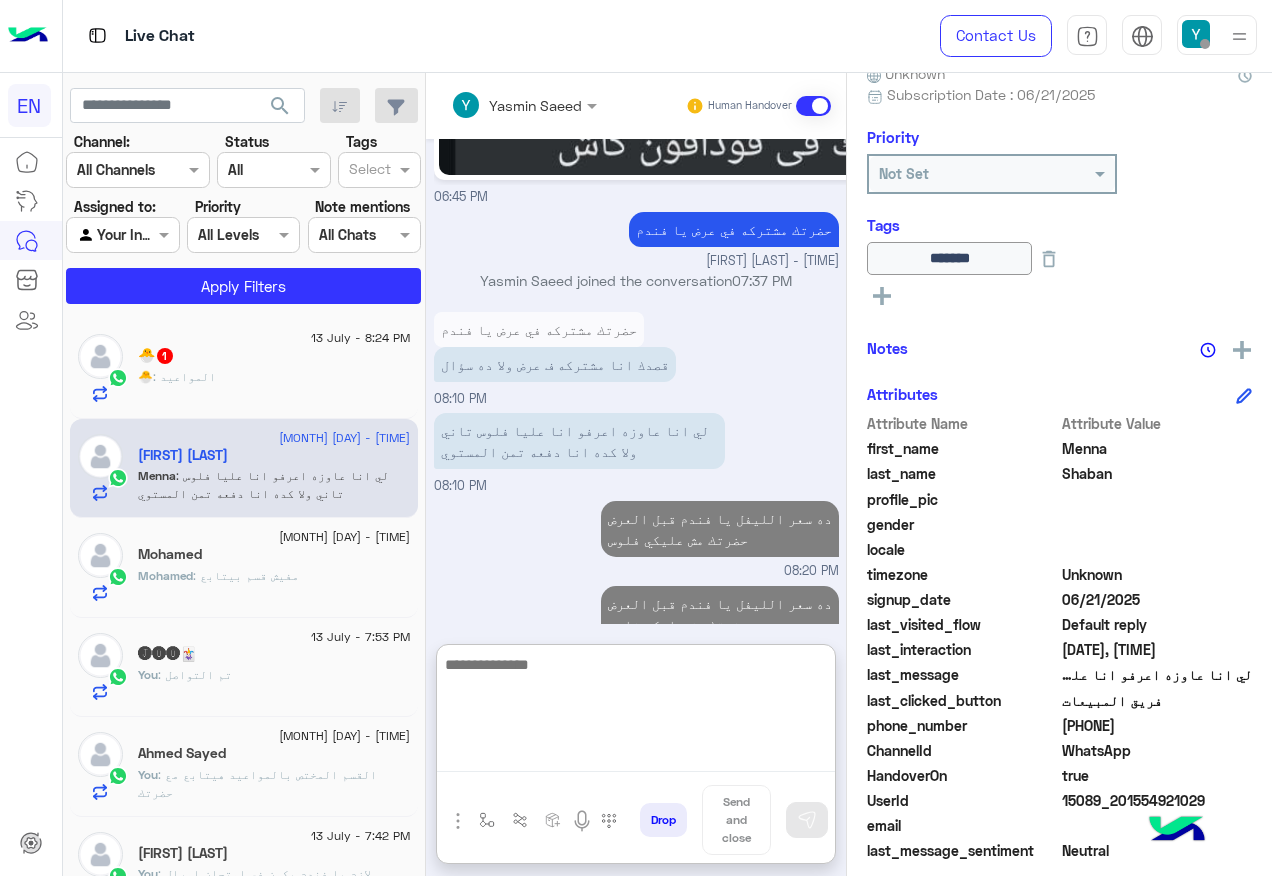 scroll, scrollTop: 1982, scrollLeft: 0, axis: vertical 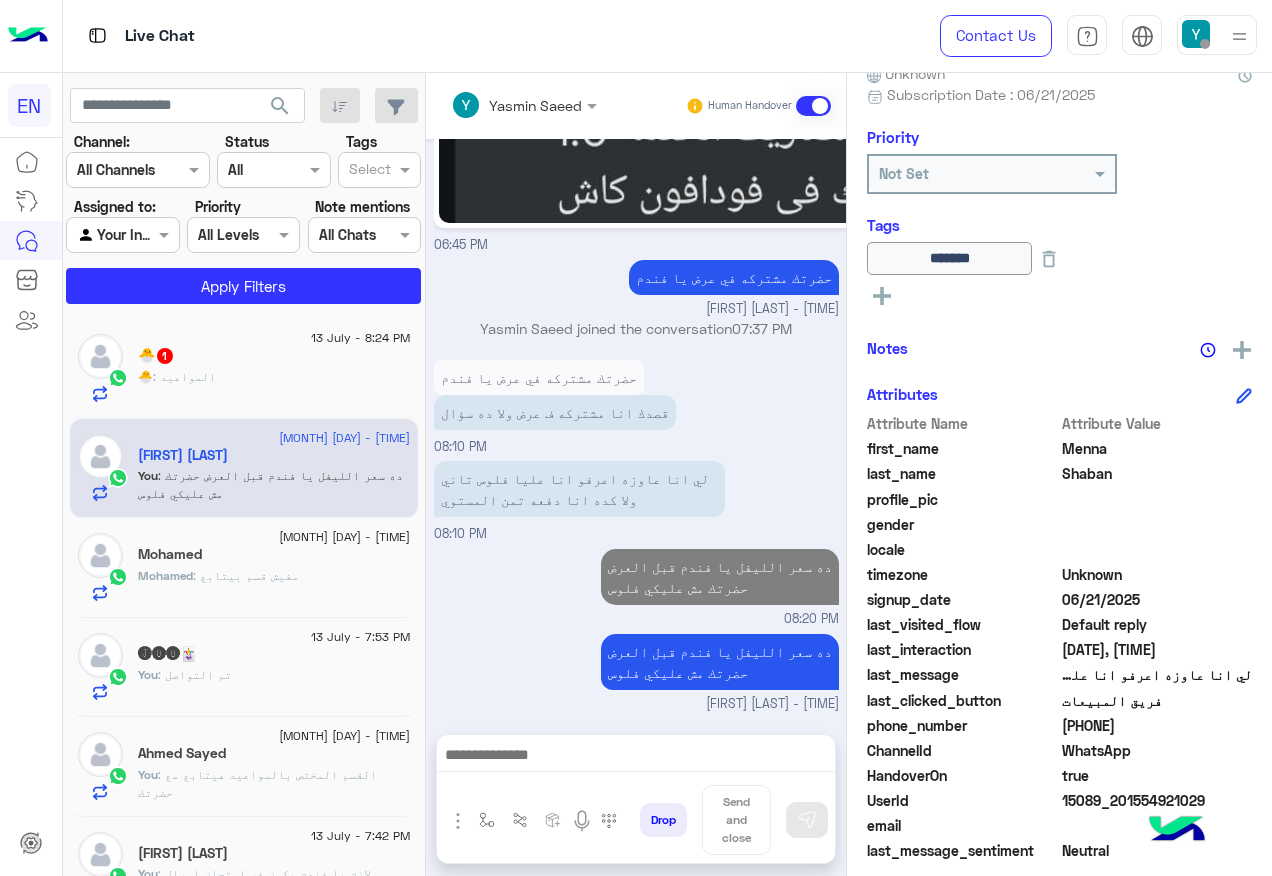 click on "🐣   1" 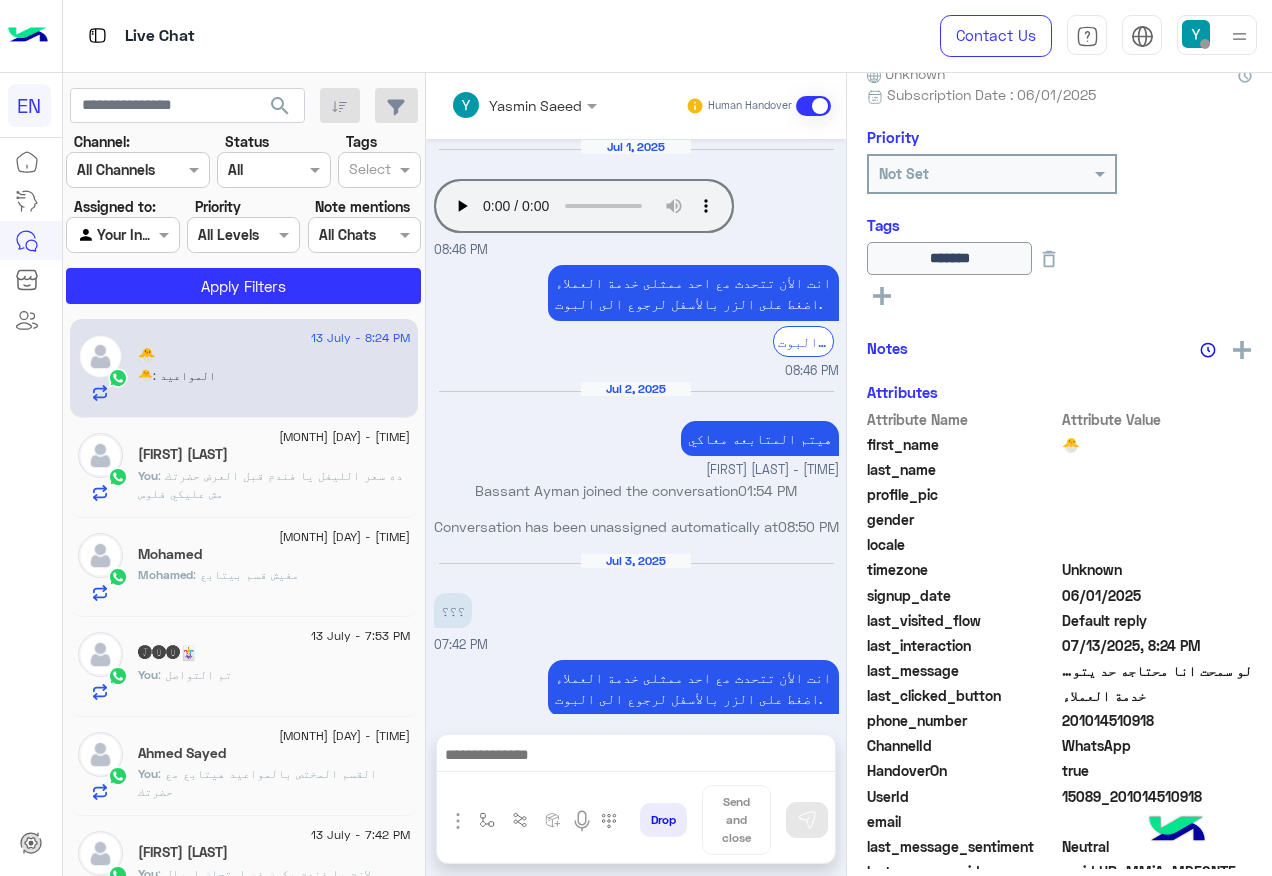 scroll, scrollTop: 1135, scrollLeft: 0, axis: vertical 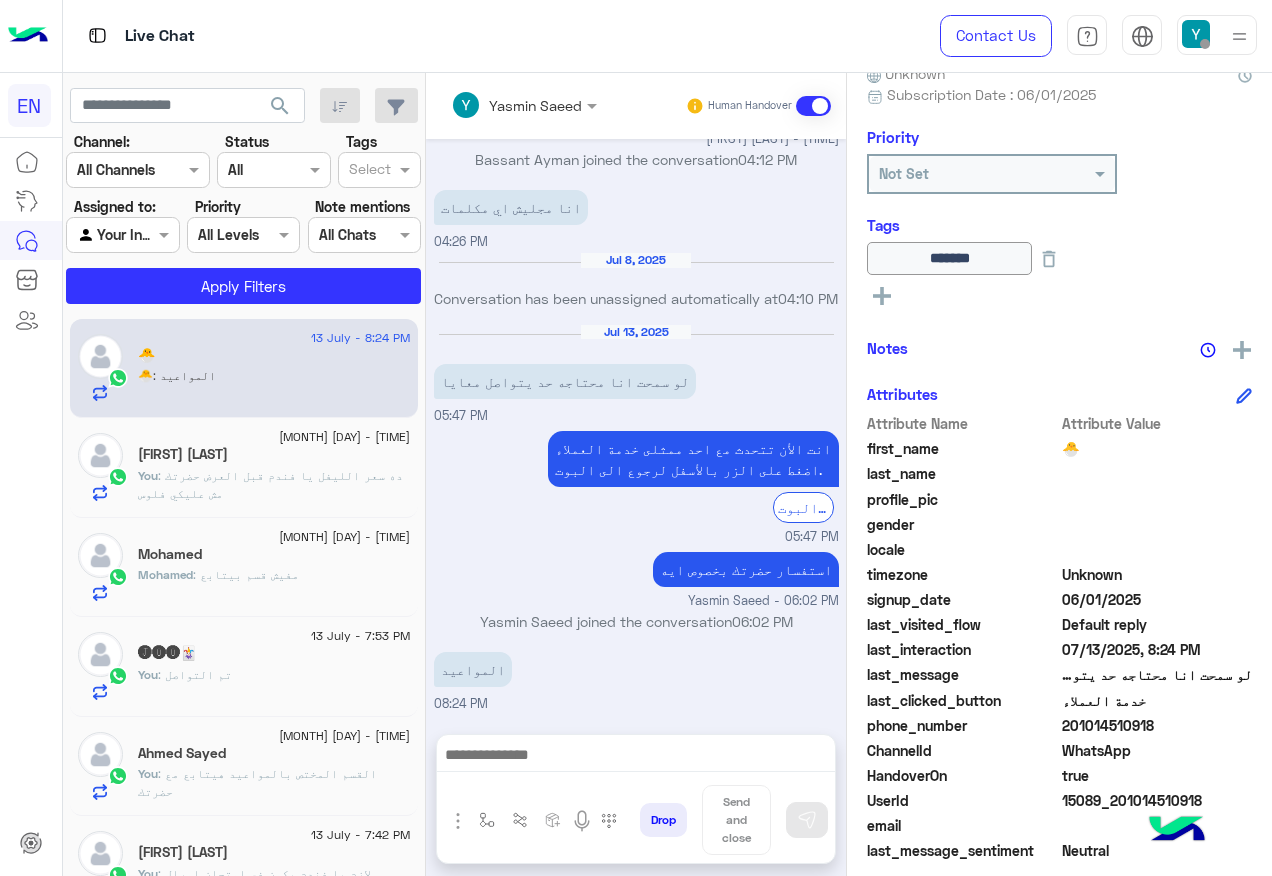 click on "201014510918" 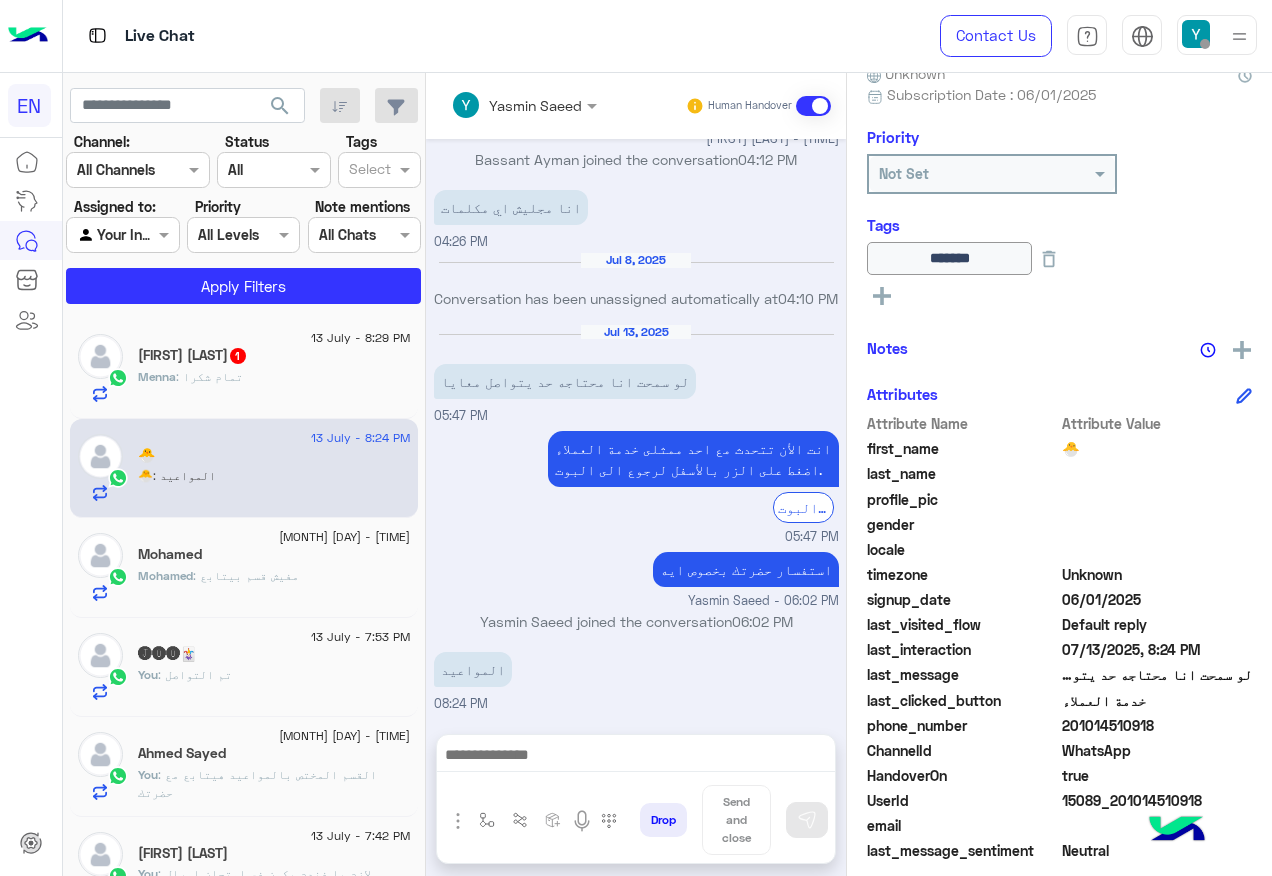 click at bounding box center (813, 106) 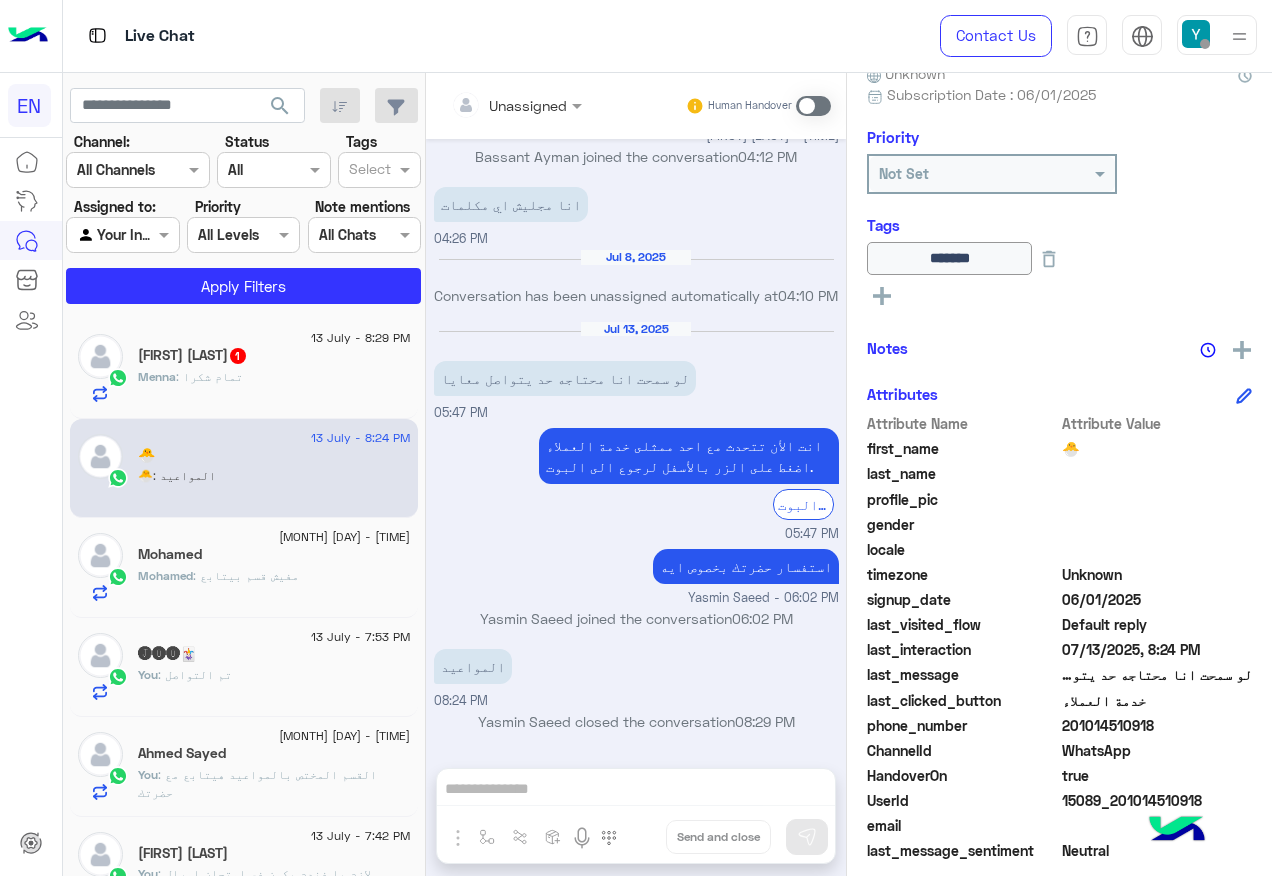 scroll, scrollTop: 1138, scrollLeft: 0, axis: vertical 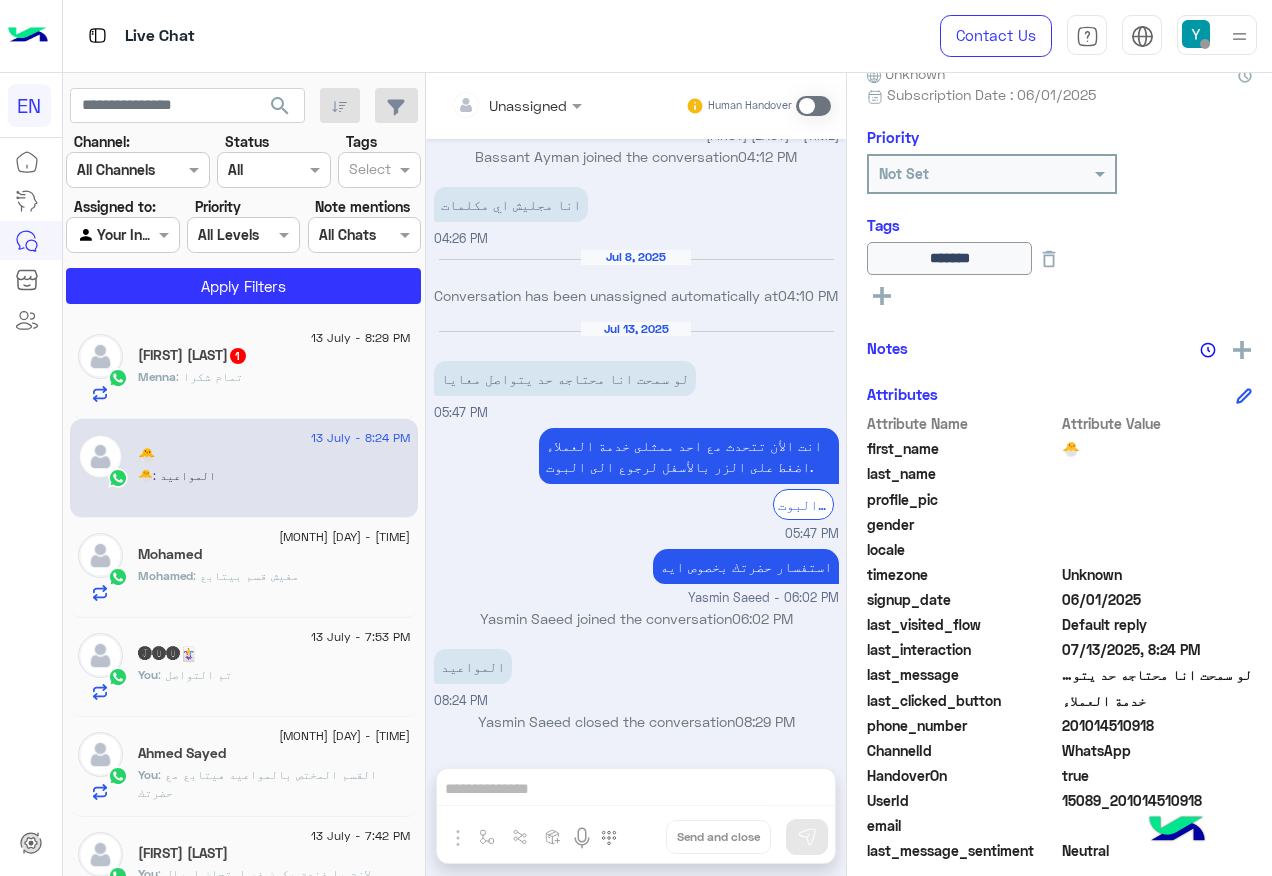 click on "Menna : تمام شكرا" 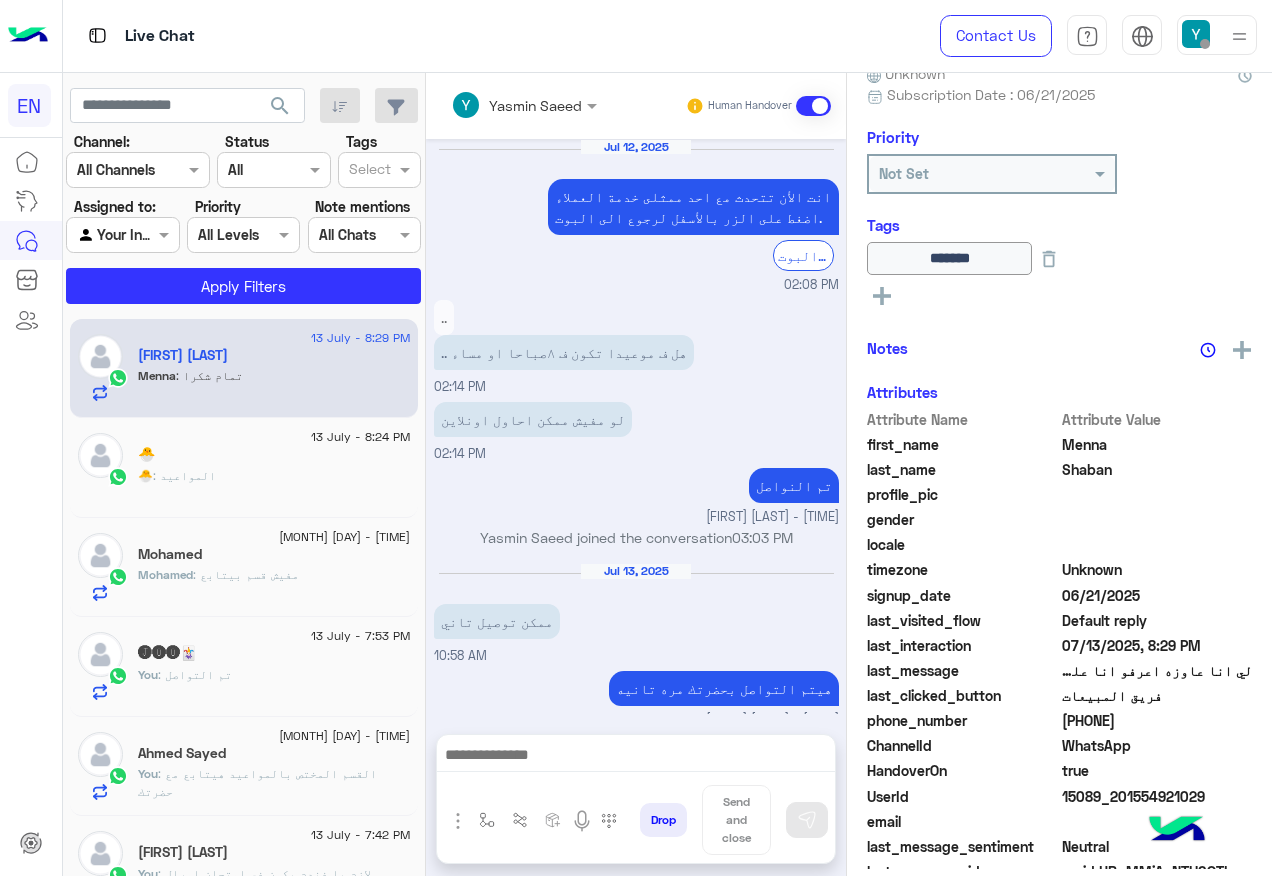 scroll, scrollTop: 1714, scrollLeft: 0, axis: vertical 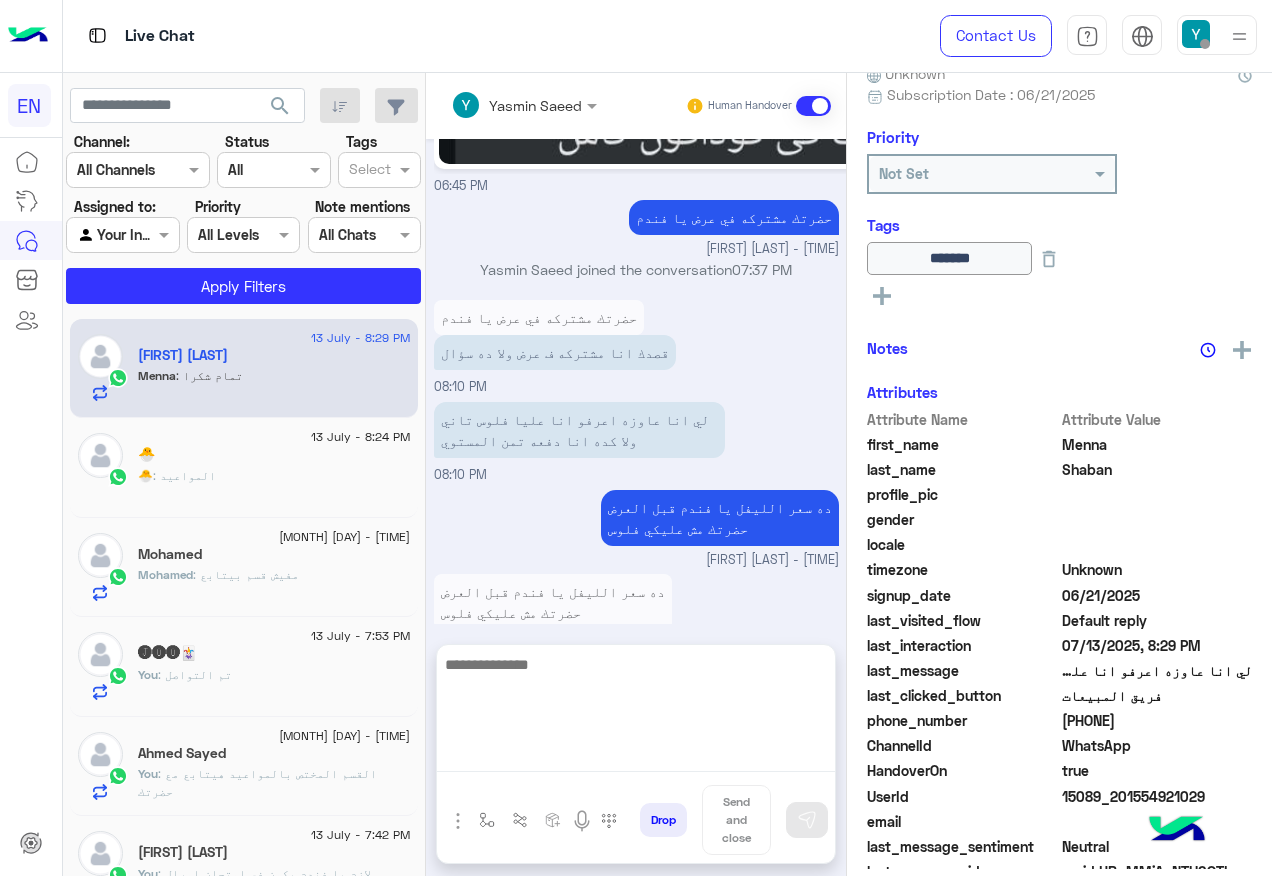 click at bounding box center (636, 712) 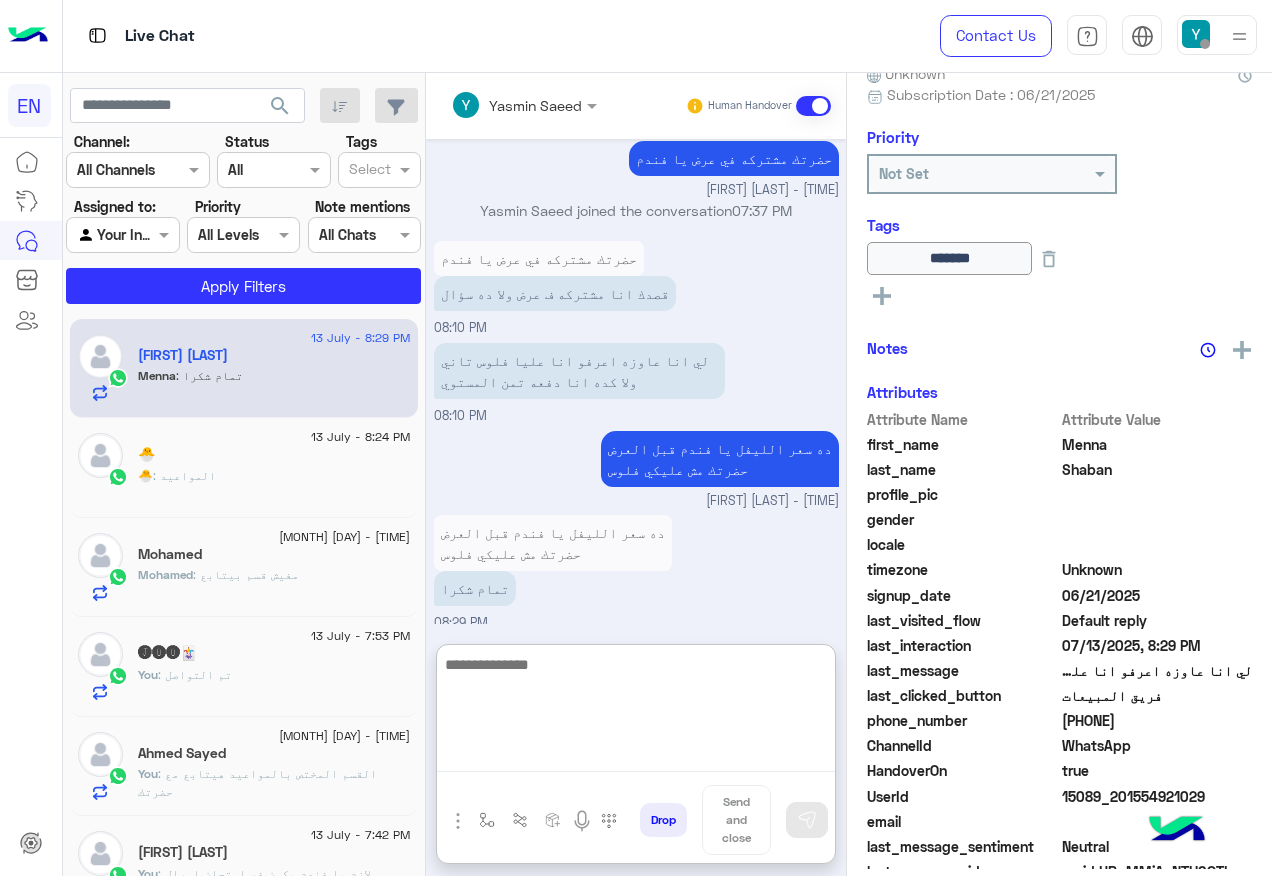 scroll, scrollTop: 1803, scrollLeft: 0, axis: vertical 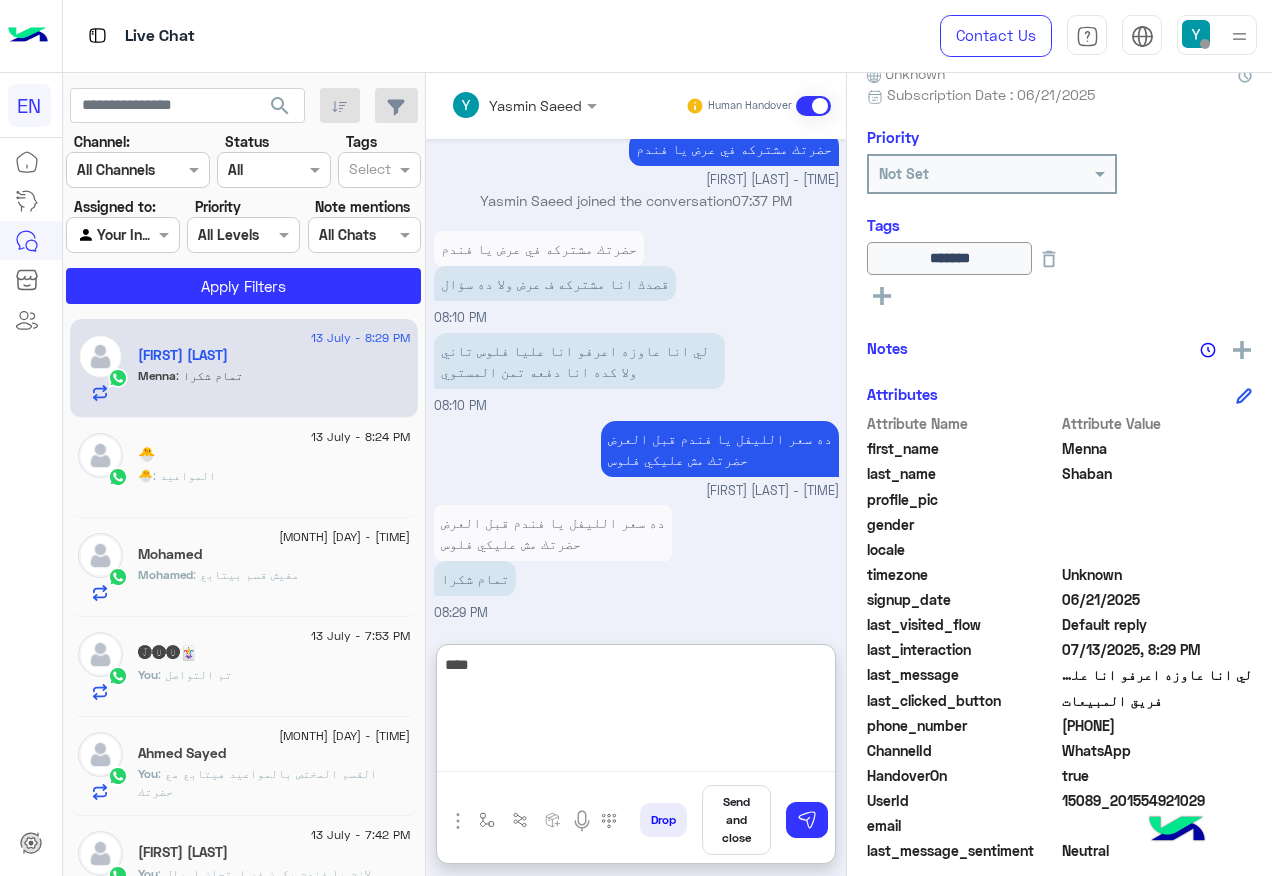 type on "*****" 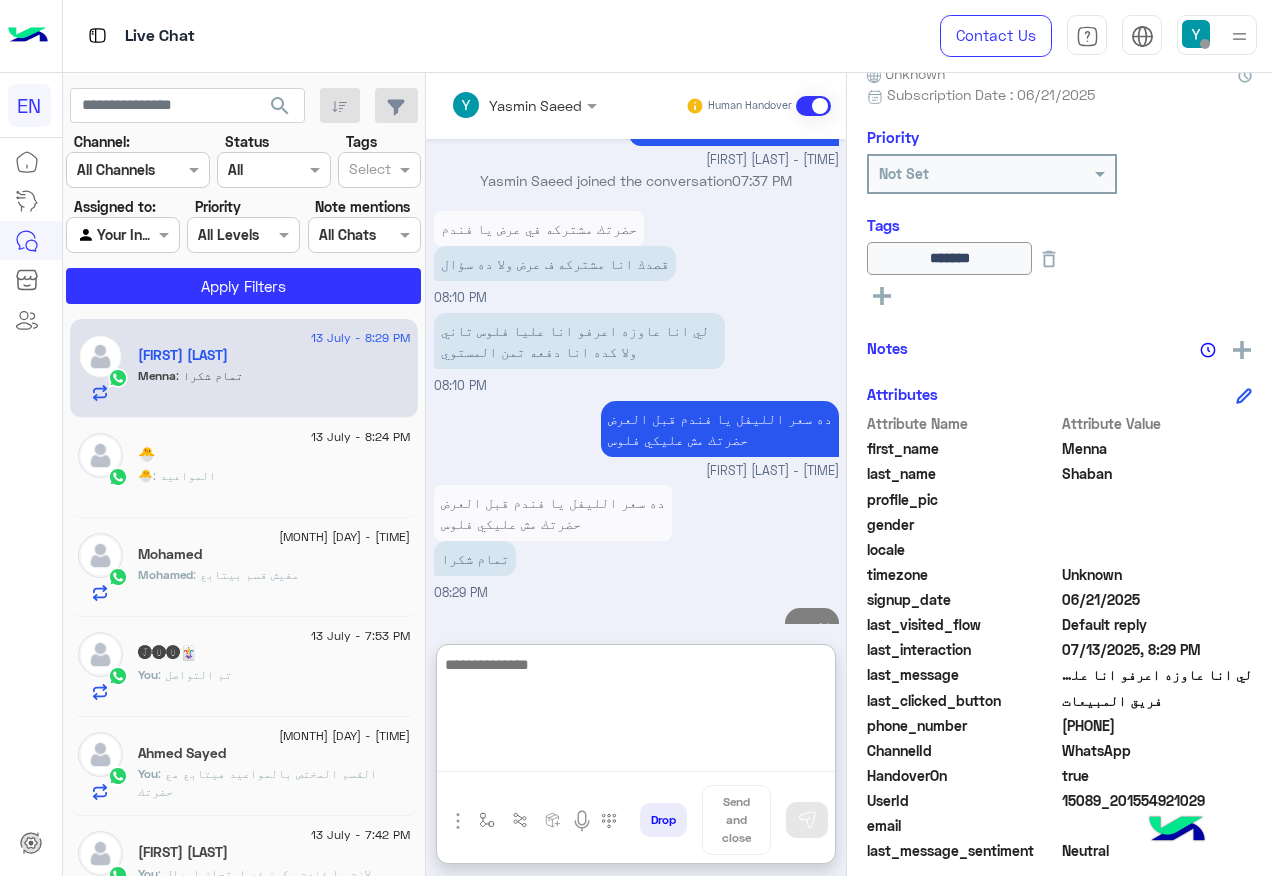 scroll, scrollTop: 1868, scrollLeft: 0, axis: vertical 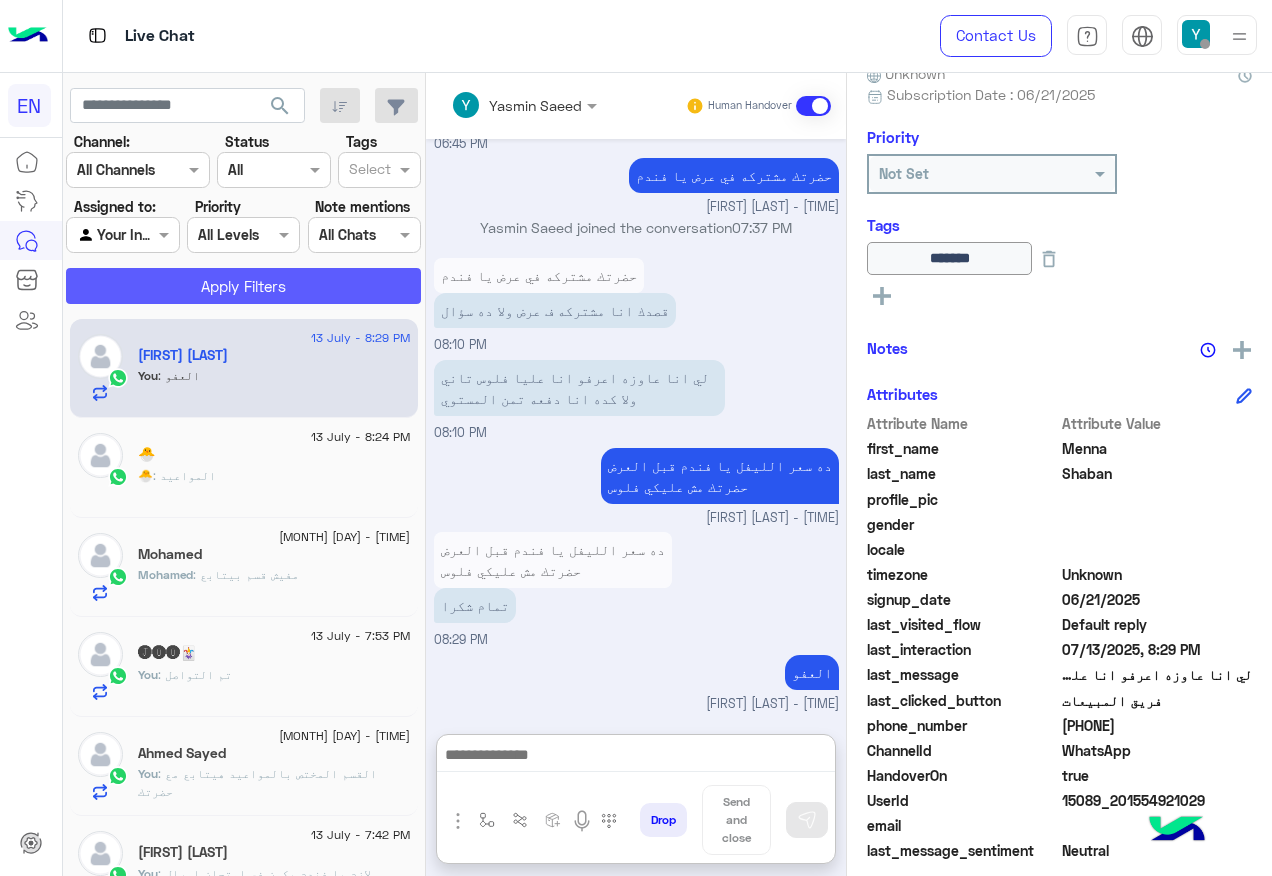 click on "Apply Filters" 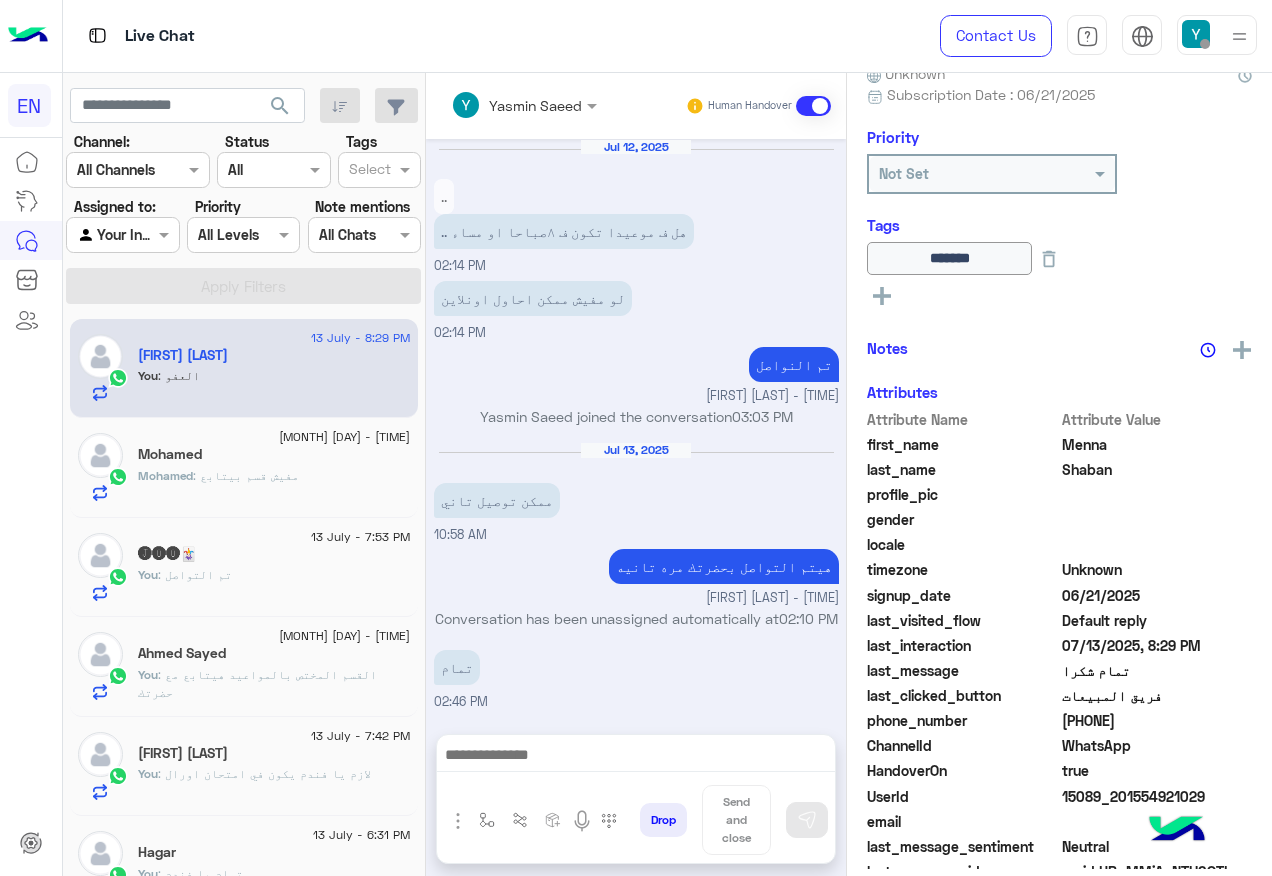 scroll, scrollTop: 1657, scrollLeft: 0, axis: vertical 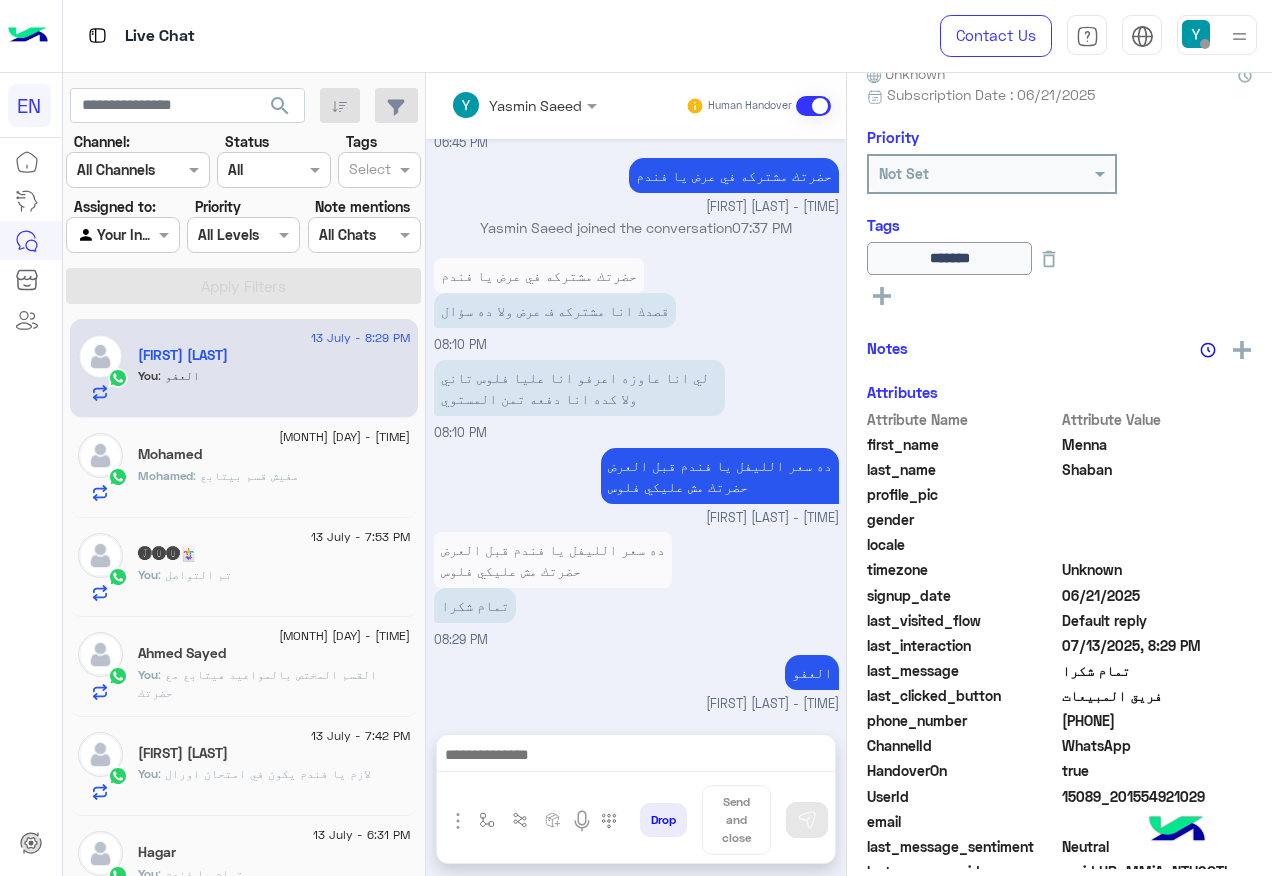 click on "Mohamed" 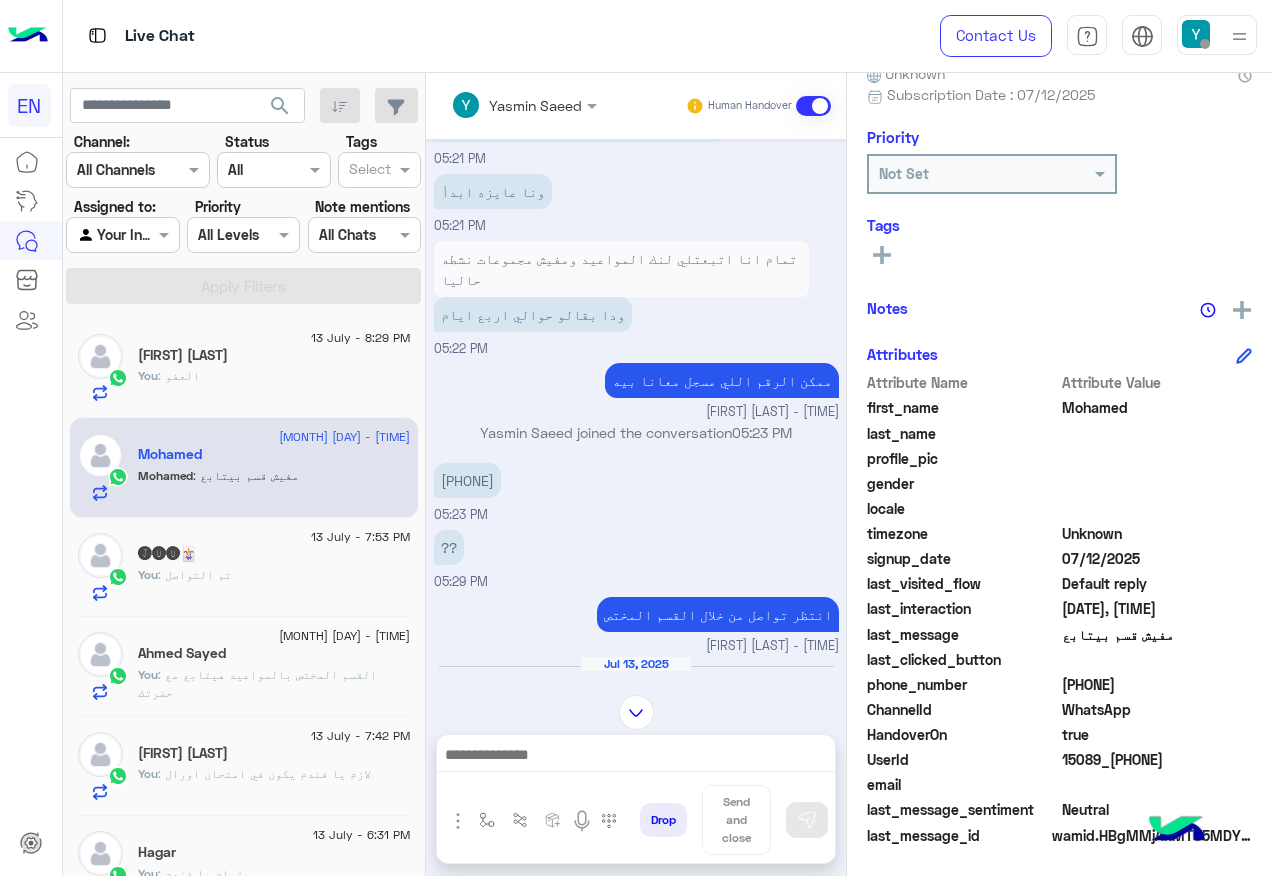 scroll, scrollTop: 251, scrollLeft: 0, axis: vertical 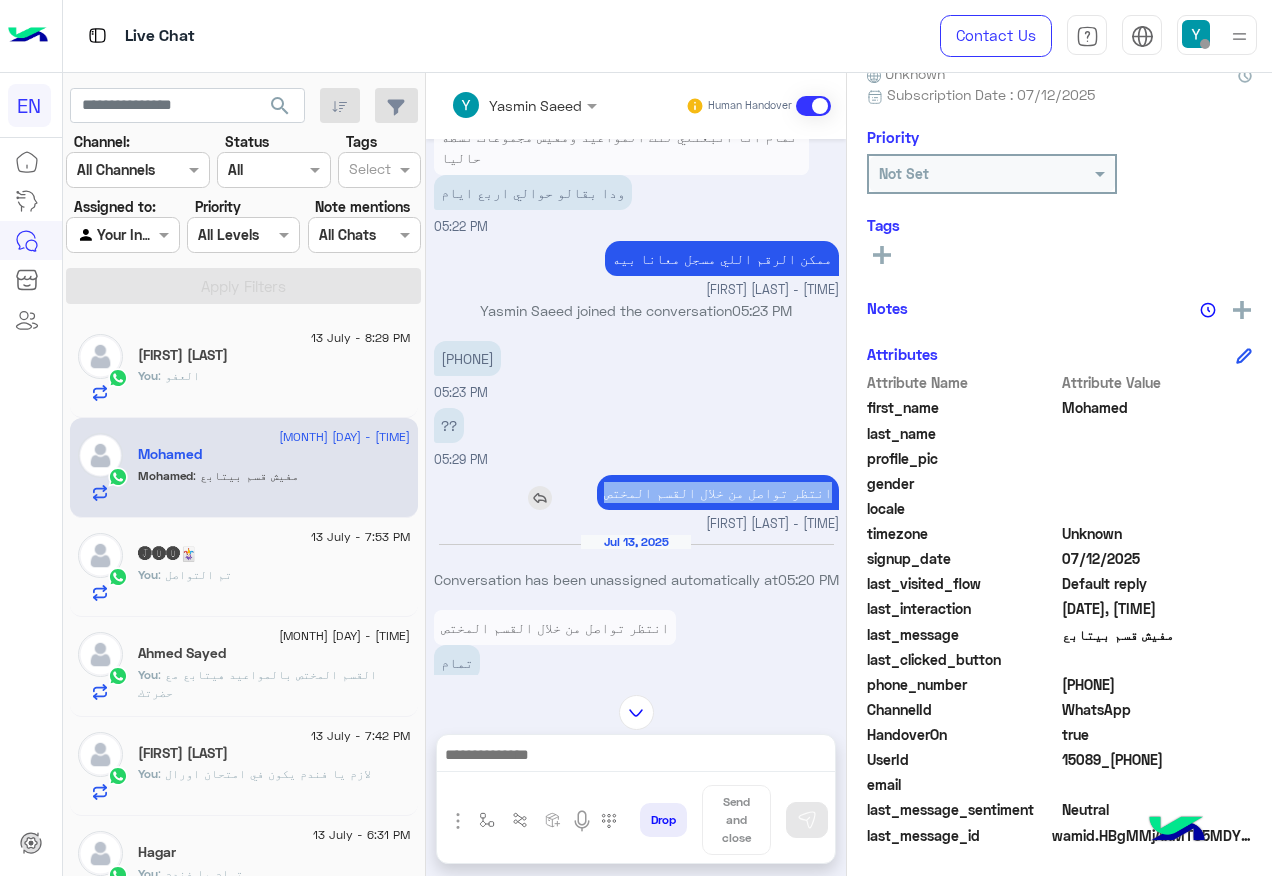 drag, startPoint x: 825, startPoint y: 471, endPoint x: 603, endPoint y: 457, distance: 222.44101 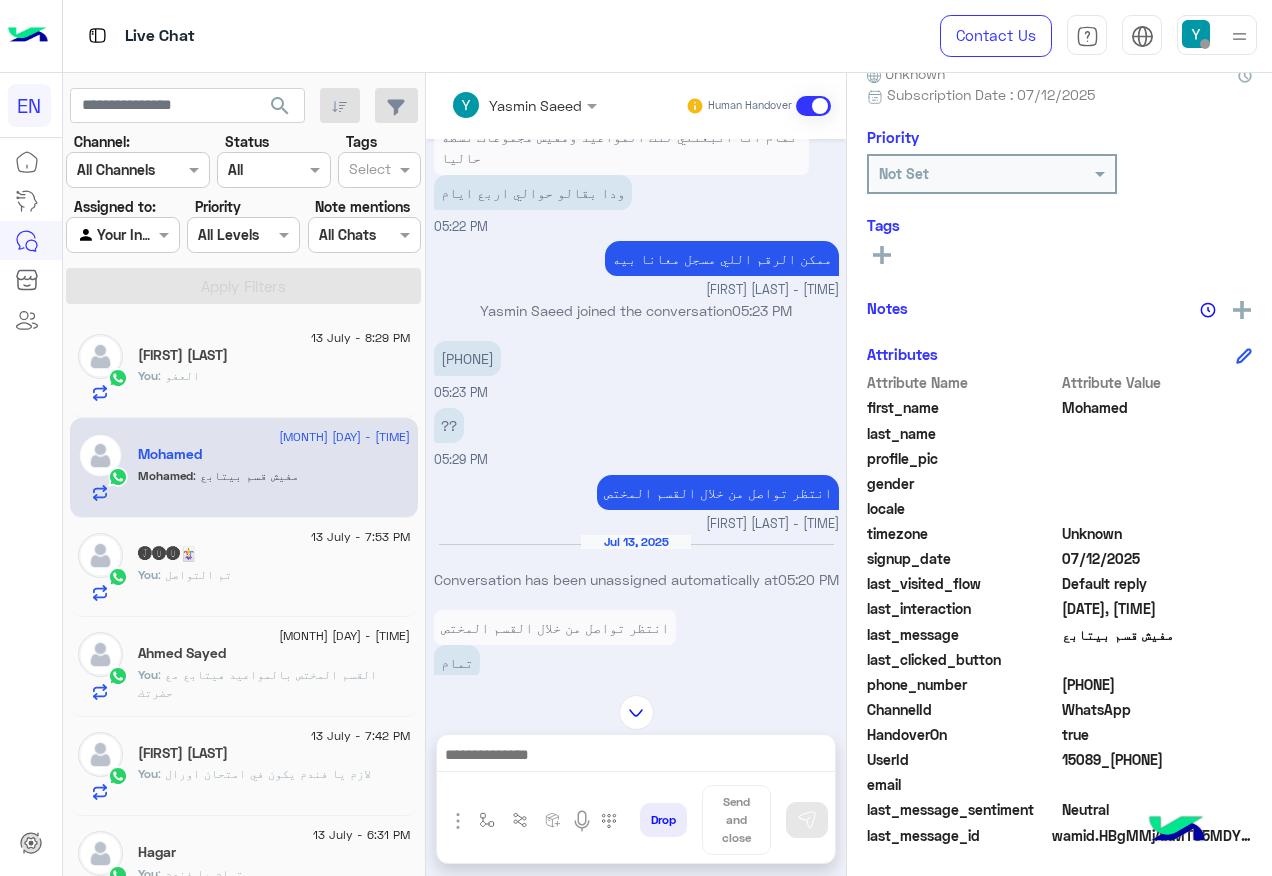click at bounding box center (636, 760) 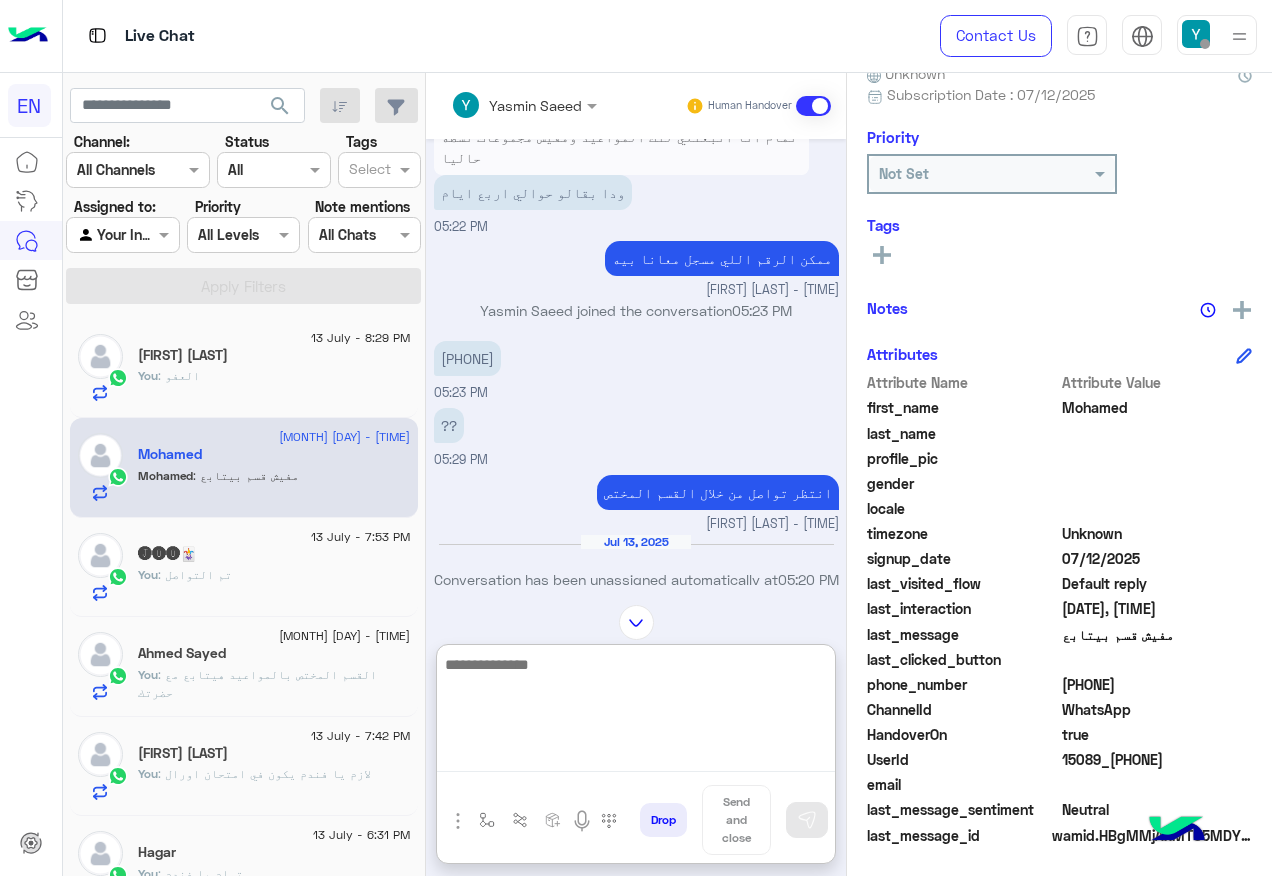 click at bounding box center [636, 712] 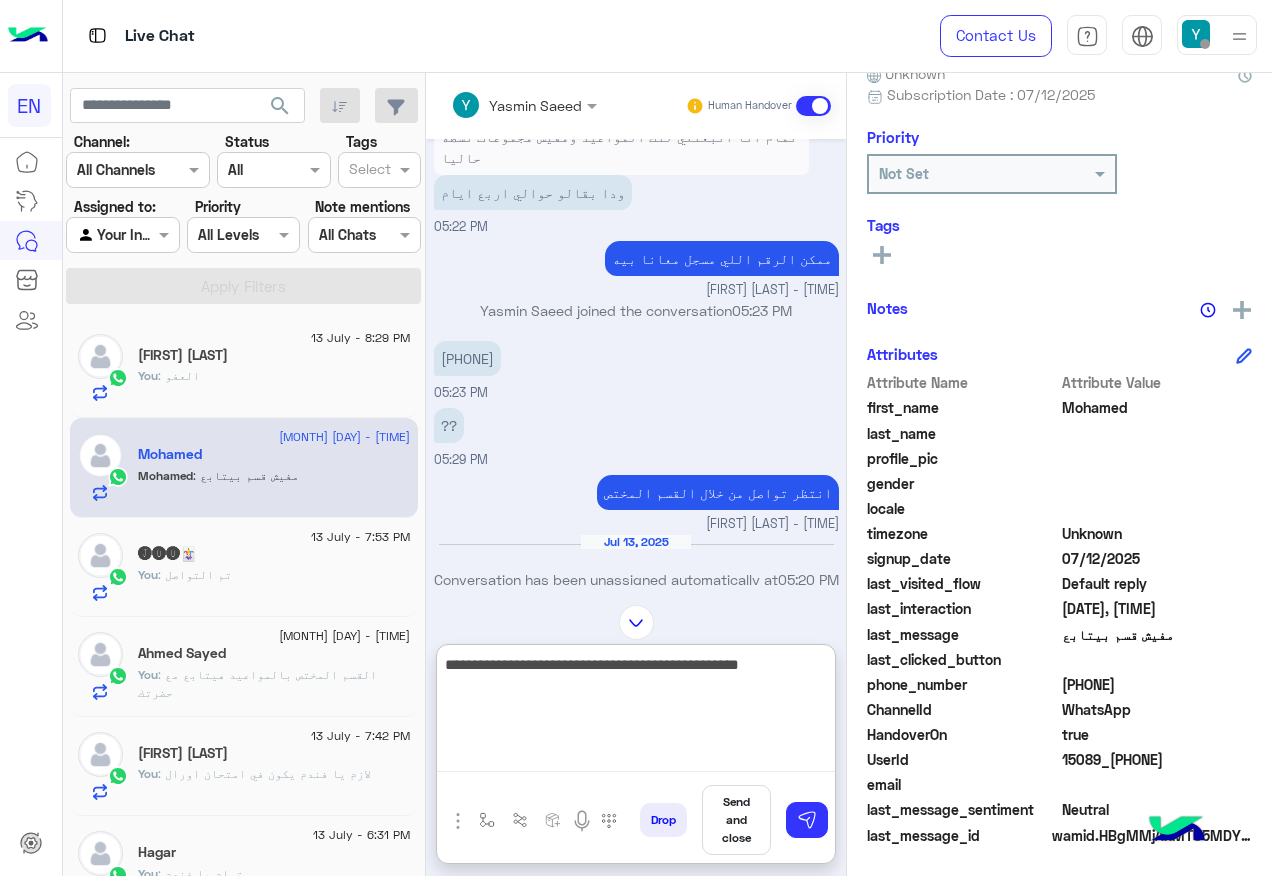 type on "**********" 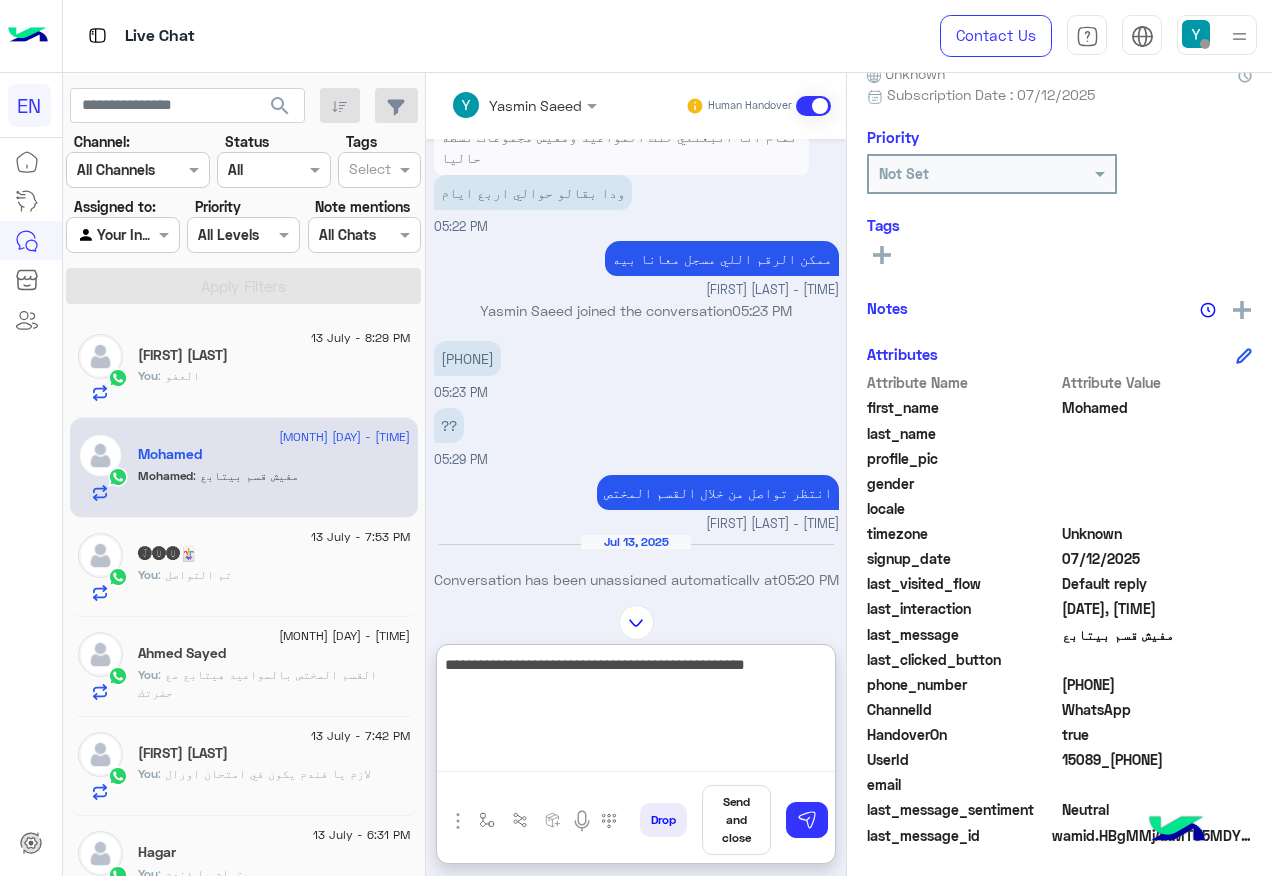 type 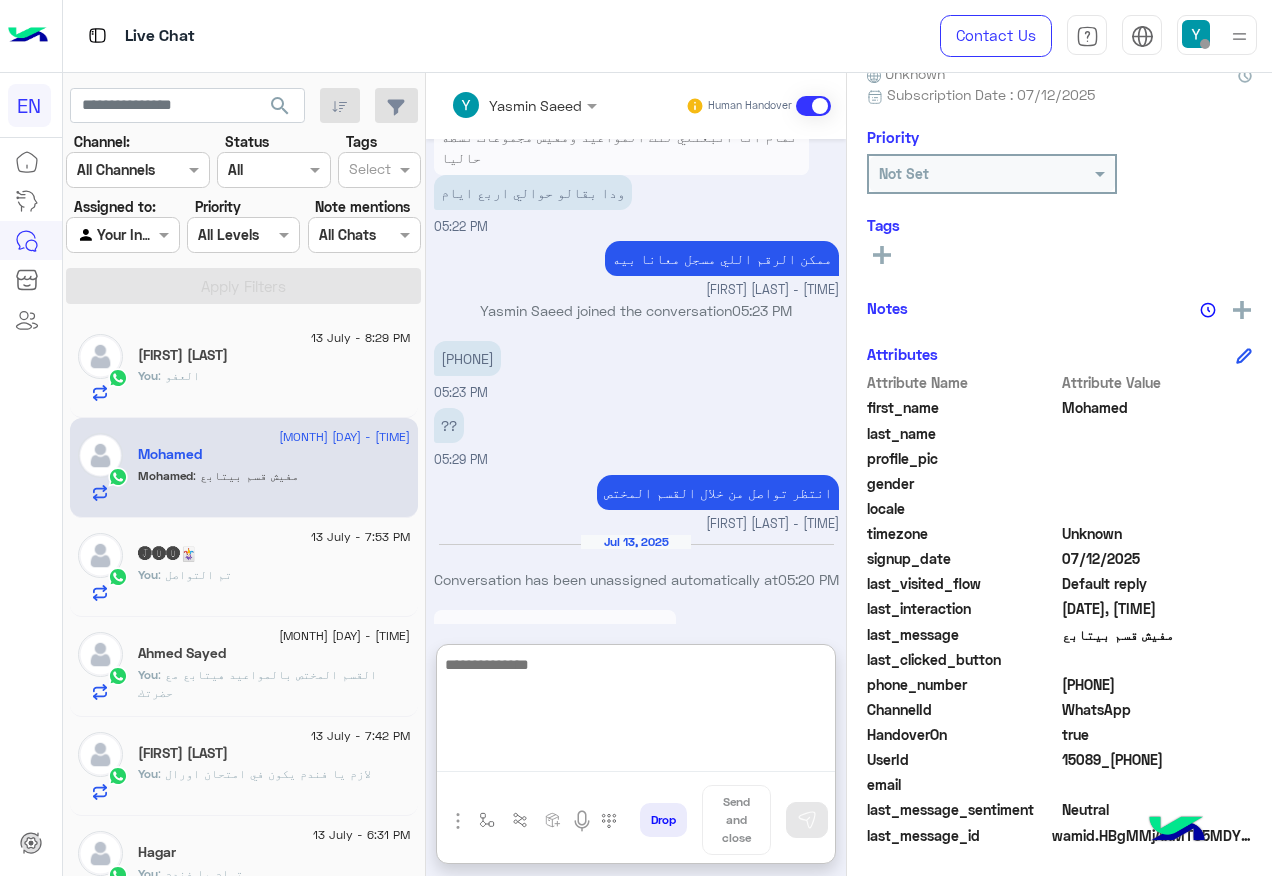 scroll, scrollTop: 1326, scrollLeft: 0, axis: vertical 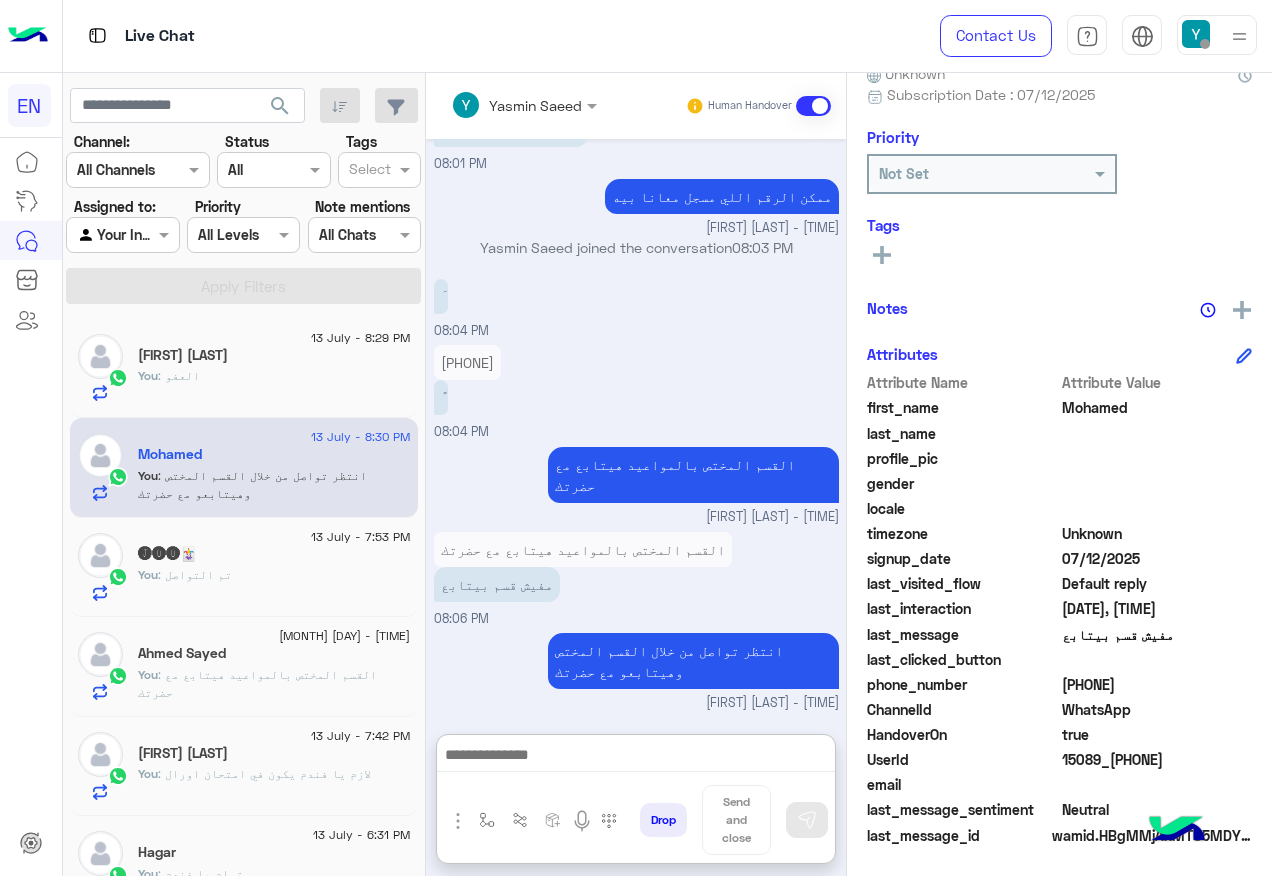 click on "Agent Filter Your Inbox" at bounding box center (122, 235) 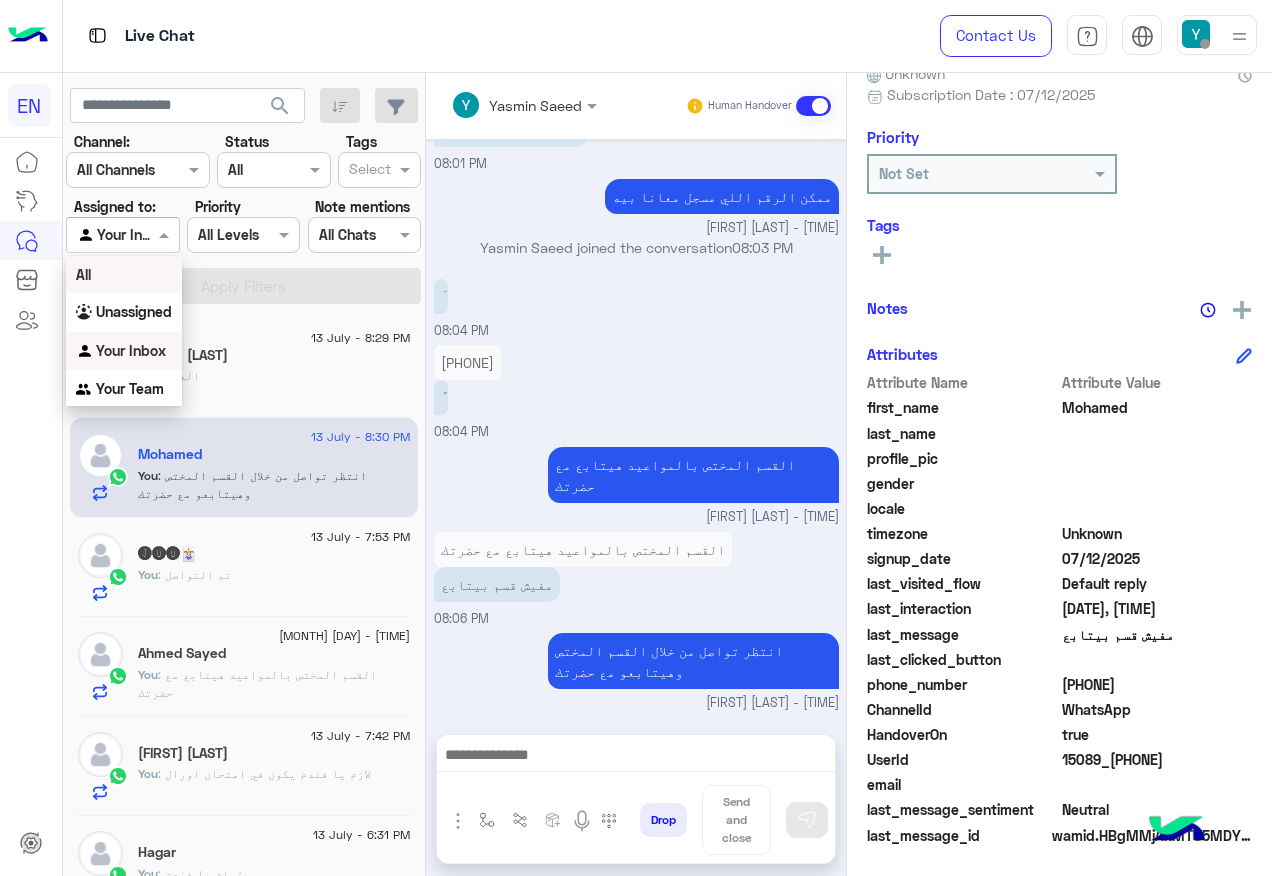 scroll, scrollTop: 1236, scrollLeft: 0, axis: vertical 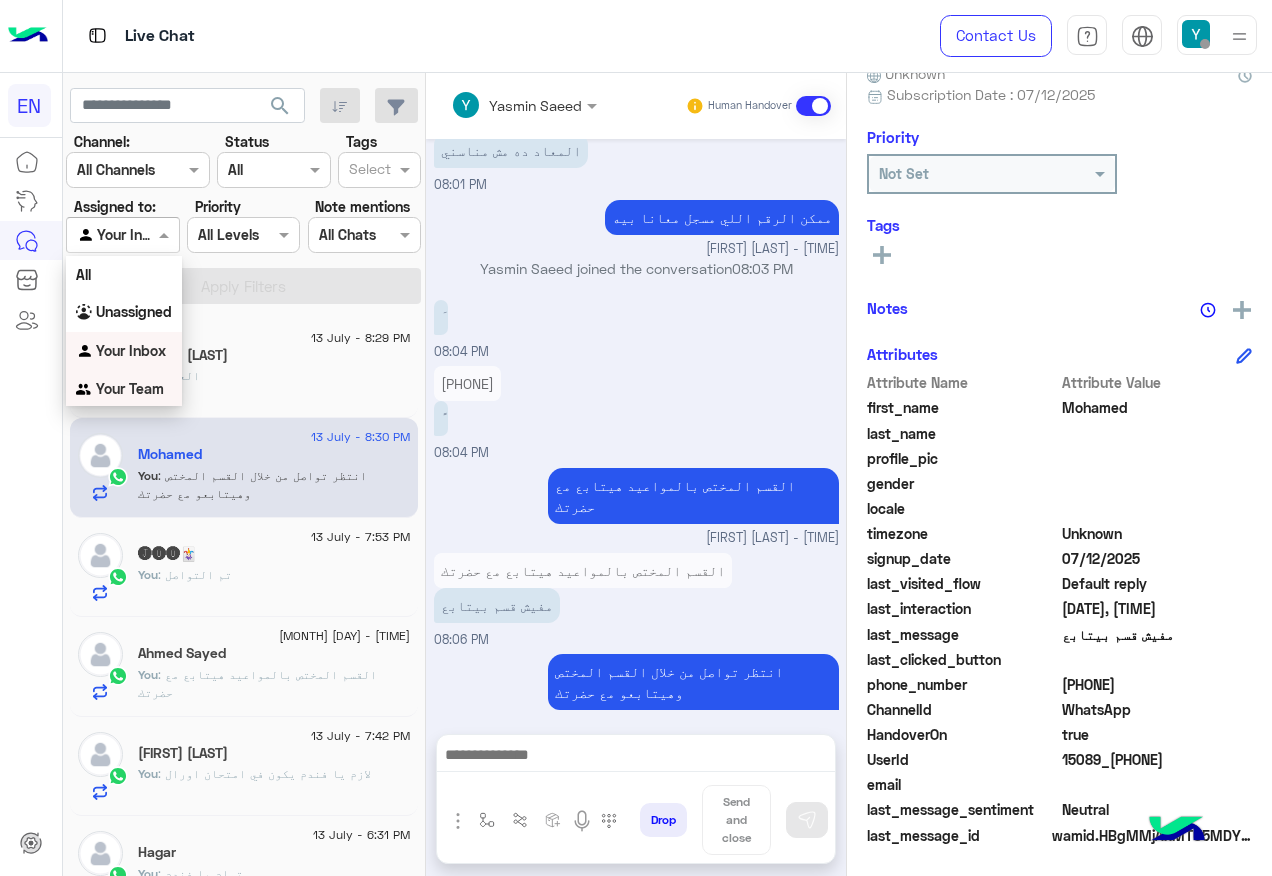 click on "Your Team" at bounding box center [124, 389] 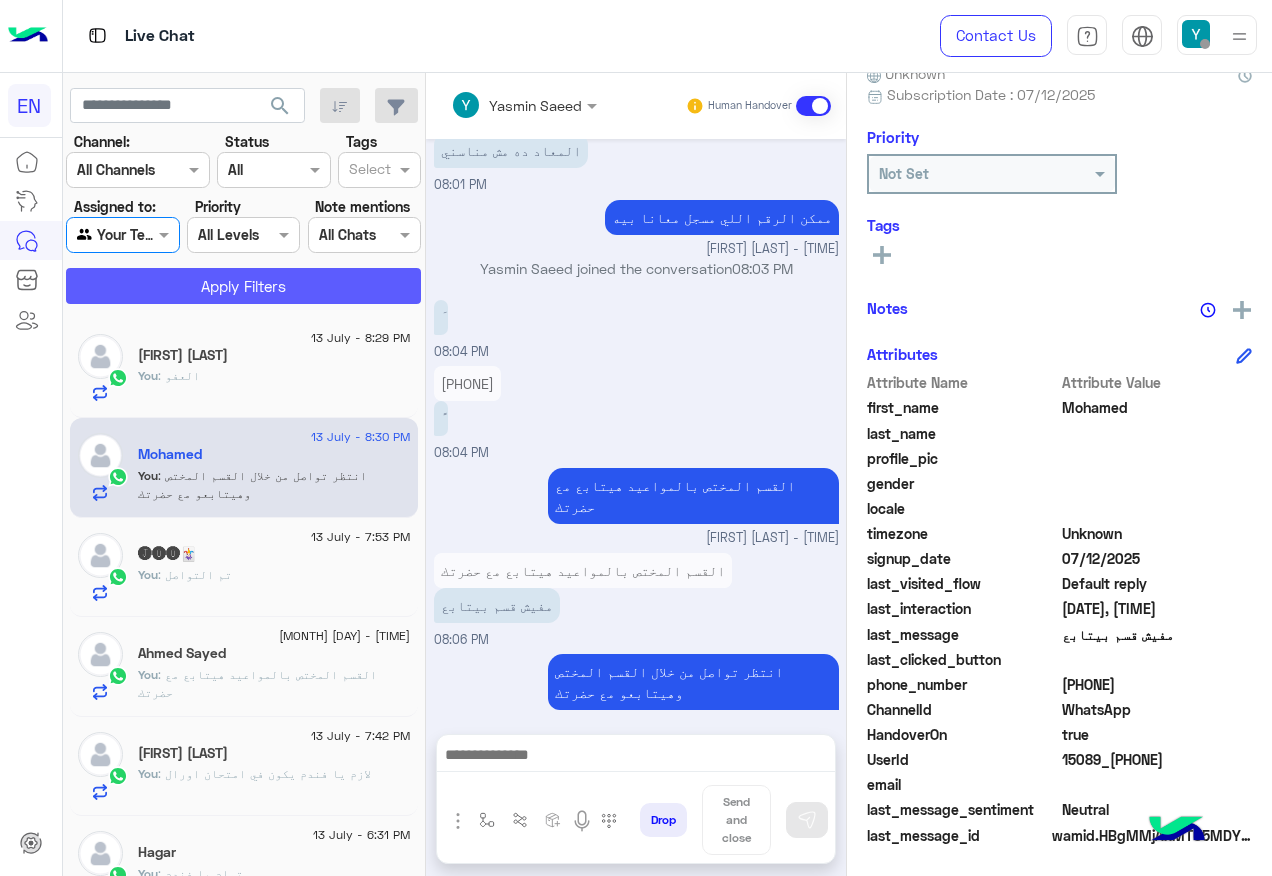 click on "Apply Filters" 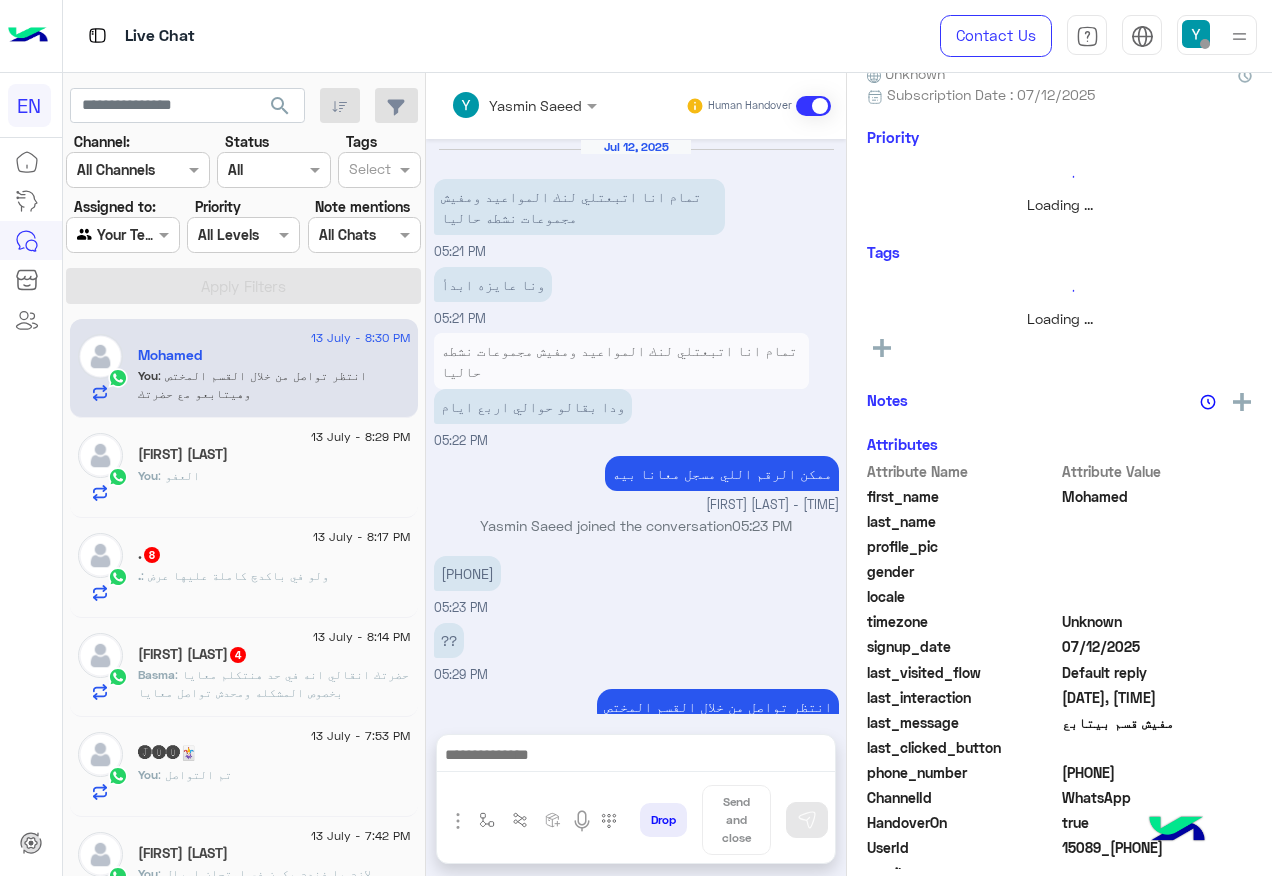 scroll, scrollTop: 1200, scrollLeft: 0, axis: vertical 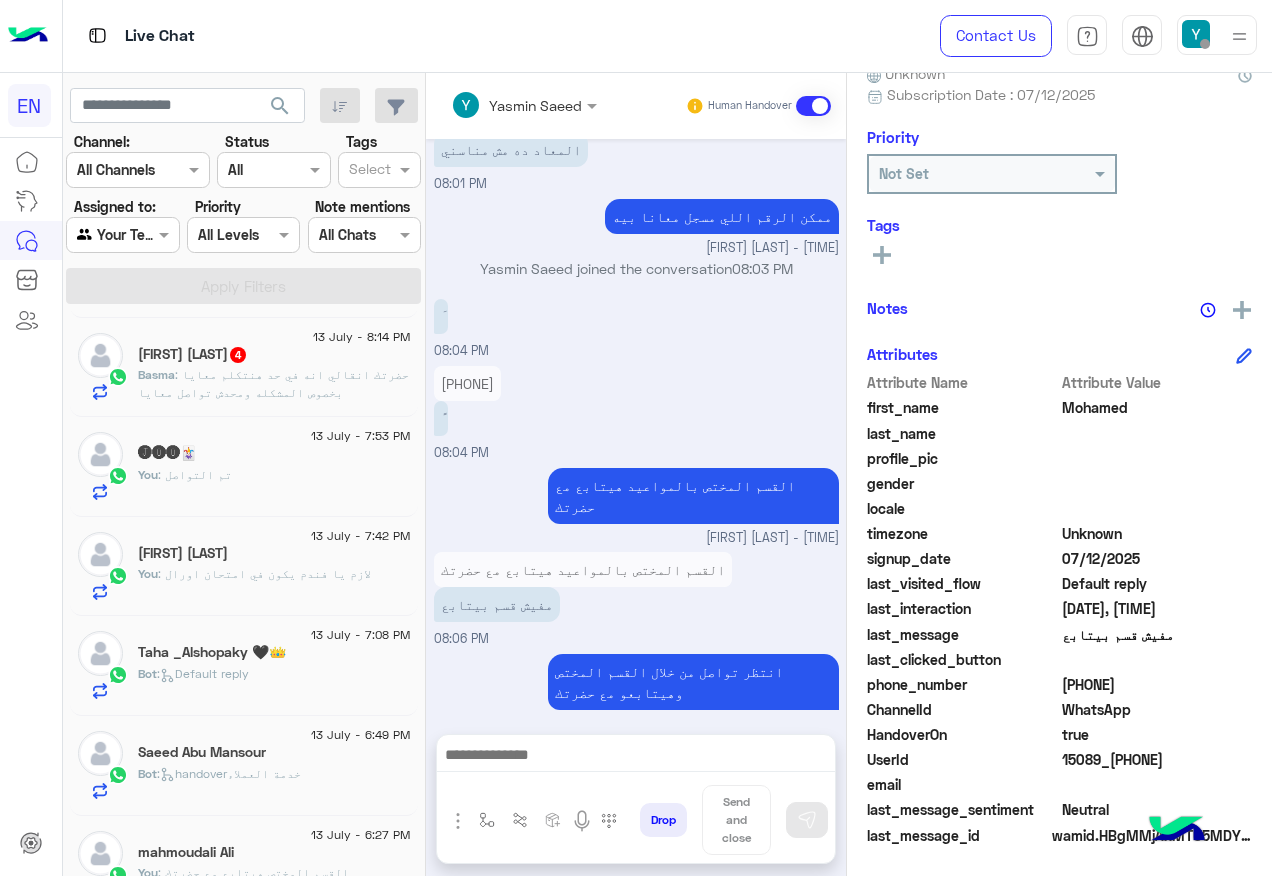 click on "Basma : حضرتك انقالي انه في حد هنتكلم معايا بخصوص المشكله ومحدش تواصل معايا" 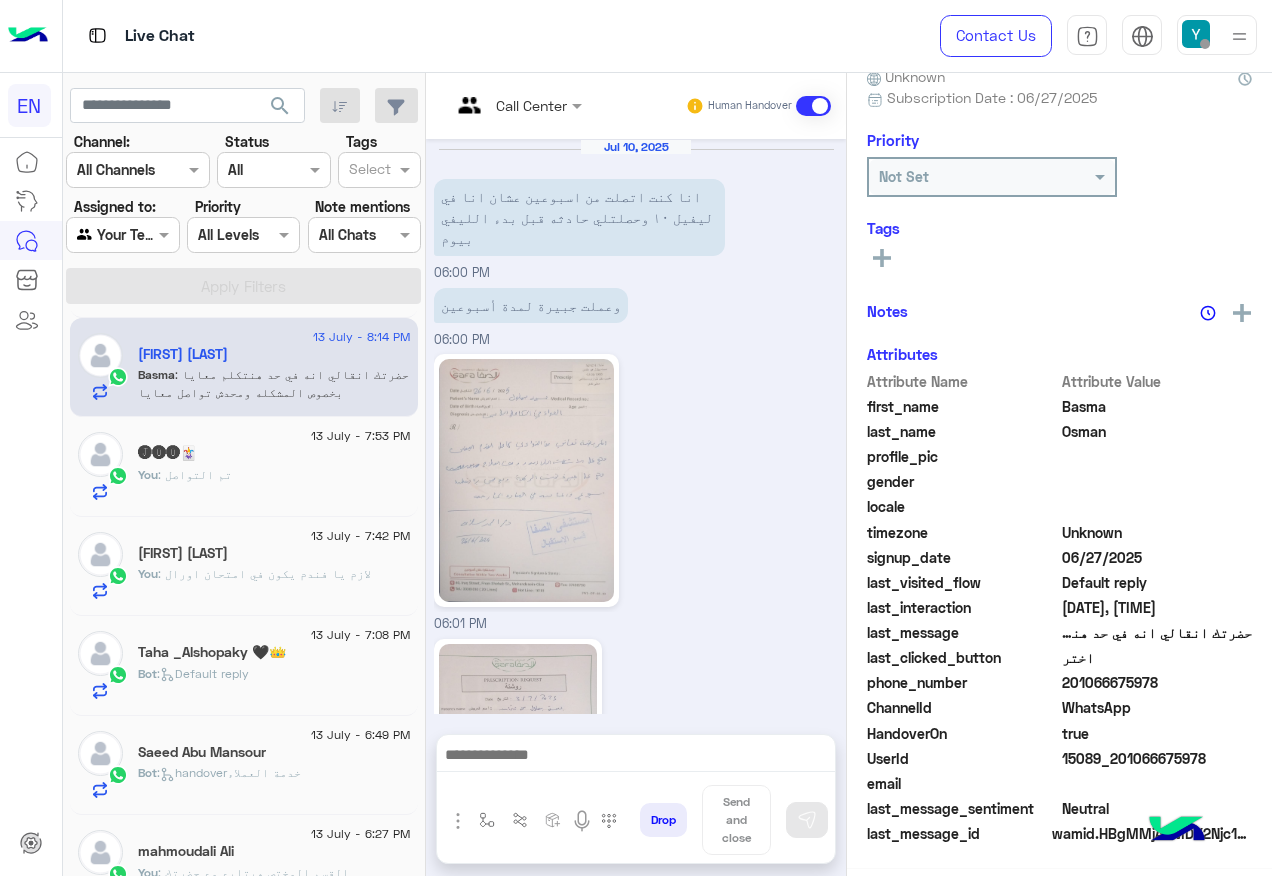 scroll, scrollTop: 1582, scrollLeft: 0, axis: vertical 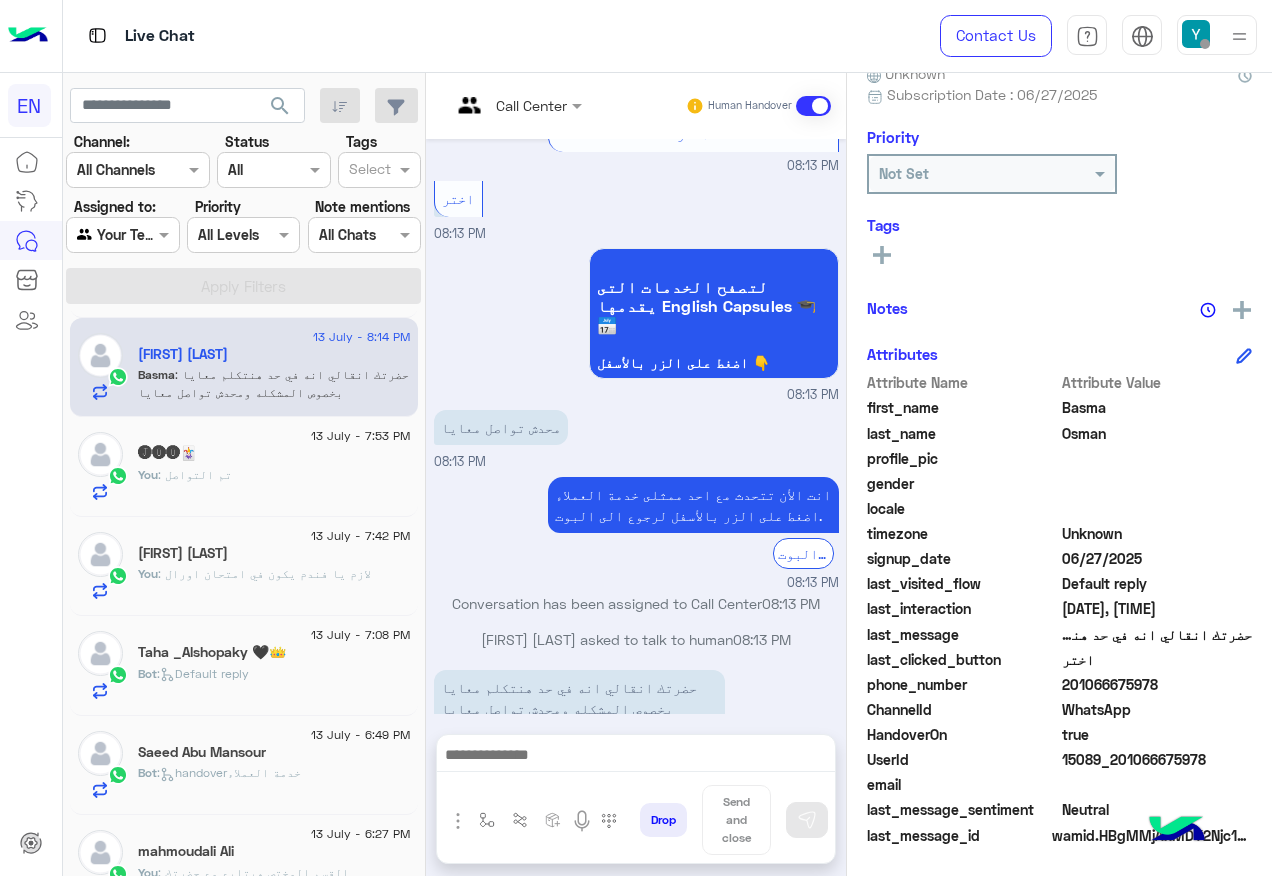click on "201066675978" 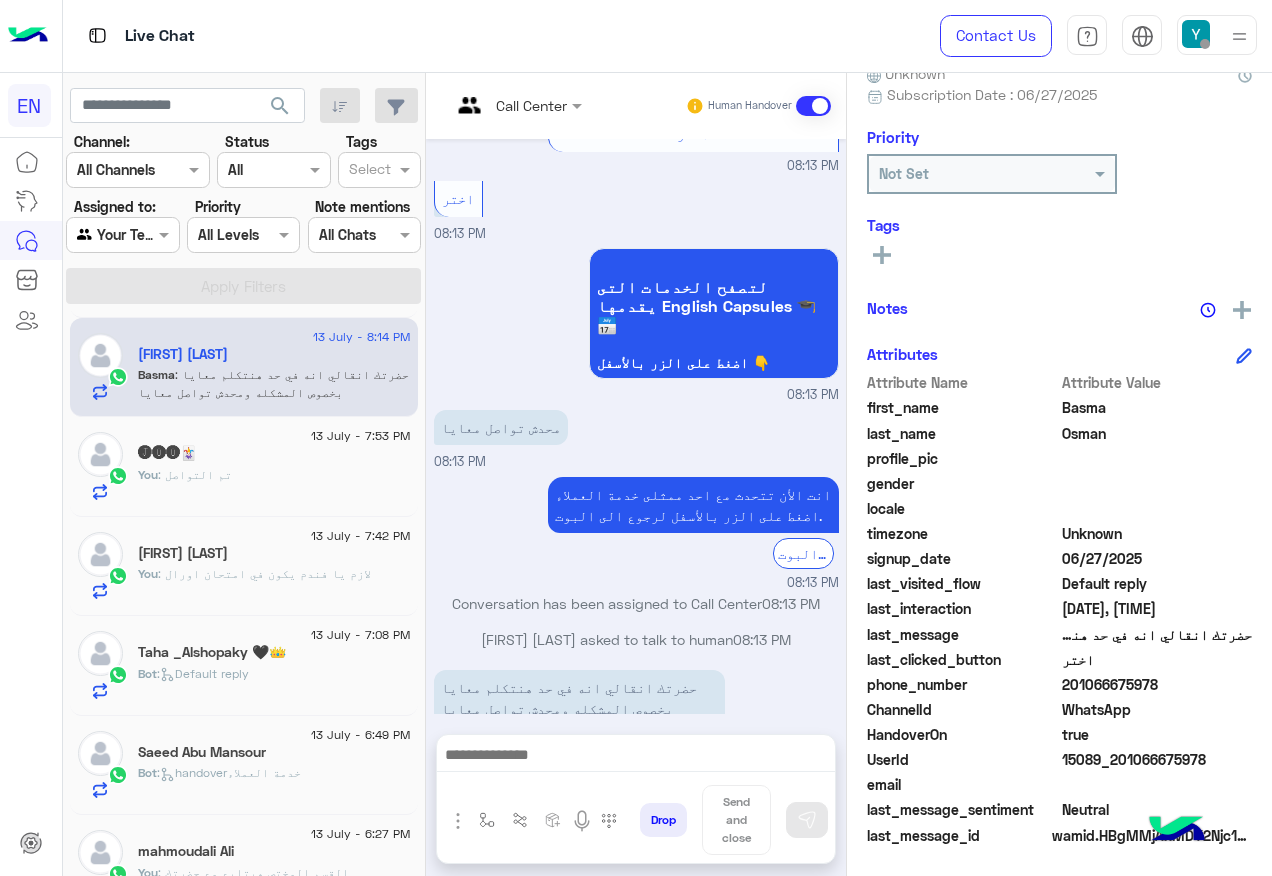 click at bounding box center (122, 234) 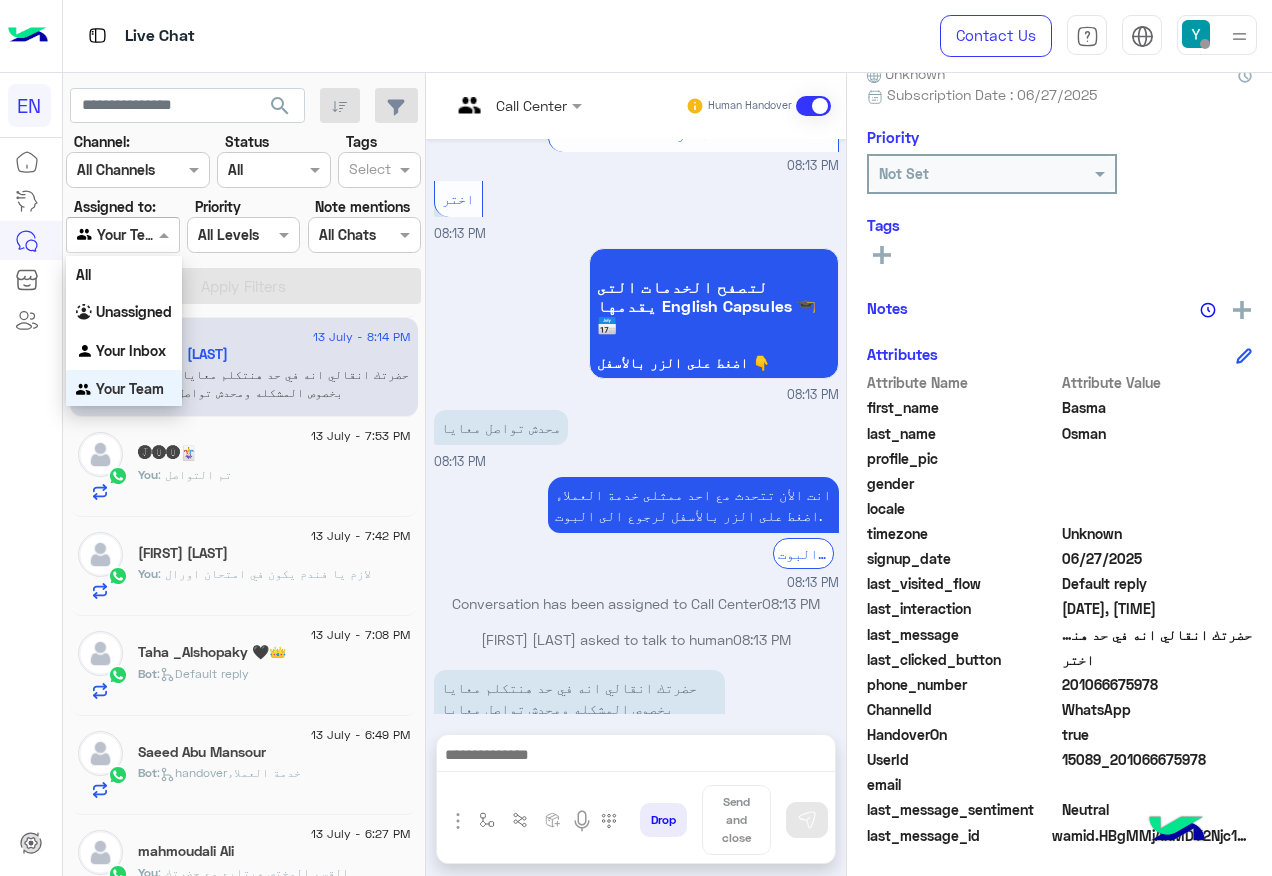 scroll, scrollTop: 1, scrollLeft: 0, axis: vertical 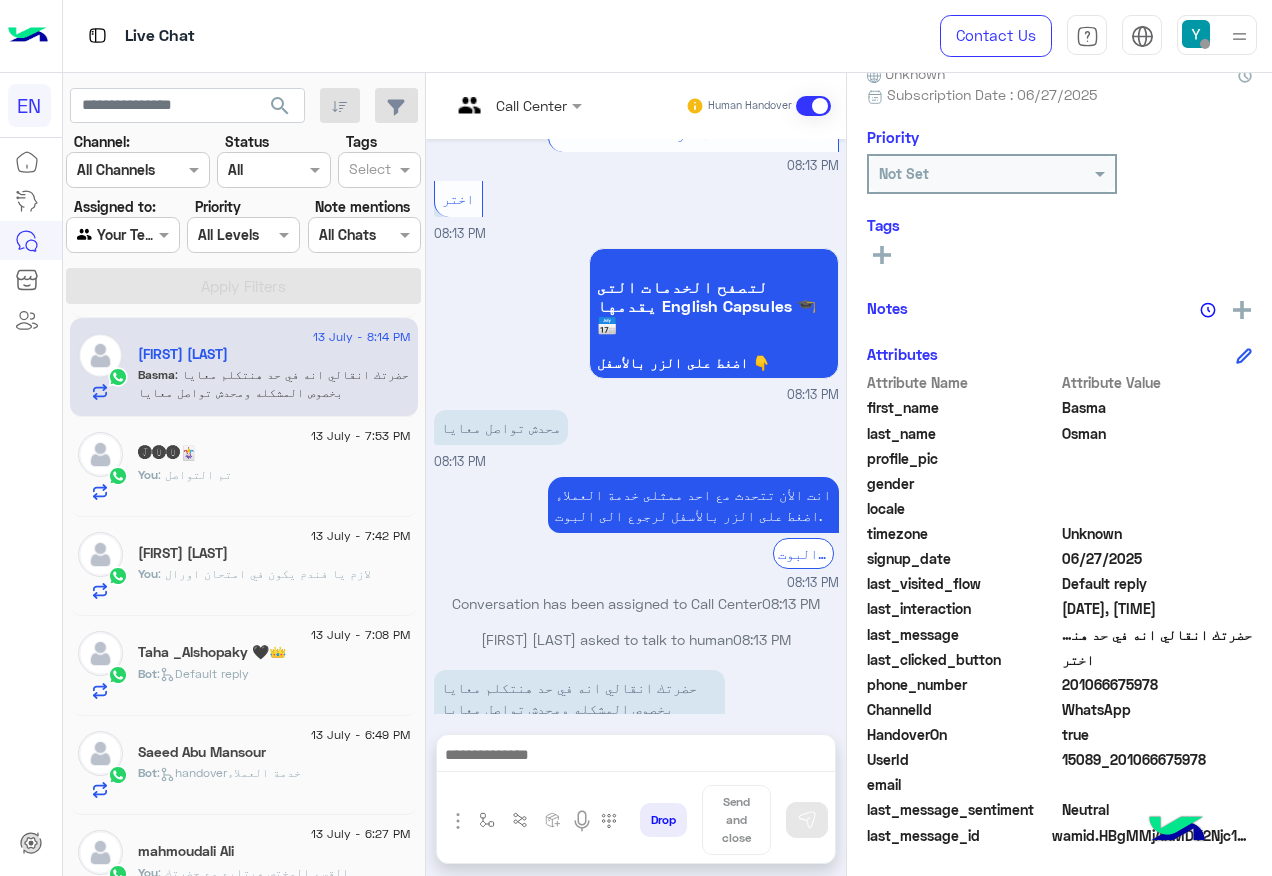 click on "Channel: Channel All Channels Status Channel All Tags Select Assigned to: Agent Filter Your Team Priority All Levels All Levels Note mentions Select All Chats Apply Filters" 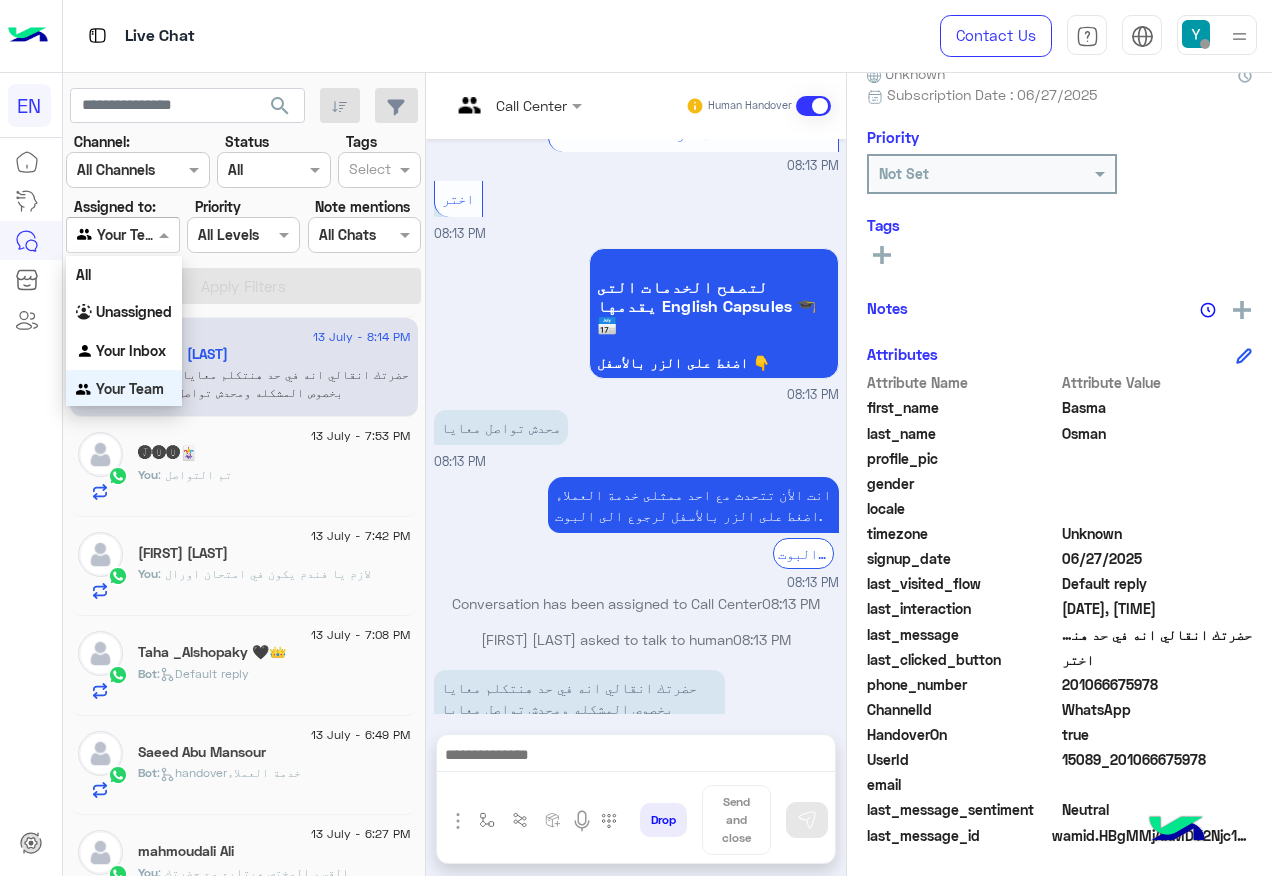 click on "Agent Filter Your Team" at bounding box center [122, 235] 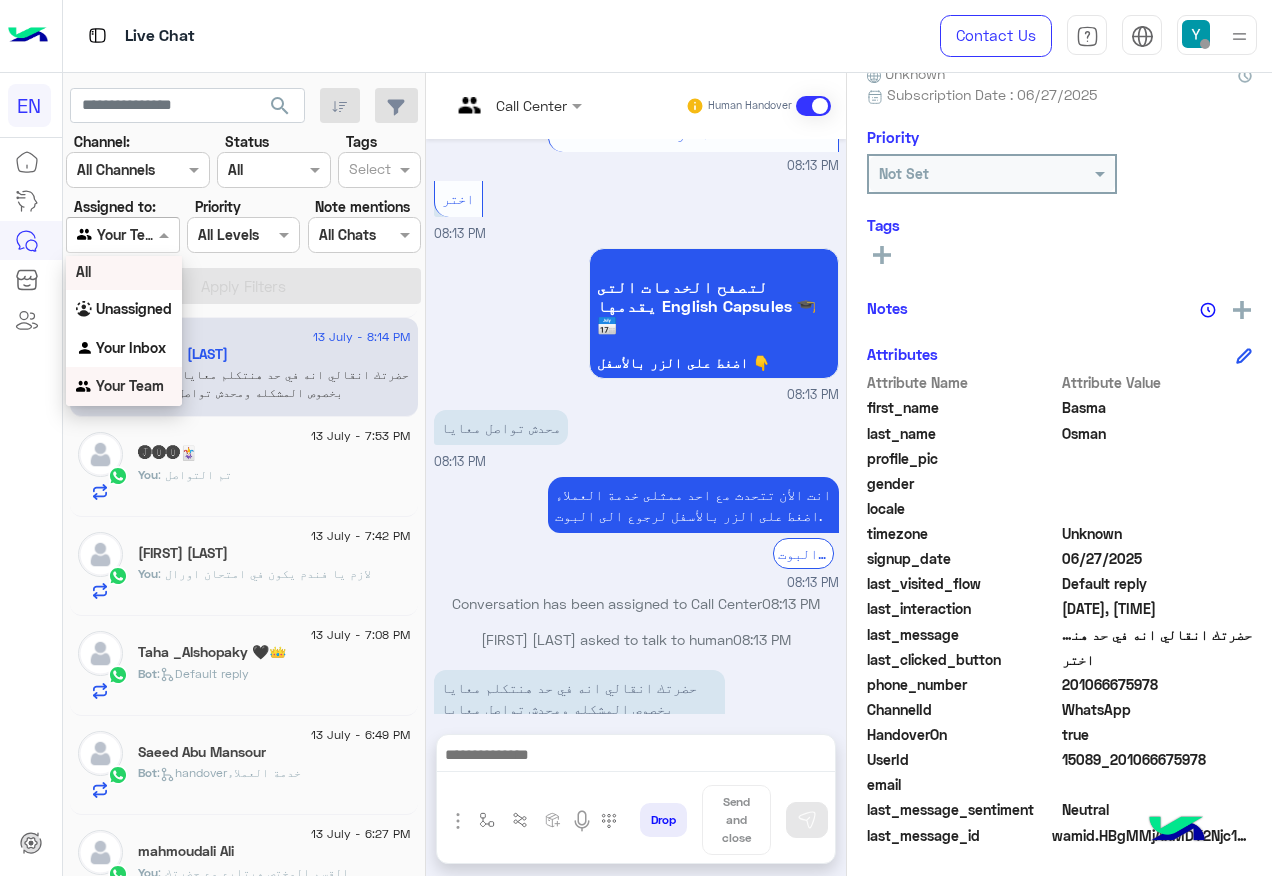 click on "All" at bounding box center [124, 271] 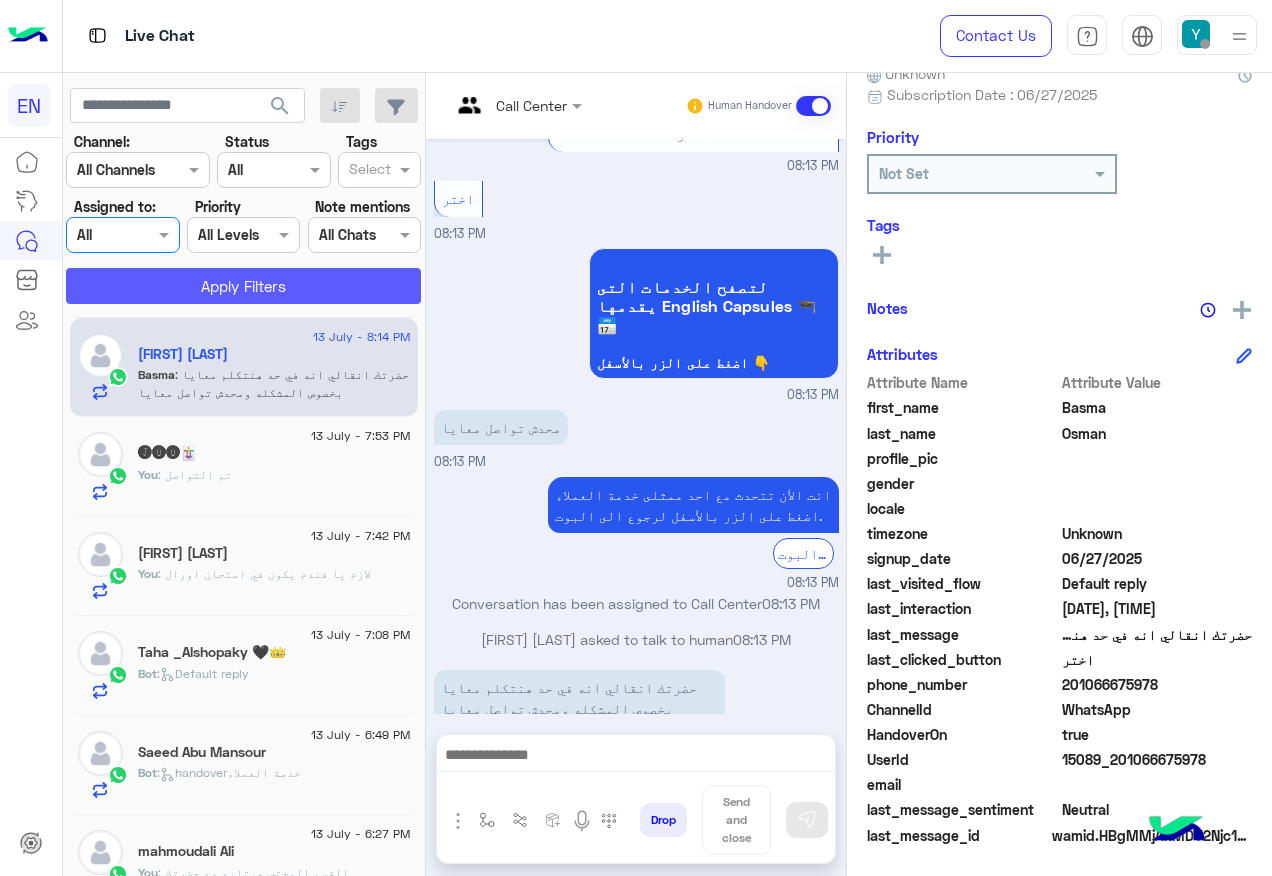 click on "Apply Filters" 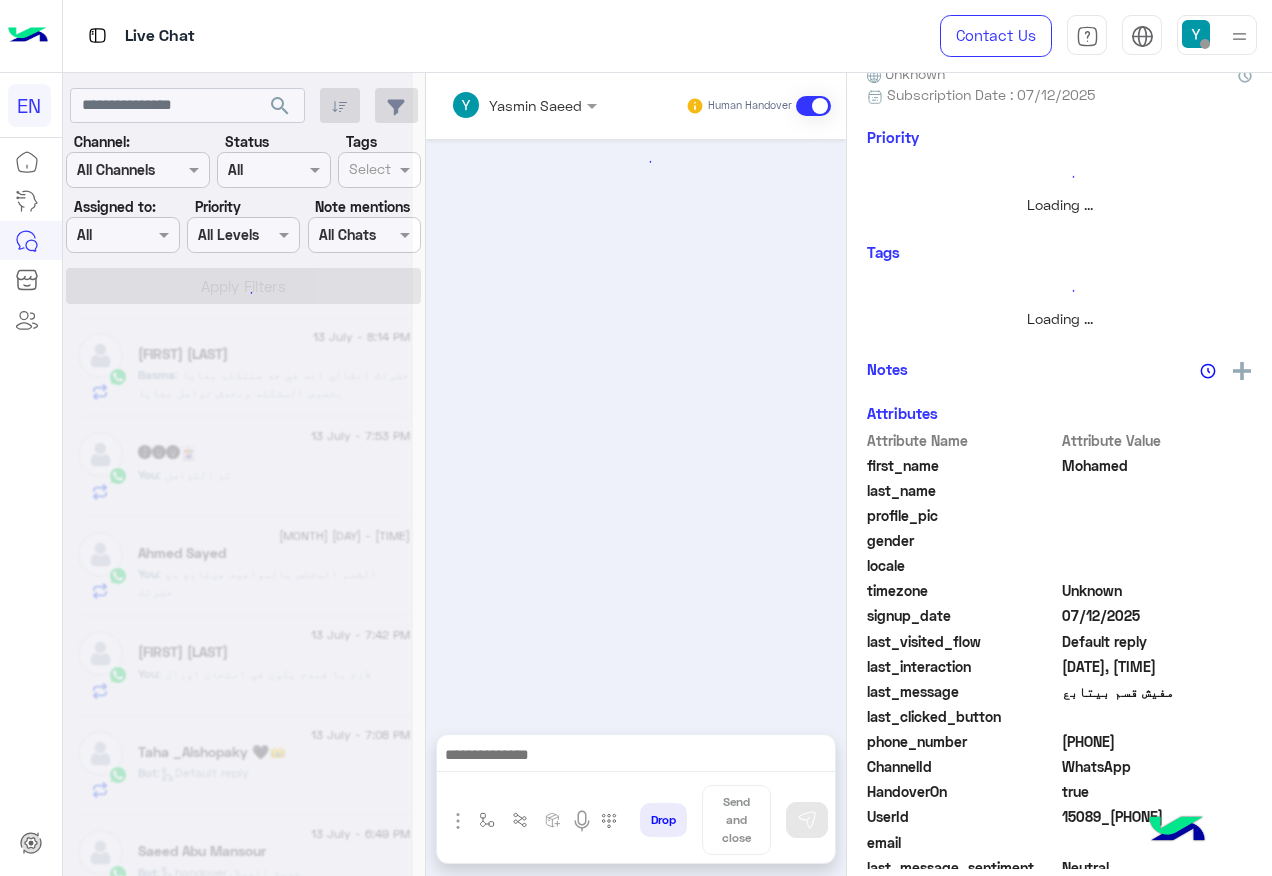 scroll, scrollTop: 0, scrollLeft: 0, axis: both 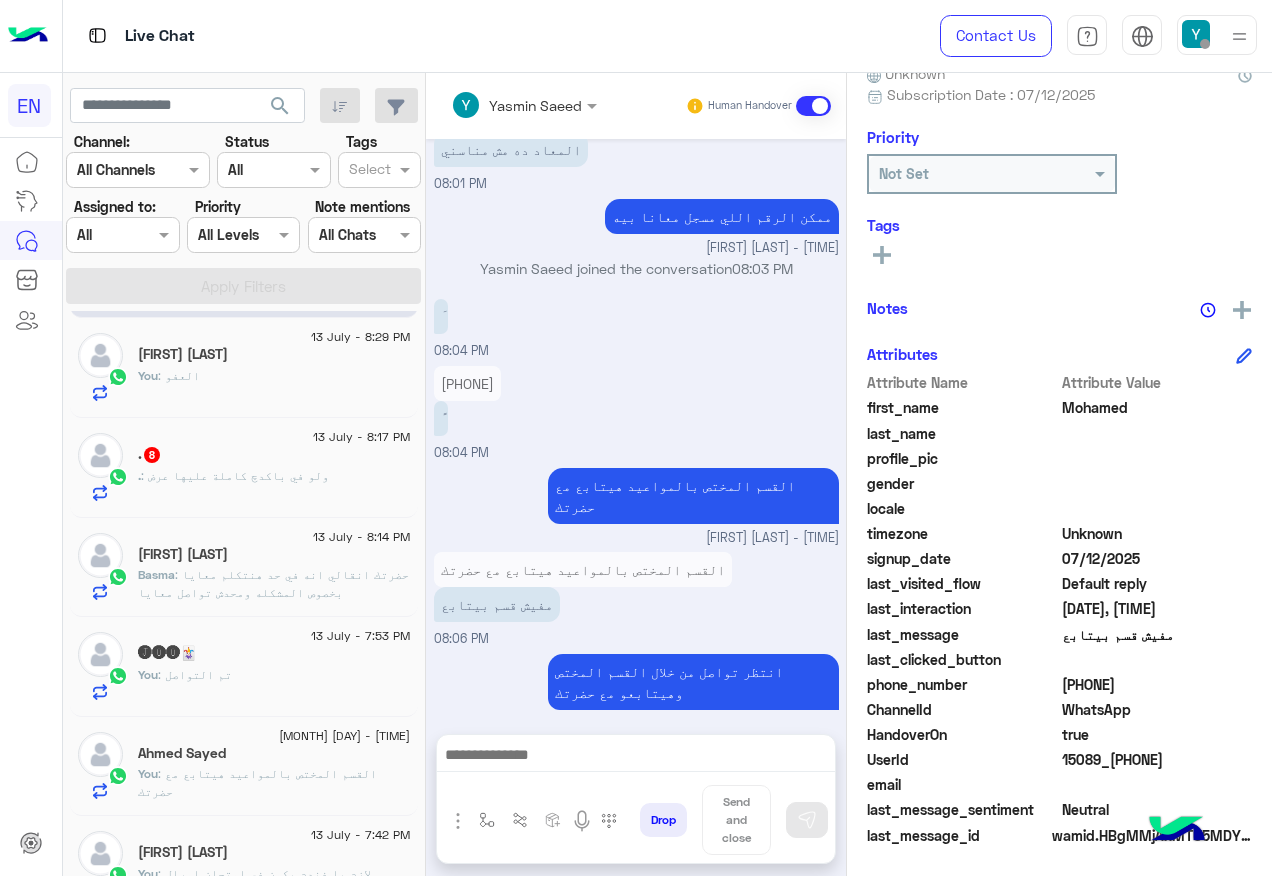 click on ". : ولو في باكدچ كاملة عليها عرض" 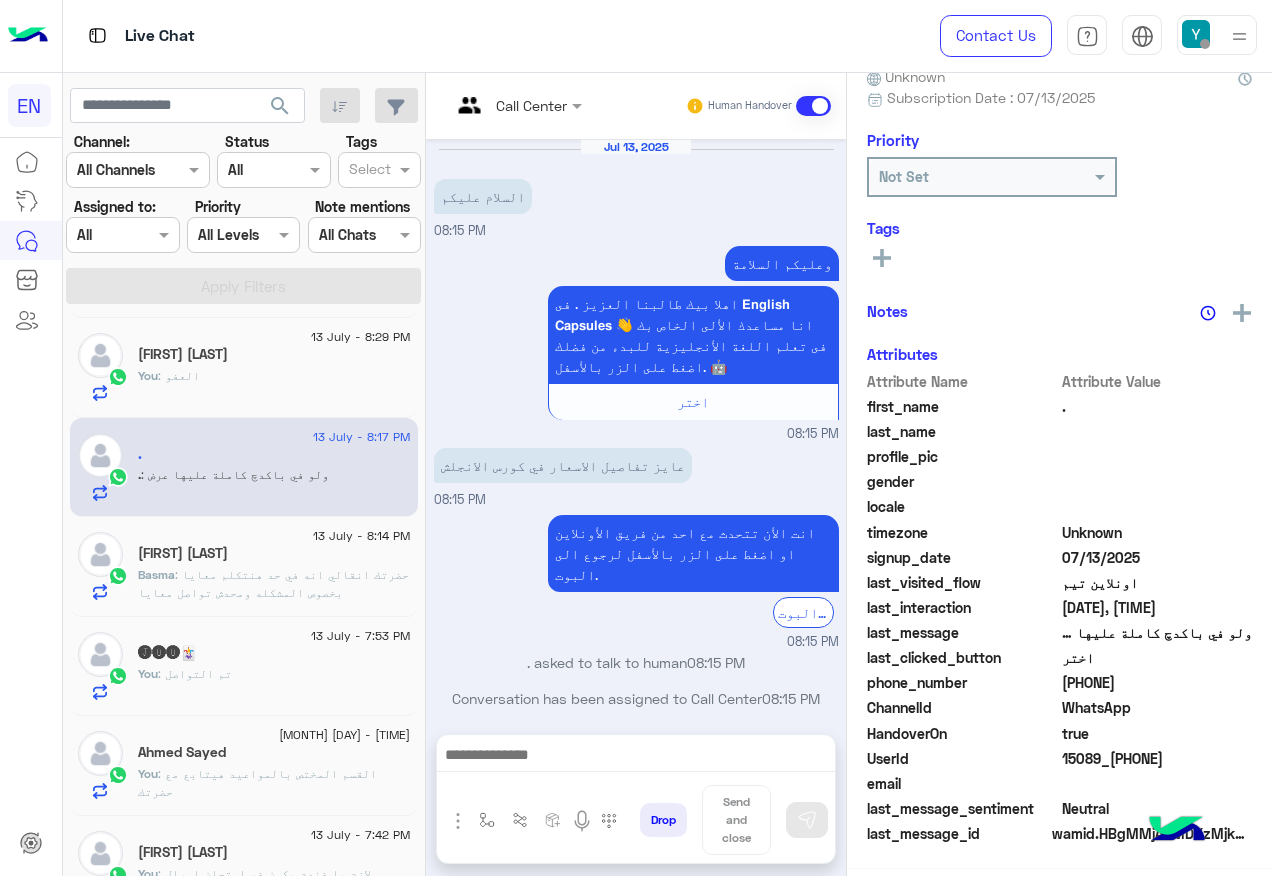 scroll, scrollTop: 197, scrollLeft: 0, axis: vertical 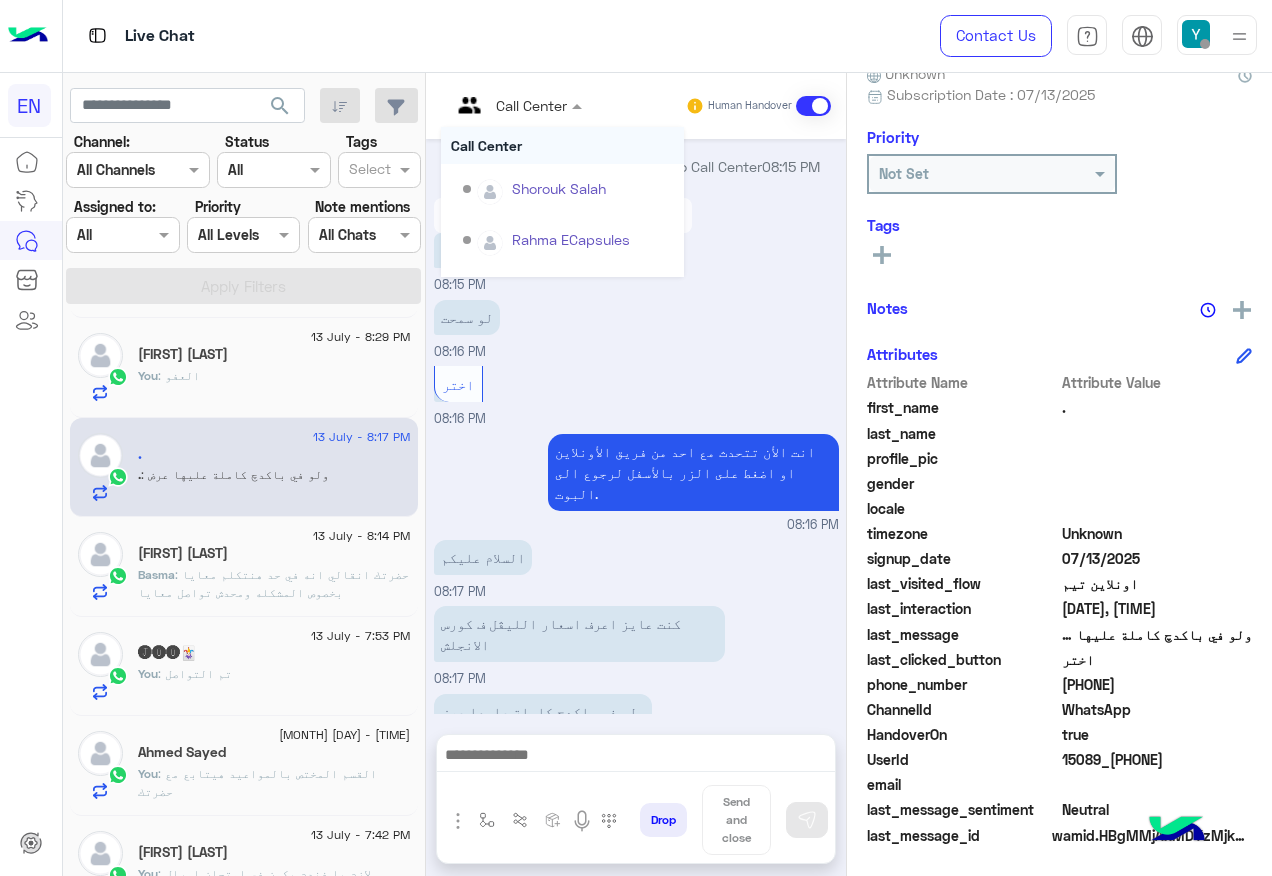 click on "Call Center" at bounding box center [531, 105] 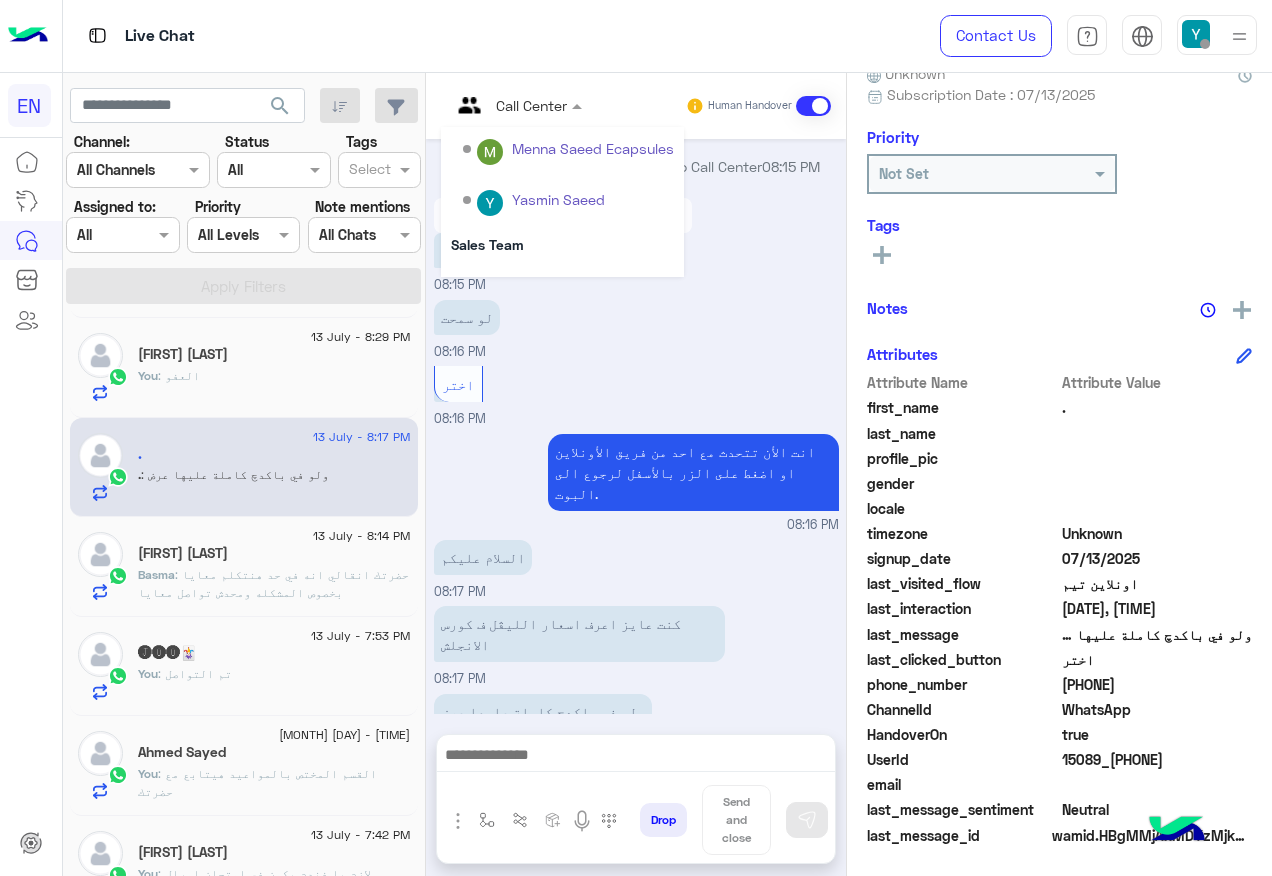 scroll, scrollTop: 332, scrollLeft: 0, axis: vertical 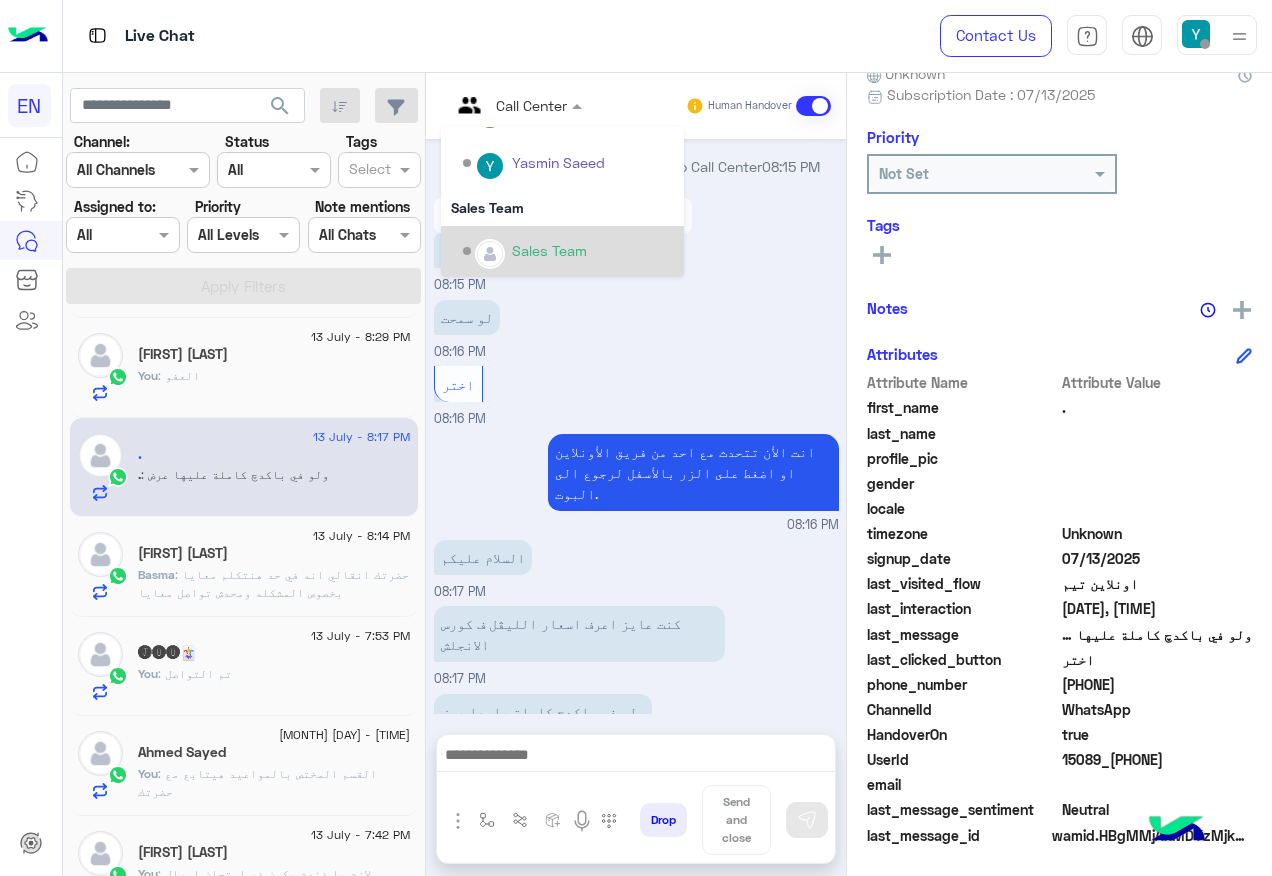click on "Sales Team" at bounding box center (549, 250) 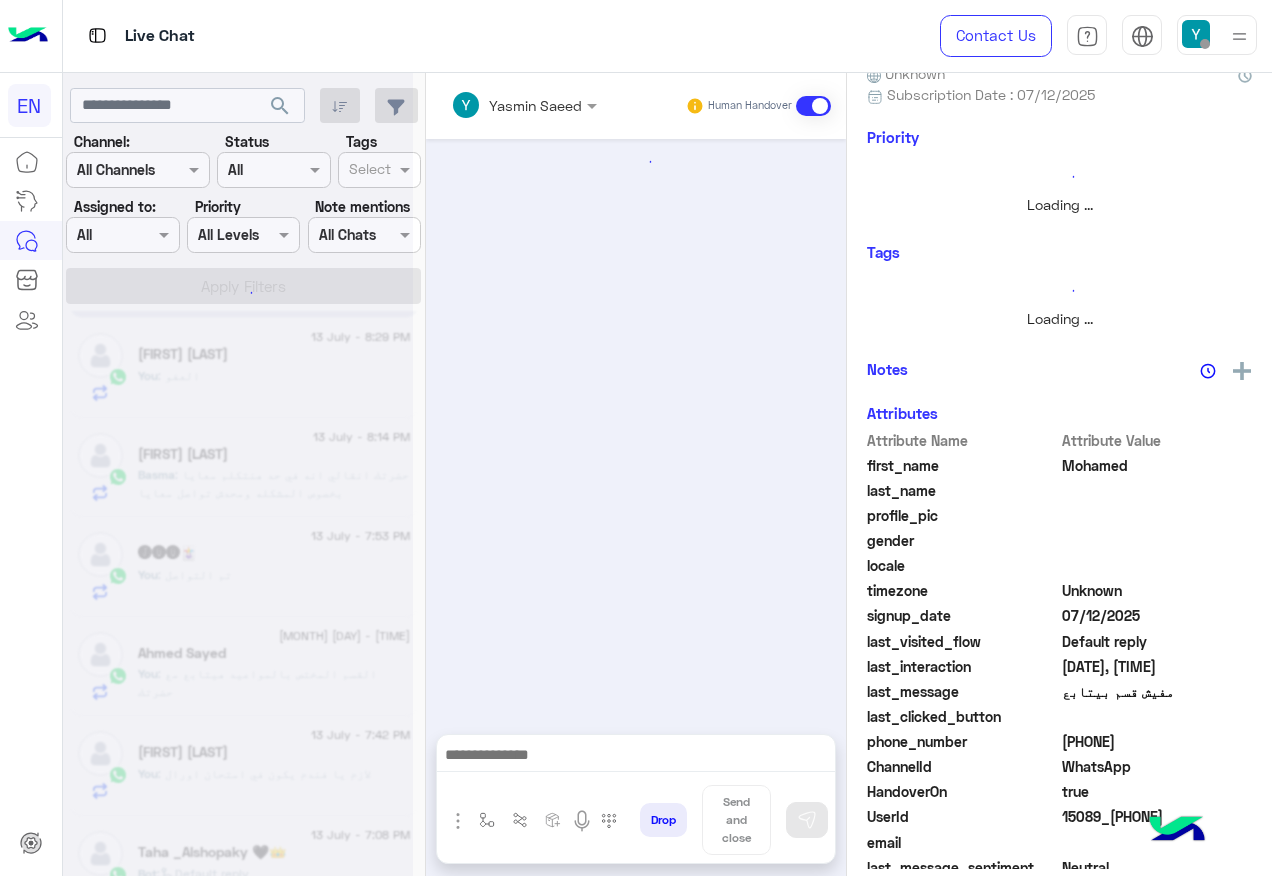 scroll, scrollTop: 0, scrollLeft: 0, axis: both 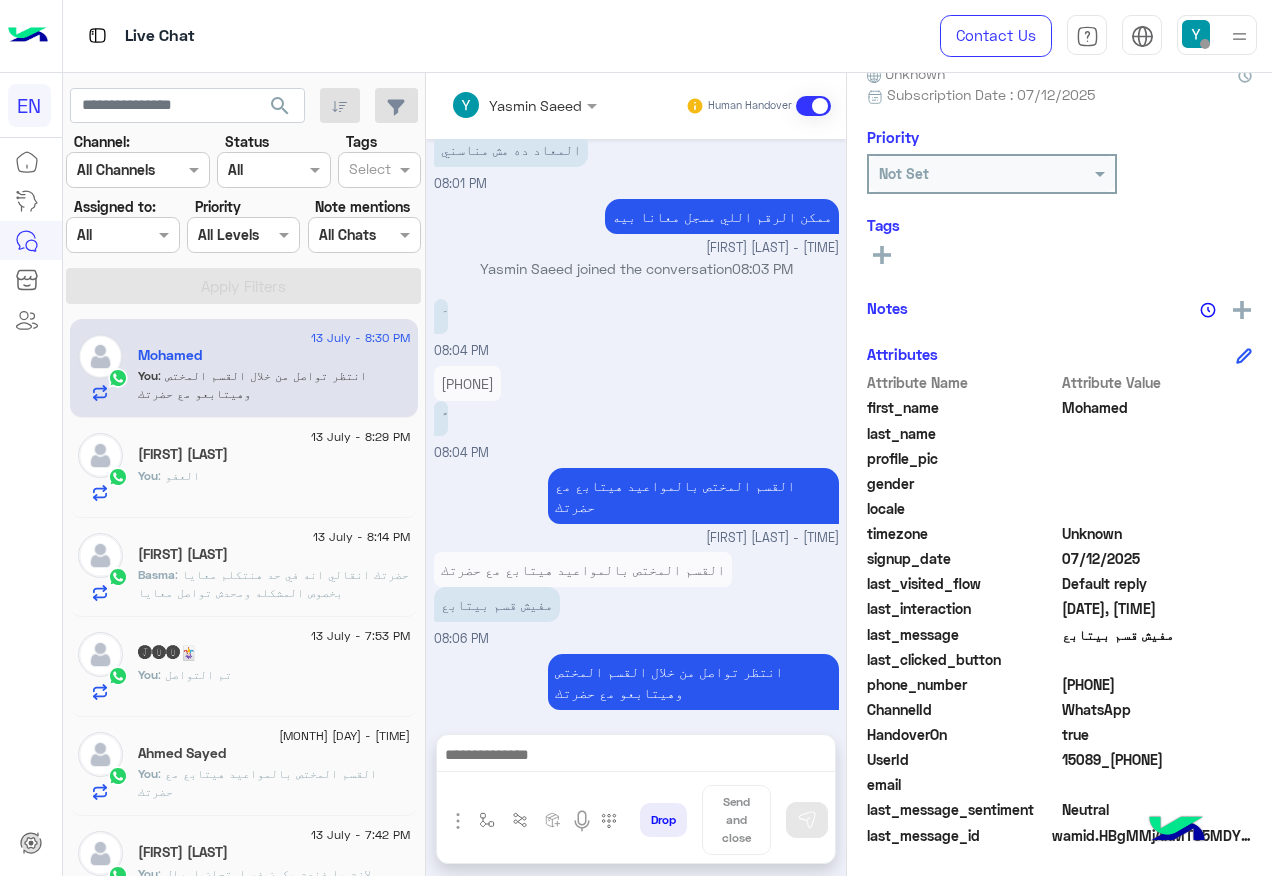 click at bounding box center (100, 235) 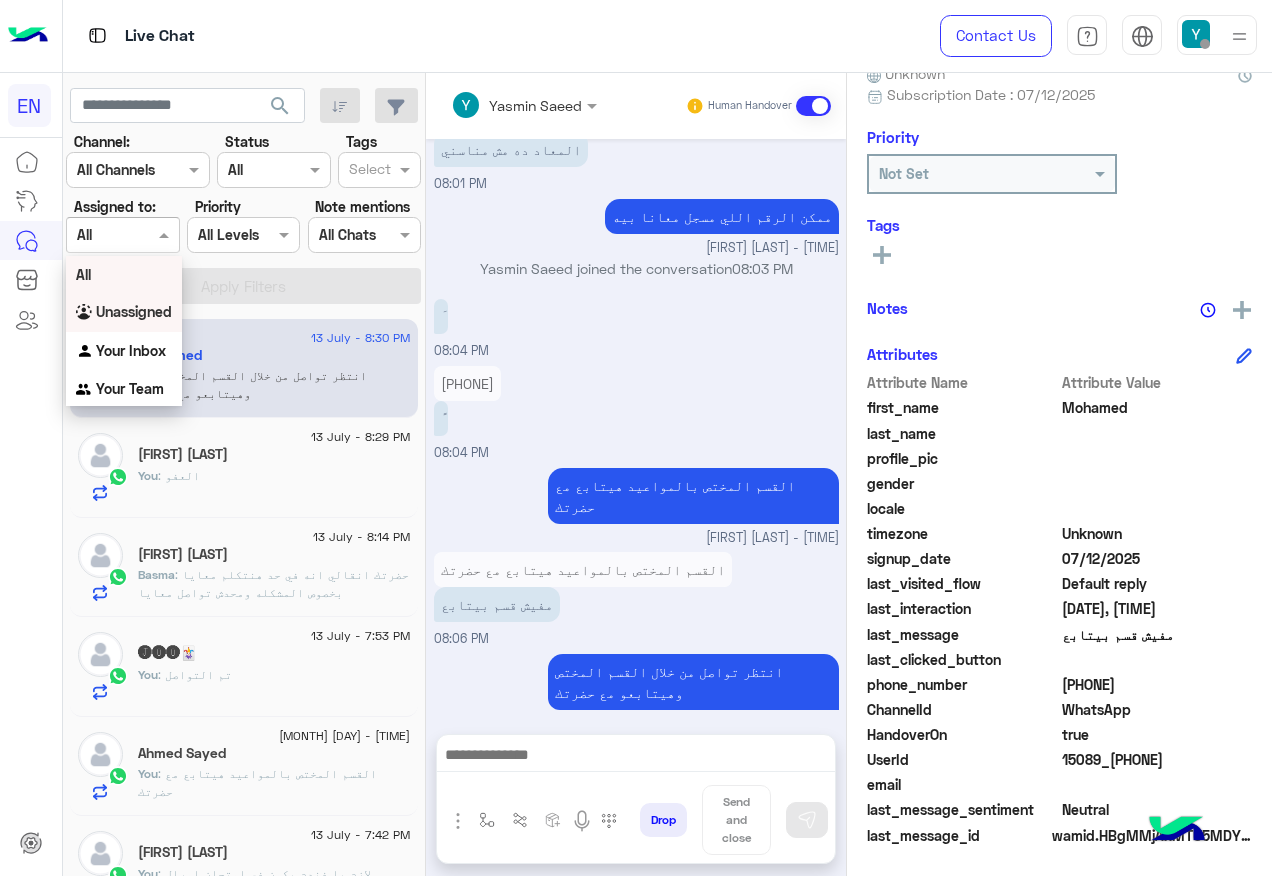 click on "Unassigned" at bounding box center [134, 311] 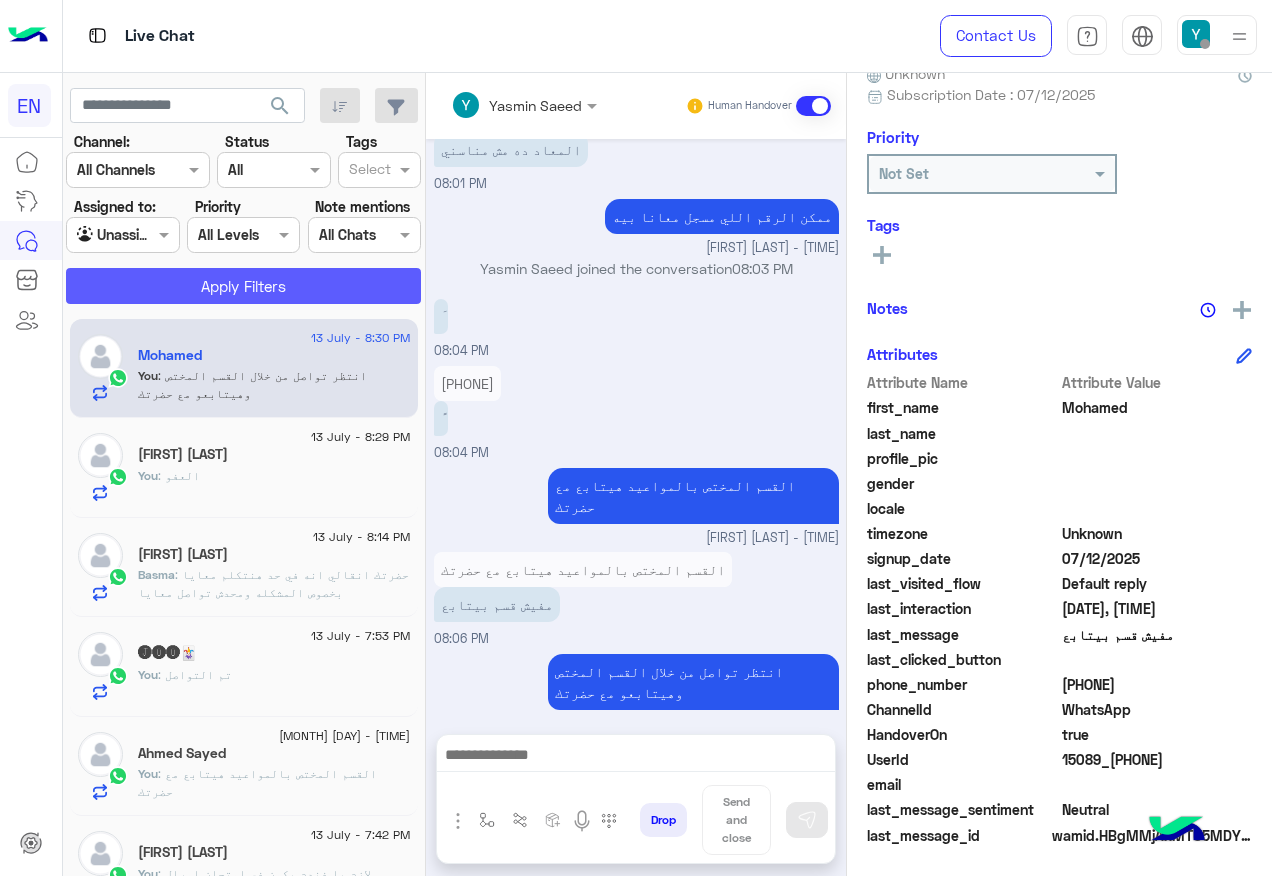 click on "Apply Filters" 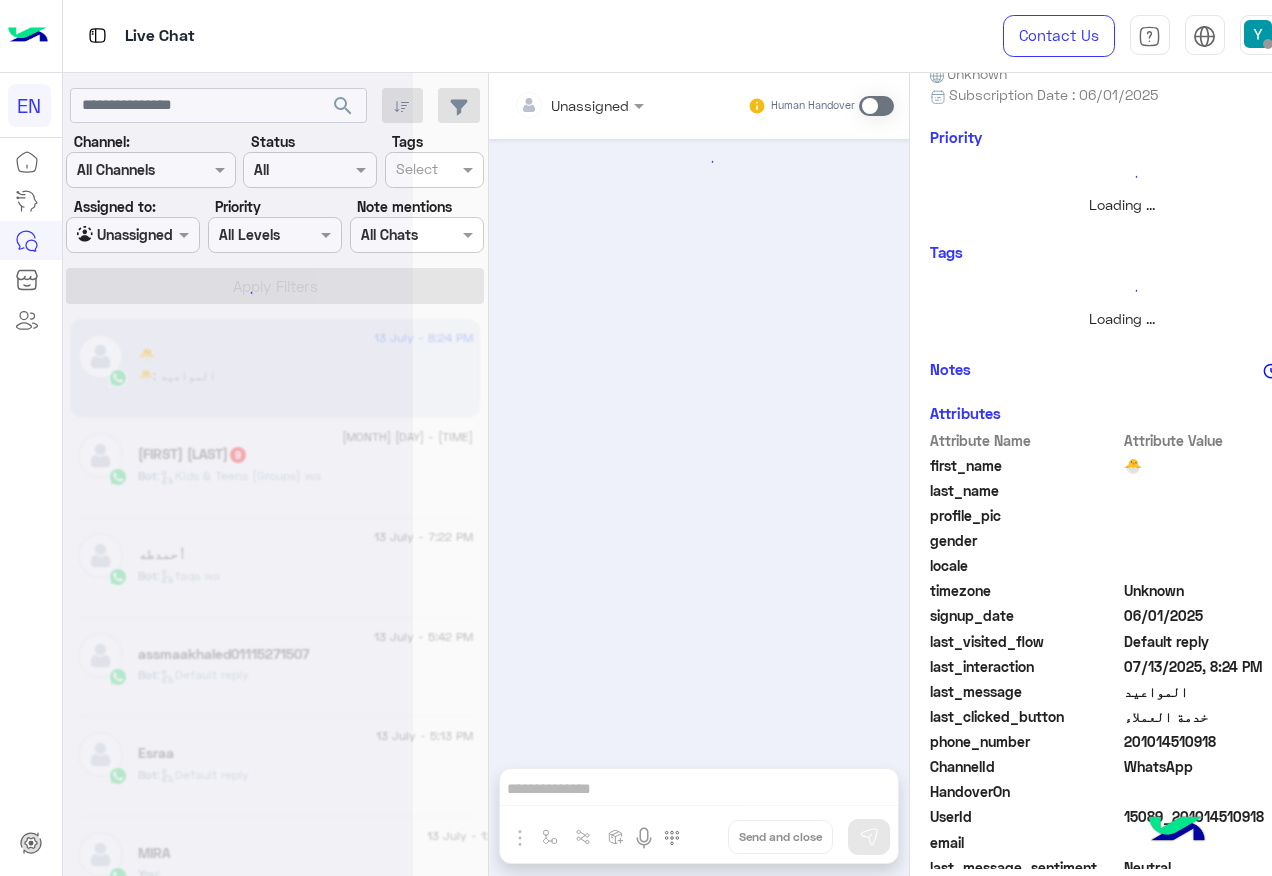 scroll, scrollTop: 0, scrollLeft: 0, axis: both 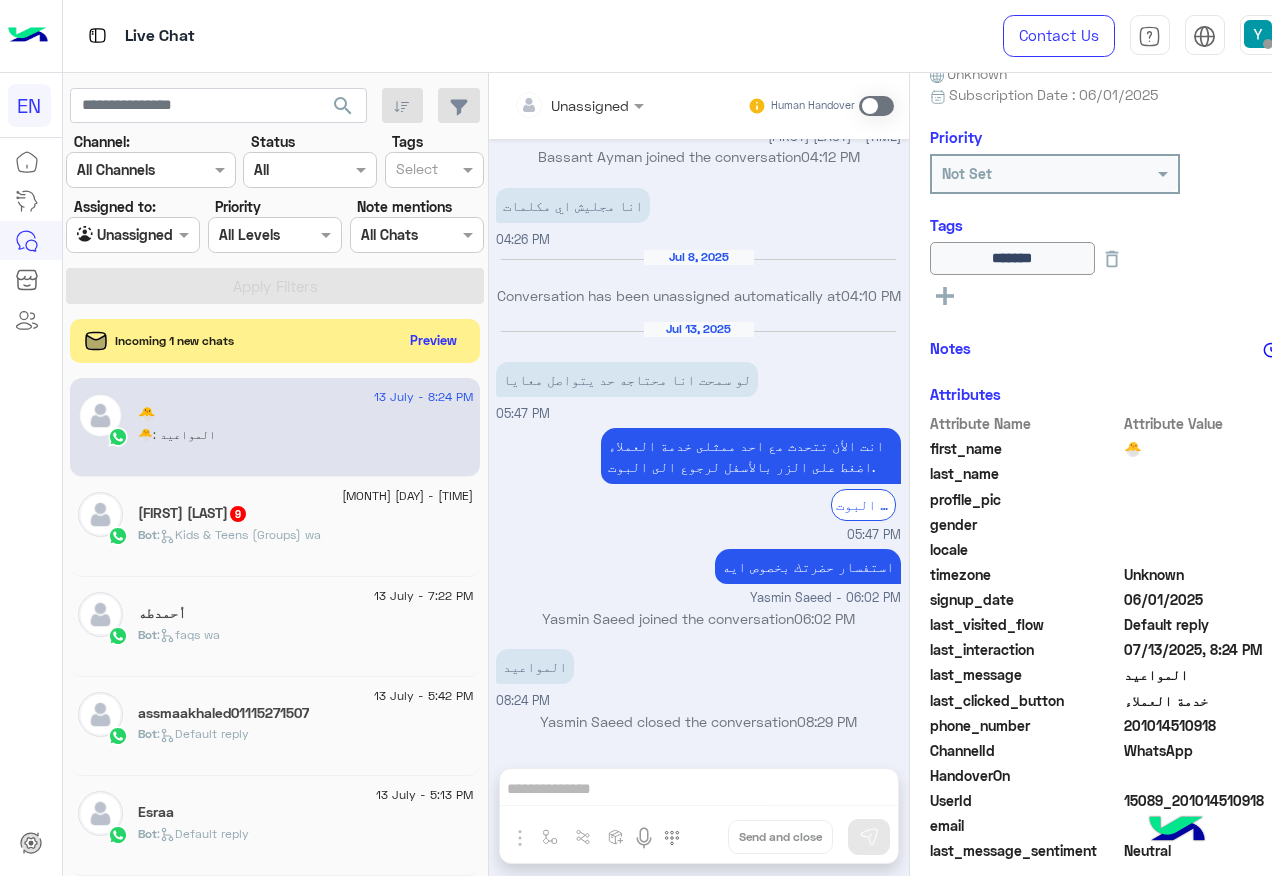 click on "201014510918" 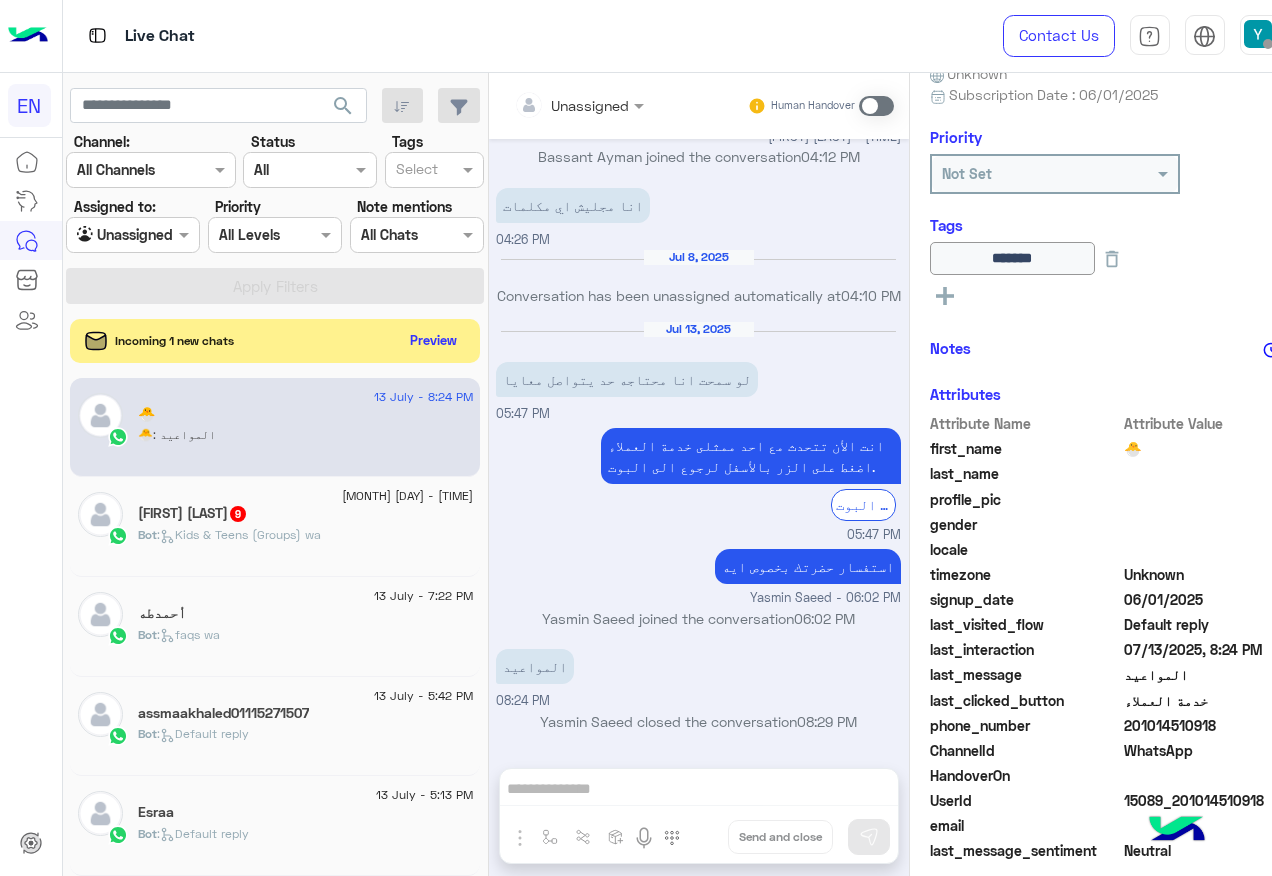 click on "13 July - 8:20 PM  Yomna Hussein  9 Bot :   Kids & Teens (Groups) wa" 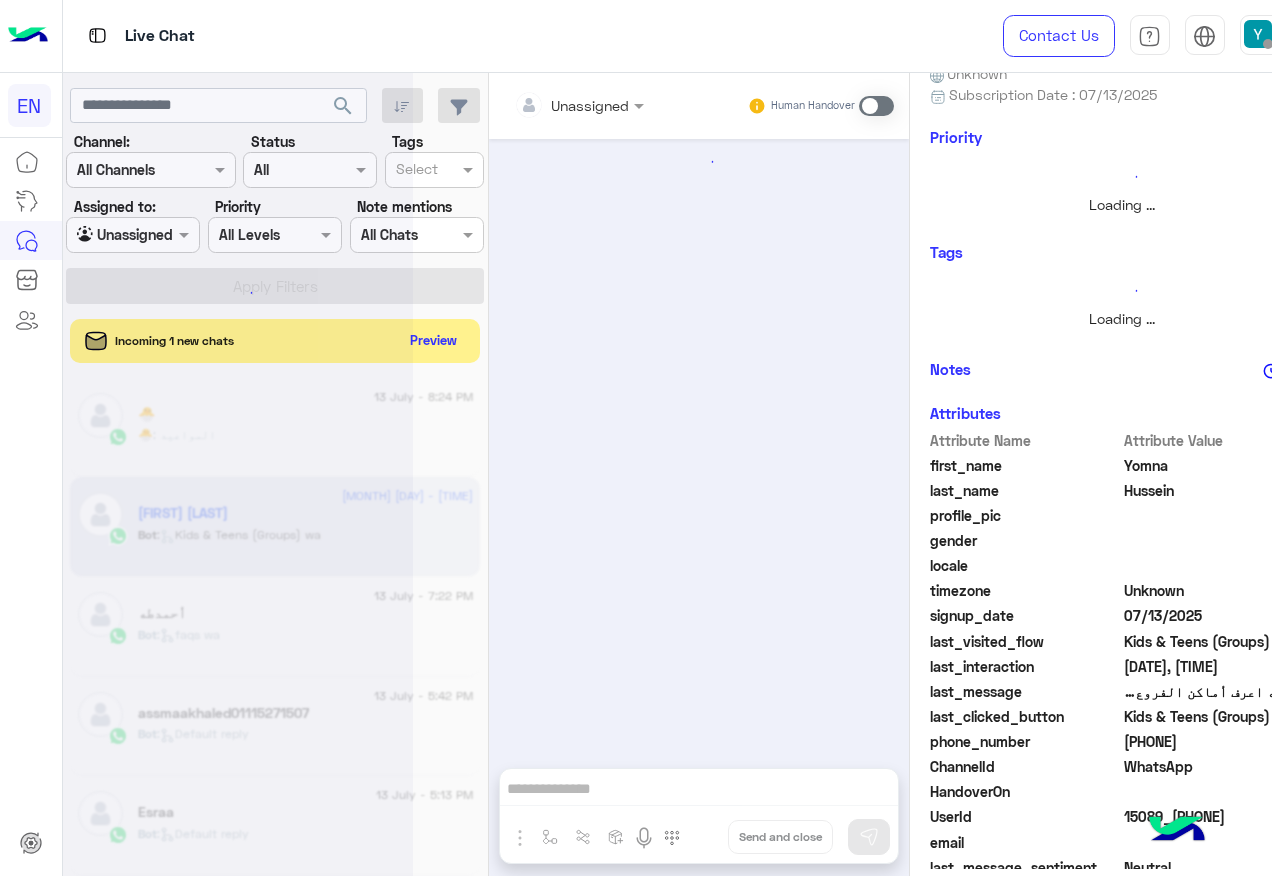 scroll, scrollTop: 0, scrollLeft: 0, axis: both 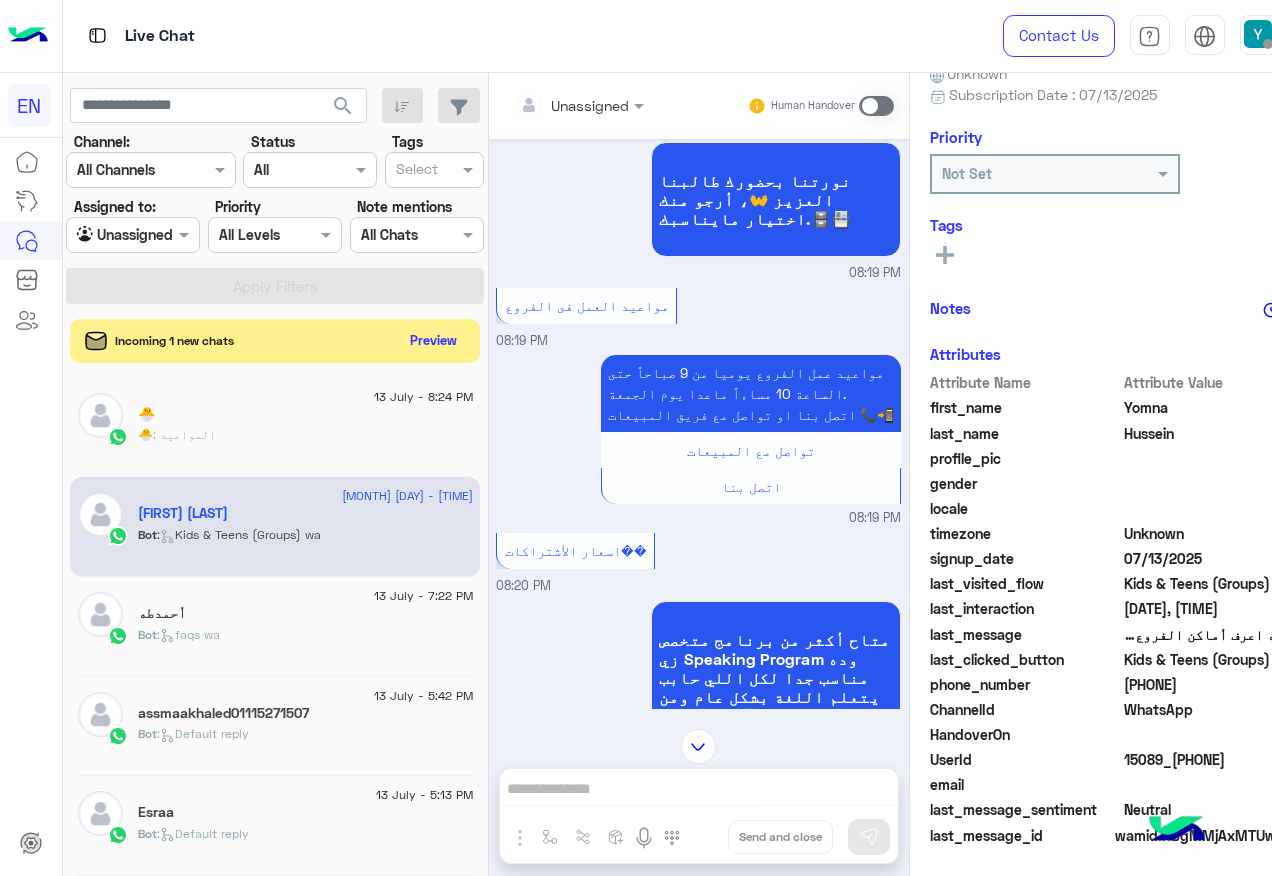 click at bounding box center [554, 105] 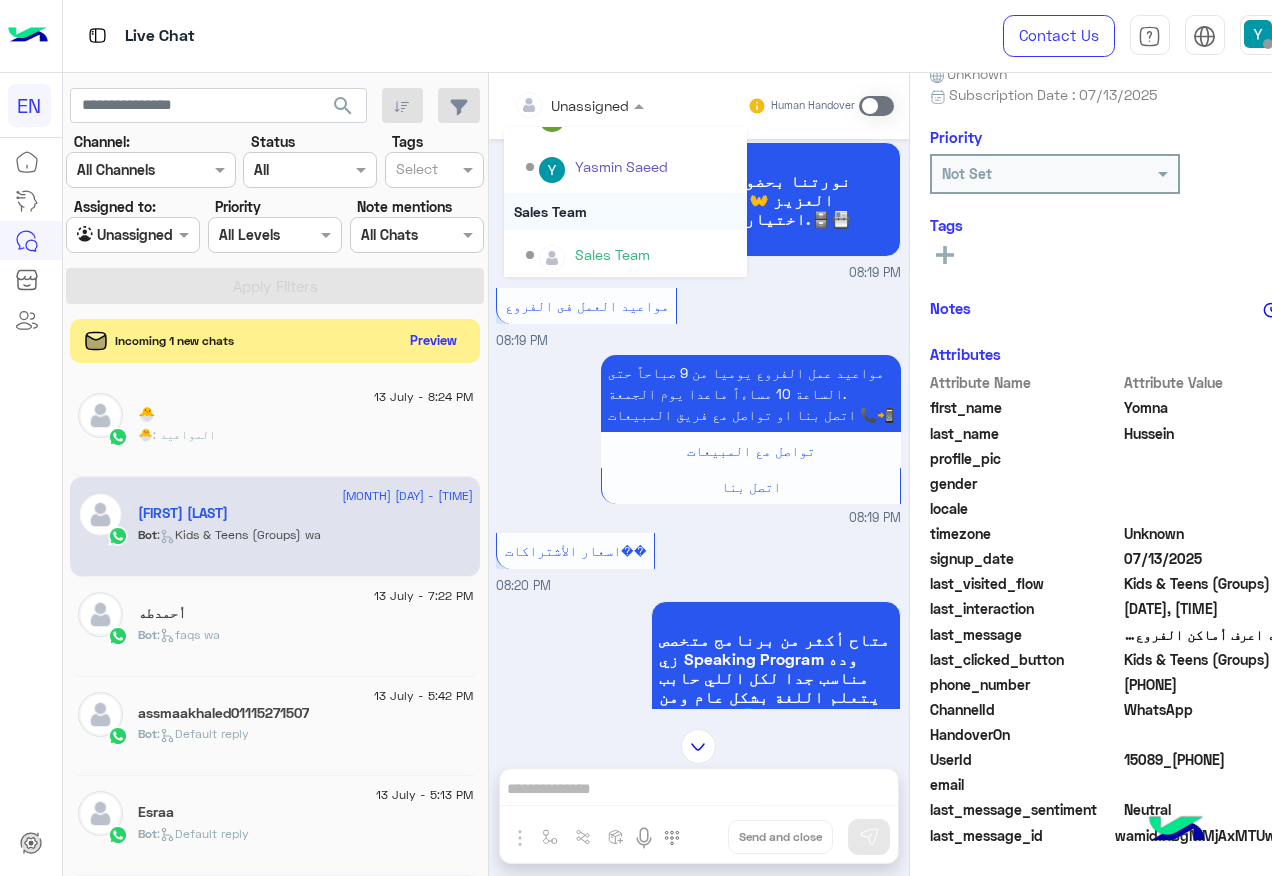 scroll, scrollTop: 332, scrollLeft: 0, axis: vertical 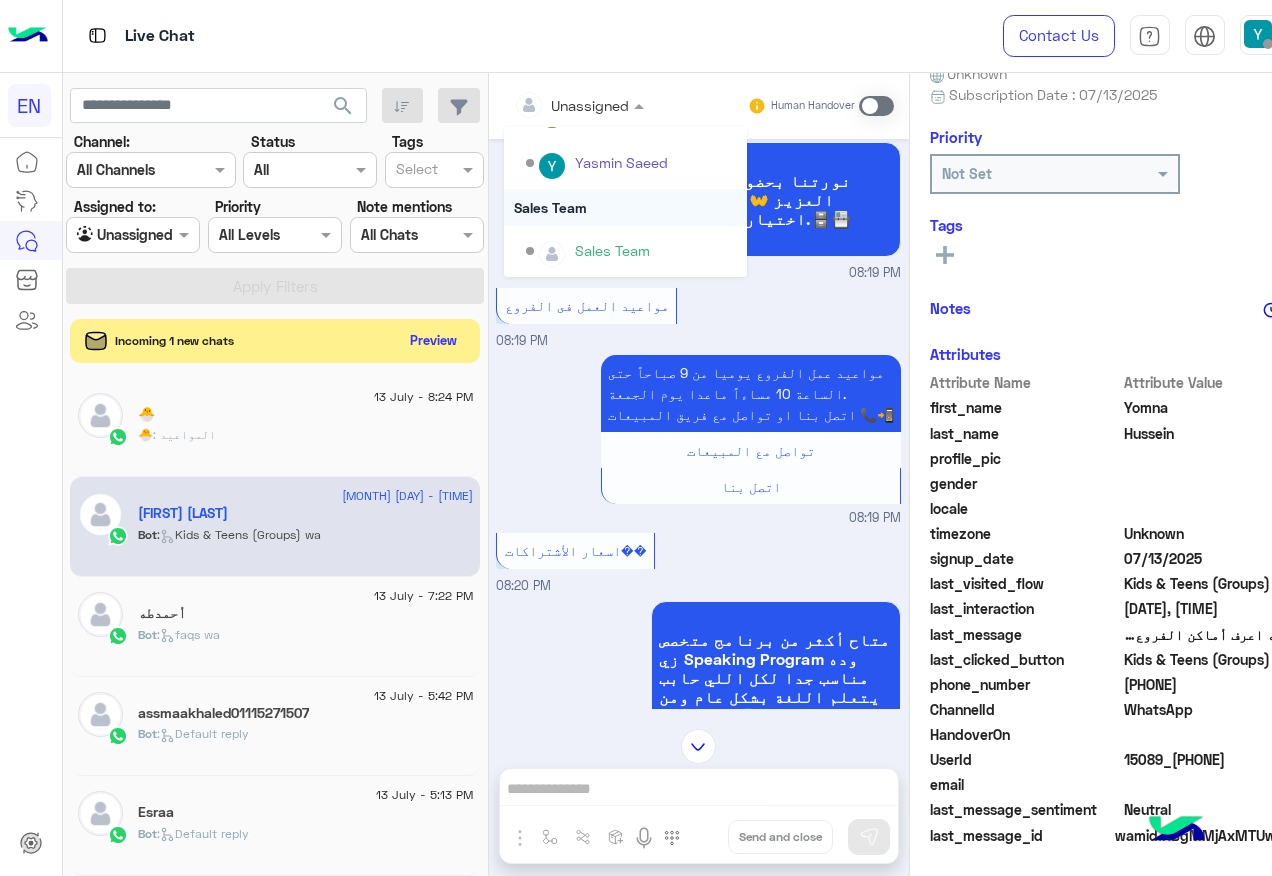 click on "Sales Team" at bounding box center [625, 207] 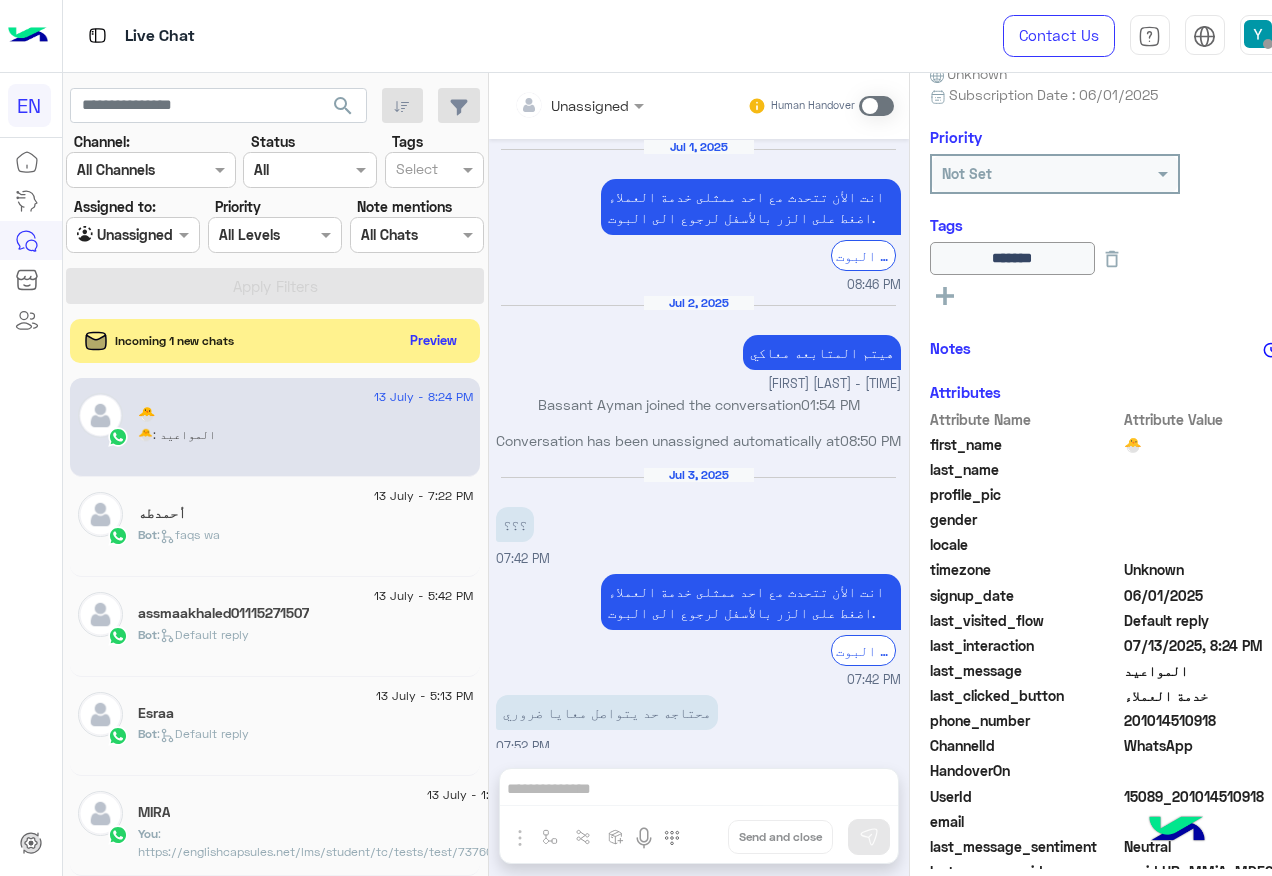 scroll, scrollTop: 1052, scrollLeft: 0, axis: vertical 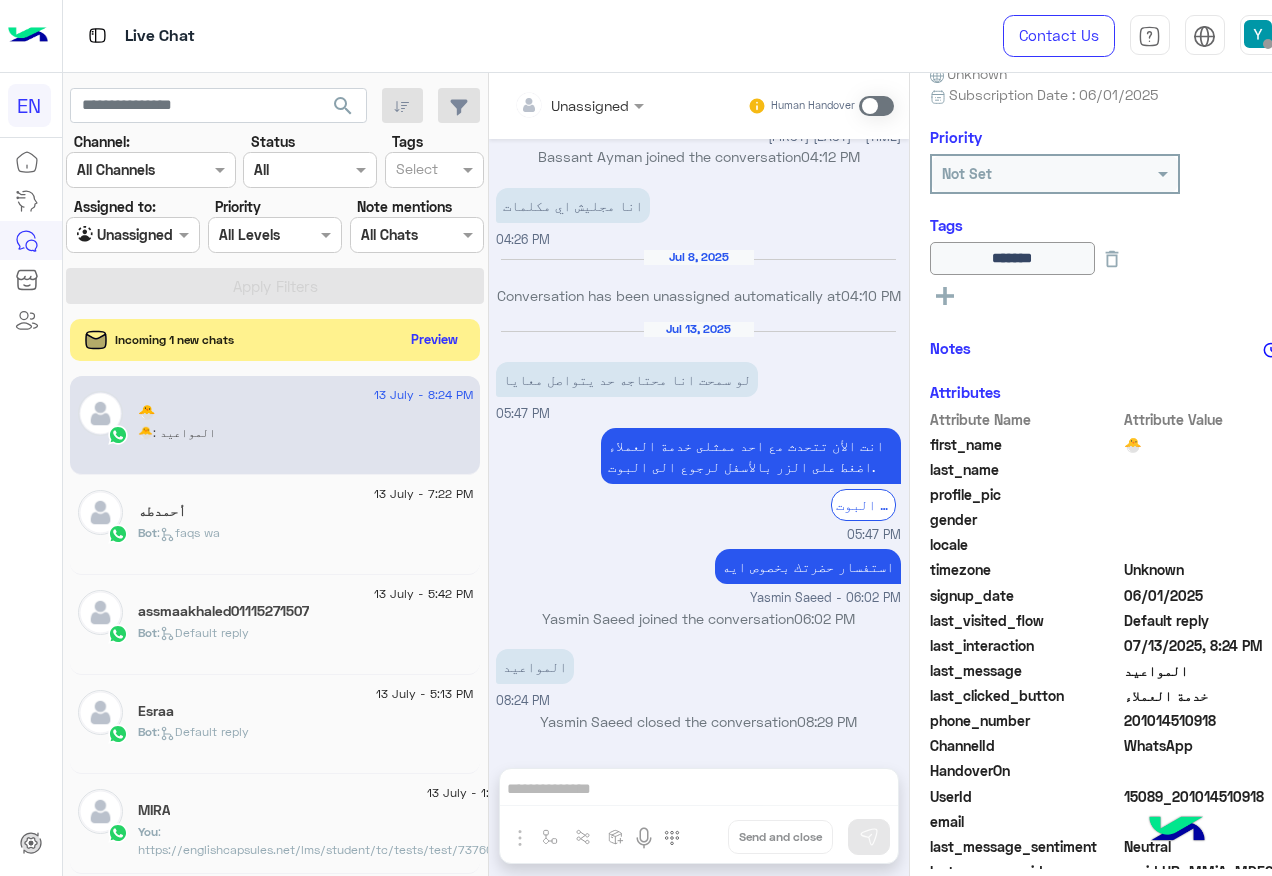 click on "Preview" 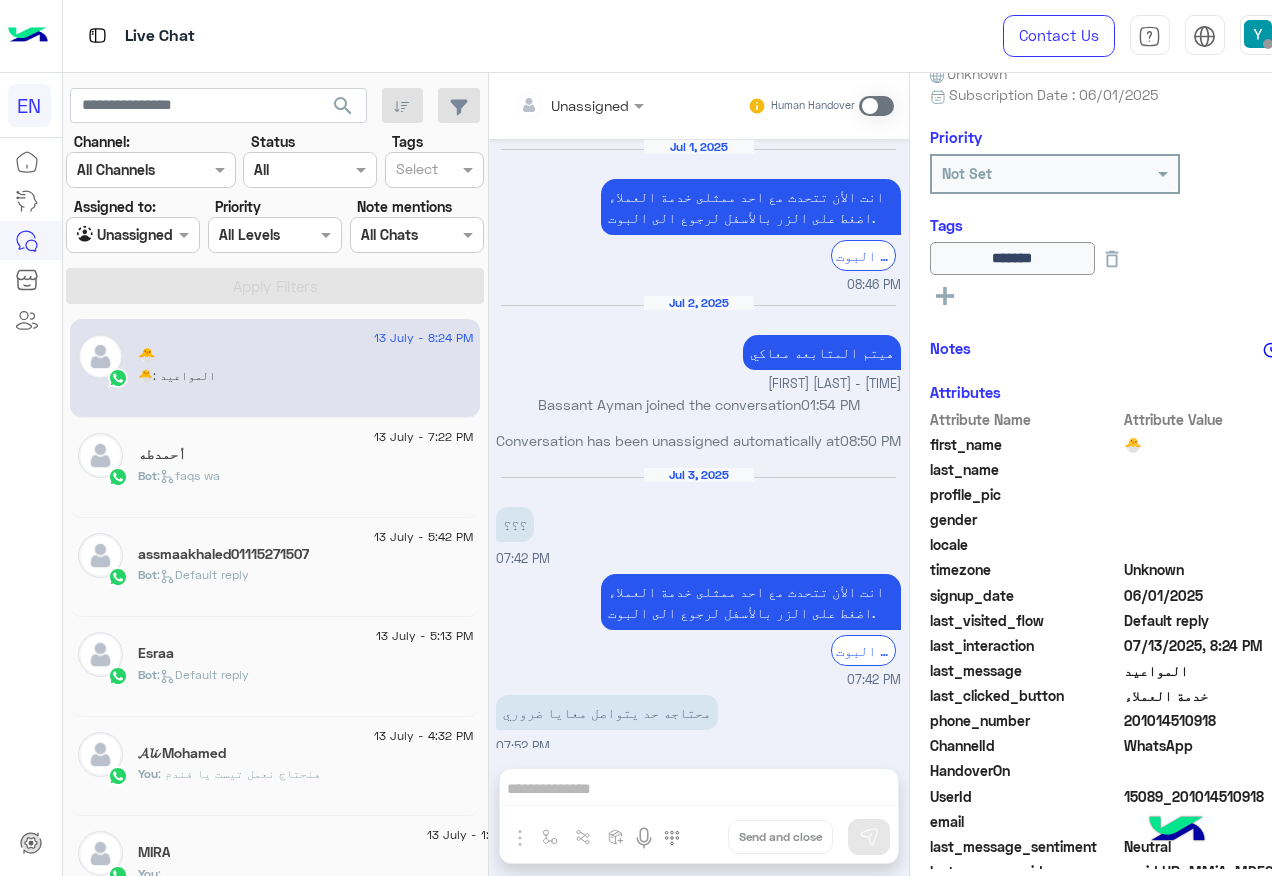 scroll, scrollTop: 1052, scrollLeft: 0, axis: vertical 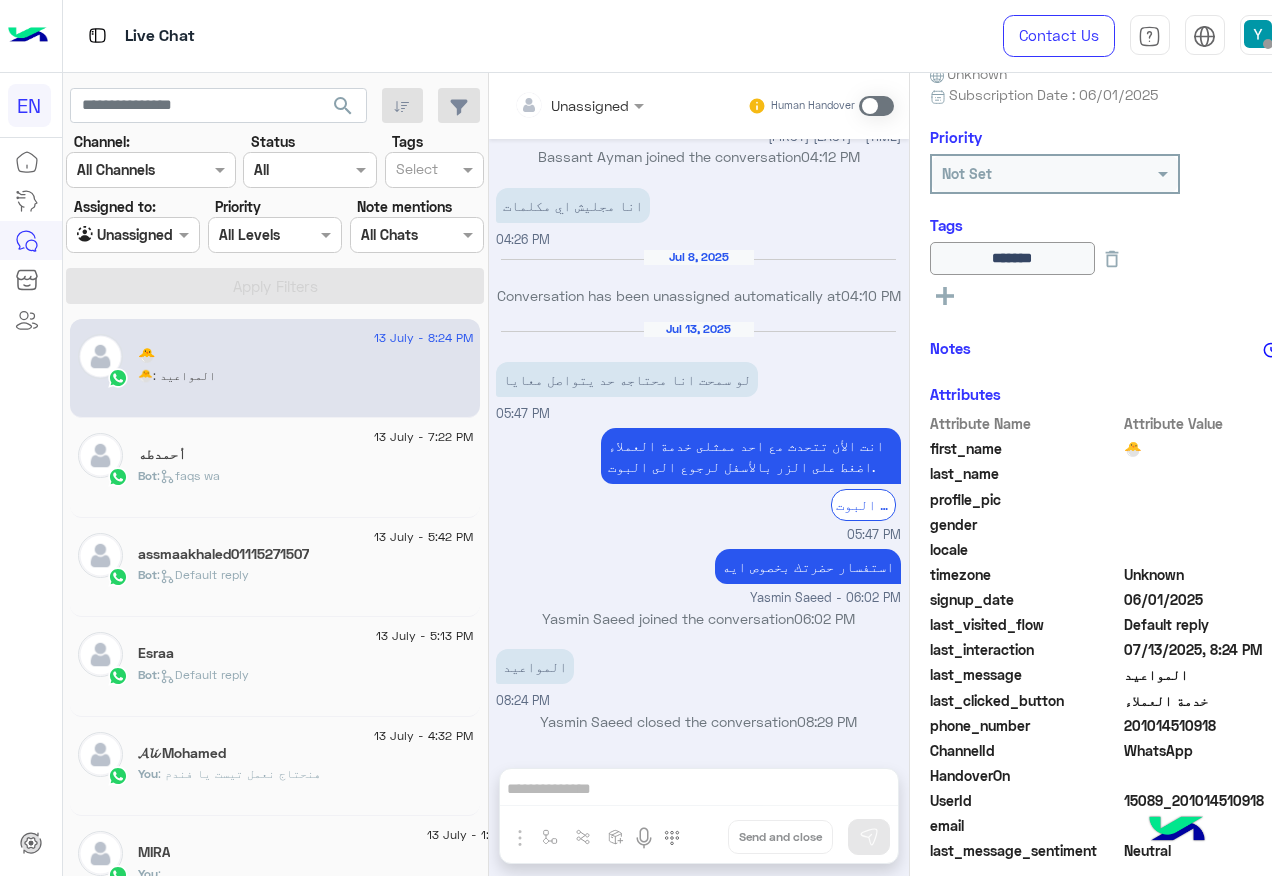click at bounding box center (109, 235) 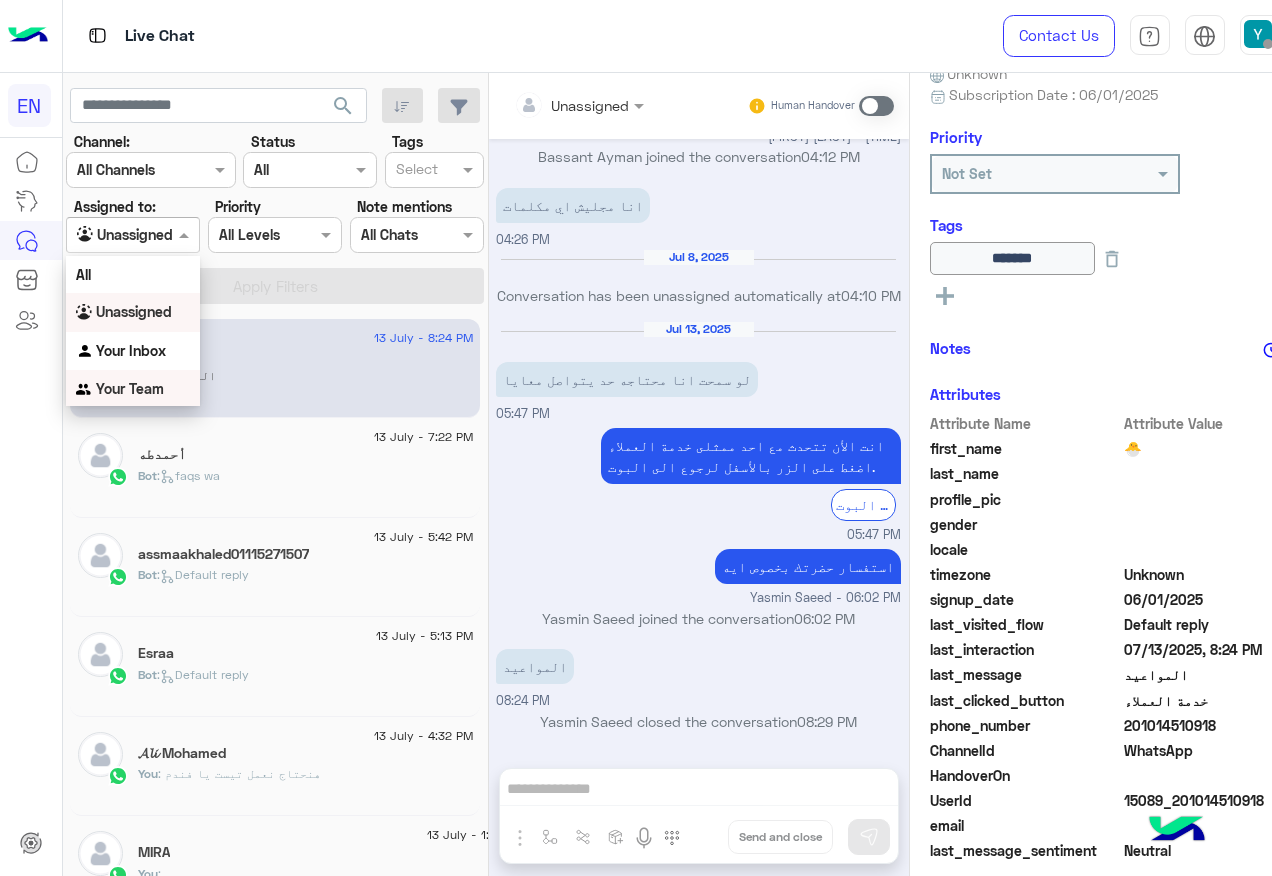 click on "Your Team" at bounding box center [130, 388] 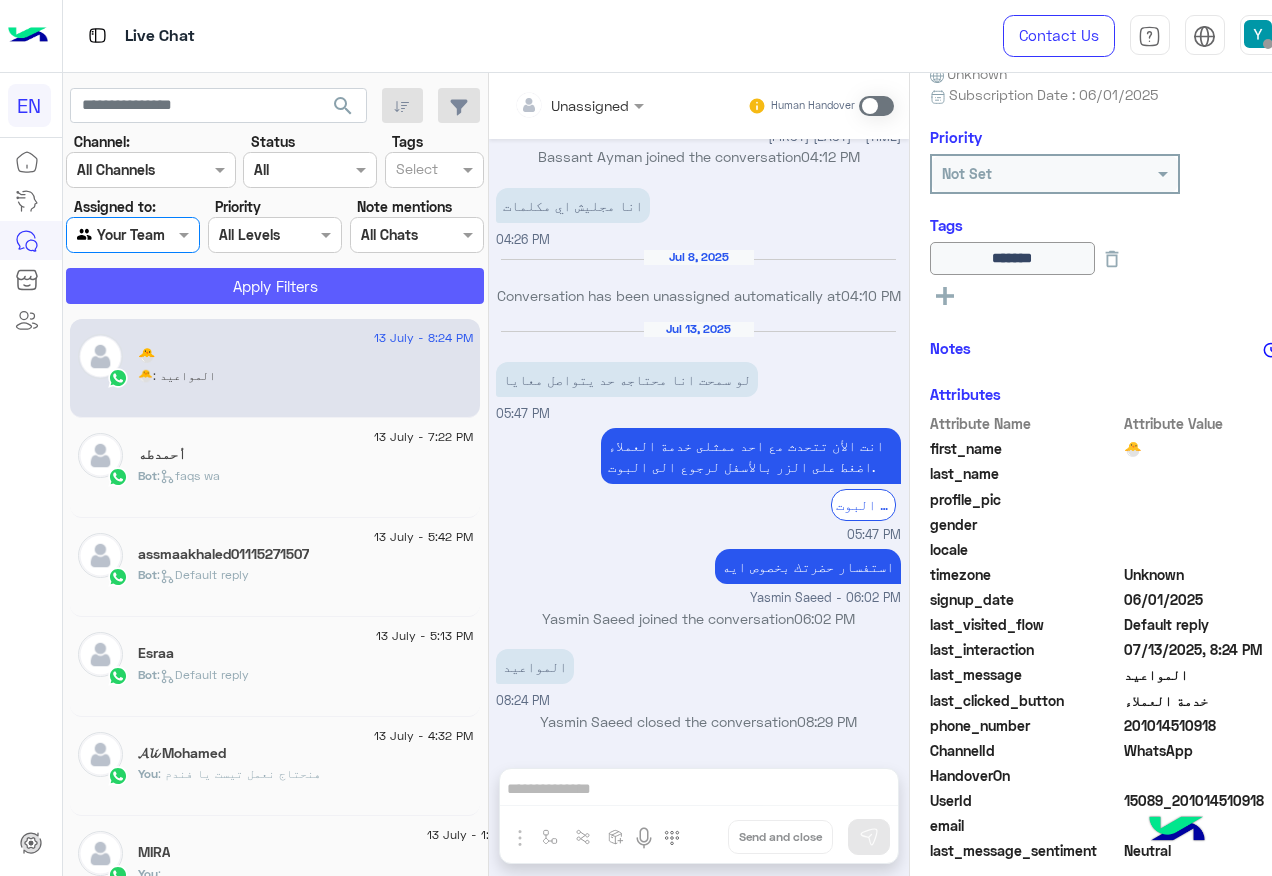 click on "Apply Filters" 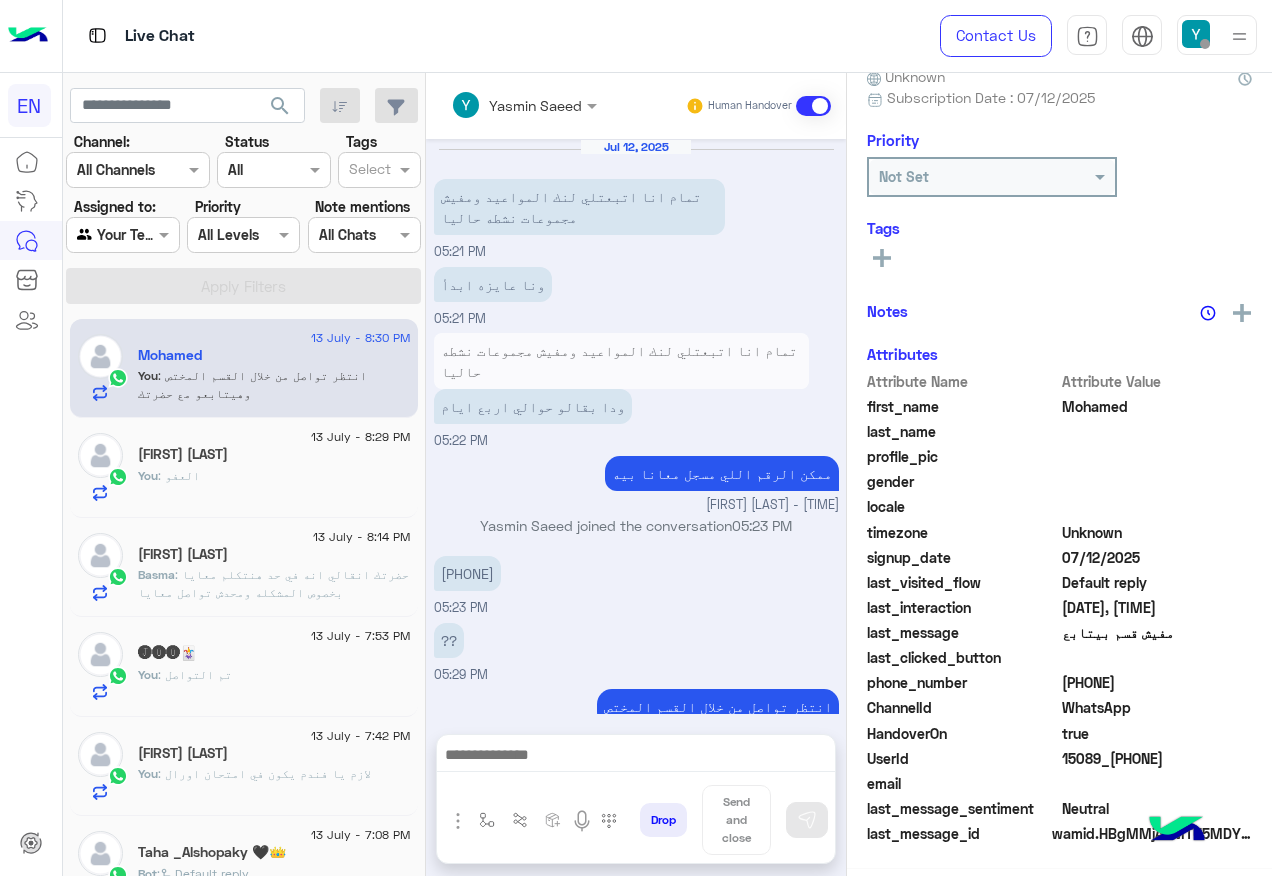 scroll, scrollTop: 1200, scrollLeft: 0, axis: vertical 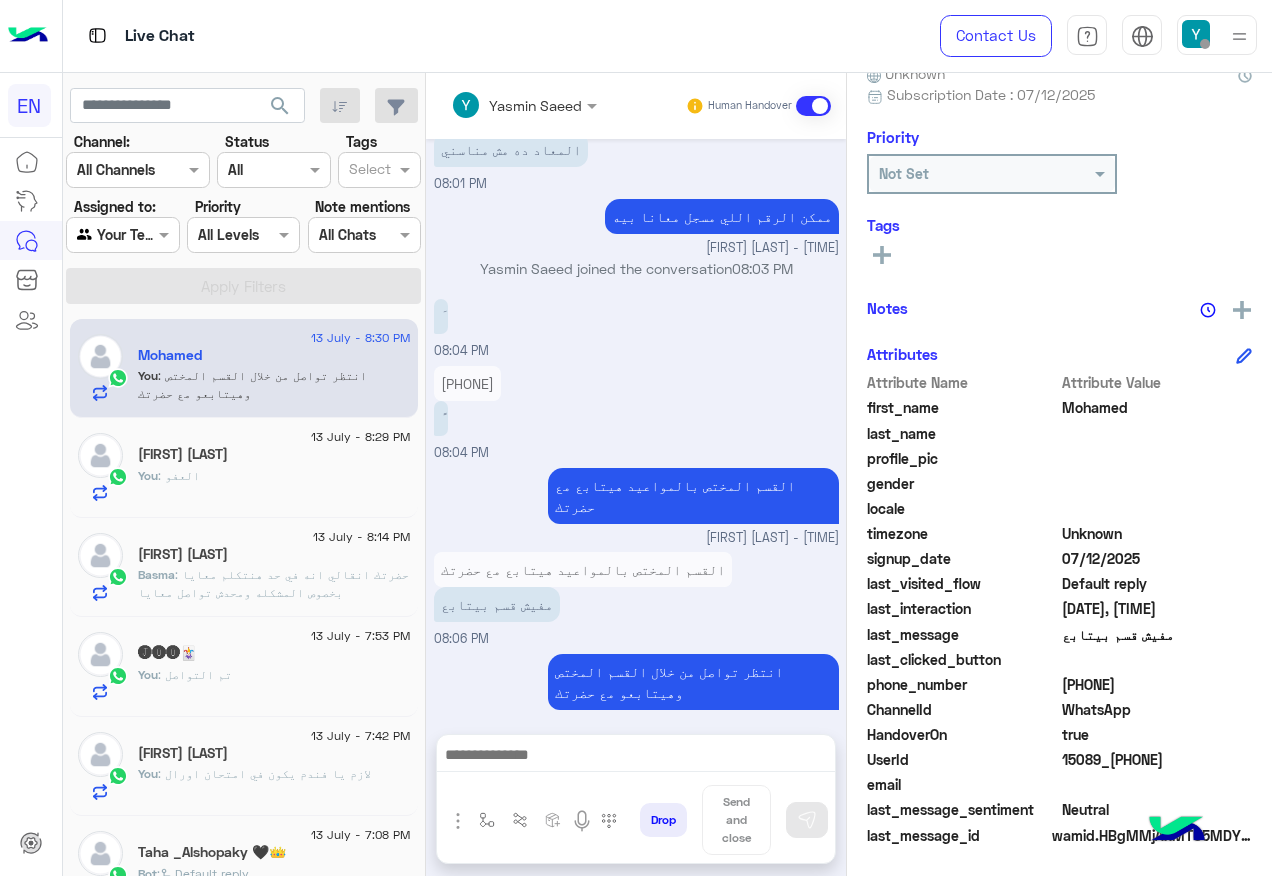 click on "Agent Filter Your Team" at bounding box center [122, 235] 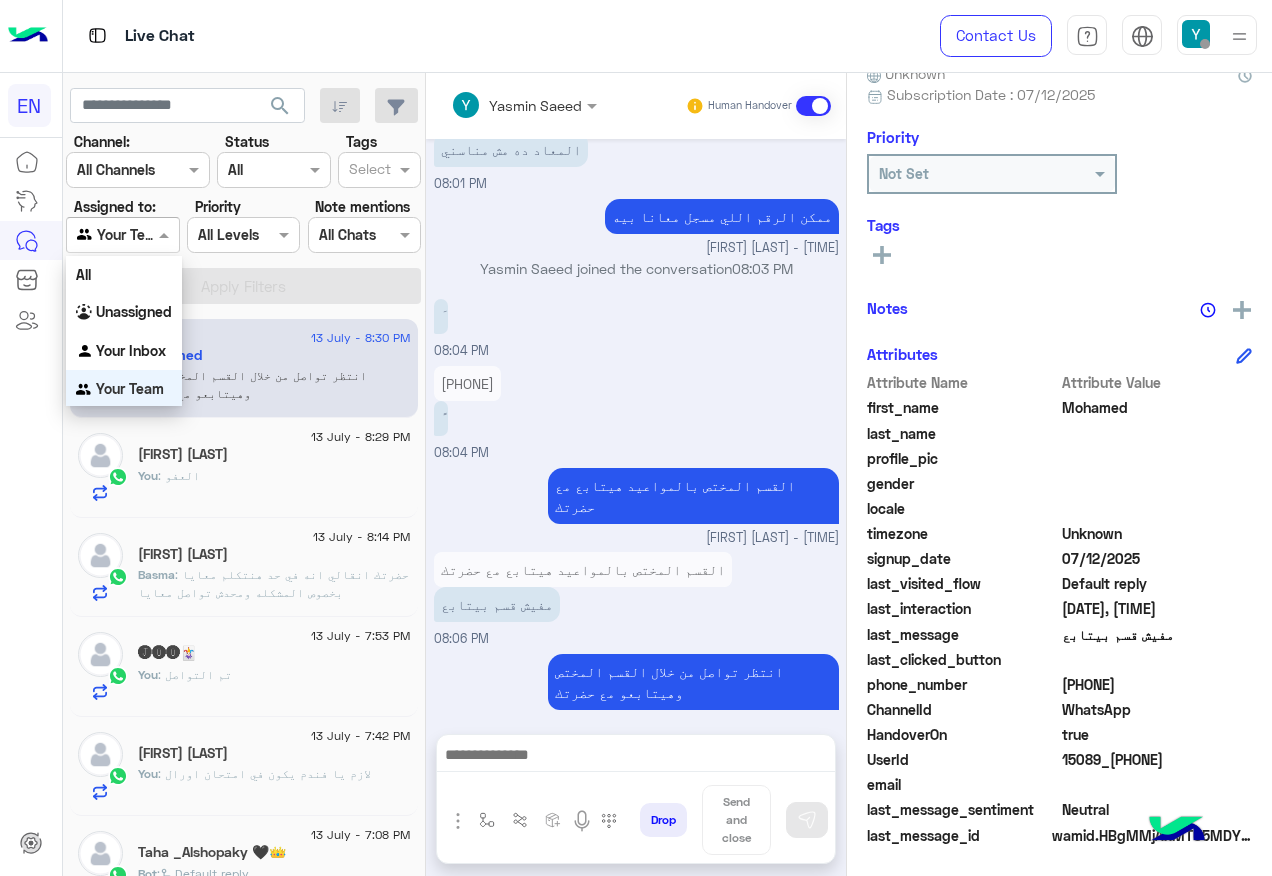 scroll, scrollTop: 1, scrollLeft: 0, axis: vertical 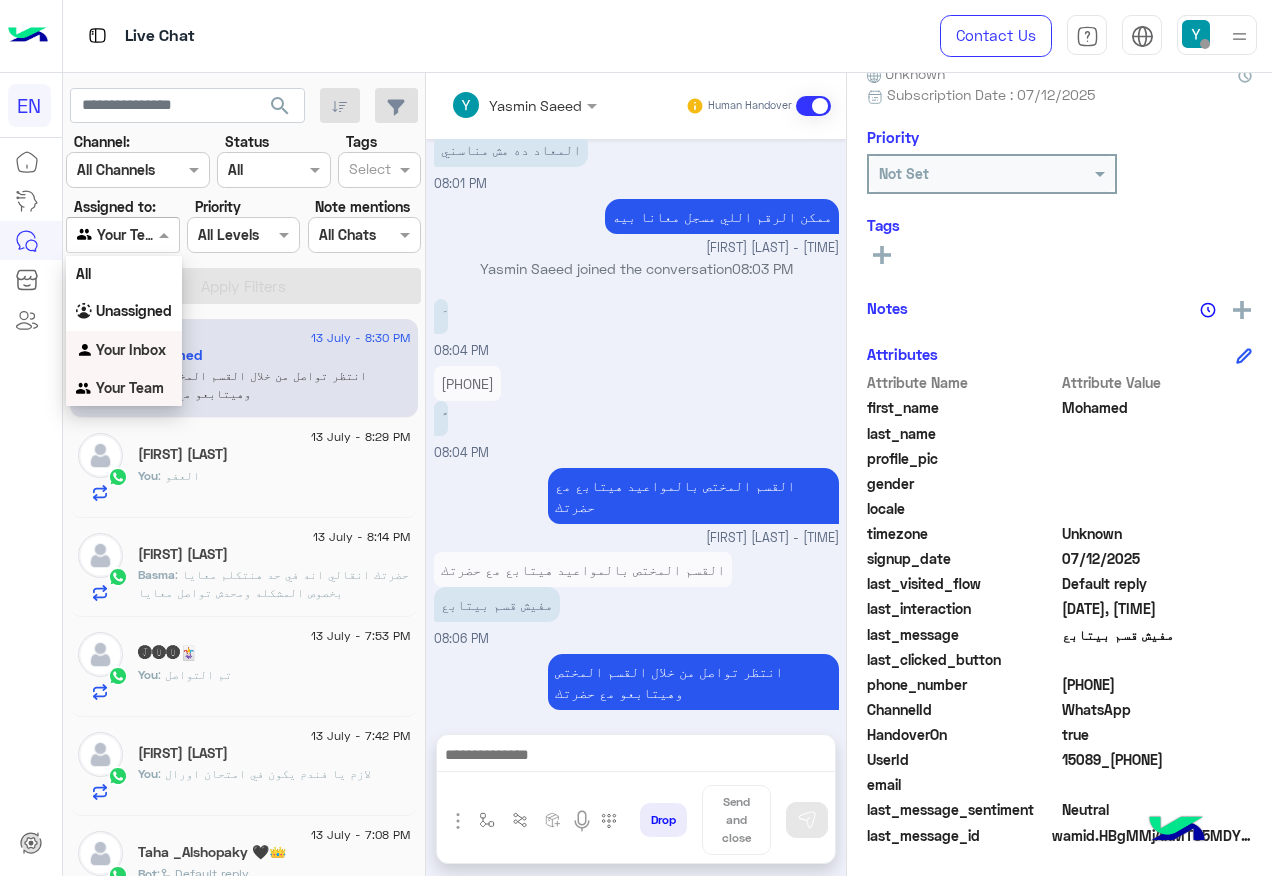 click on "Your Inbox" at bounding box center (131, 349) 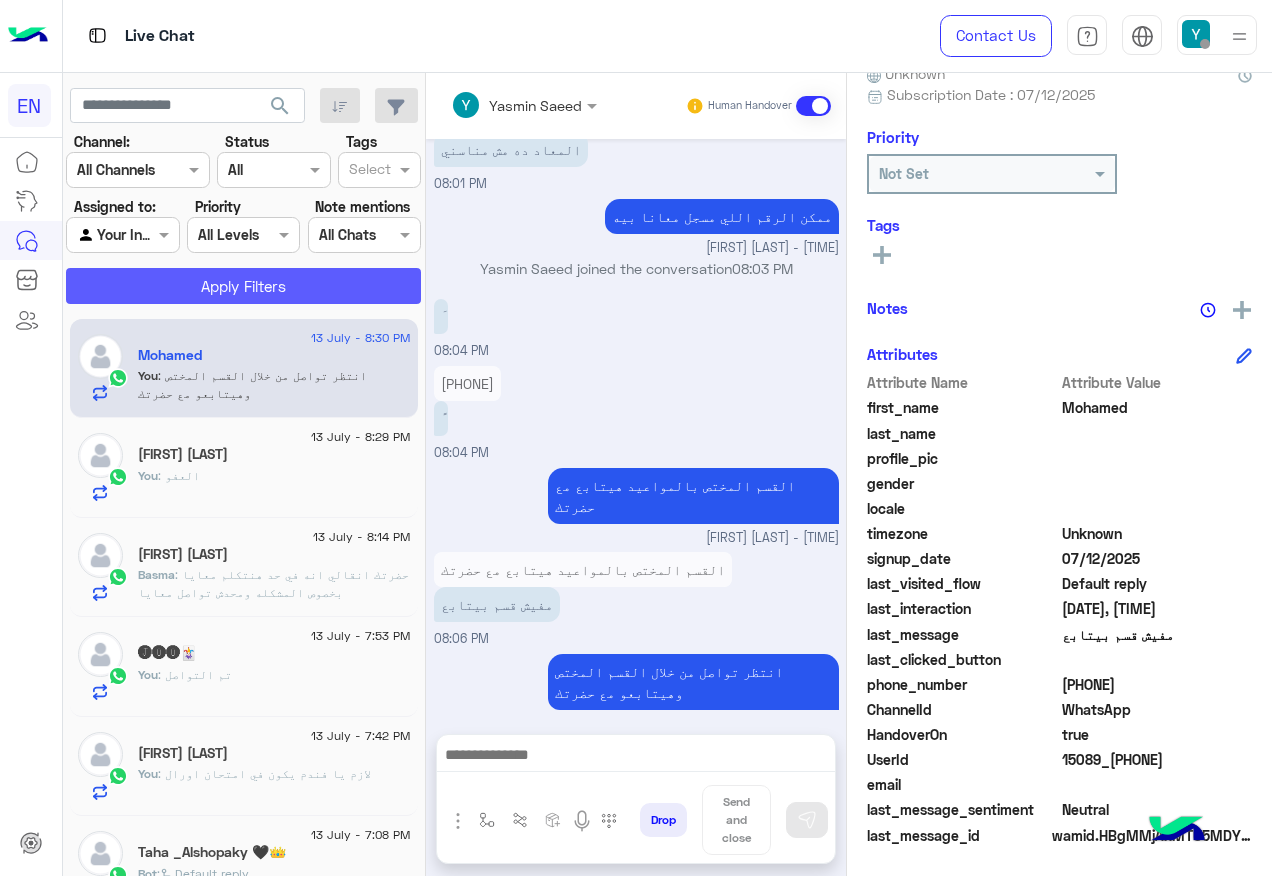 click on "Apply Filters" 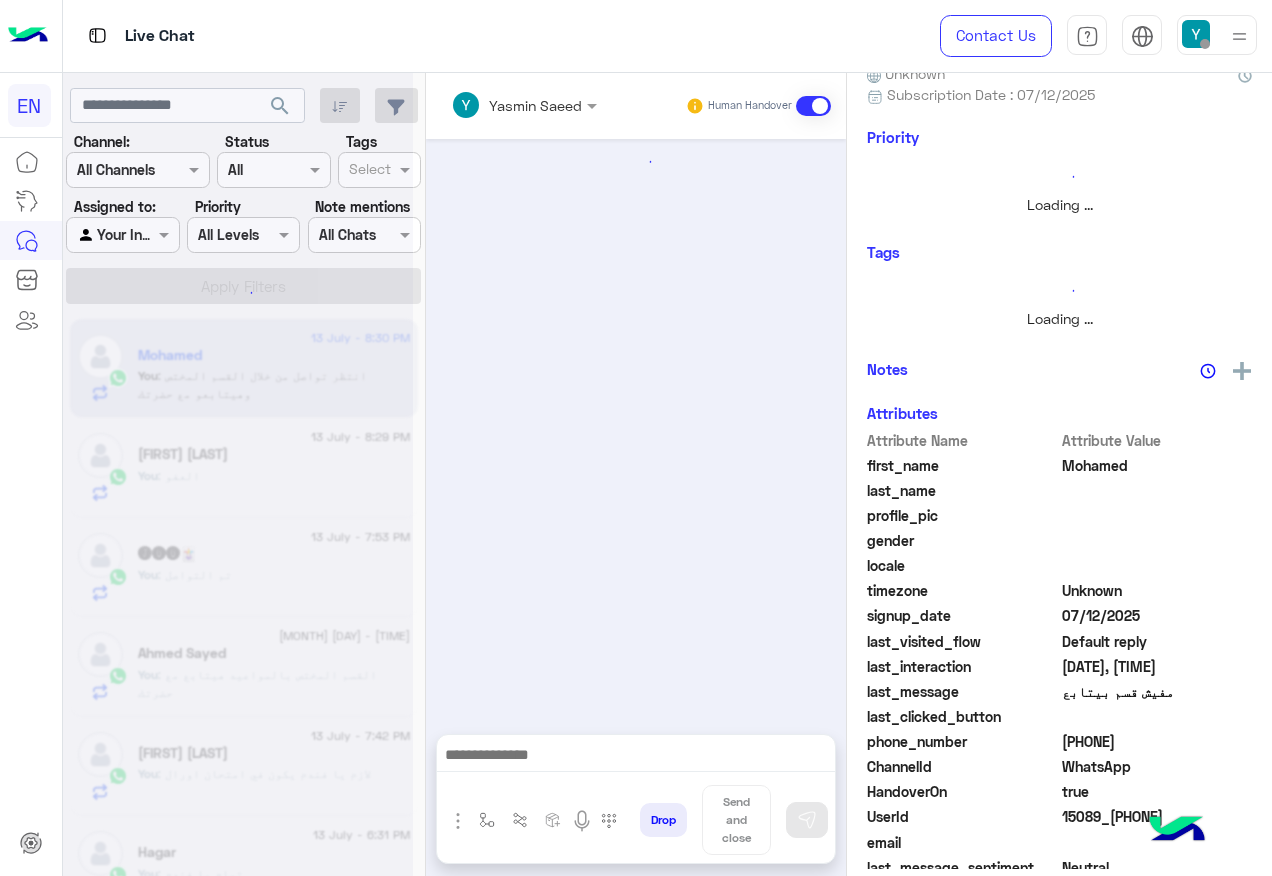 scroll, scrollTop: 0, scrollLeft: 0, axis: both 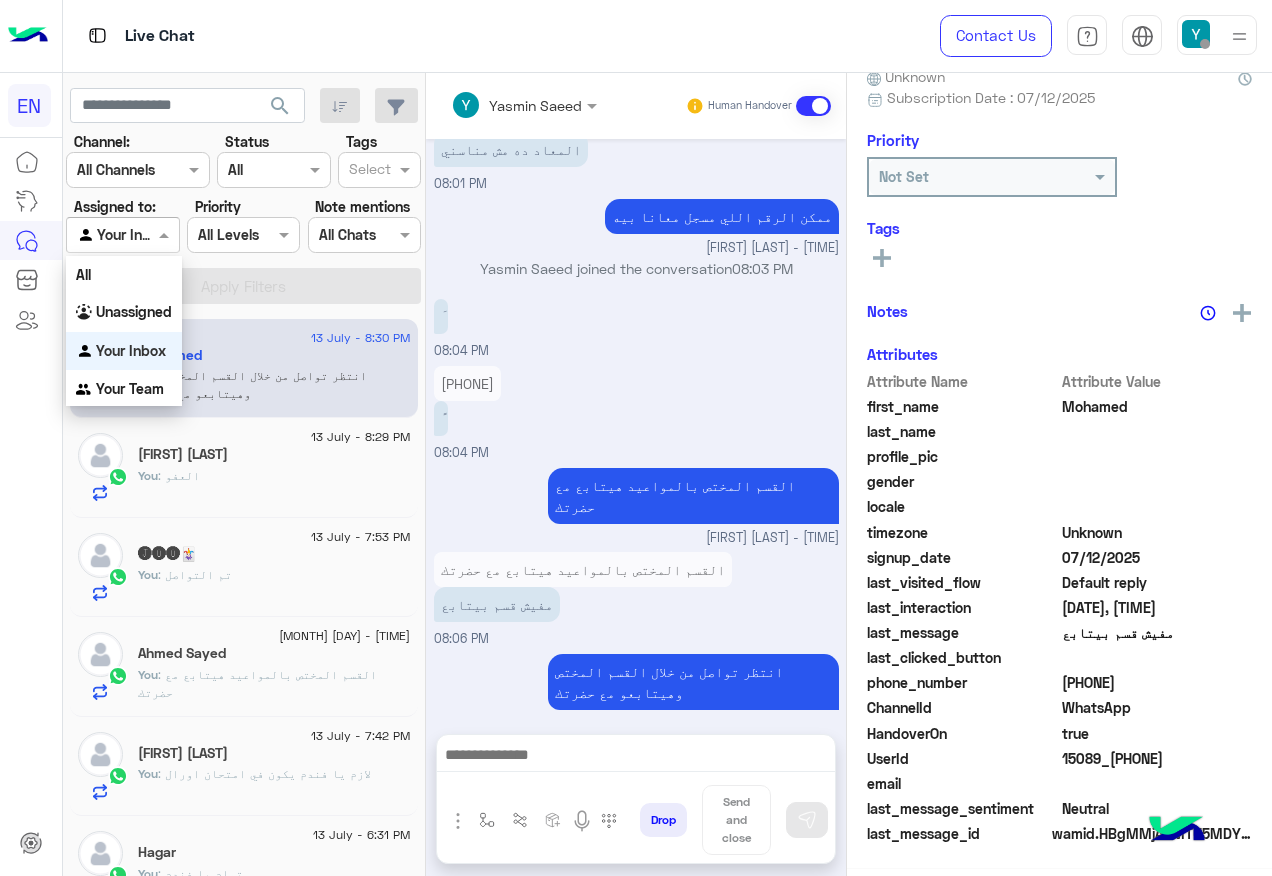 drag, startPoint x: 130, startPoint y: 220, endPoint x: 135, endPoint y: 261, distance: 41.303753 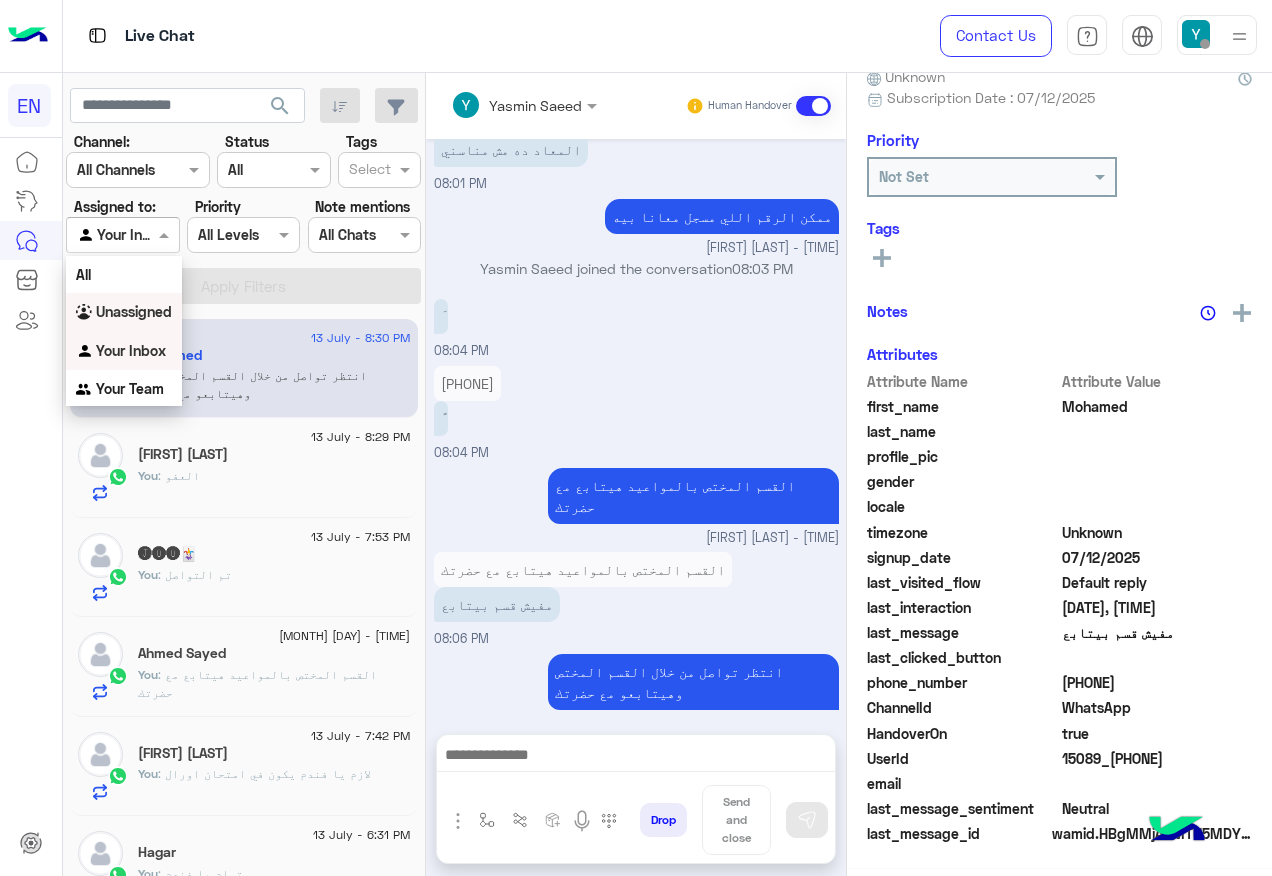 click on "Unassigned" at bounding box center (134, 311) 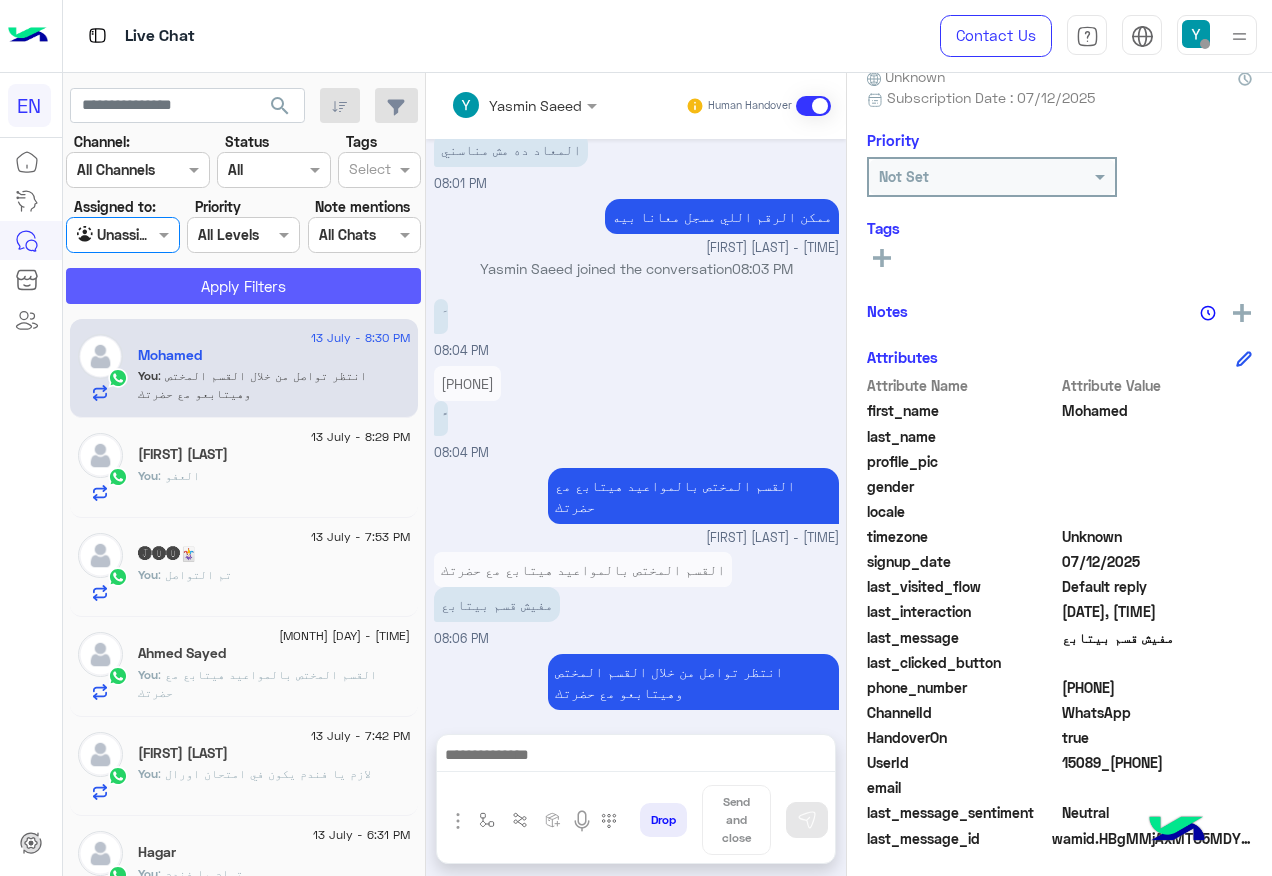 scroll, scrollTop: 200, scrollLeft: 0, axis: vertical 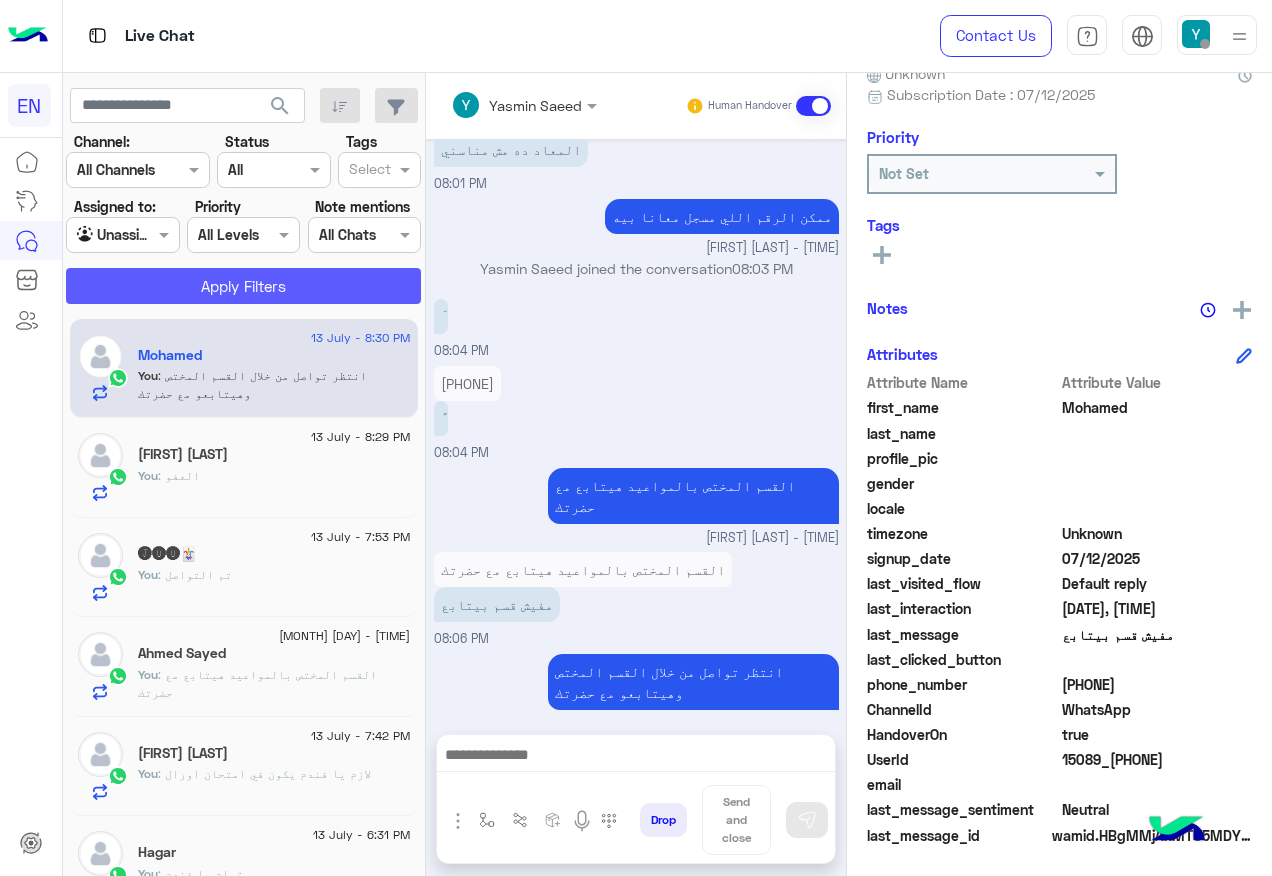 click on "Apply Filters" 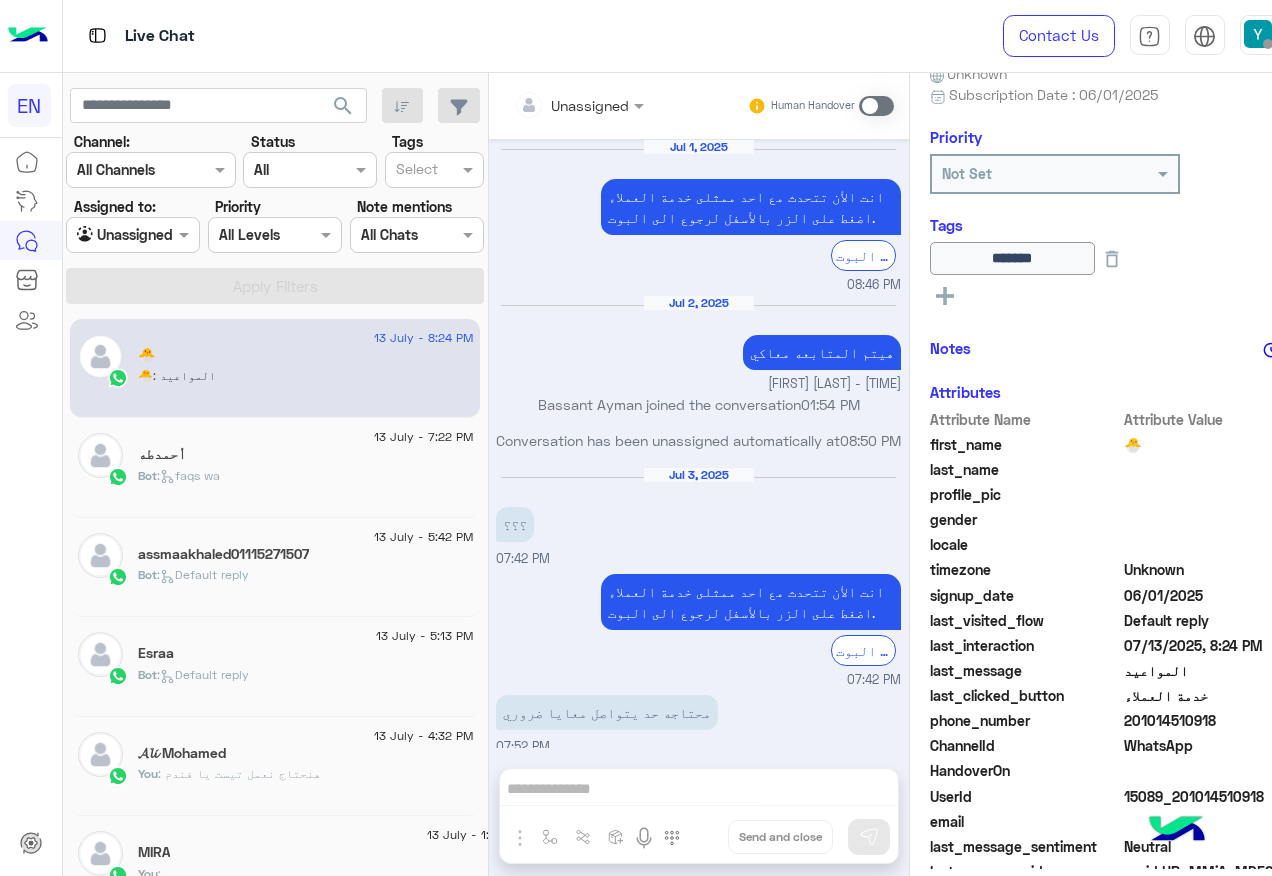 scroll, scrollTop: 1052, scrollLeft: 0, axis: vertical 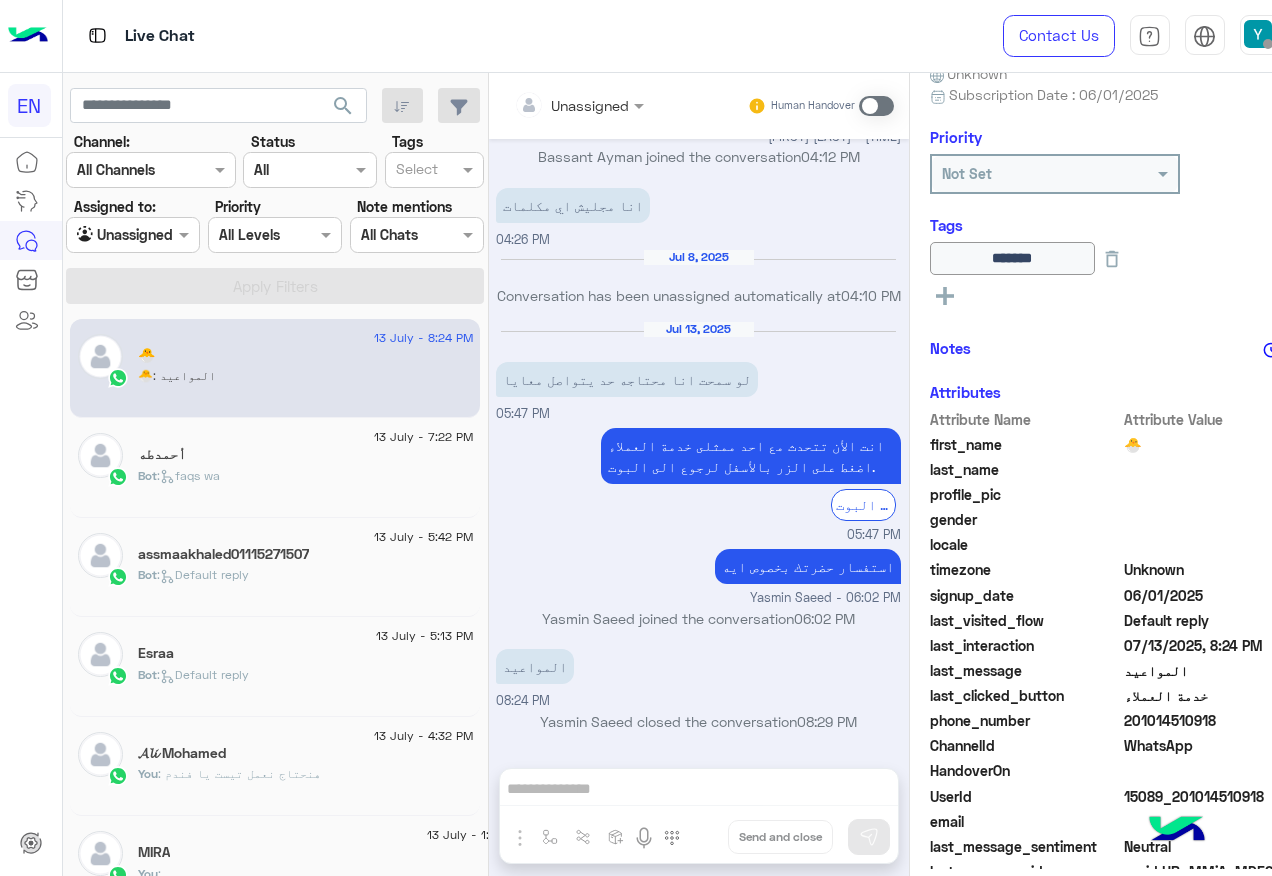 click at bounding box center [109, 235] 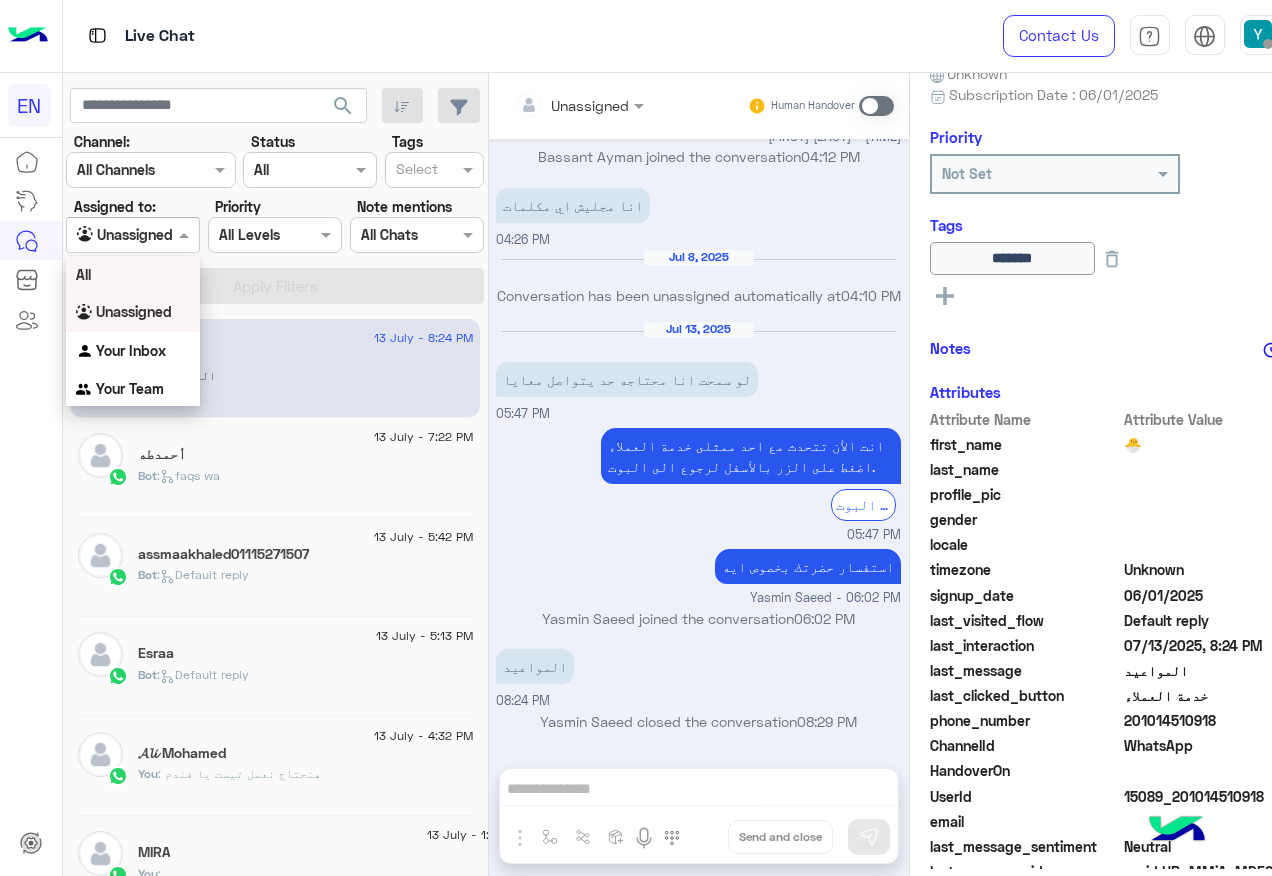 click on "All" at bounding box center (133, 274) 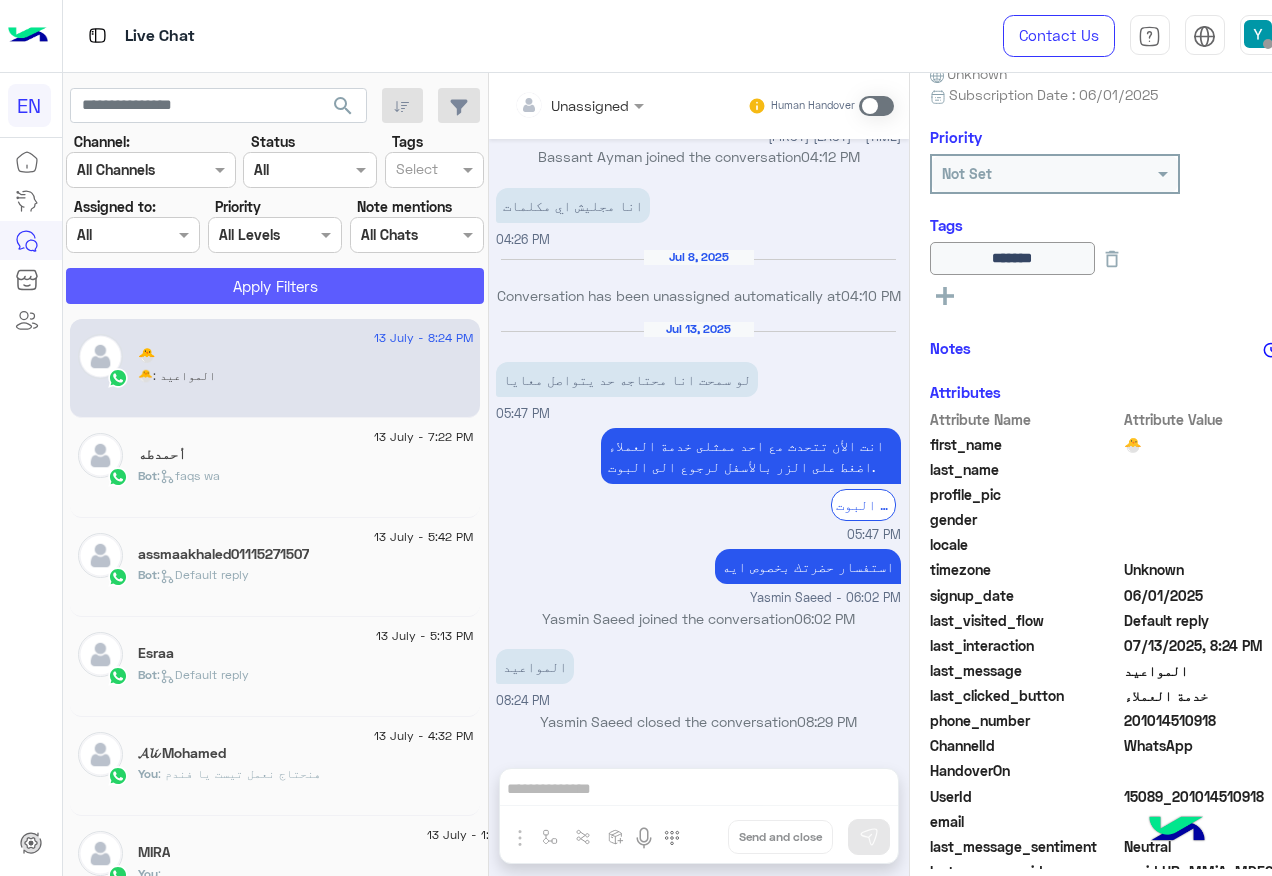 click on "Apply Filters" 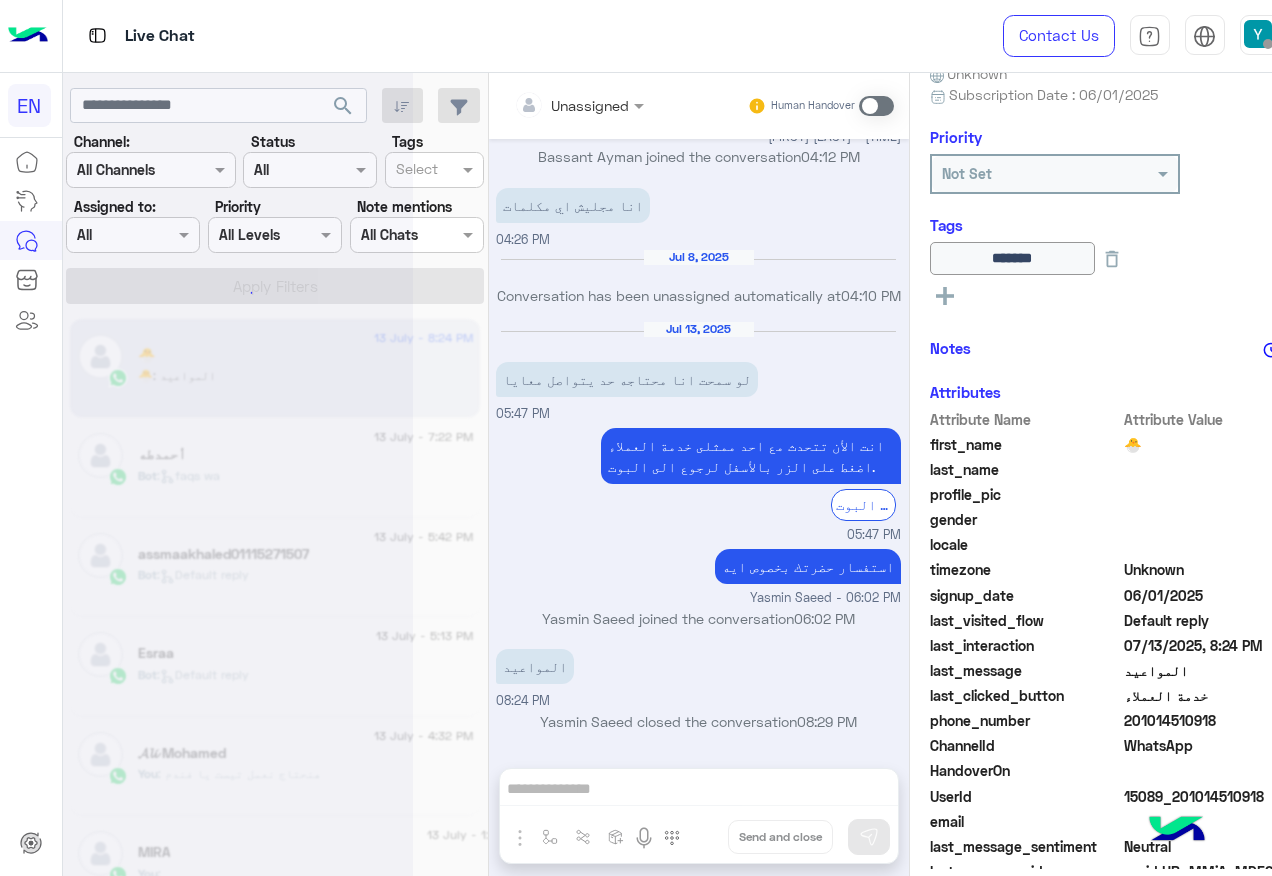 scroll, scrollTop: 0, scrollLeft: 0, axis: both 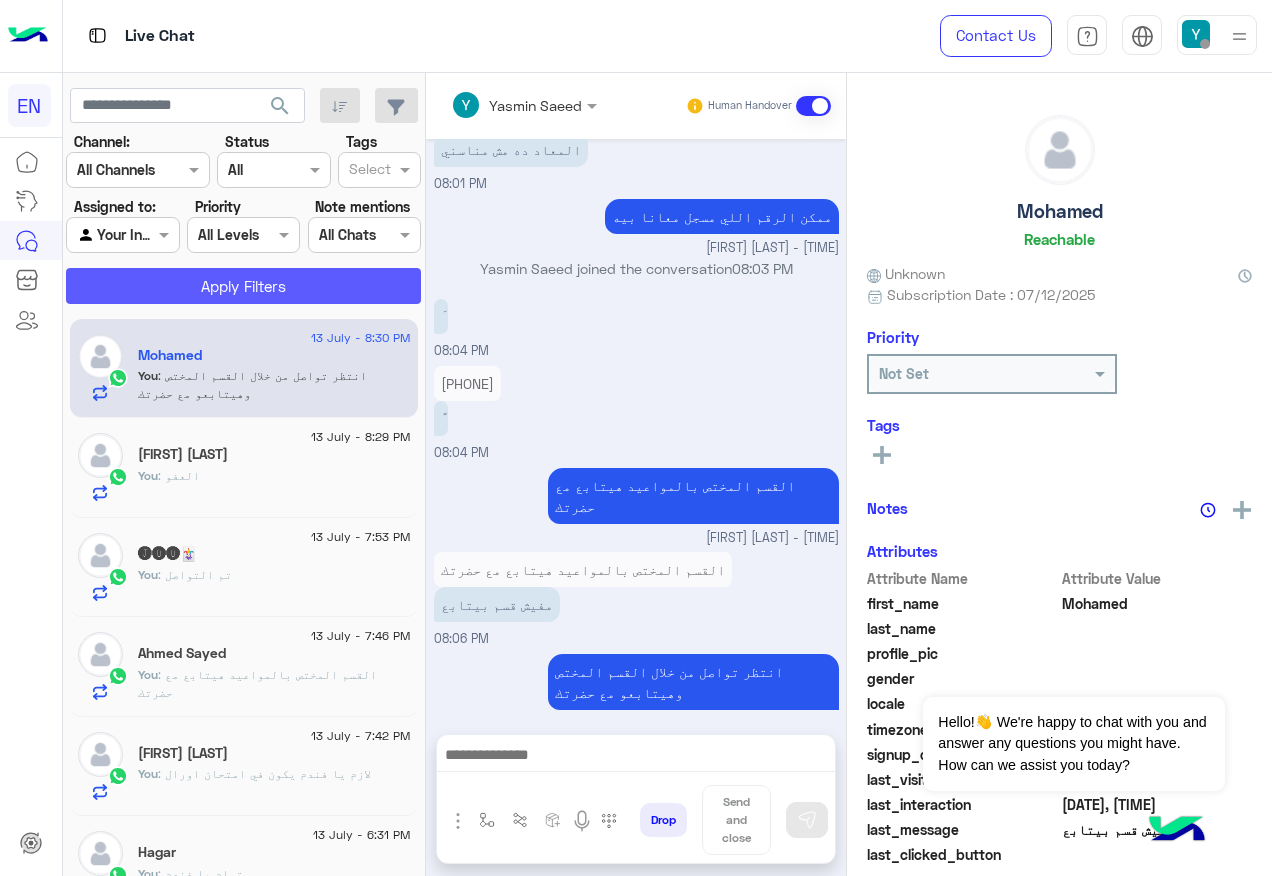 click on "Apply Filters" 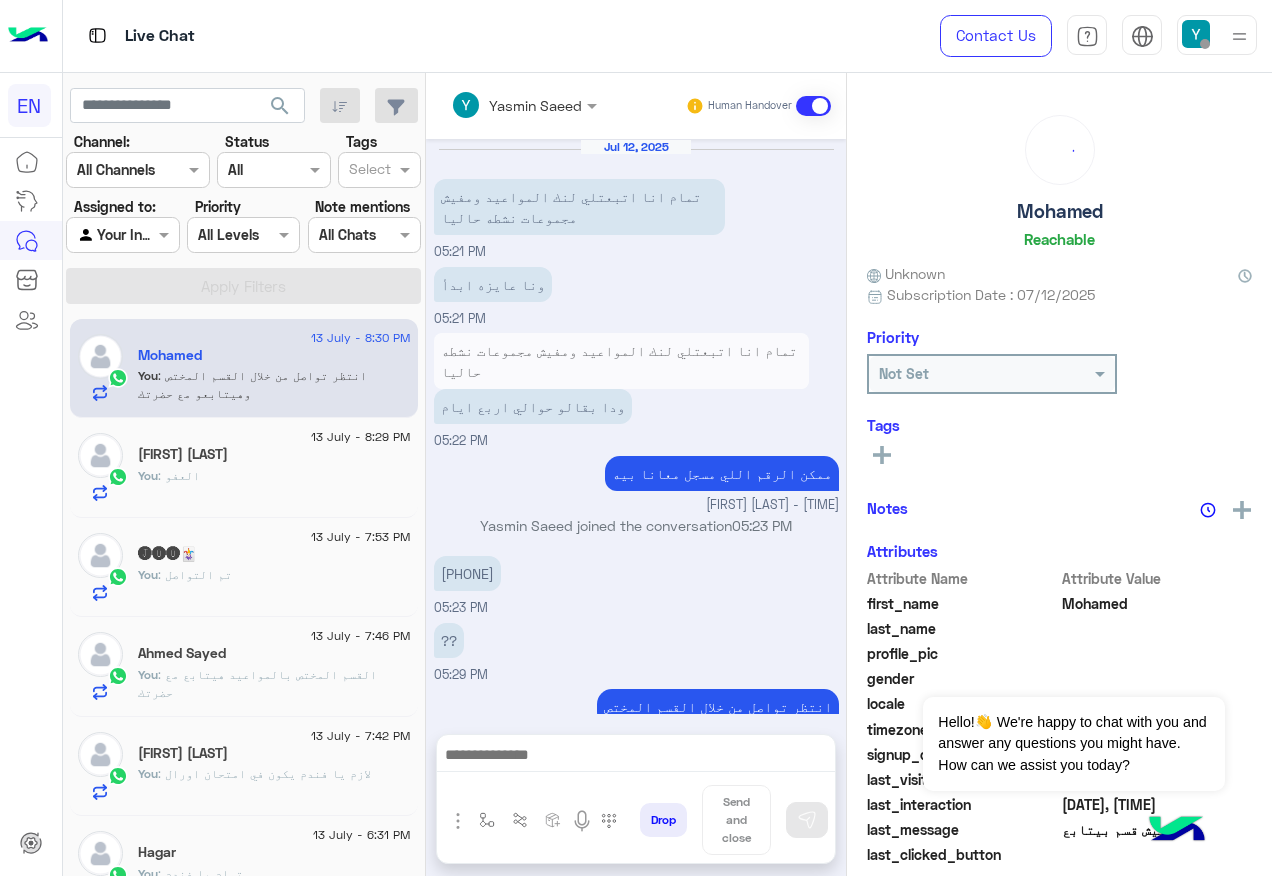 scroll, scrollTop: 1200, scrollLeft: 0, axis: vertical 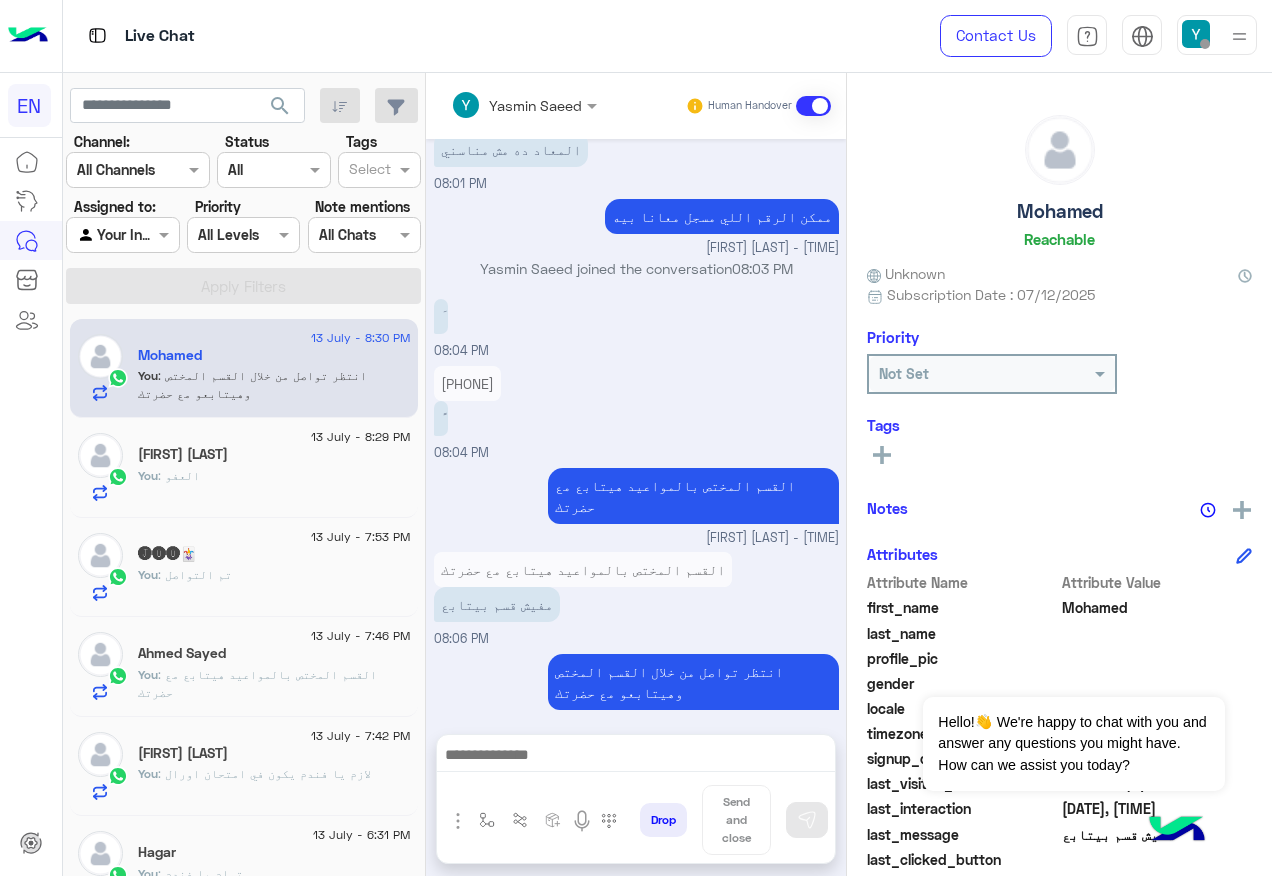 click on "Agent Filter Your Inbox" at bounding box center [122, 235] 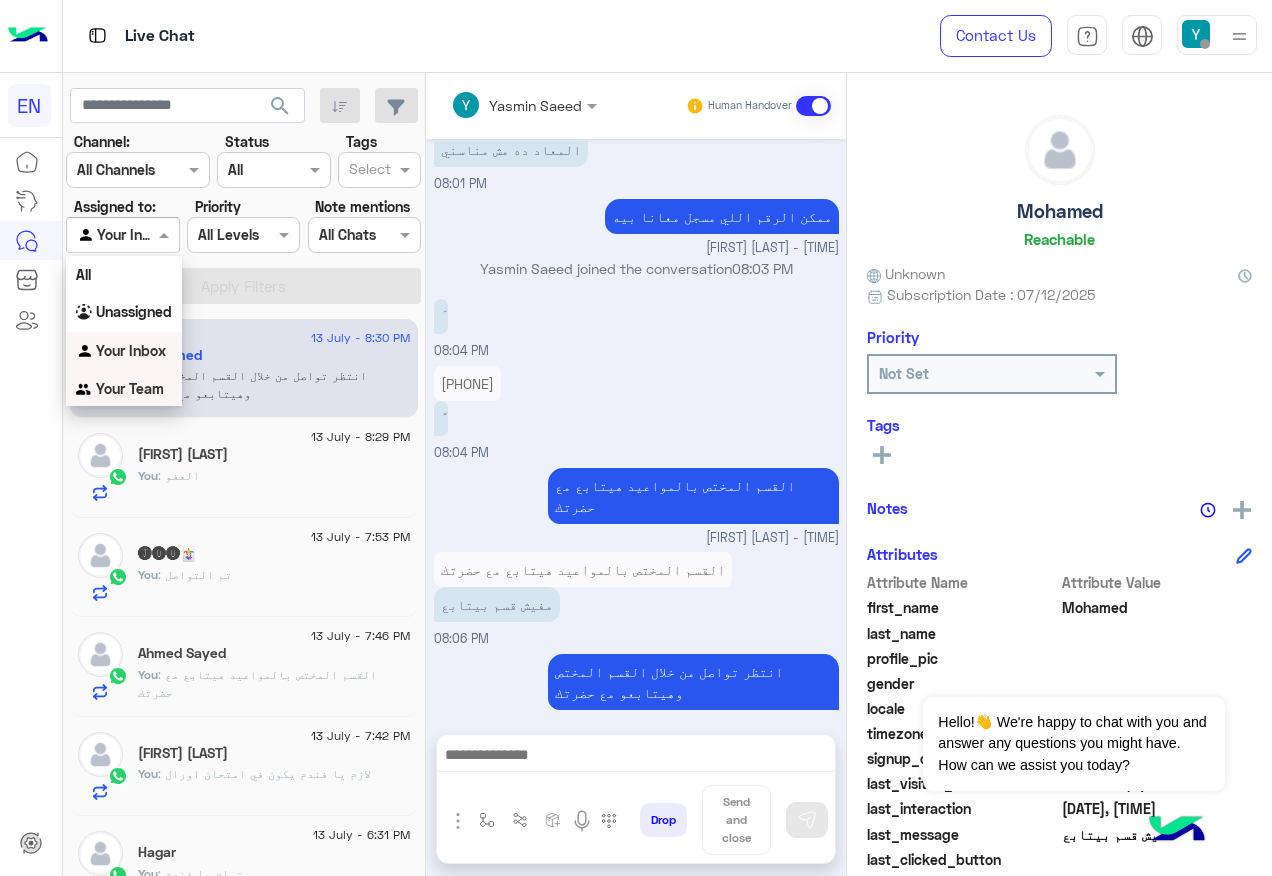 click on "Your Team" at bounding box center (124, 389) 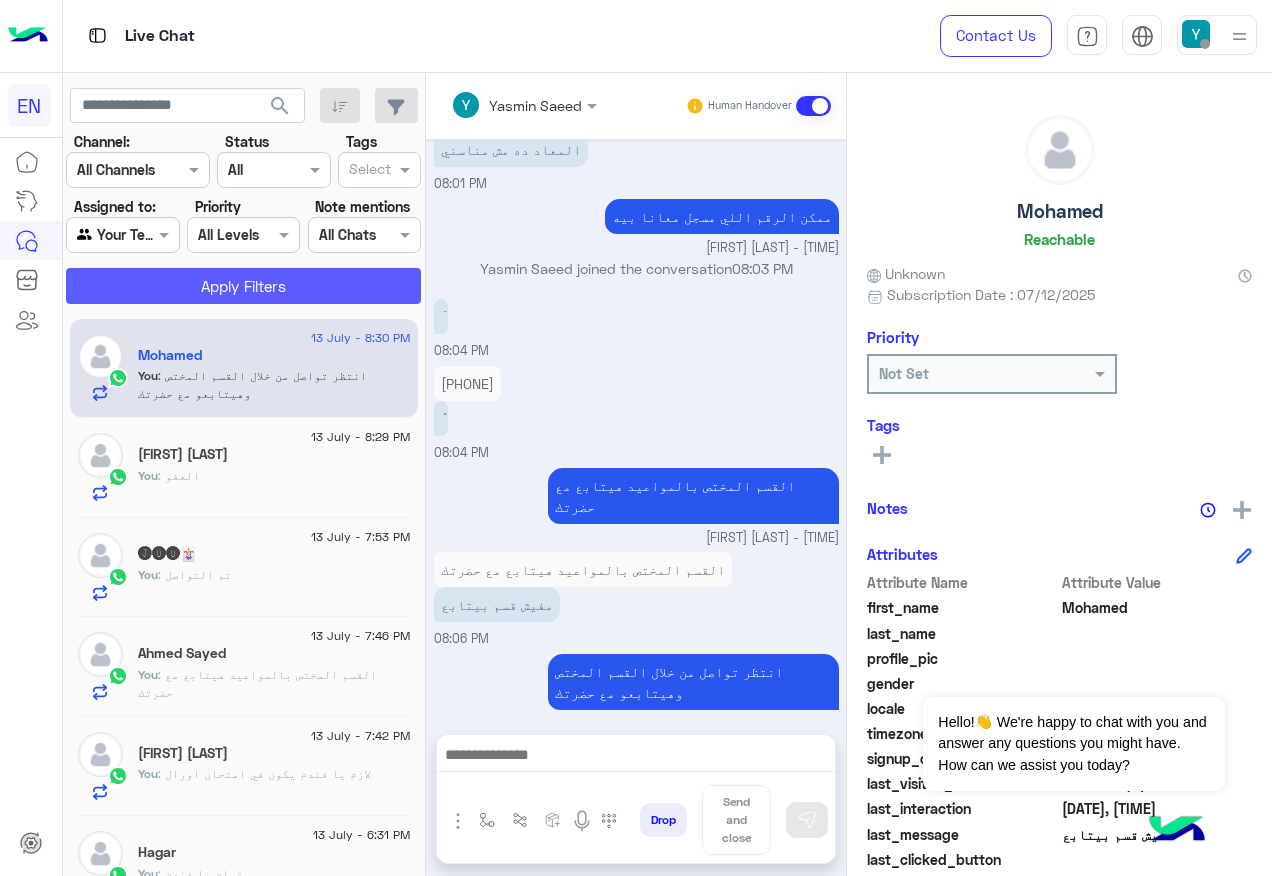 click on "Apply Filters" 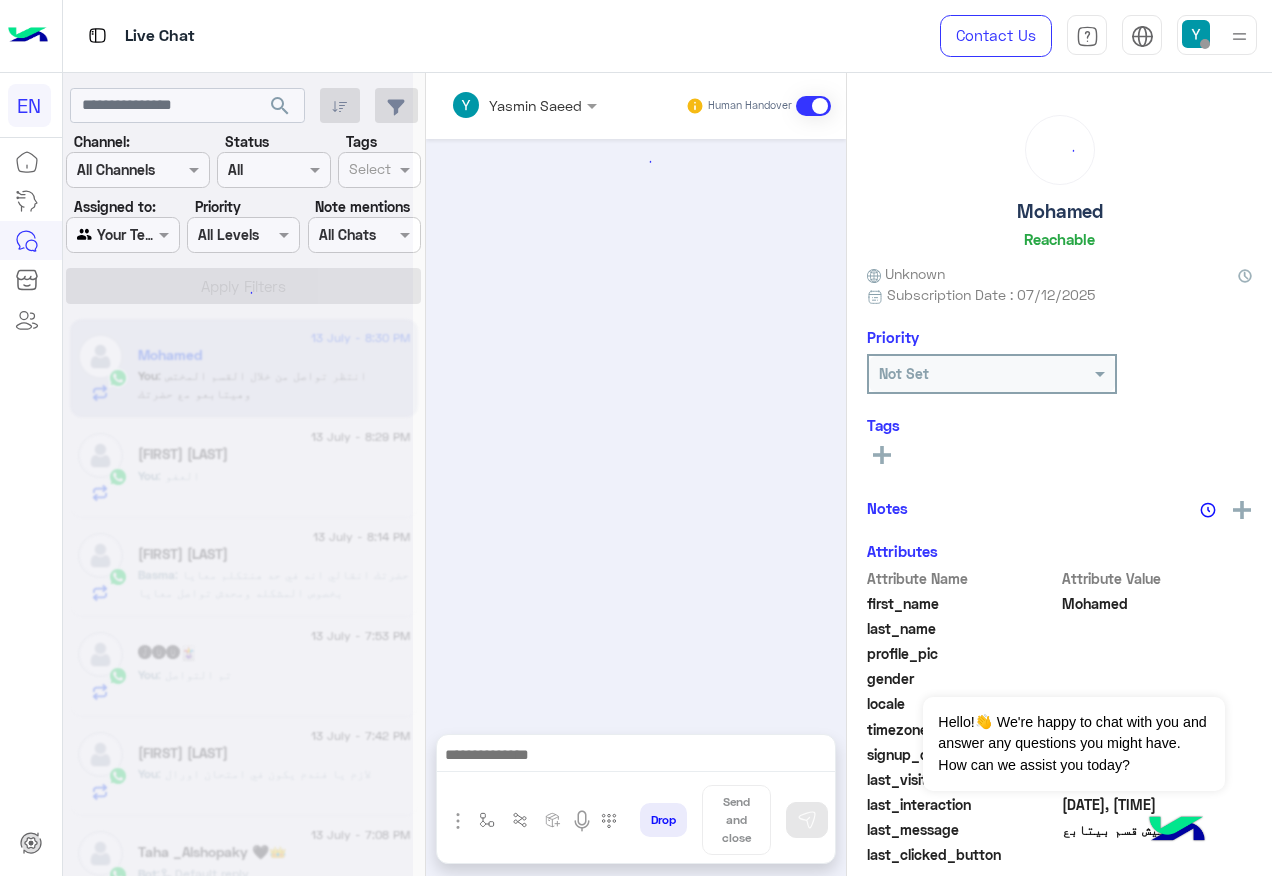 scroll, scrollTop: 1200, scrollLeft: 0, axis: vertical 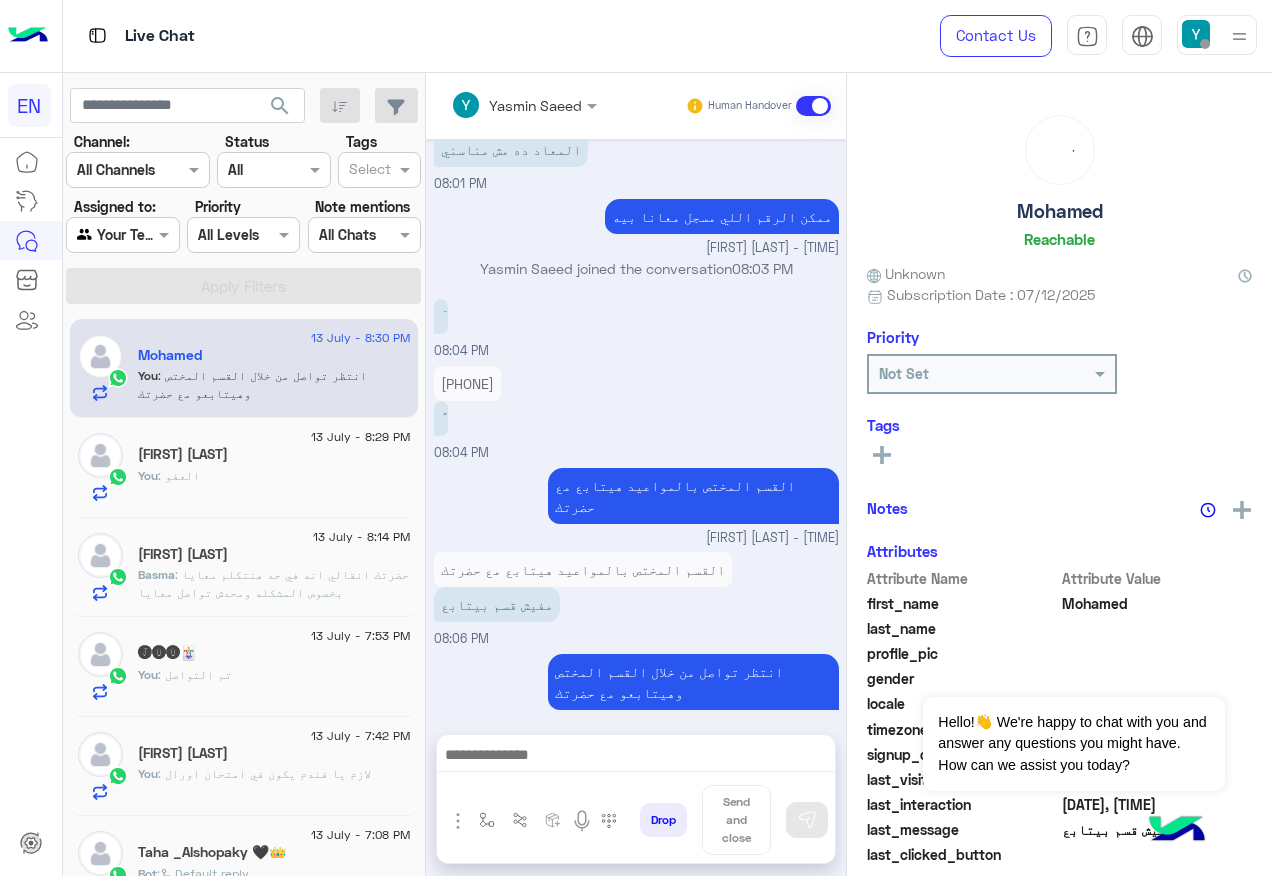 click on "Agent Filter Your Team" at bounding box center (122, 235) 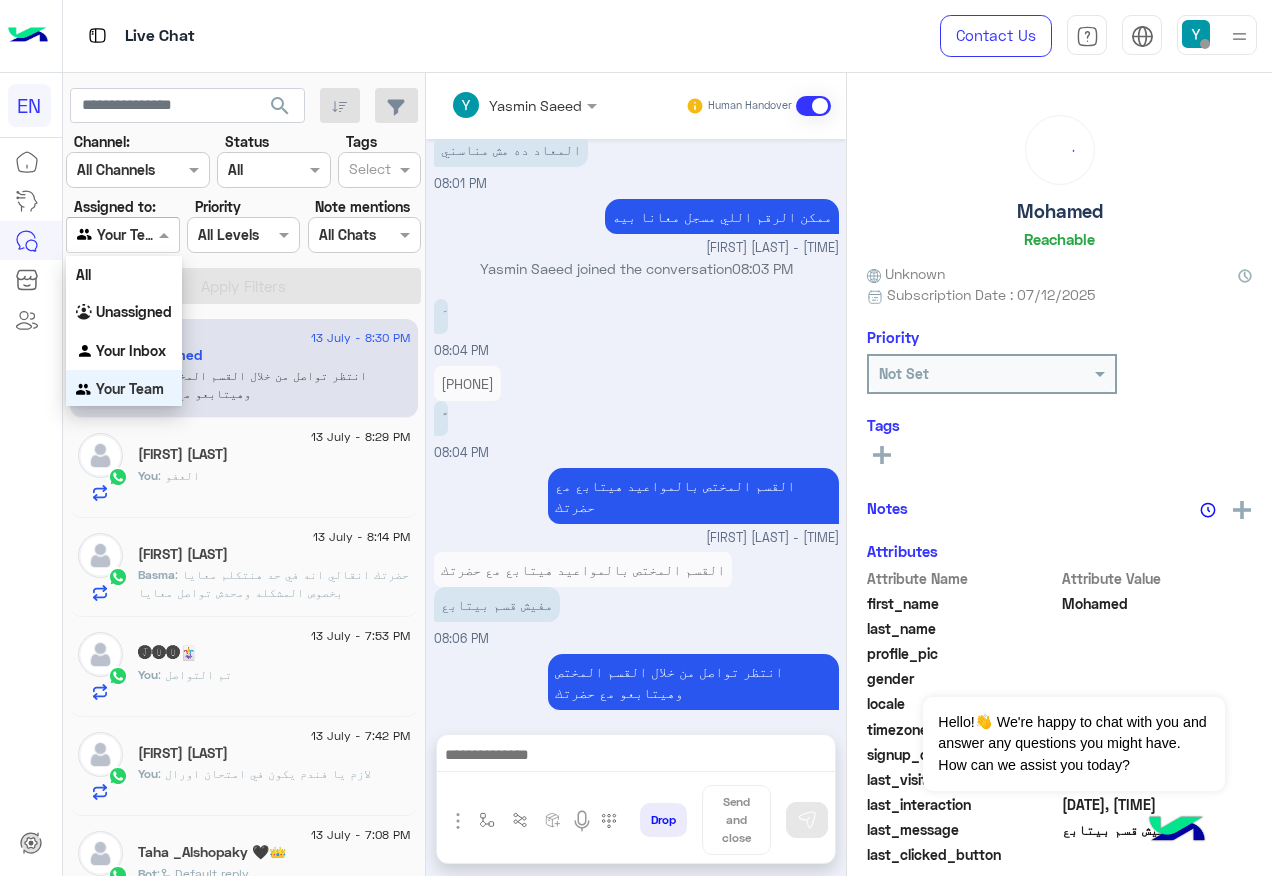 scroll, scrollTop: 3, scrollLeft: 0, axis: vertical 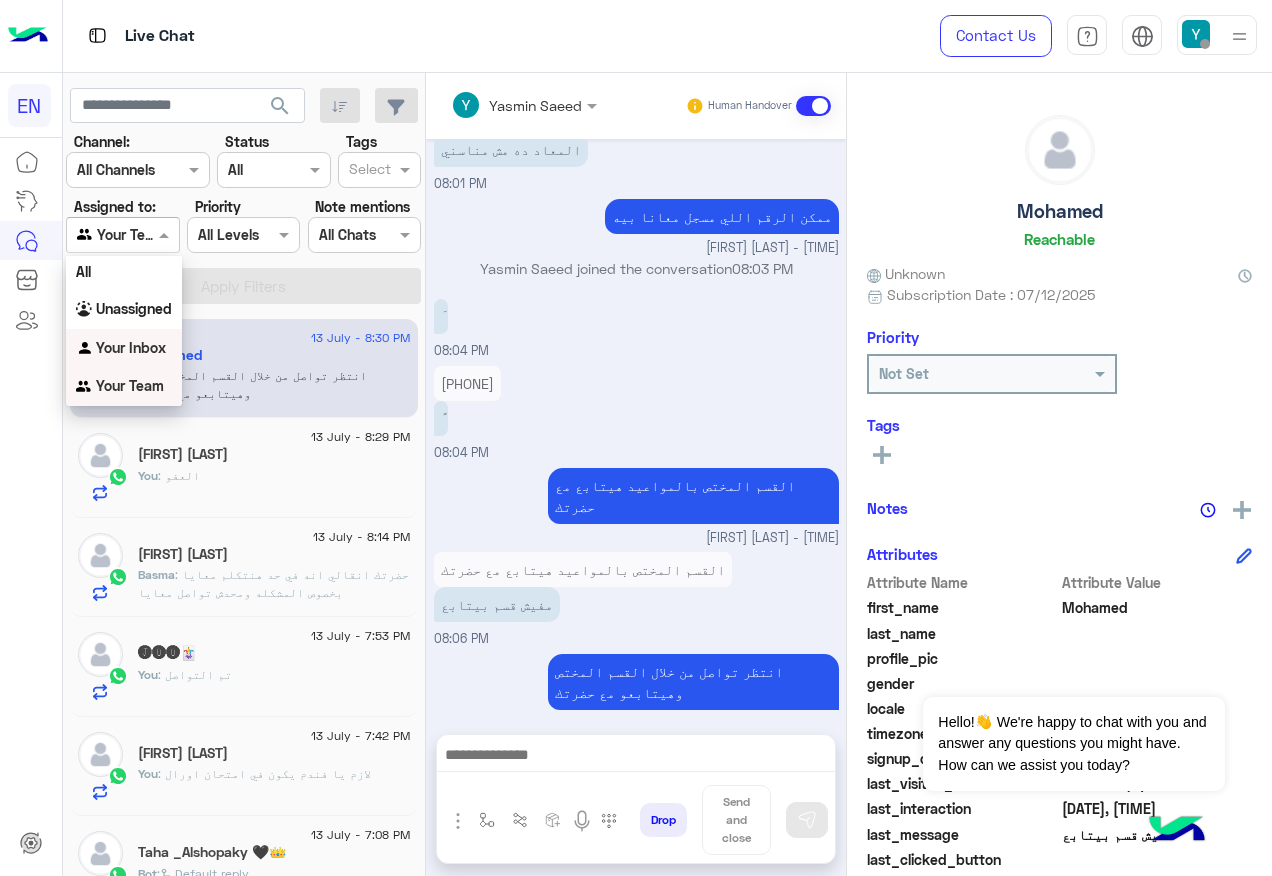 click on "Your Inbox" at bounding box center (124, 348) 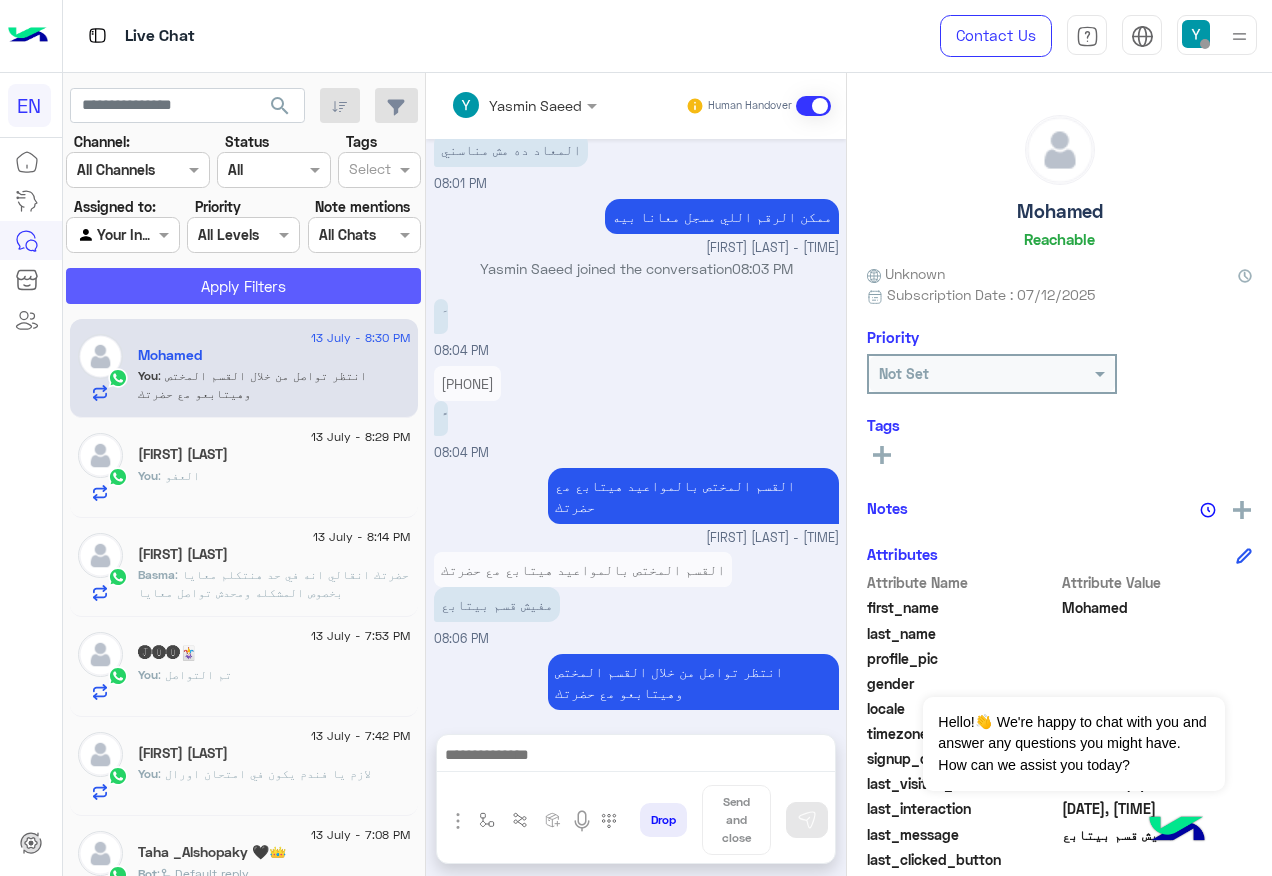 click on "Apply Filters" 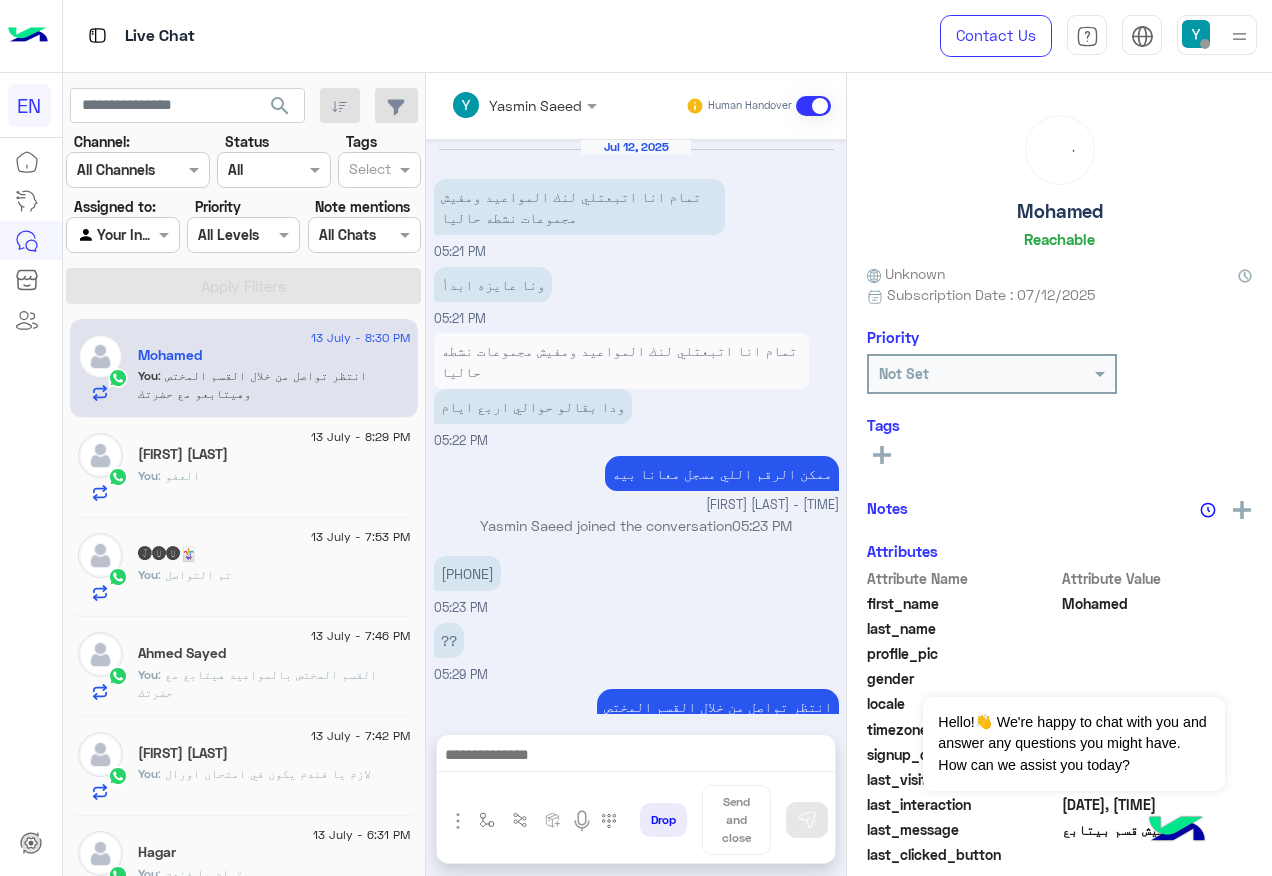 scroll, scrollTop: 1200, scrollLeft: 0, axis: vertical 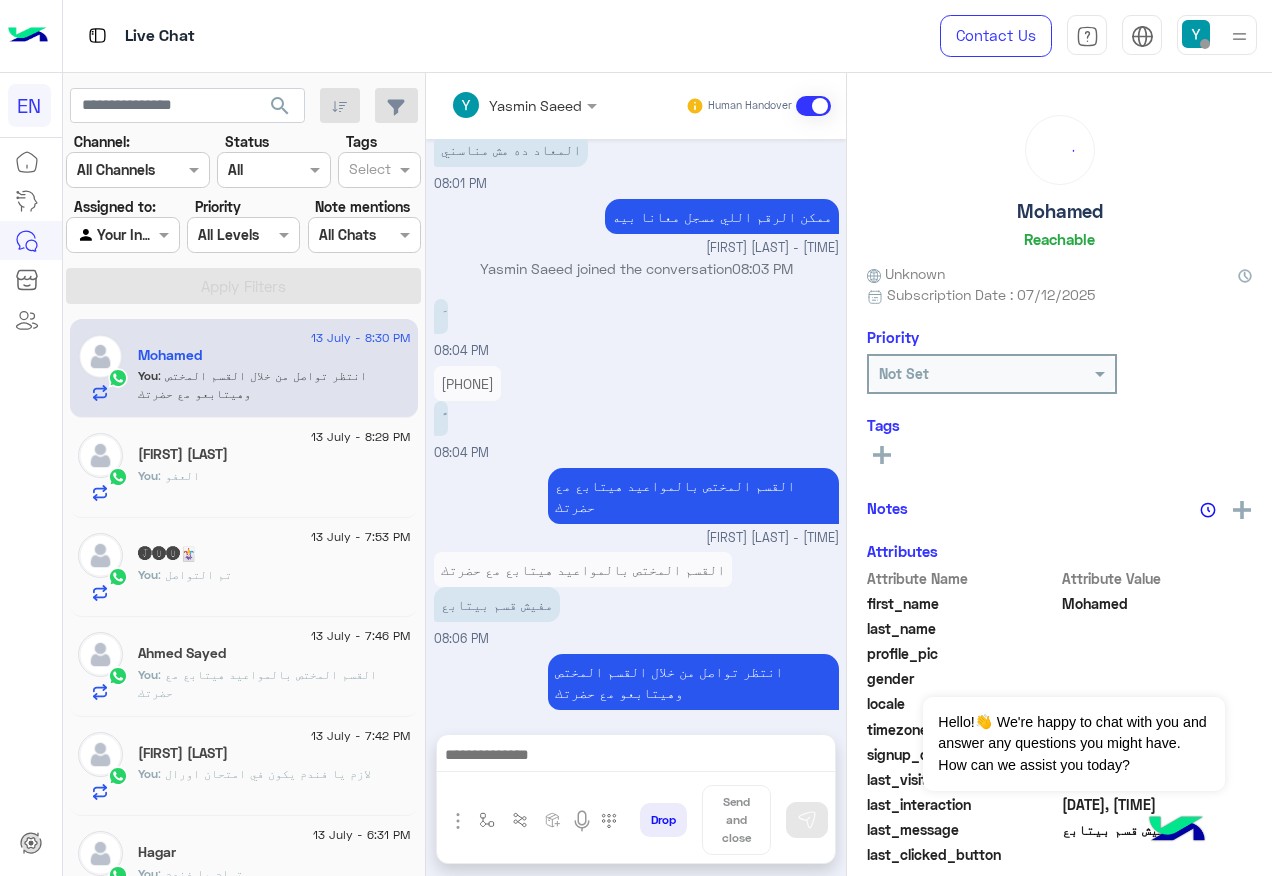 click at bounding box center [122, 234] 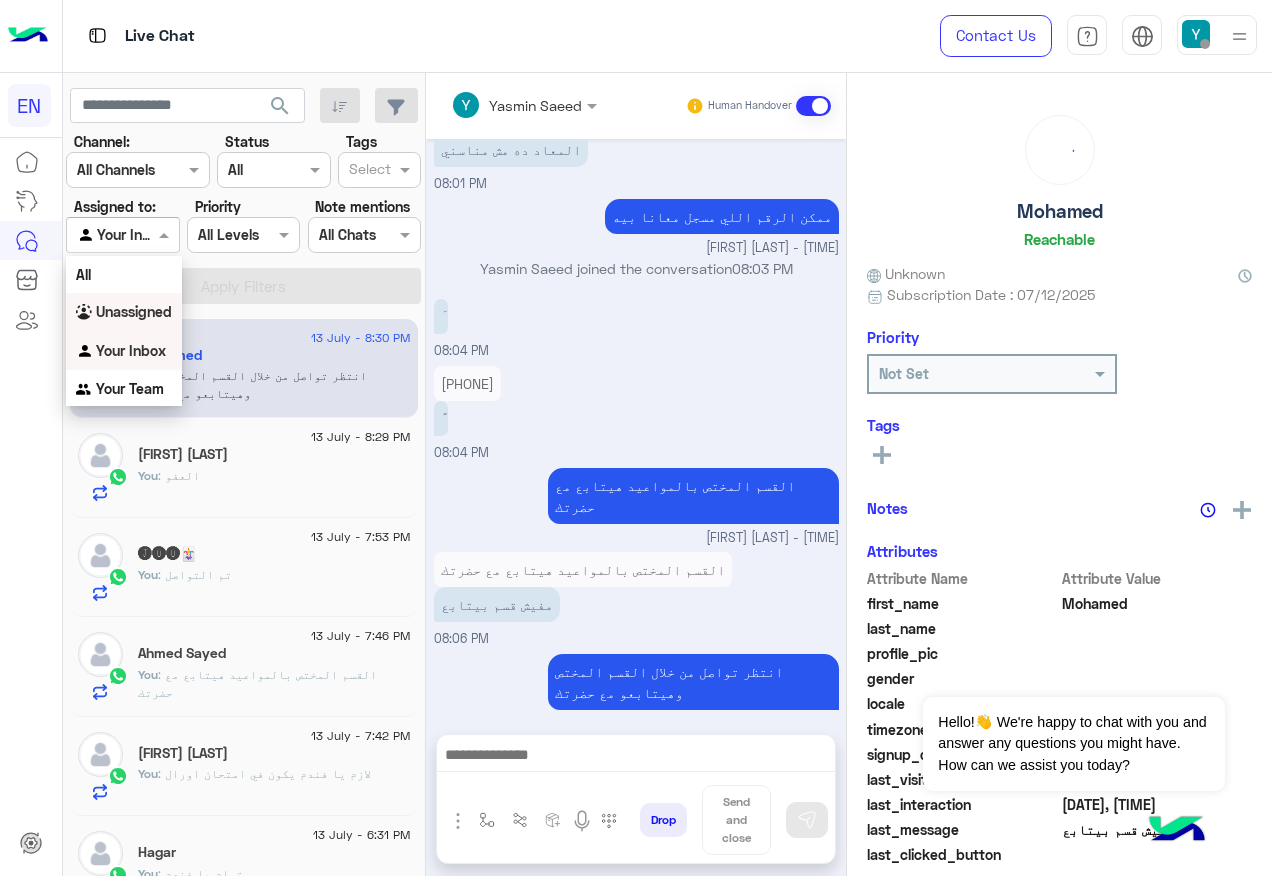click on "Unassigned" at bounding box center [124, 312] 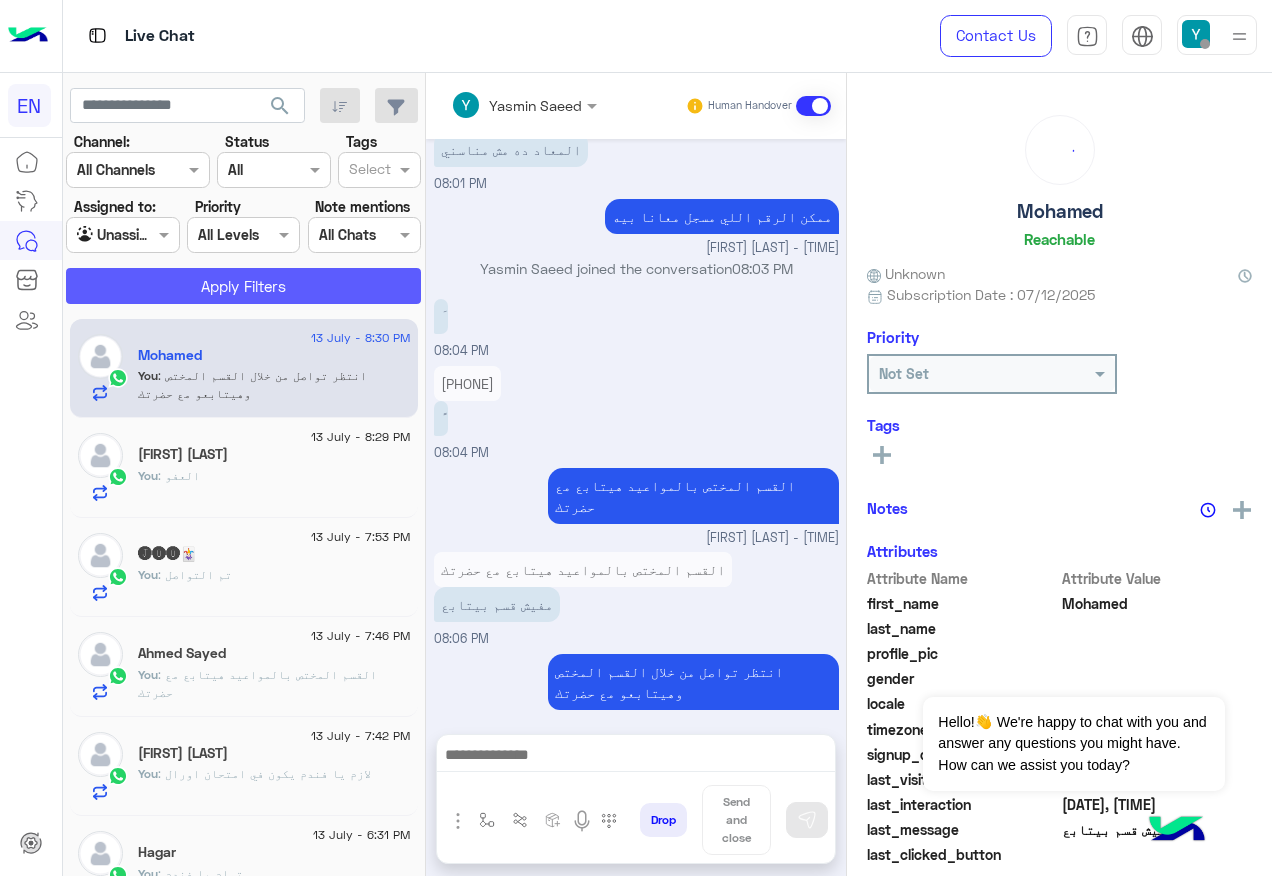 click on "Apply Filters" 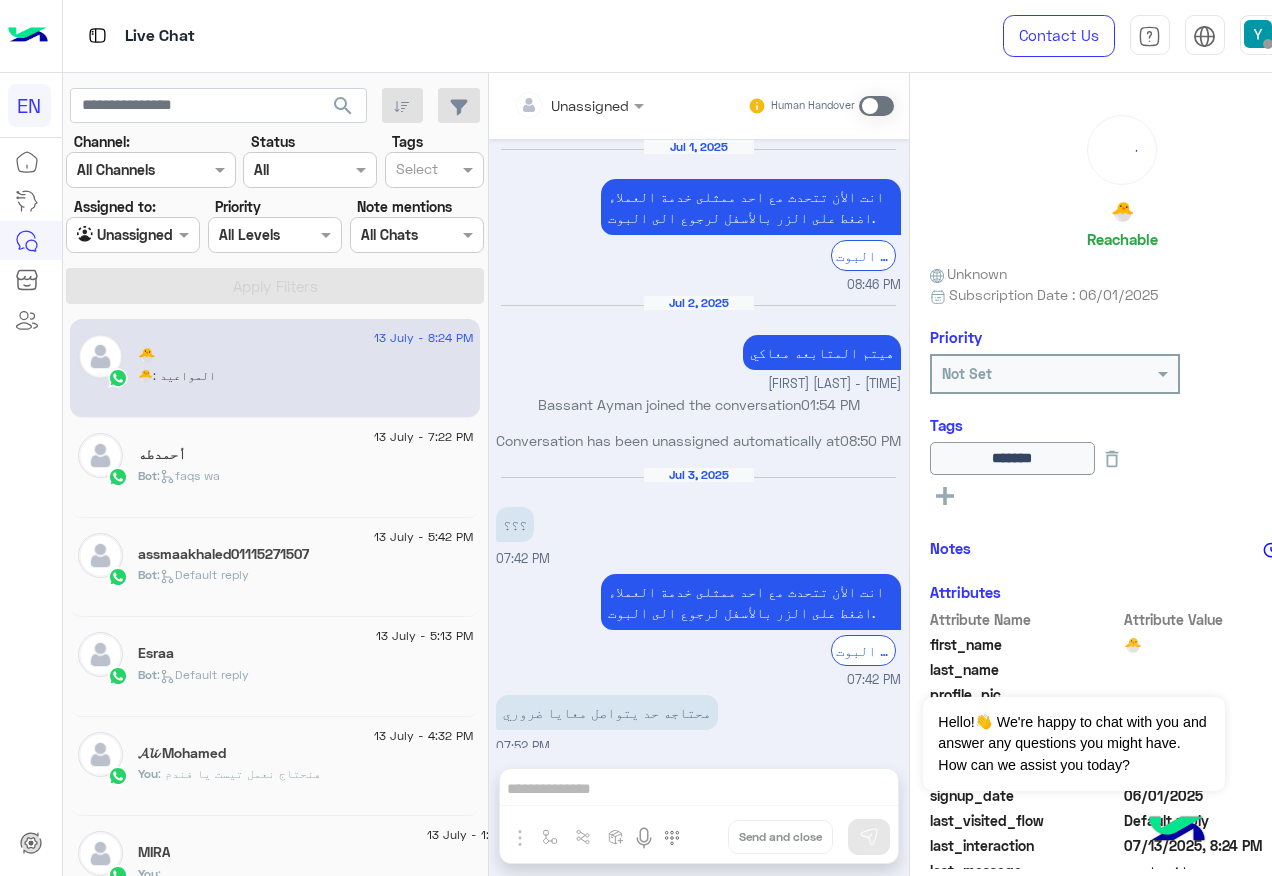 scroll, scrollTop: 1052, scrollLeft: 0, axis: vertical 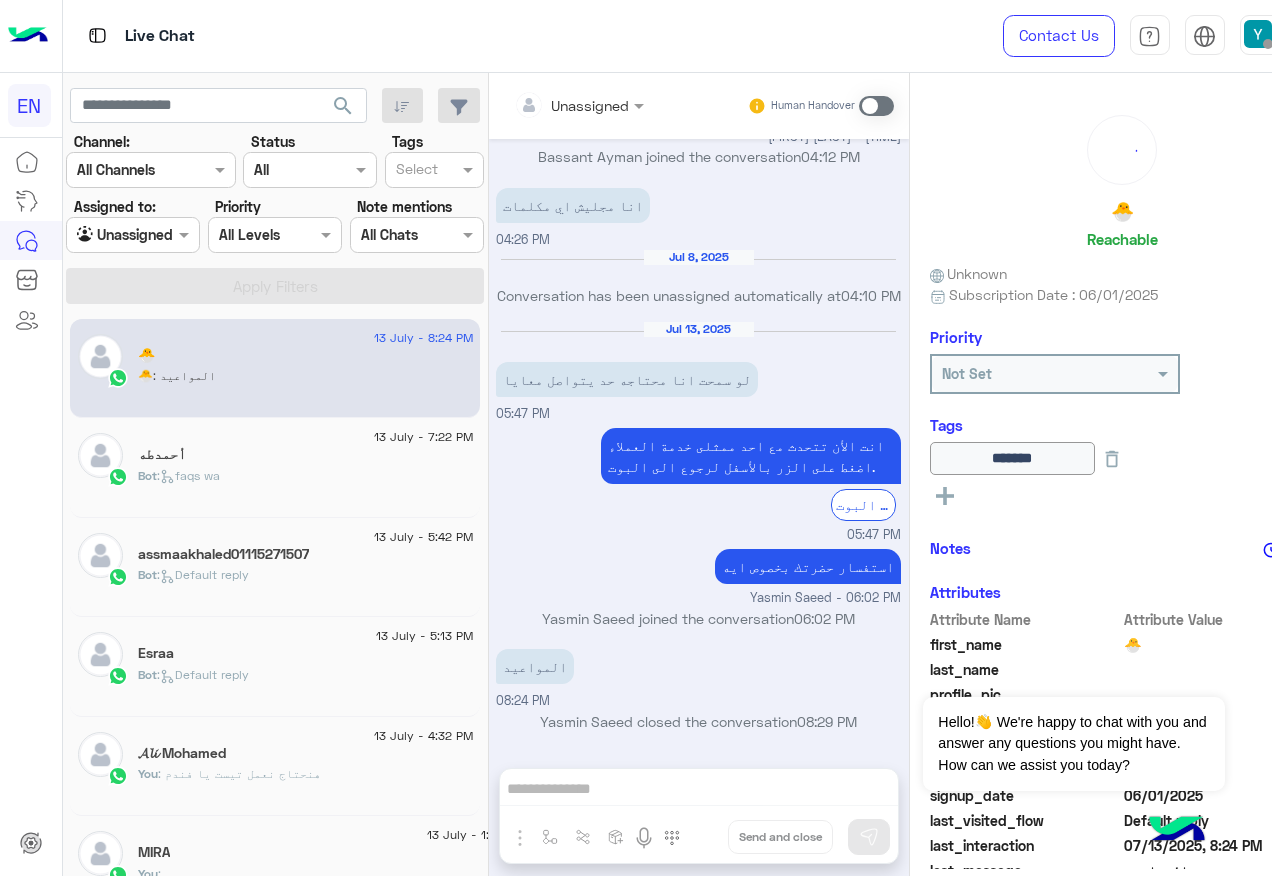 click on "Agent Filter Unassigned" at bounding box center [133, 235] 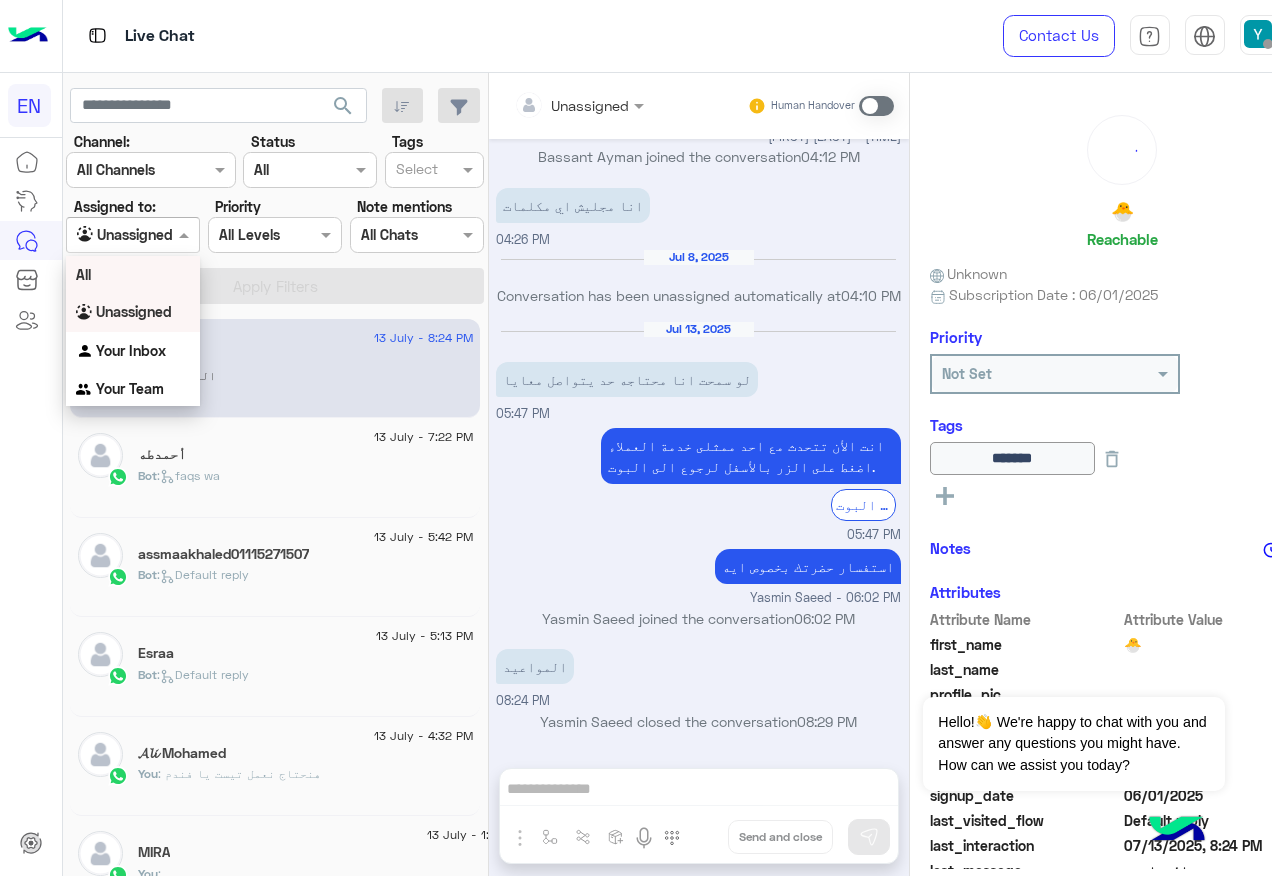 click on "All" at bounding box center (133, 274) 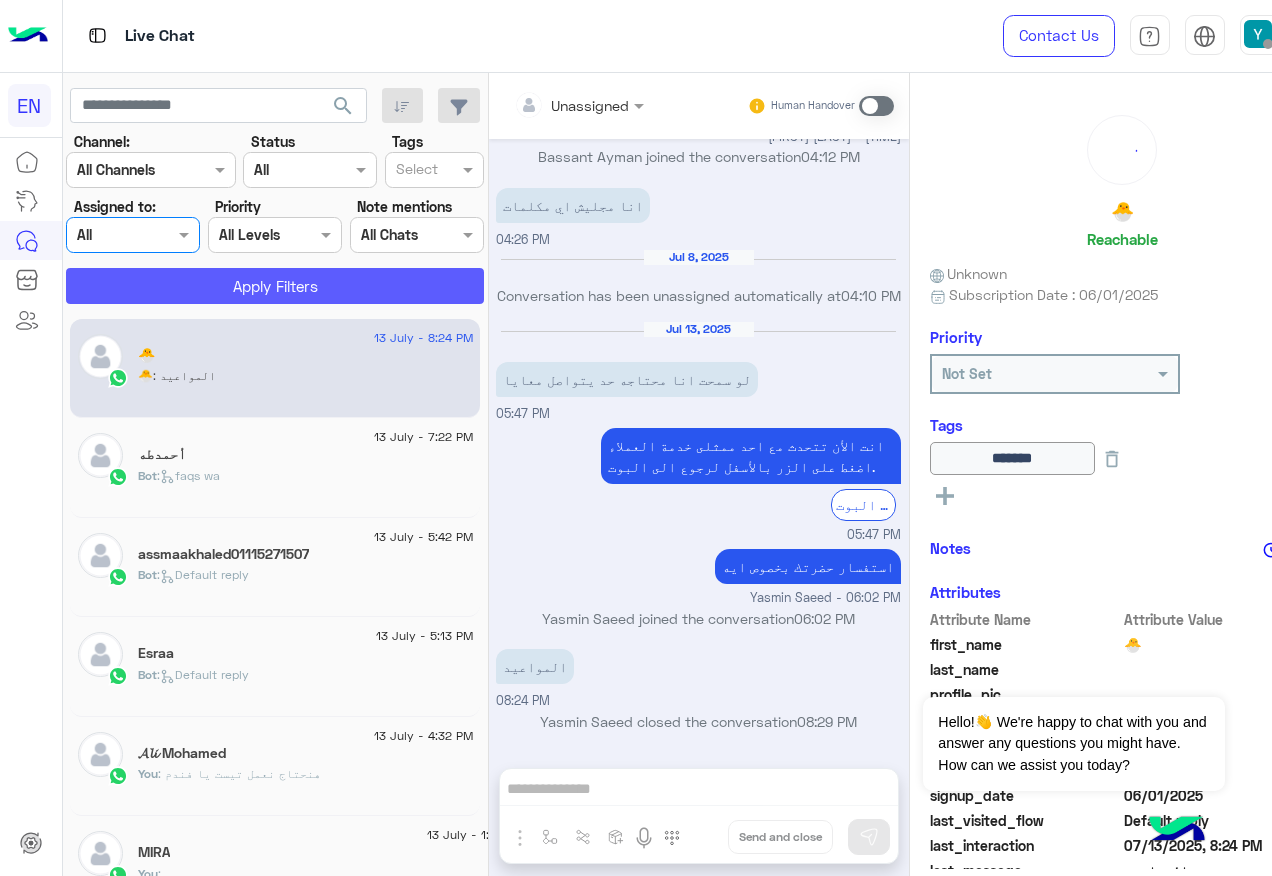 click on "Apply Filters" 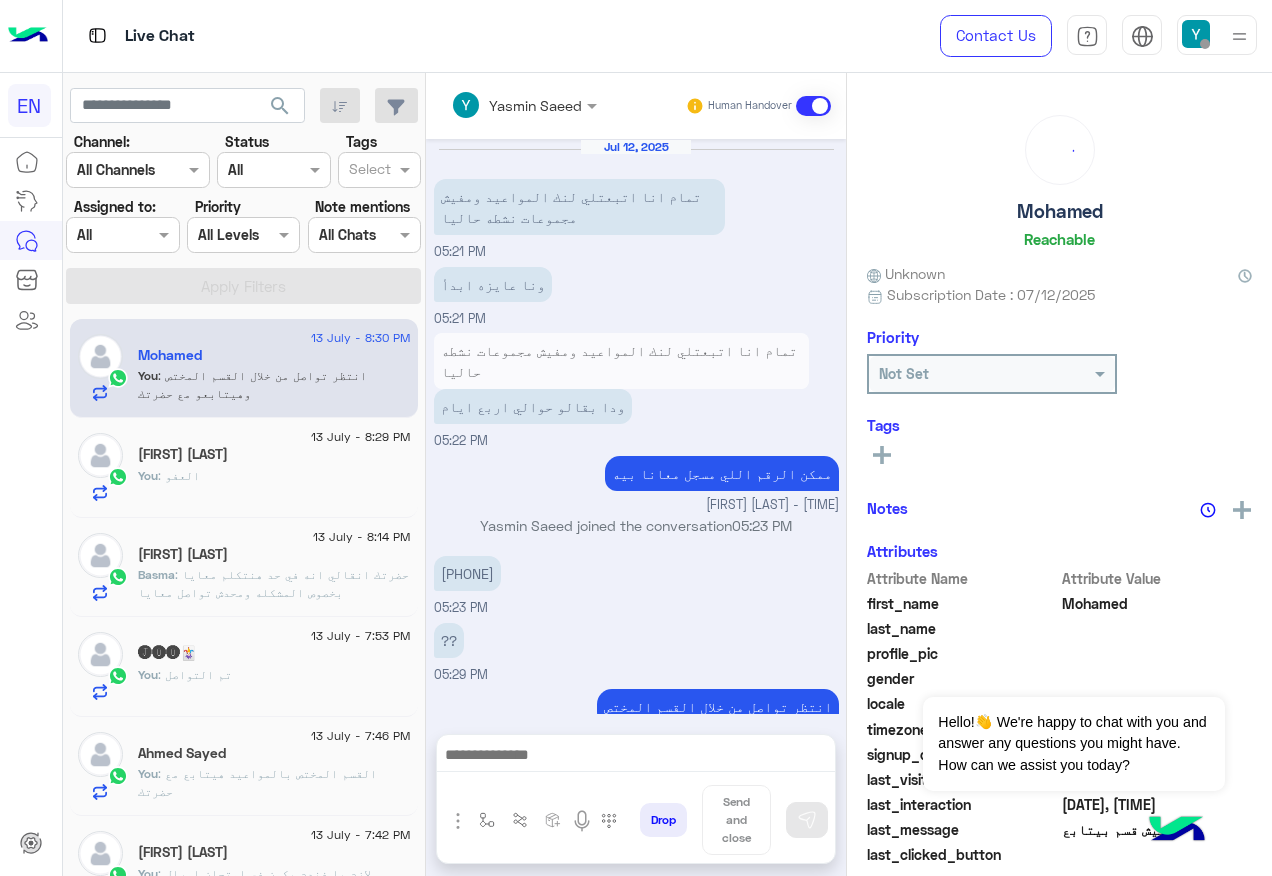 scroll, scrollTop: 1200, scrollLeft: 0, axis: vertical 